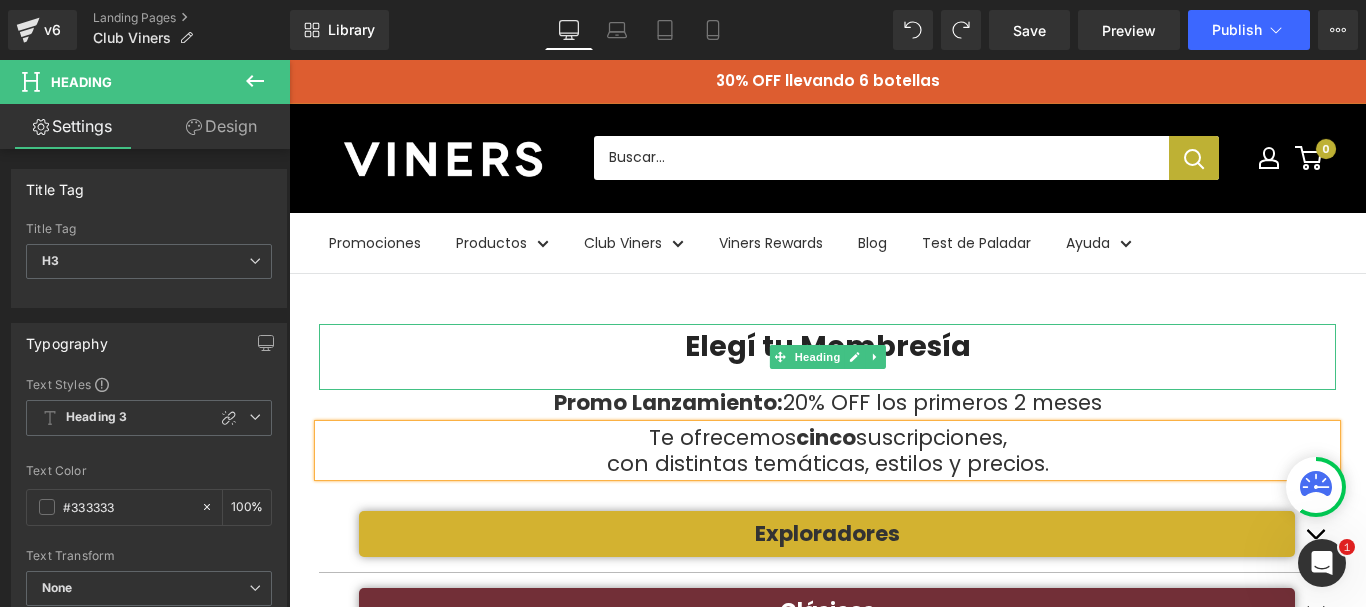 scroll, scrollTop: 0, scrollLeft: 0, axis: both 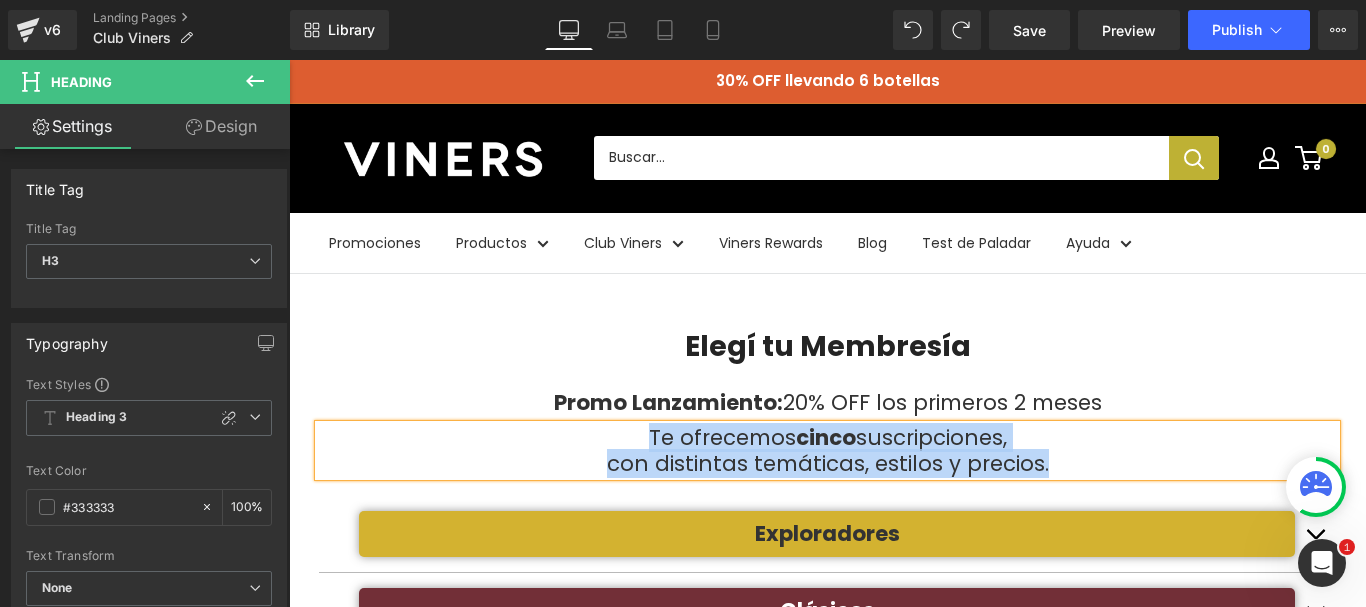click on "Te ofrecemos  cinco  suscripciones, con distintas temáticas, estilos y precios." at bounding box center [827, 450] 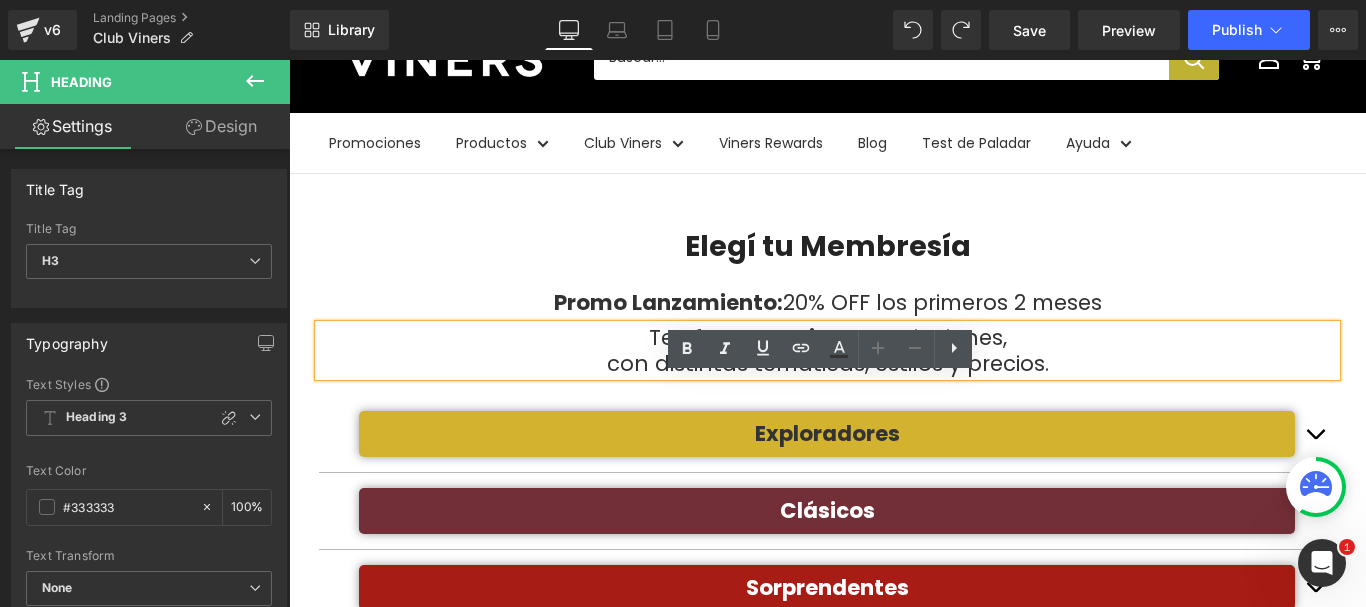 scroll, scrollTop: 0, scrollLeft: 0, axis: both 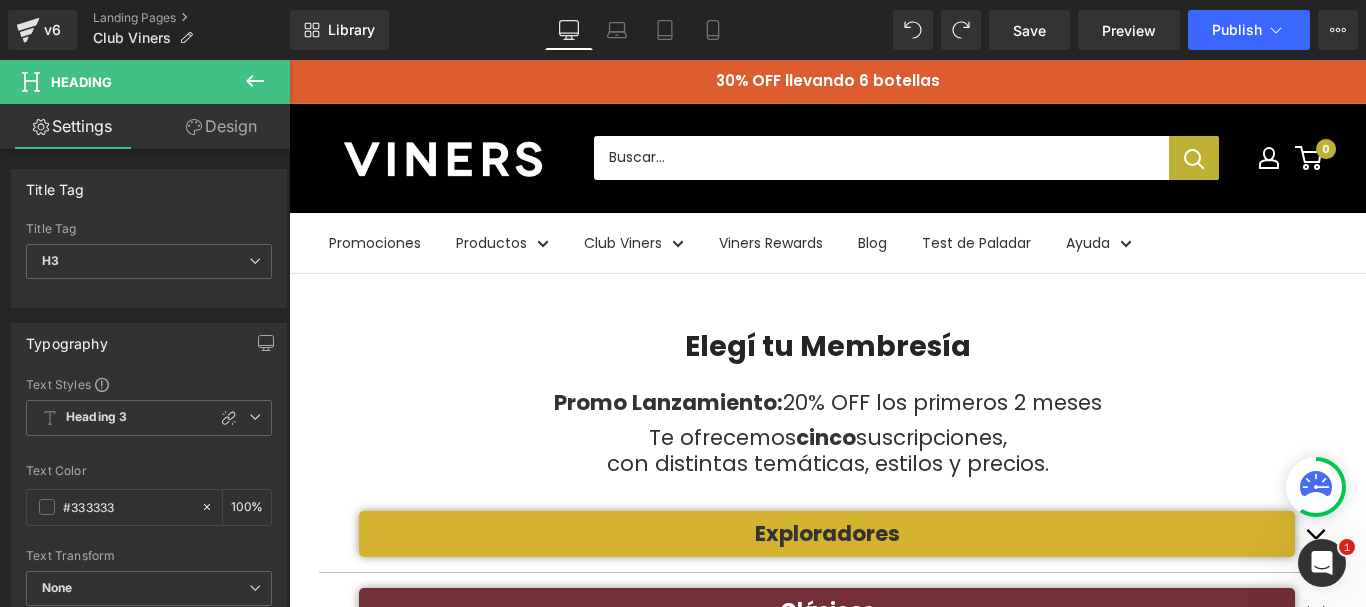 click 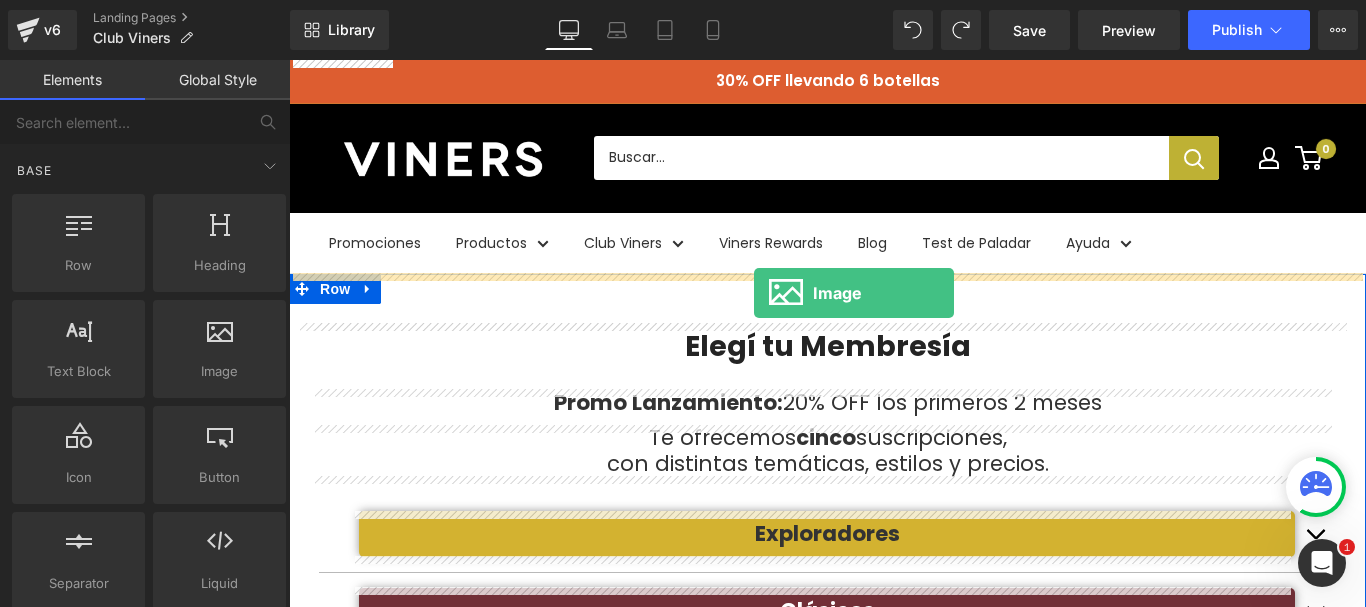 drag, startPoint x: 503, startPoint y: 408, endPoint x: 754, endPoint y: 293, distance: 276.09058 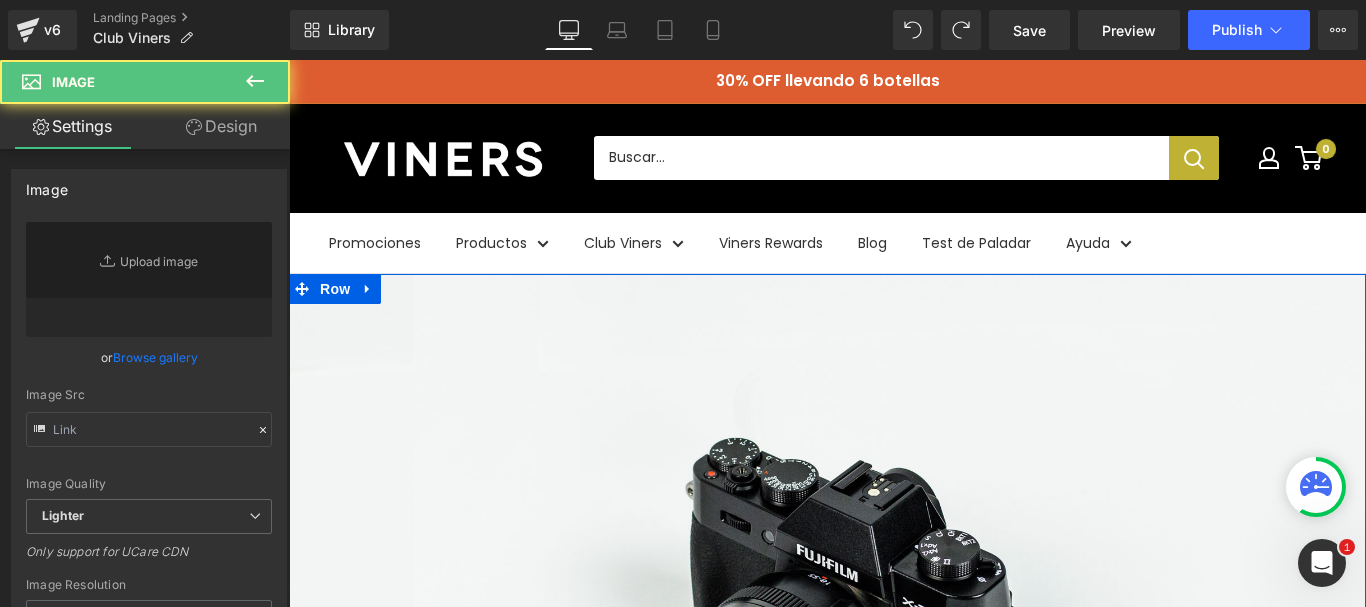 type on "//[DOMAIN_NAME][URL]" 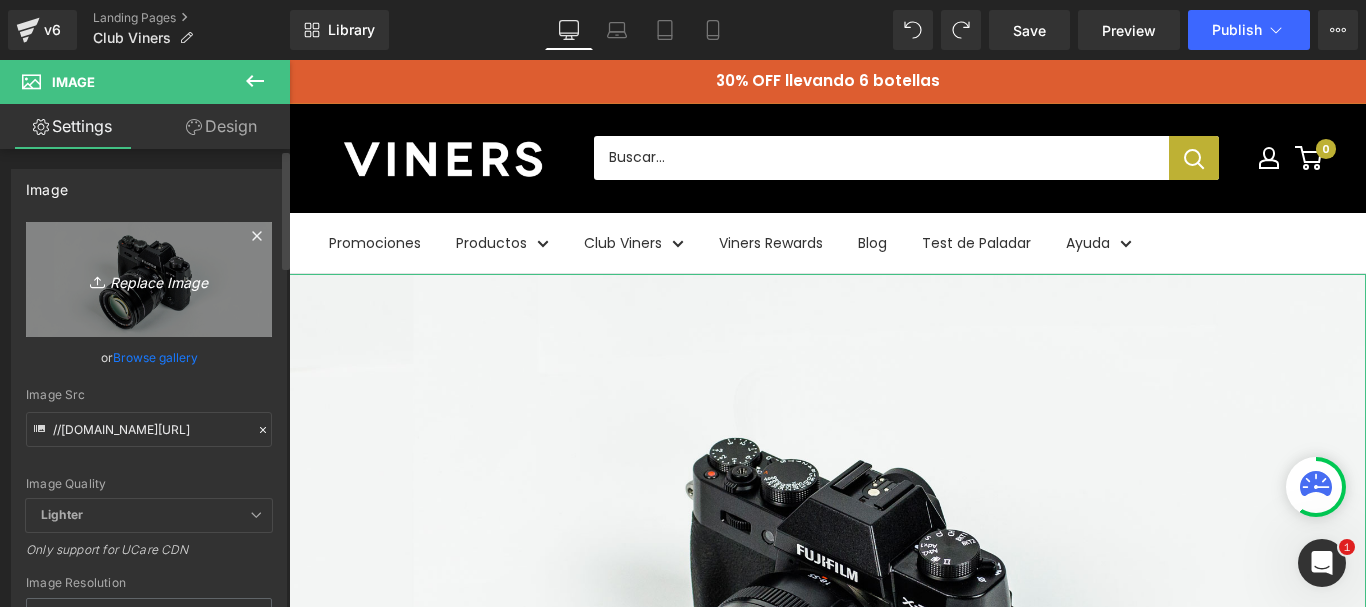 click on "Replace Image" at bounding box center (149, 279) 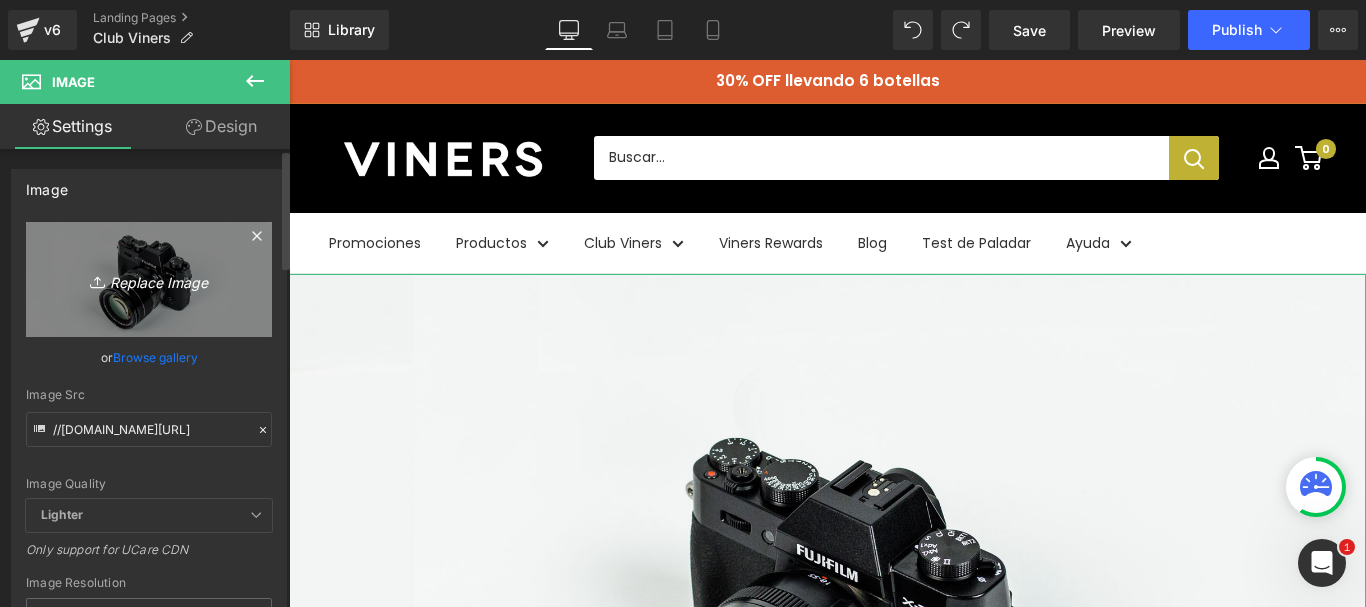 type on "C:\fakepath\Club Viners.png" 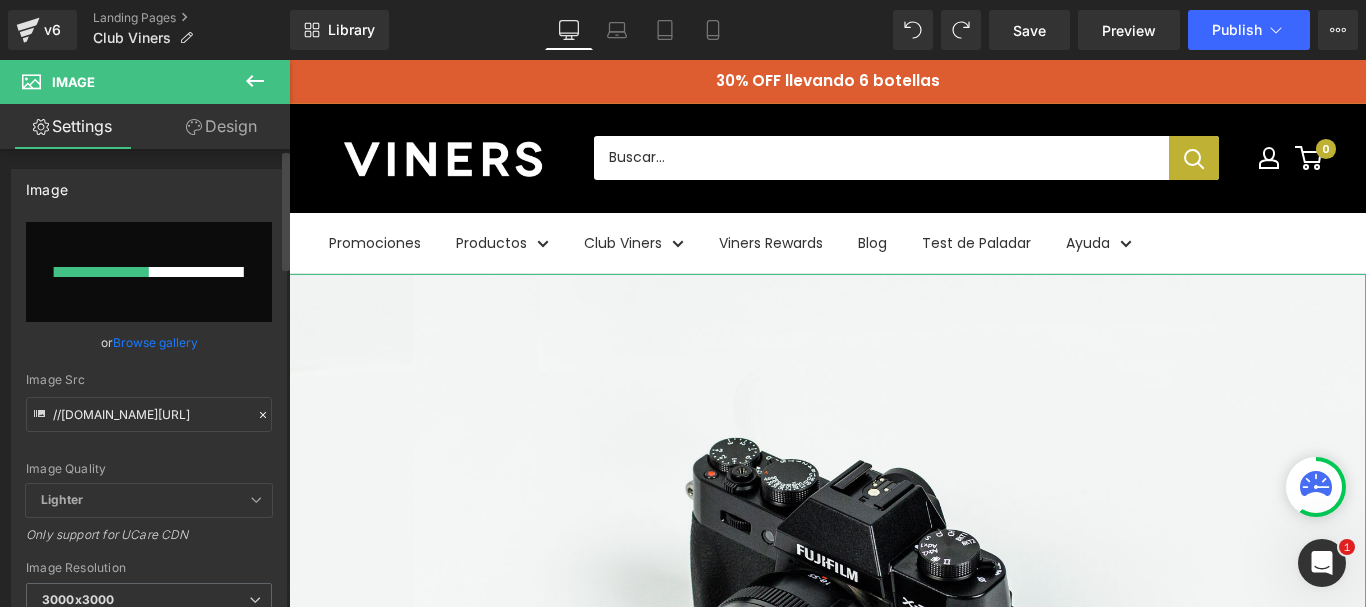 type 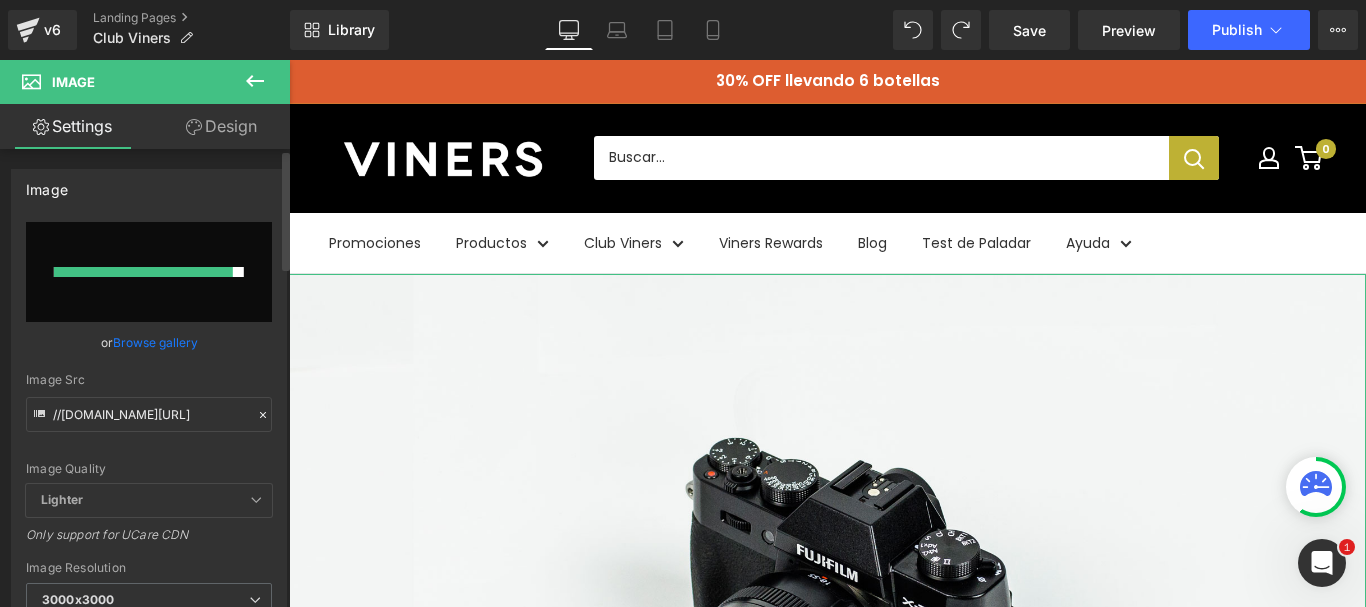 type on "[URL][DOMAIN_NAME]" 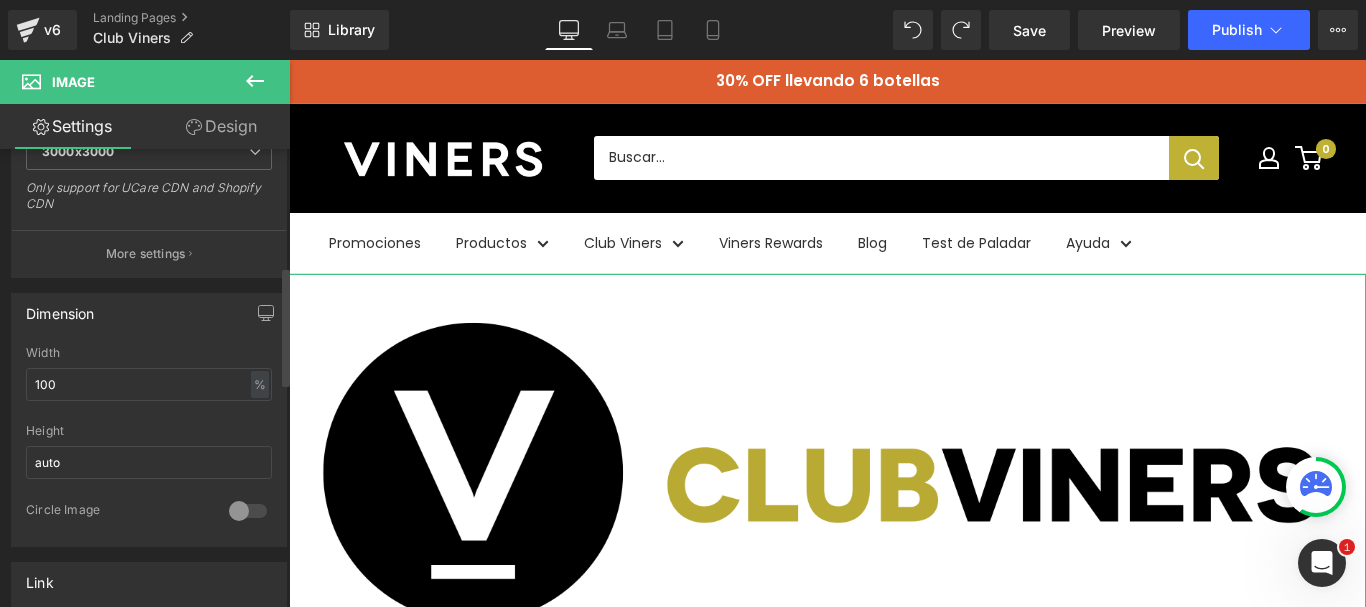 scroll, scrollTop: 500, scrollLeft: 0, axis: vertical 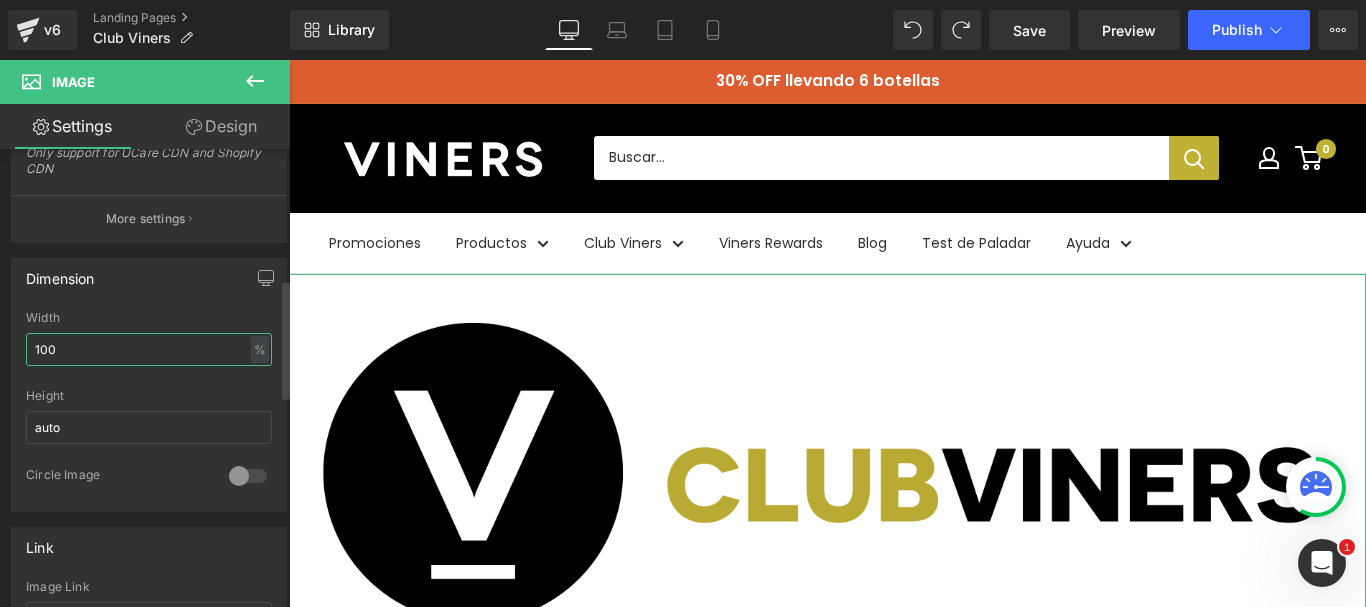 click on "100" at bounding box center [149, 349] 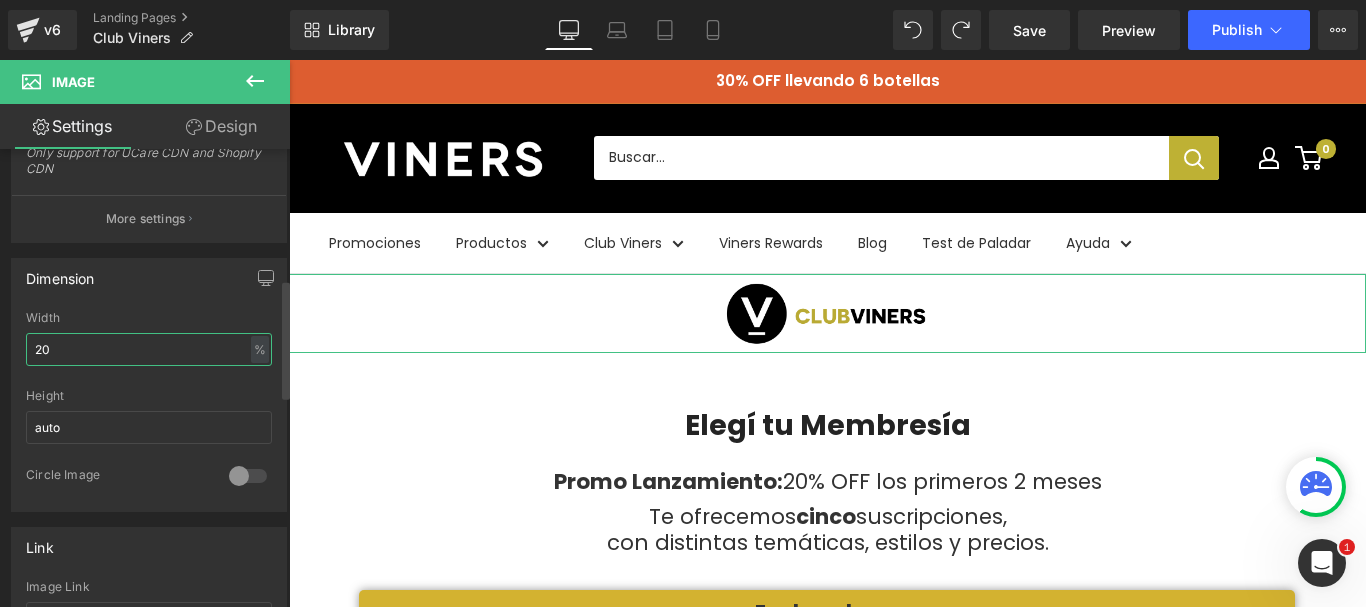 type on "2" 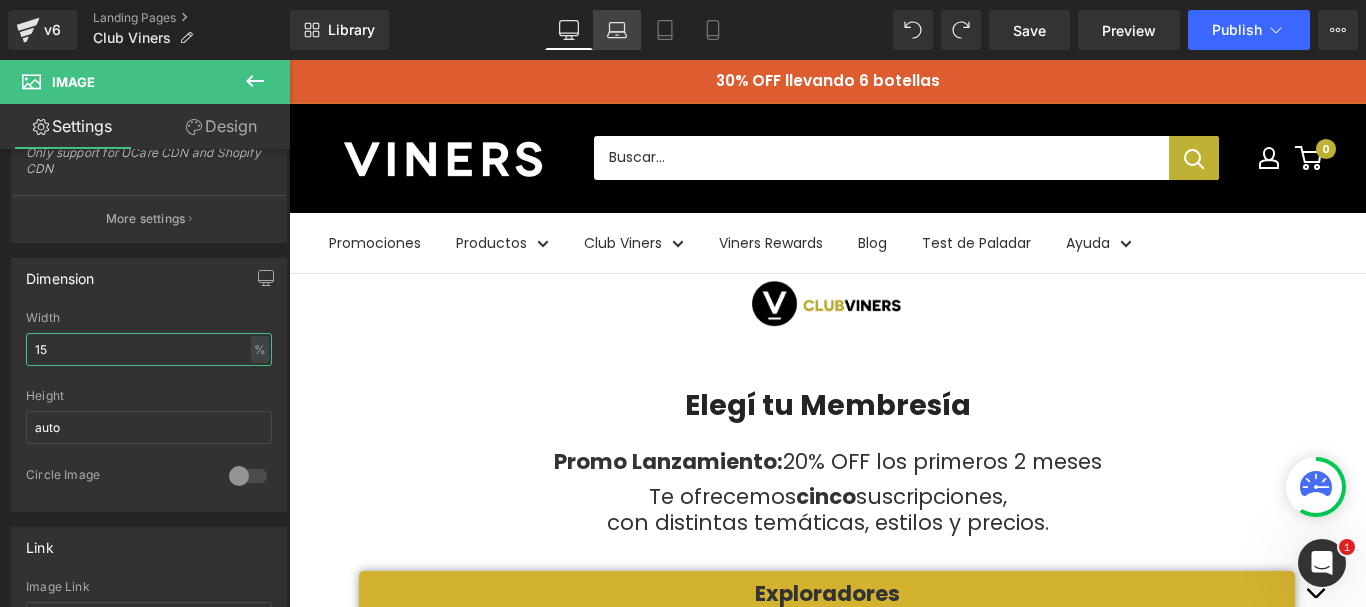 type on "15" 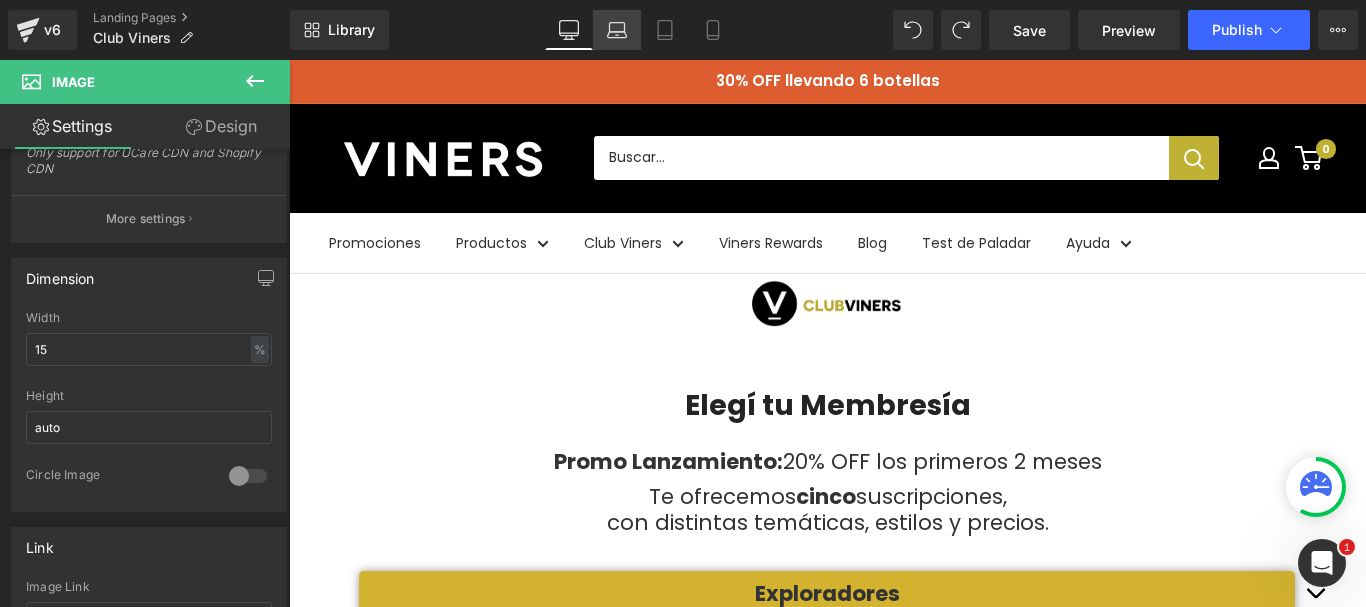 click 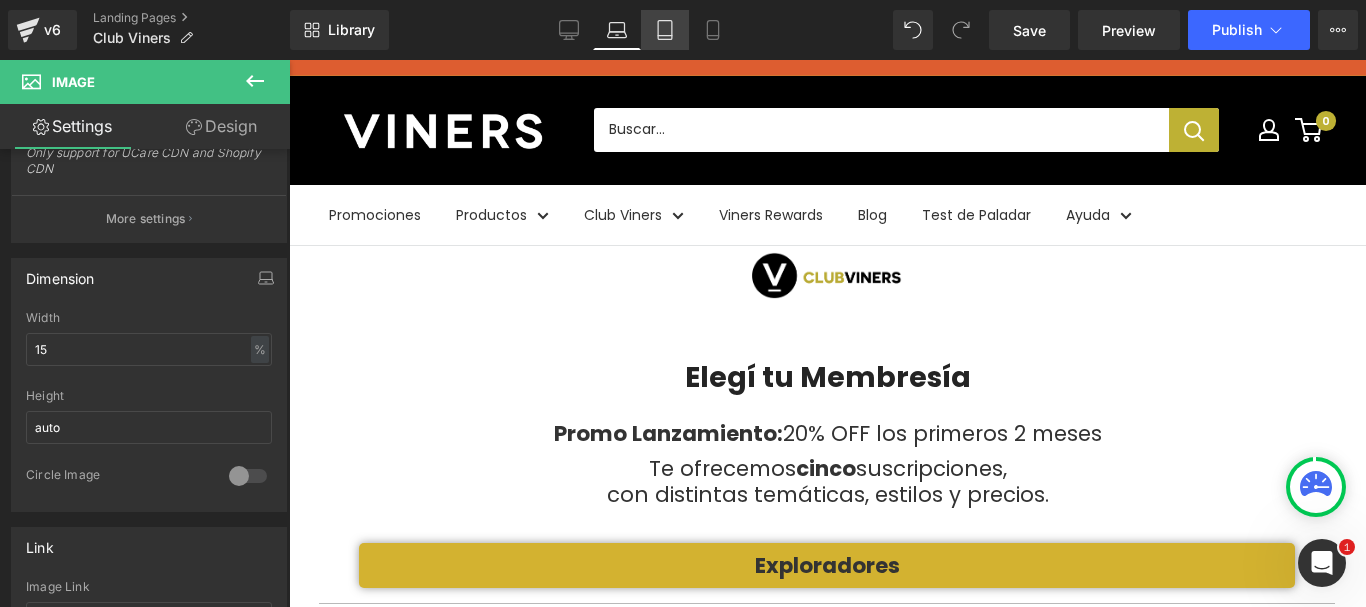 click 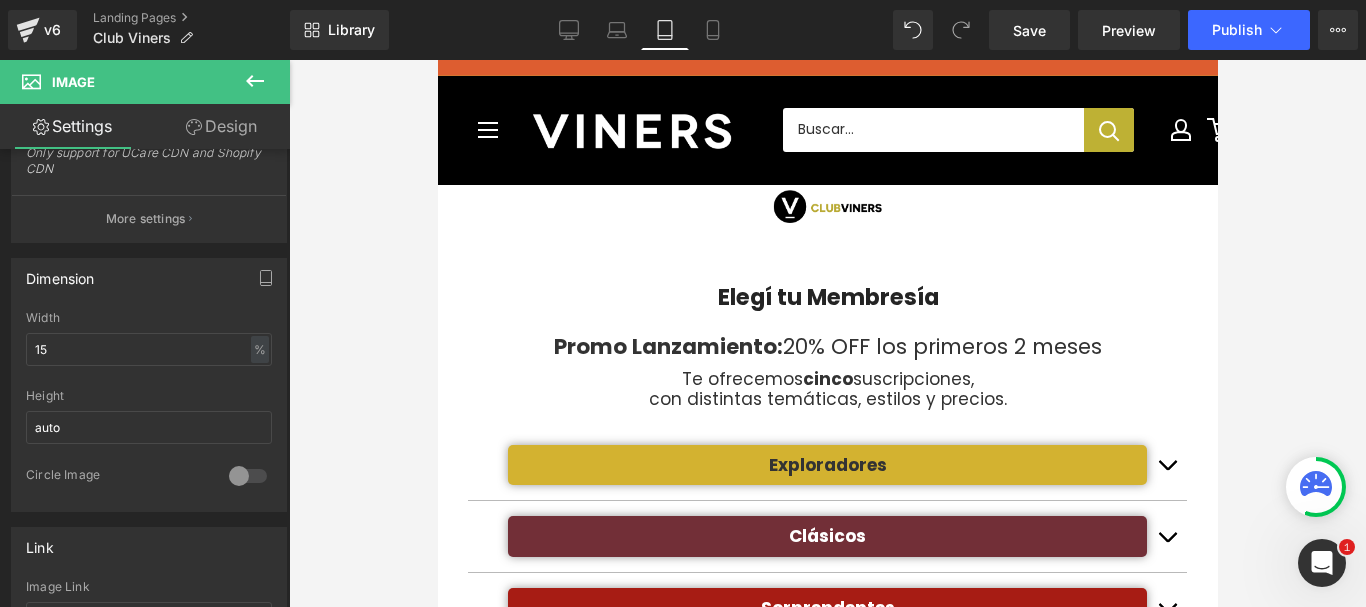 scroll, scrollTop: 0, scrollLeft: 0, axis: both 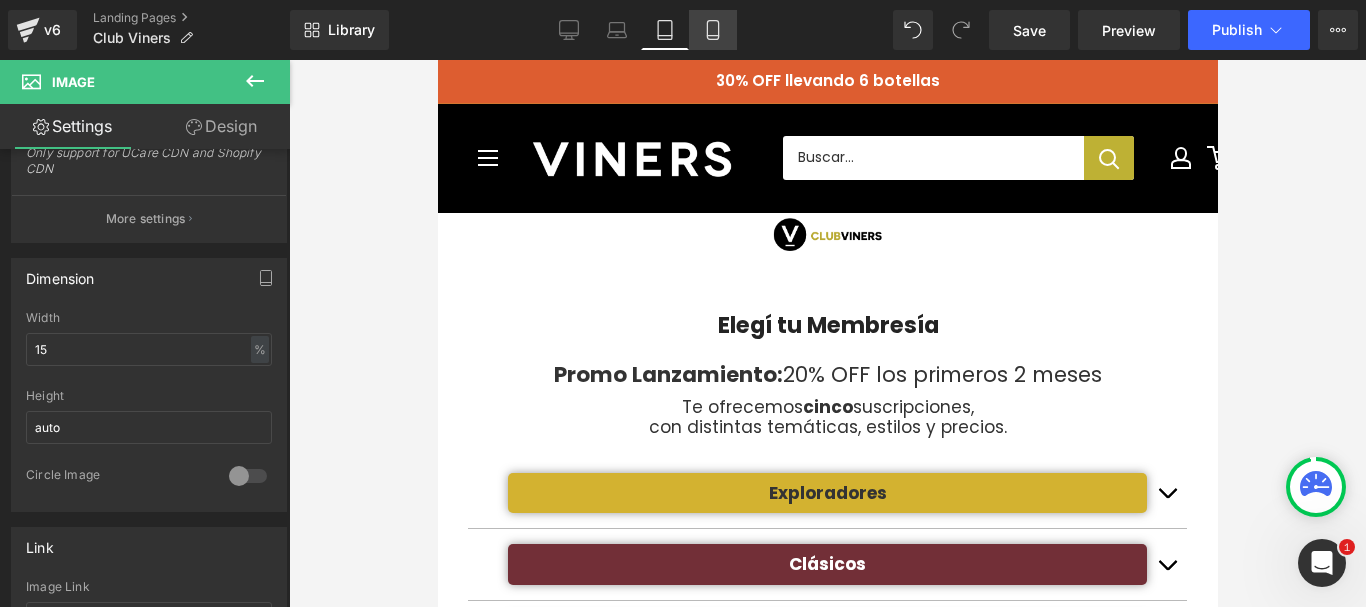 click on "Mobile" at bounding box center [713, 30] 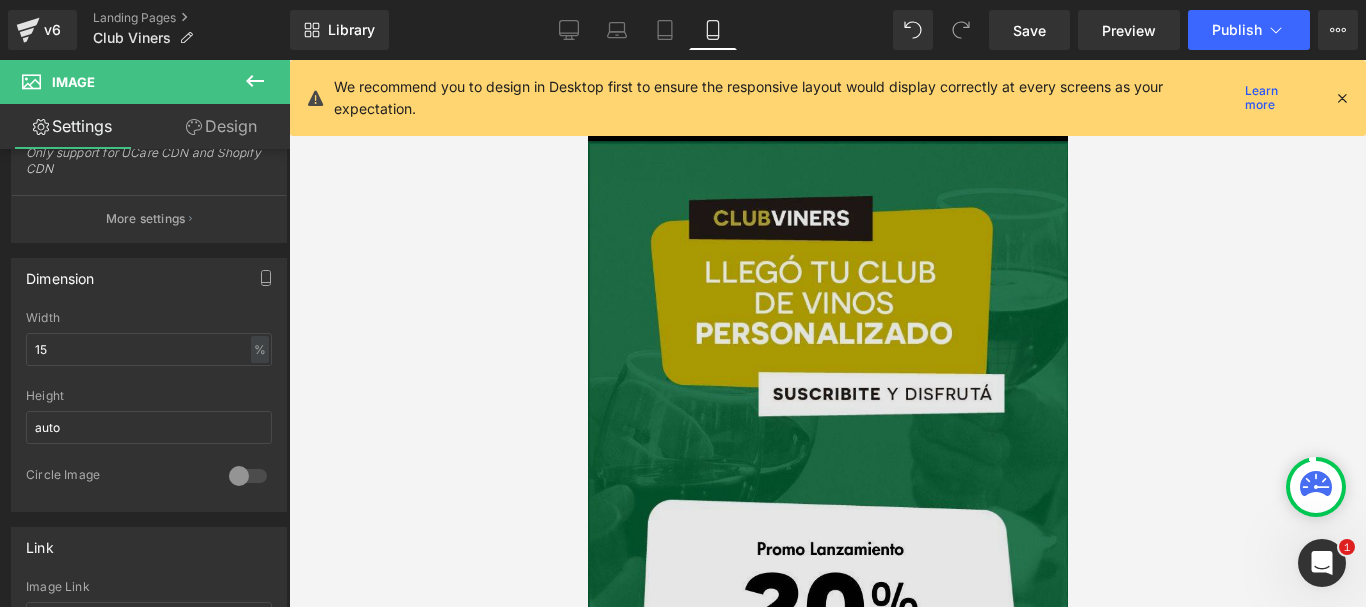 scroll, scrollTop: 0, scrollLeft: 0, axis: both 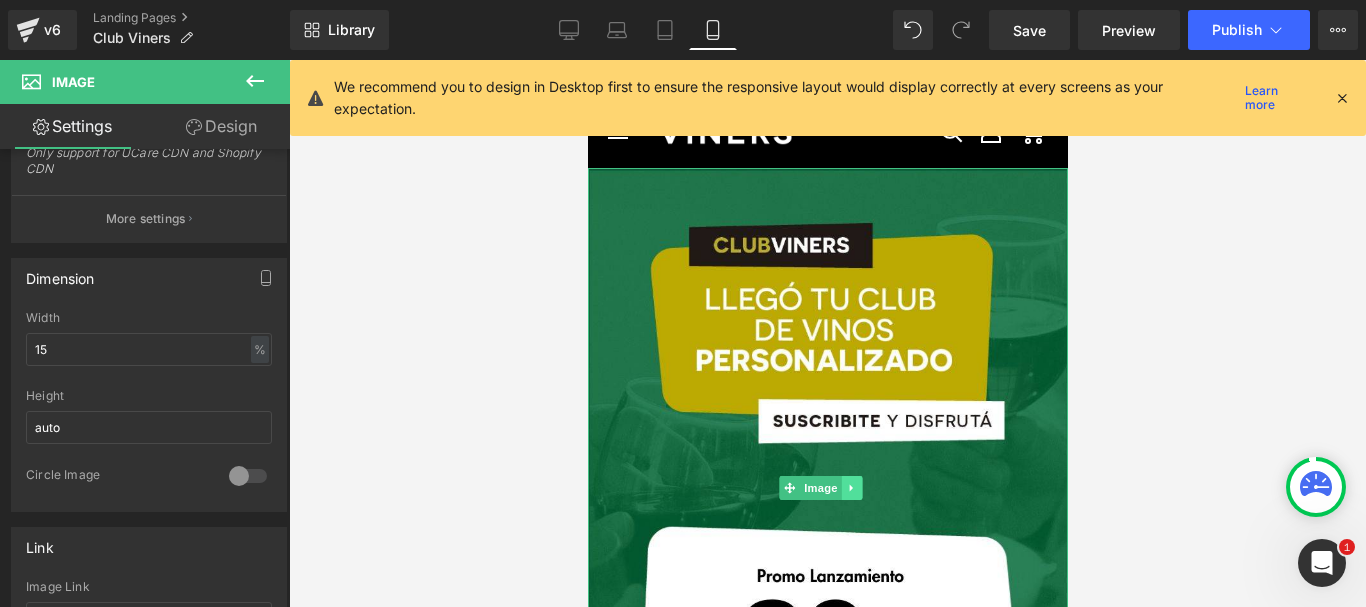 click 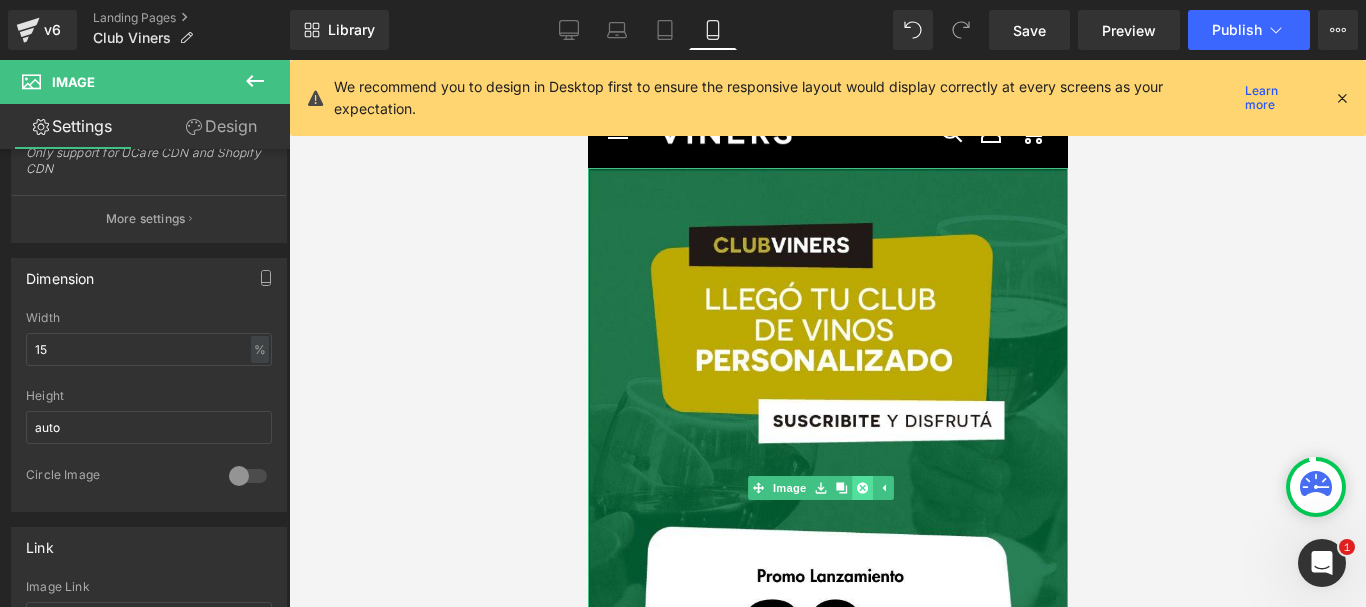 click 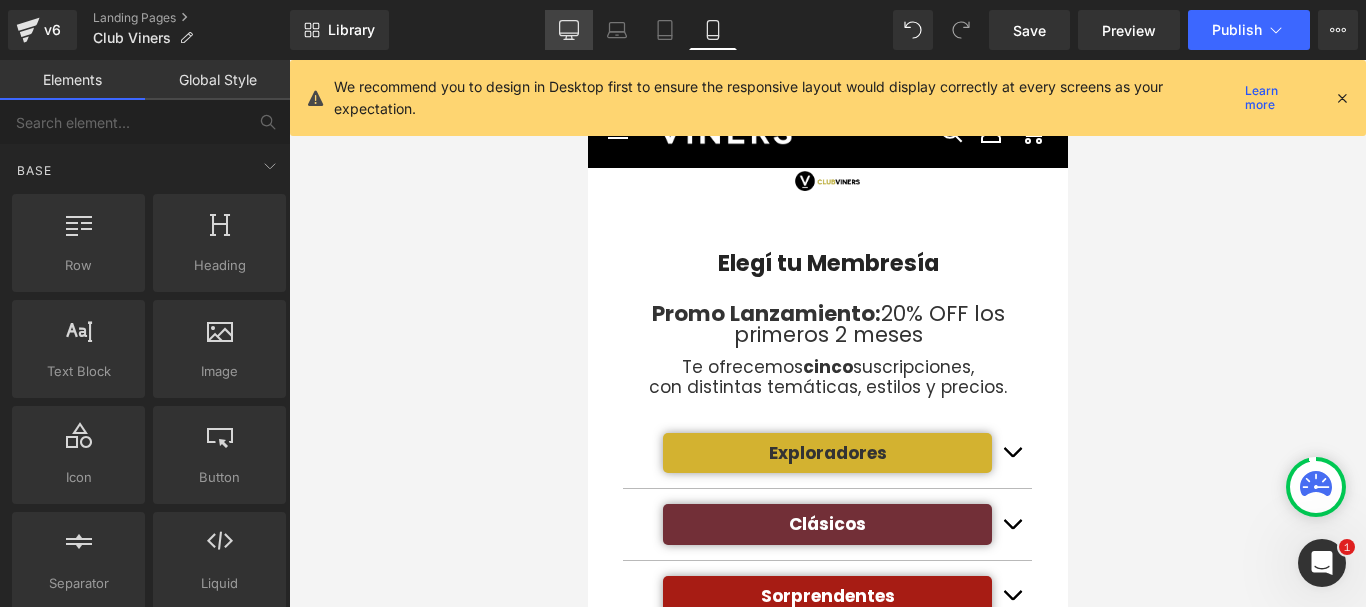 click 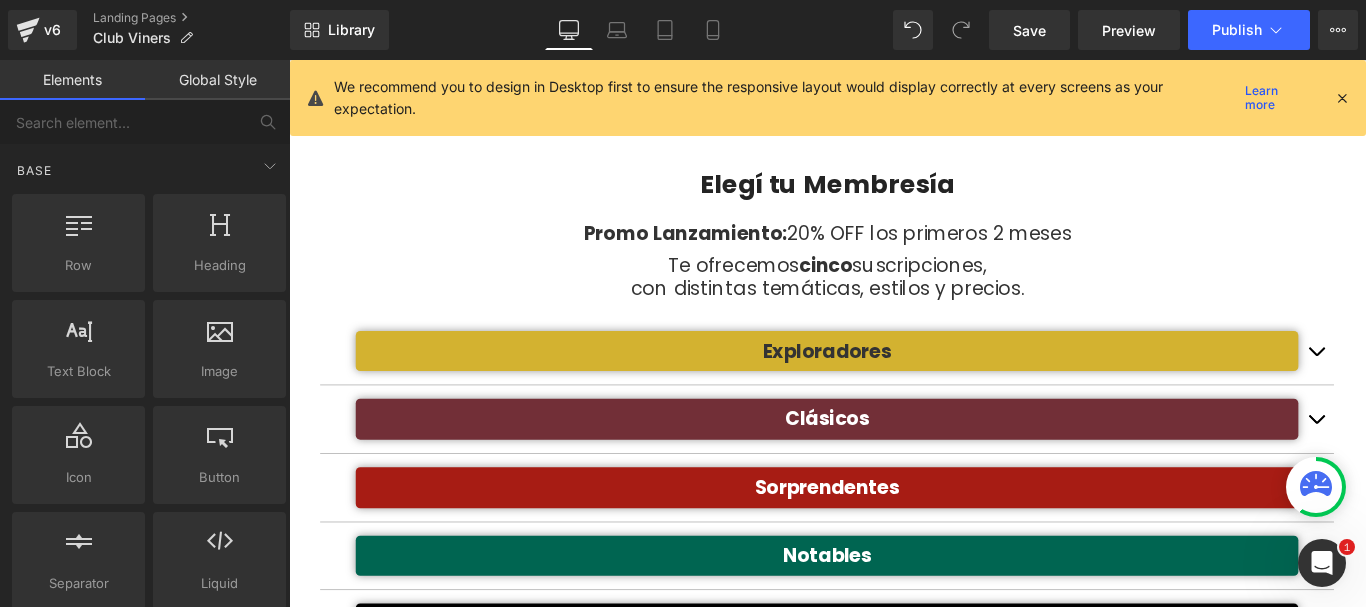 scroll, scrollTop: 0, scrollLeft: 0, axis: both 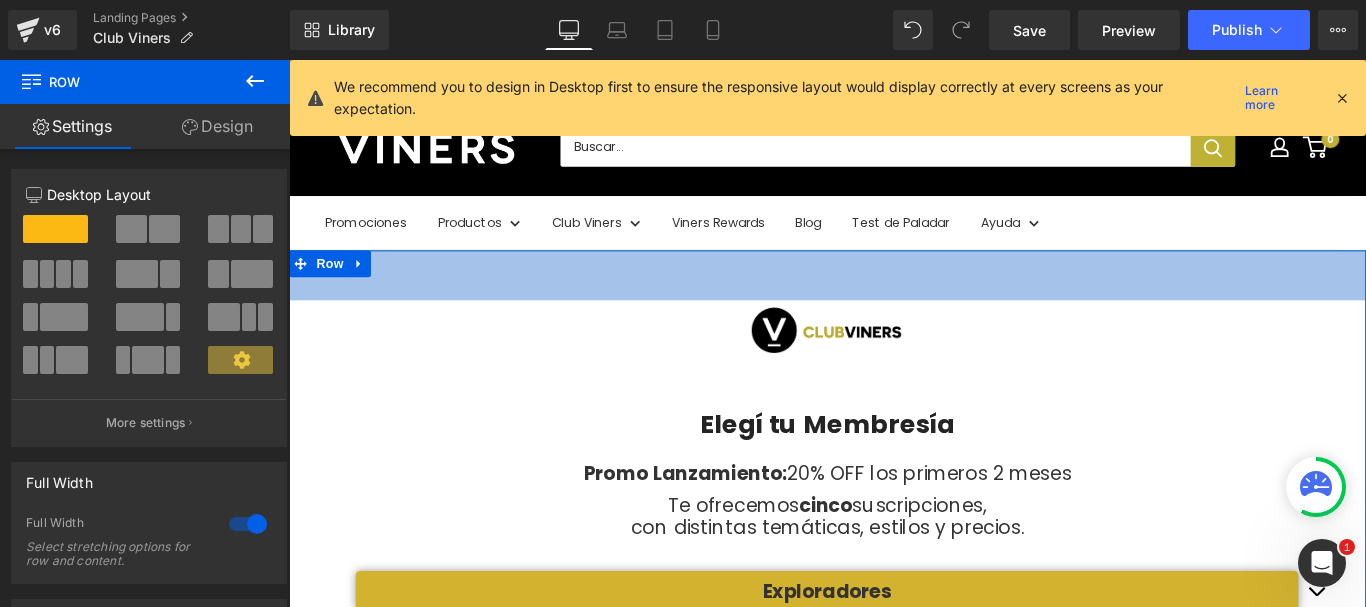 drag, startPoint x: 788, startPoint y: 275, endPoint x: 786, endPoint y: 331, distance: 56.0357 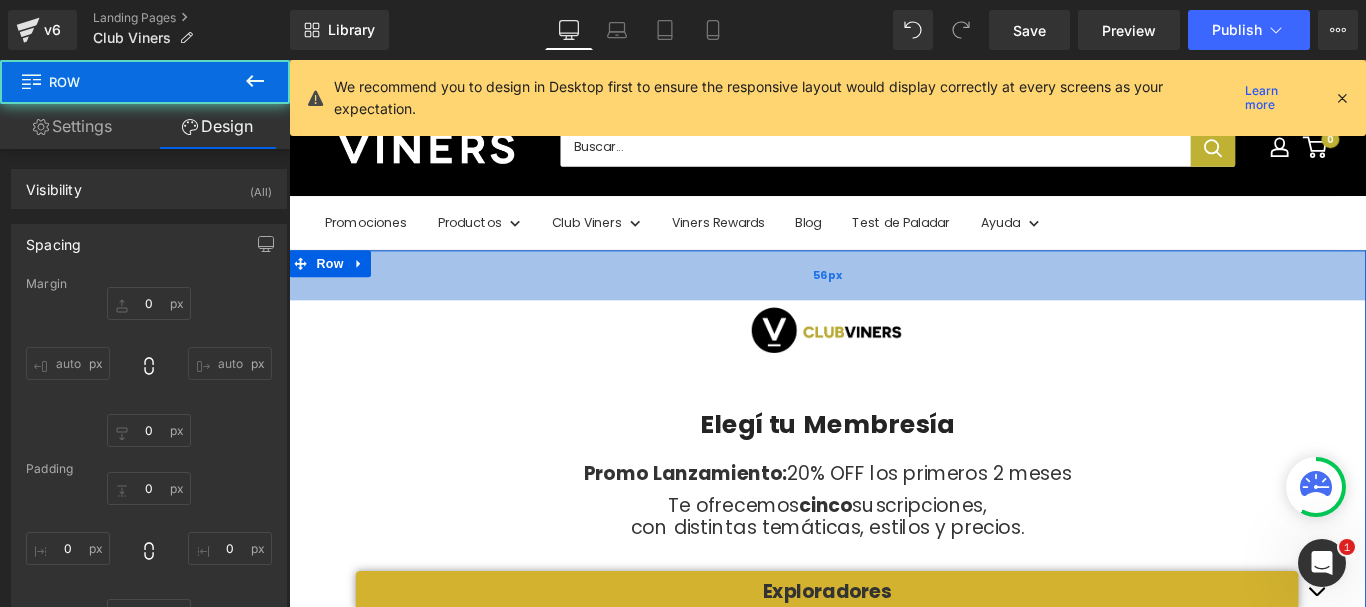 type on "0" 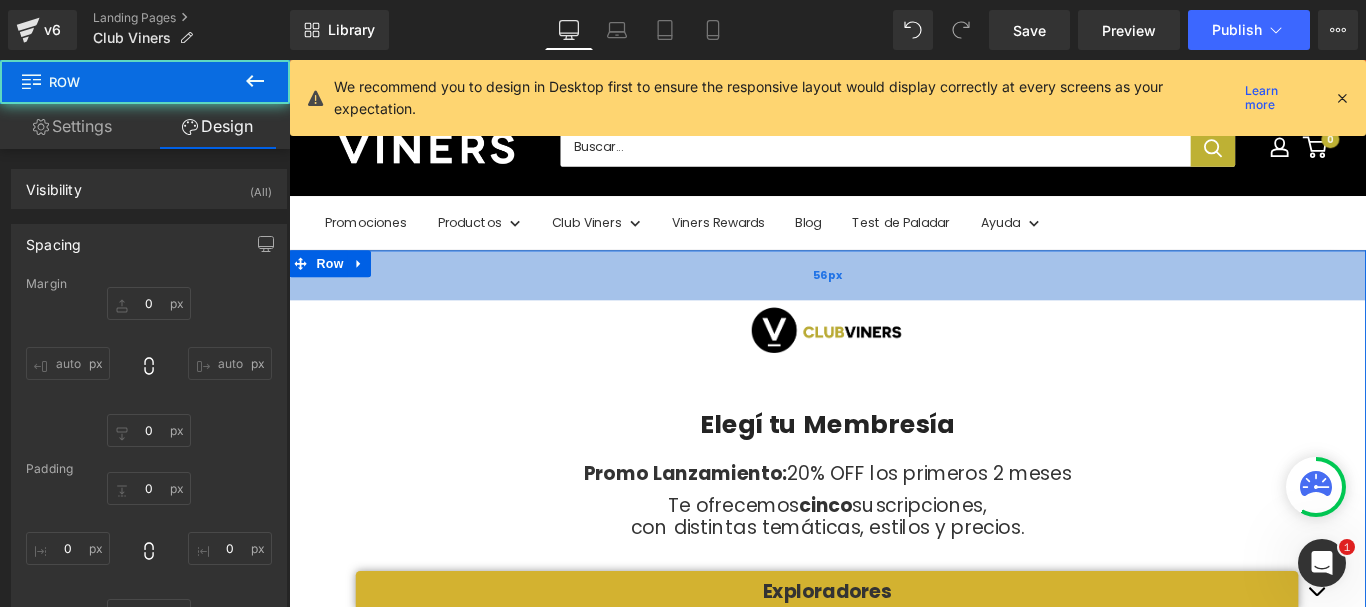 type on "0" 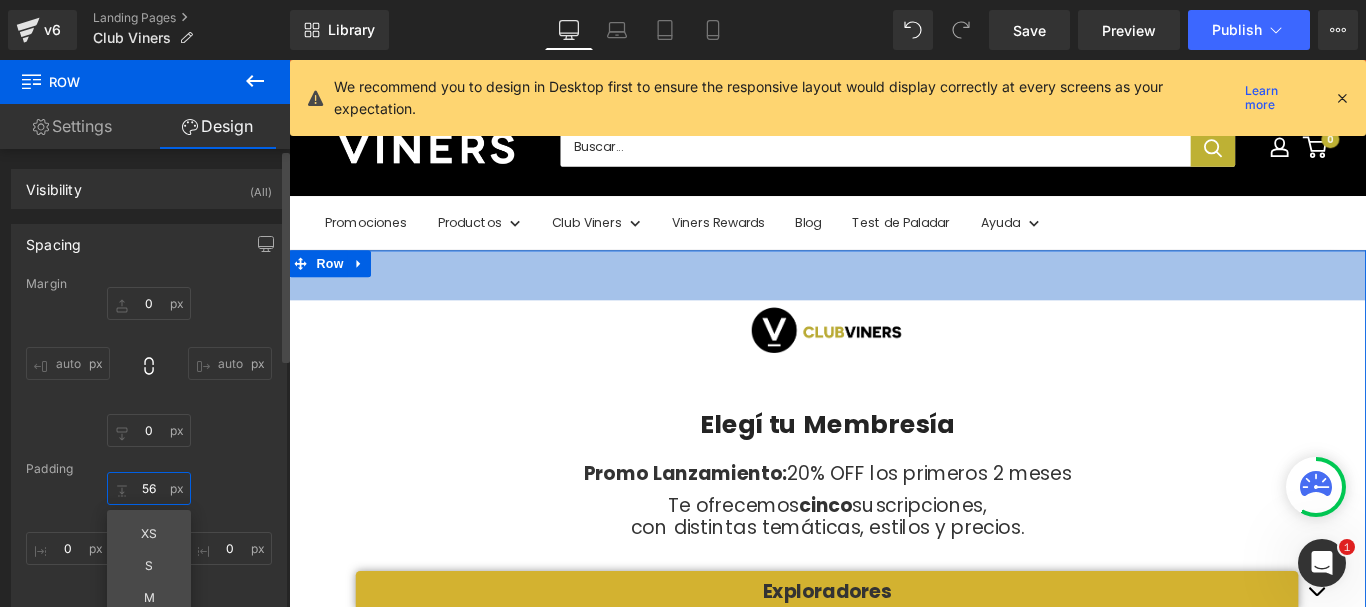 click on "56" at bounding box center [149, 488] 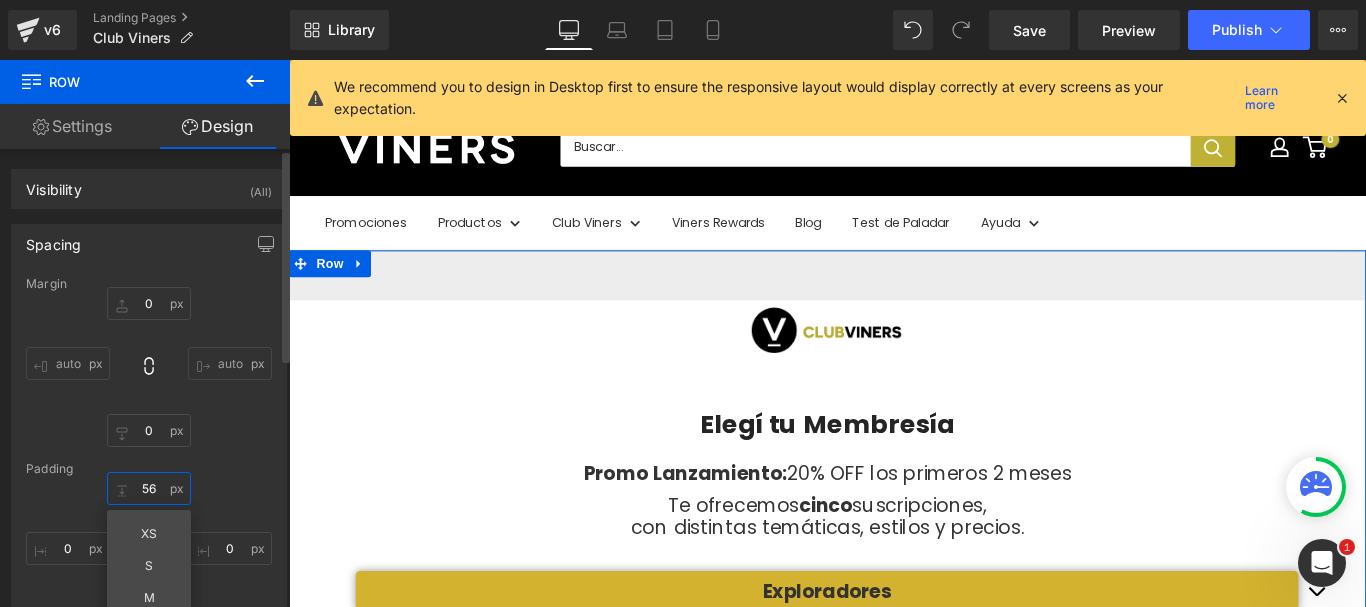 click on "56" at bounding box center (149, 488) 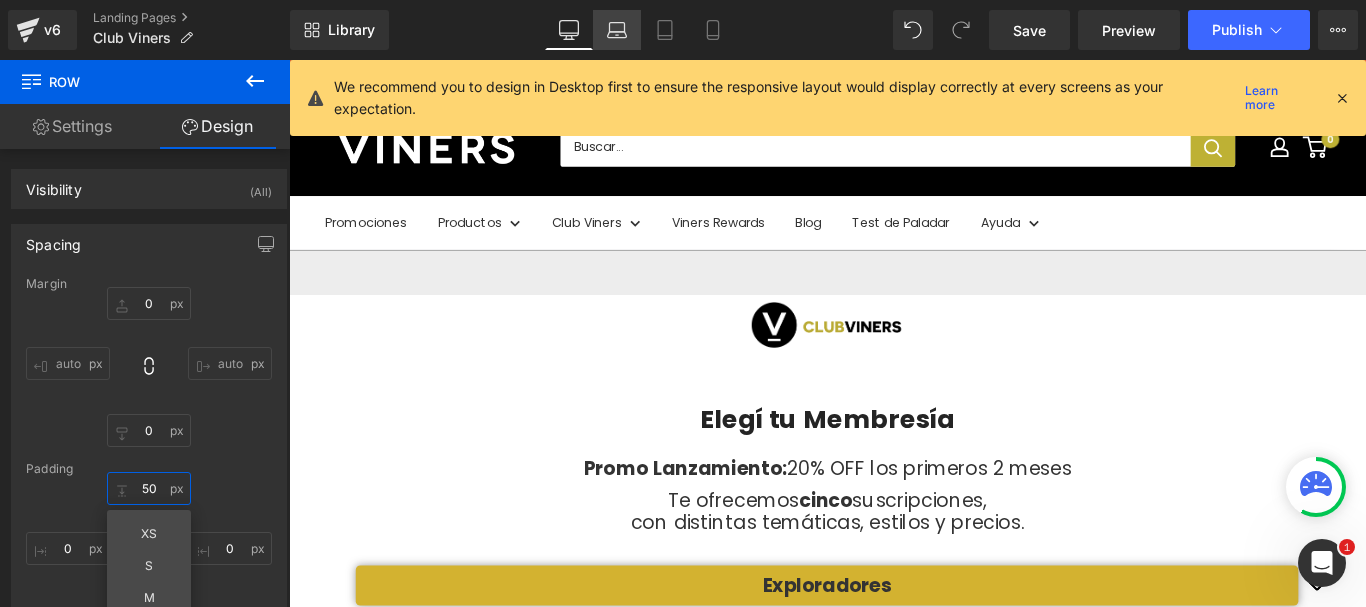 type on "50" 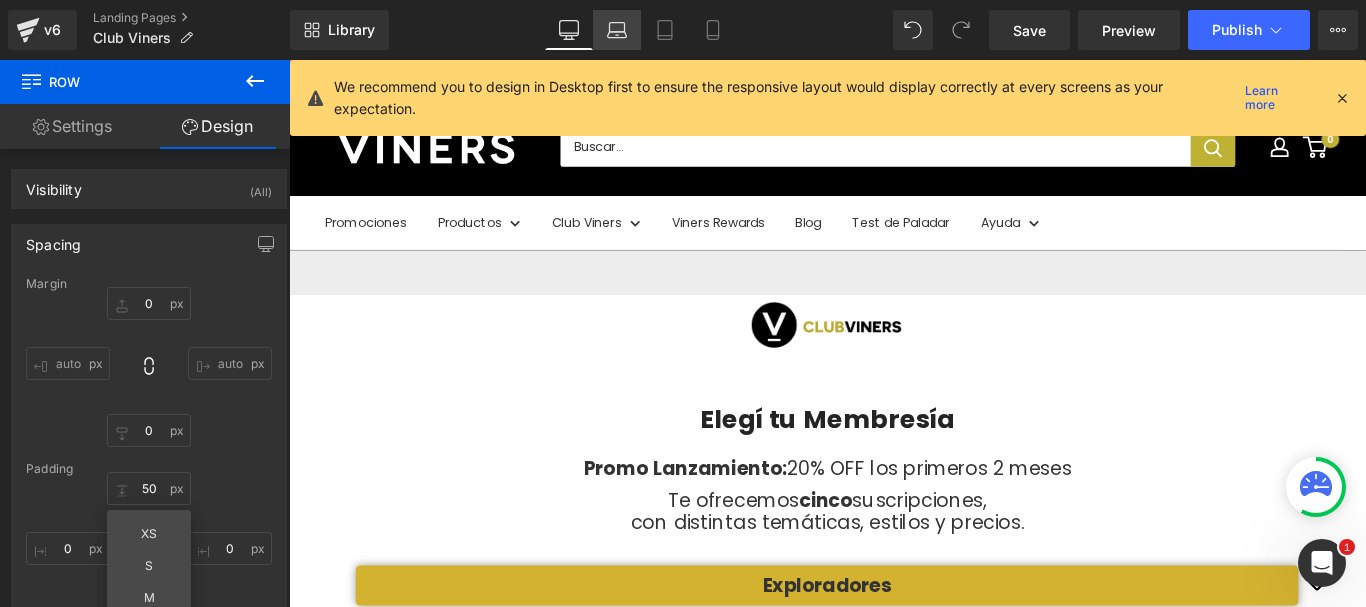 click on "Laptop" at bounding box center (617, 30) 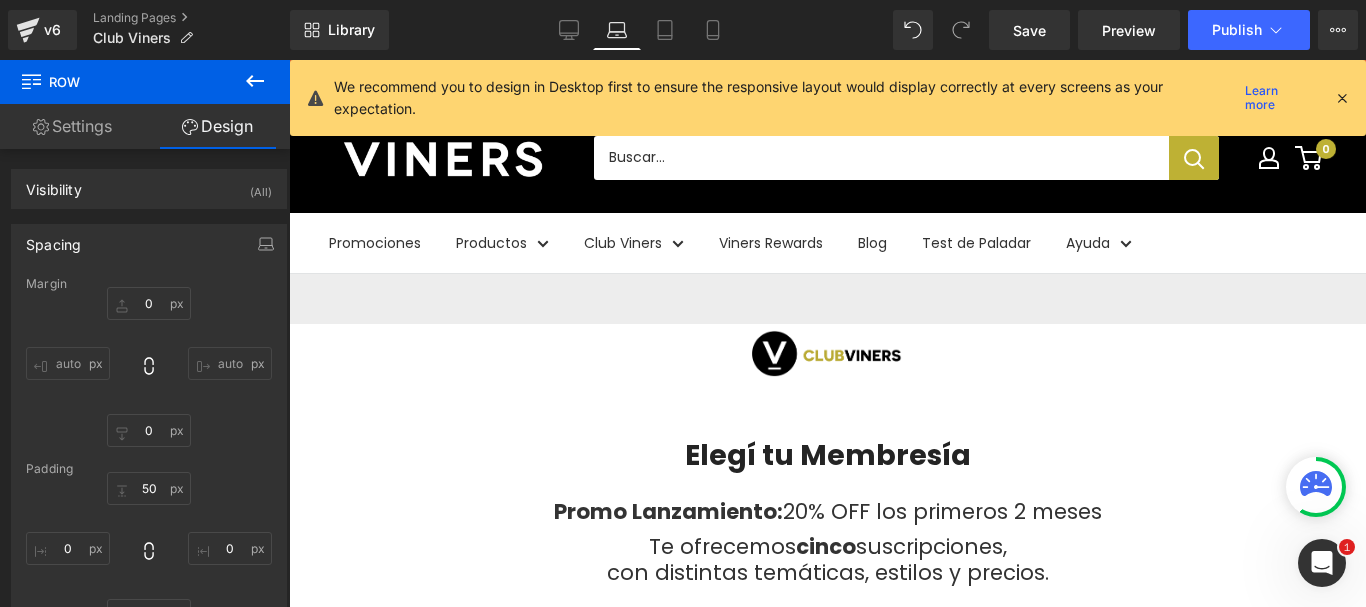 type on "0" 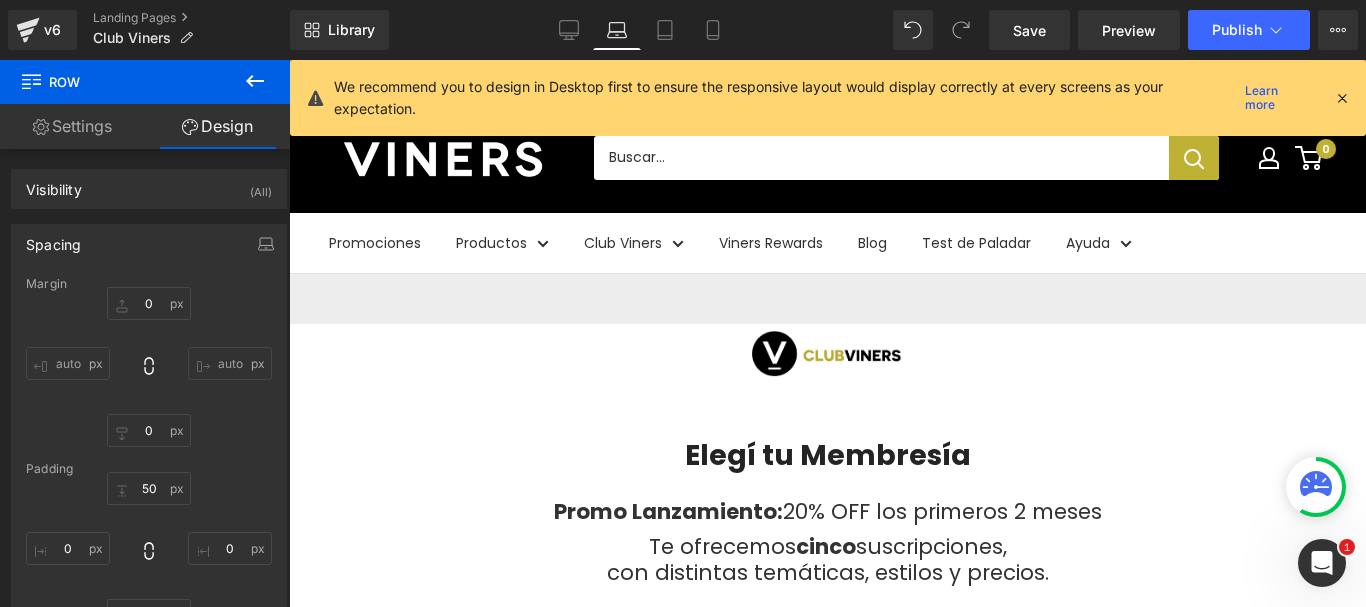 type on "0" 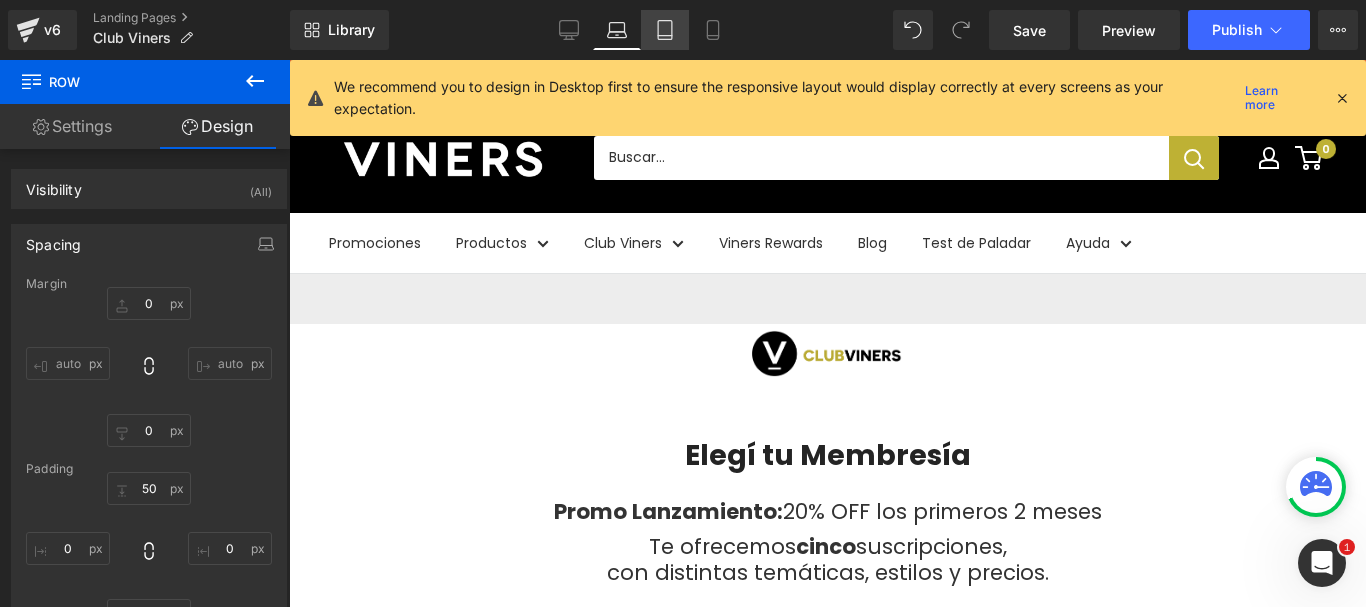click 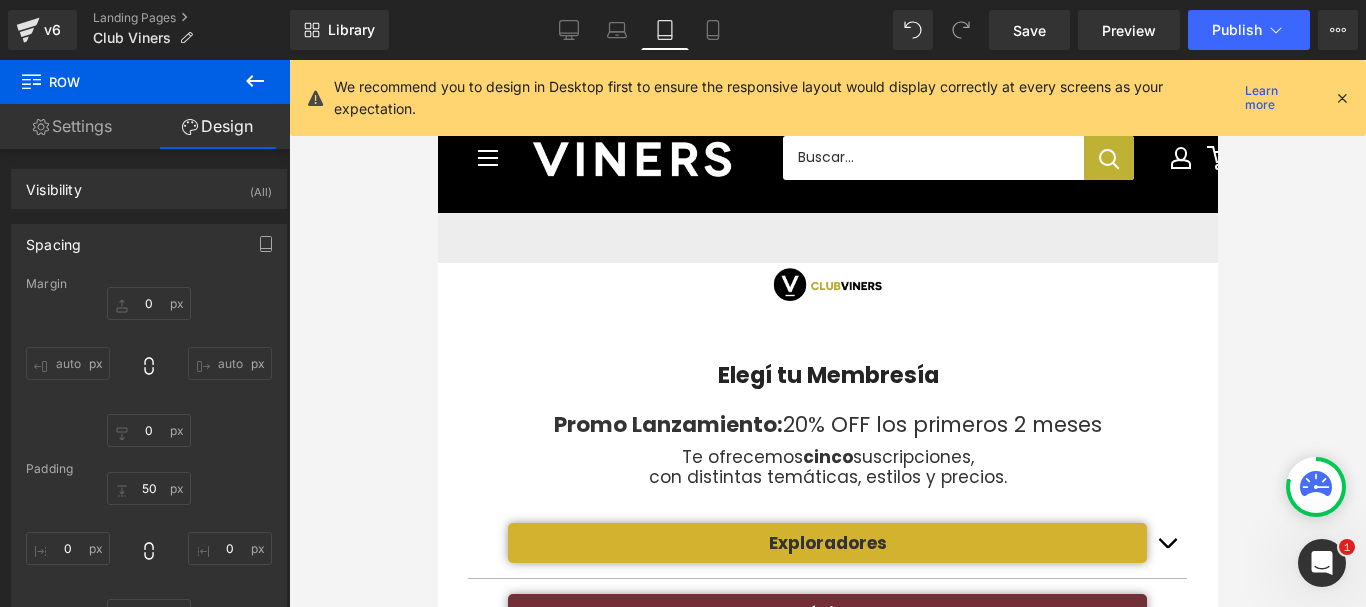 type on "0" 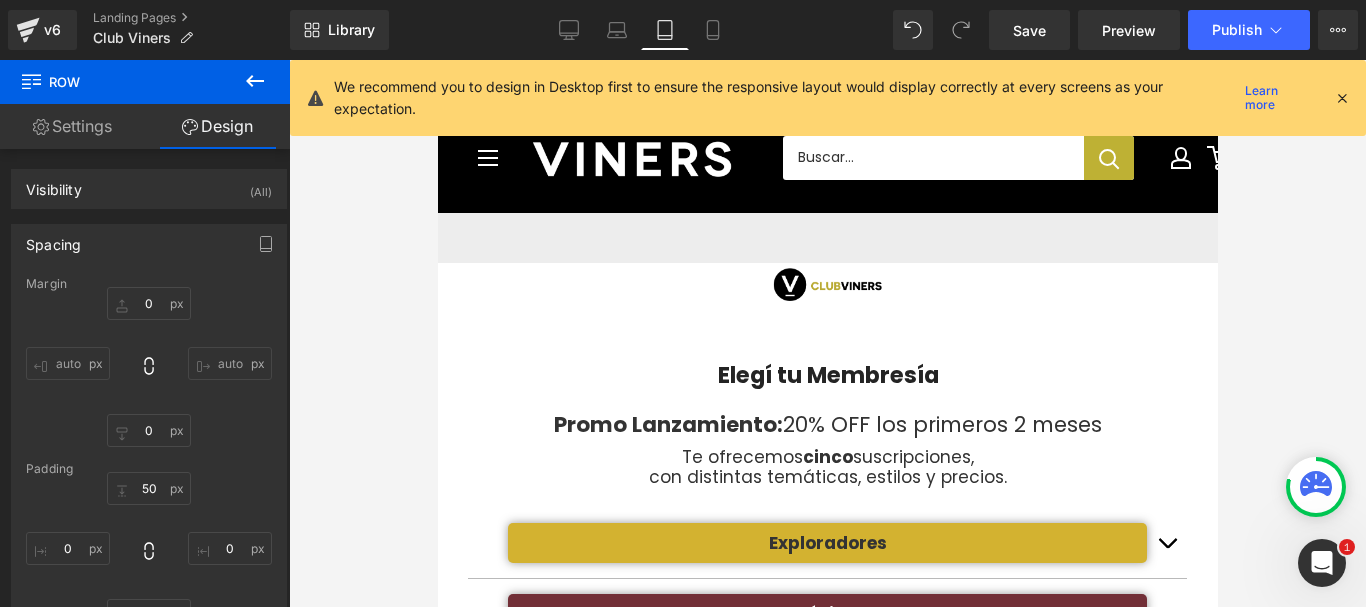 type on "0" 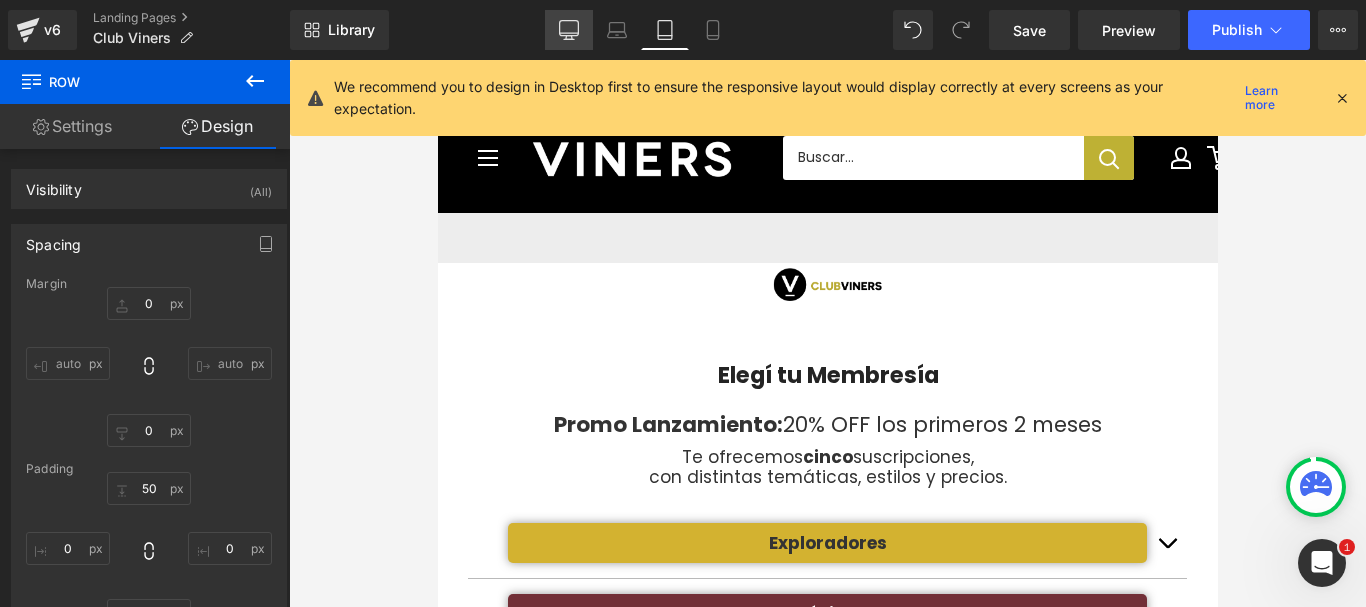click on "Desktop" at bounding box center (569, 30) 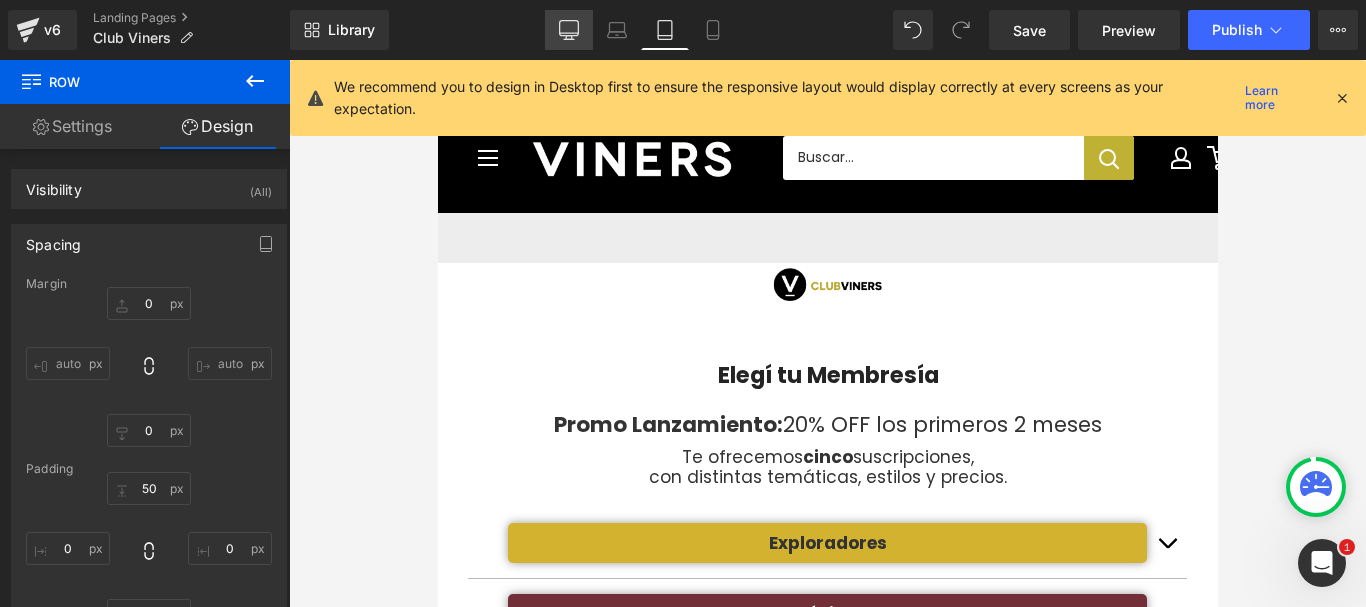 type on "0" 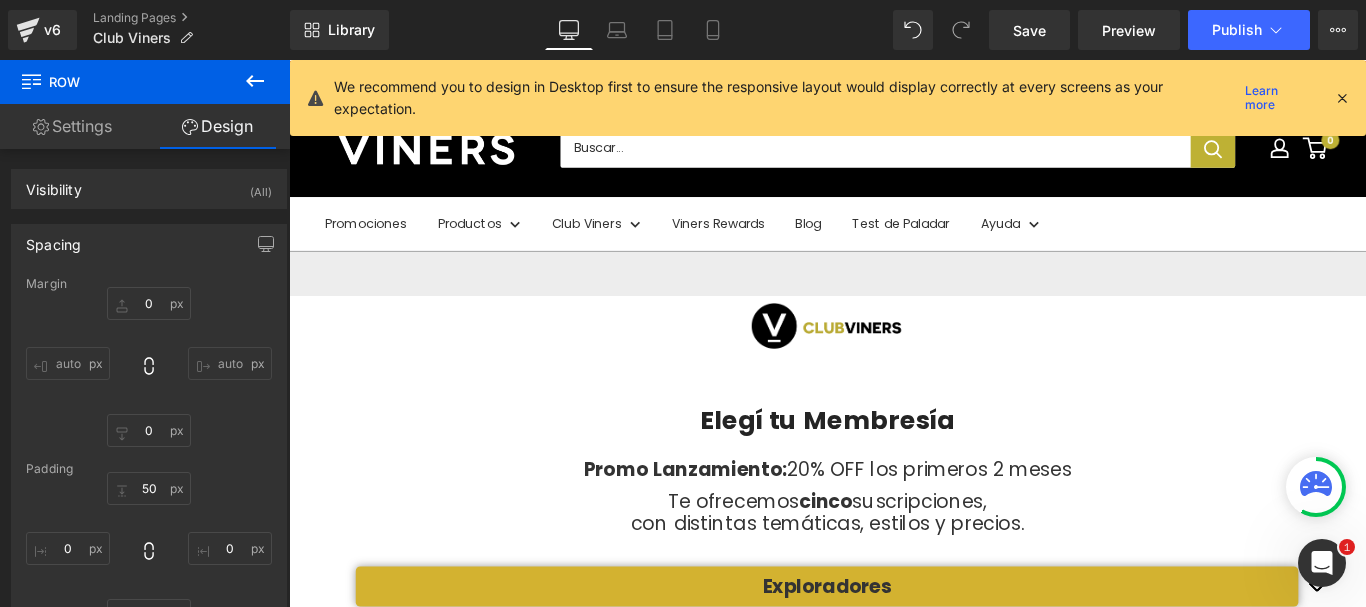 scroll, scrollTop: 61, scrollLeft: 0, axis: vertical 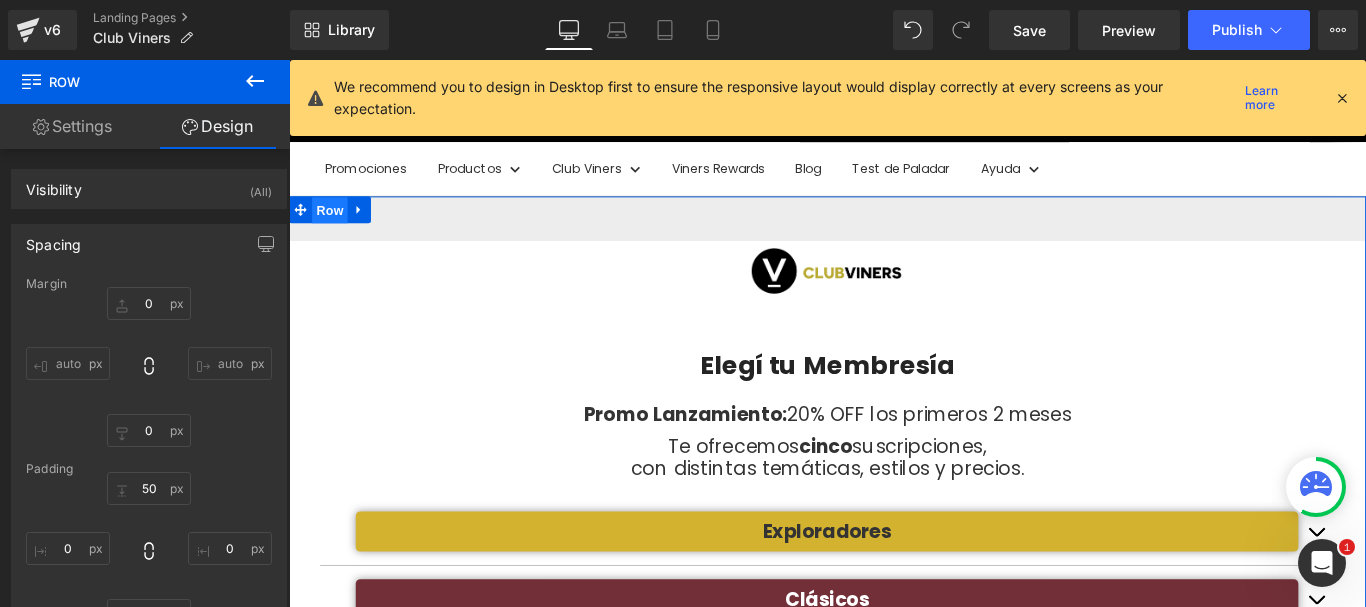 click on "Row" at bounding box center [335, 229] 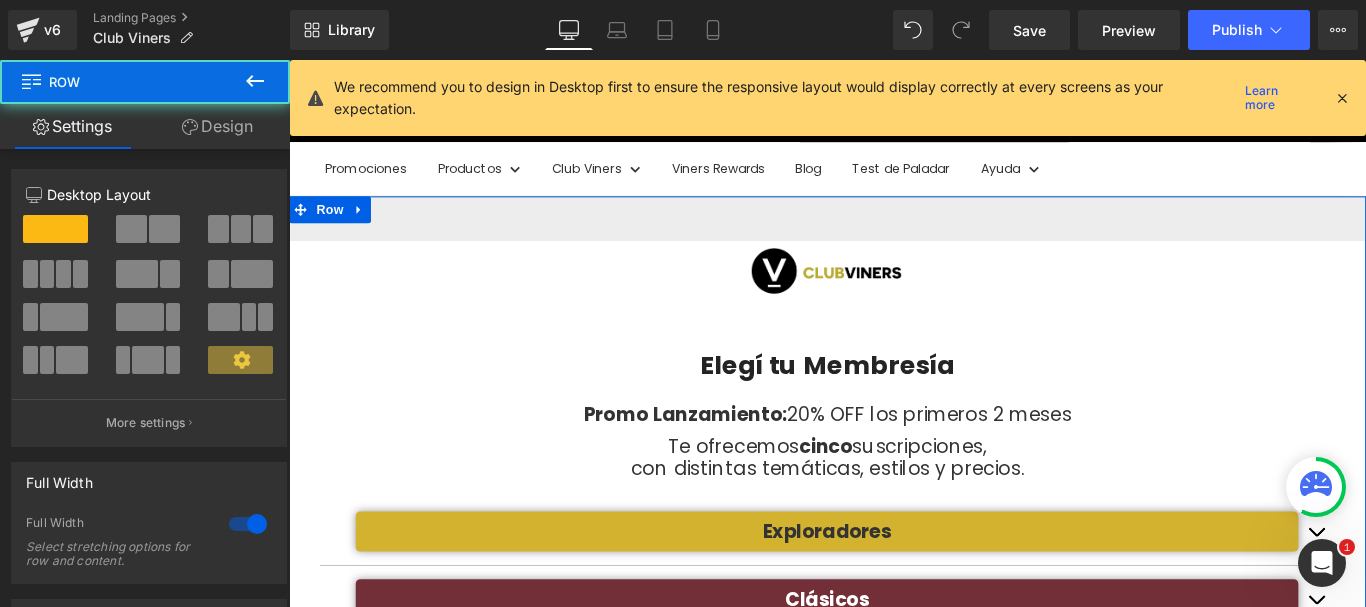 click on "Design" at bounding box center (217, 126) 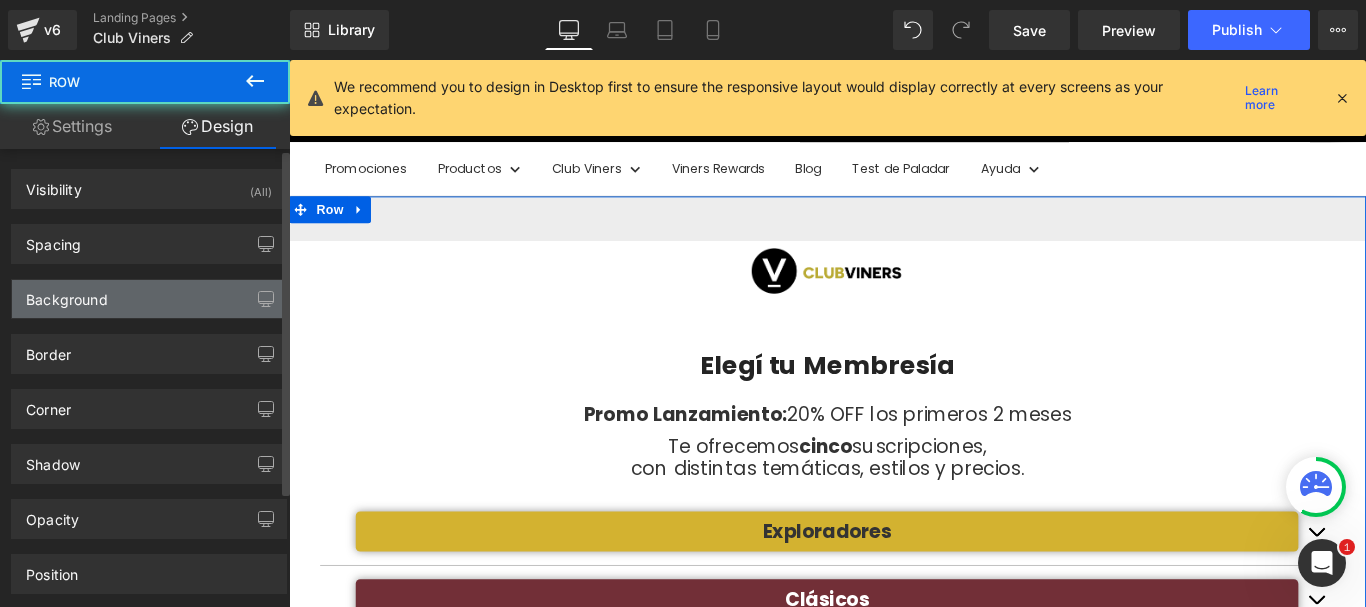 type on "transparent" 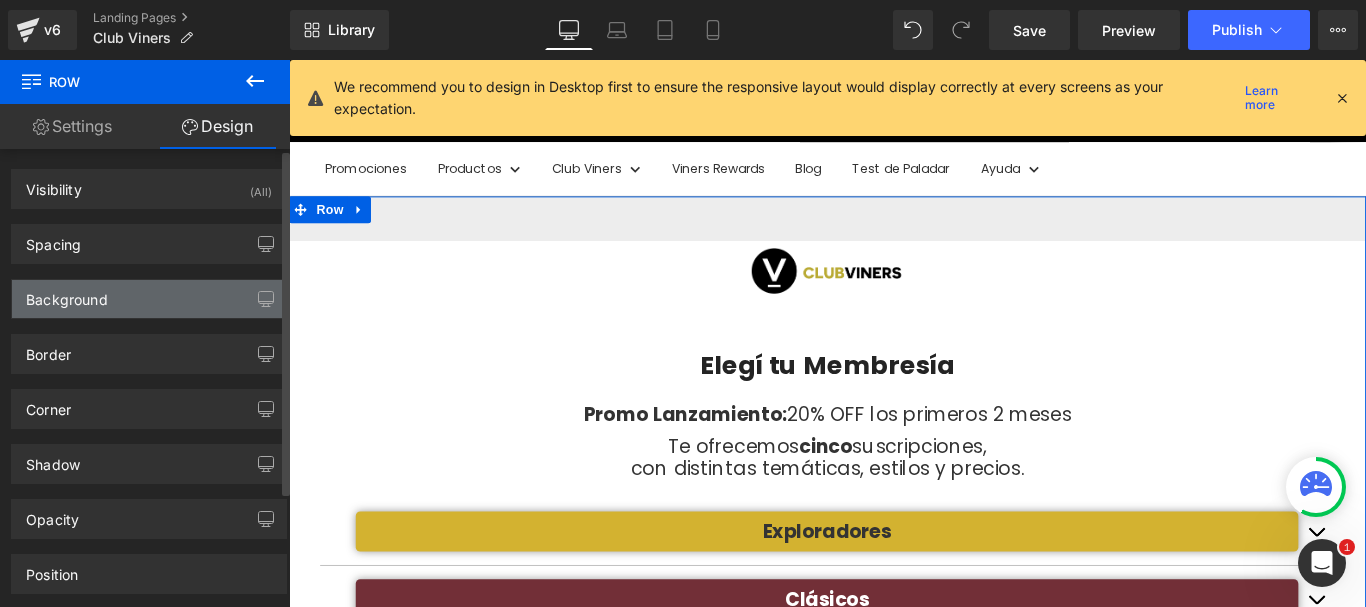 click on "Background" at bounding box center [67, 294] 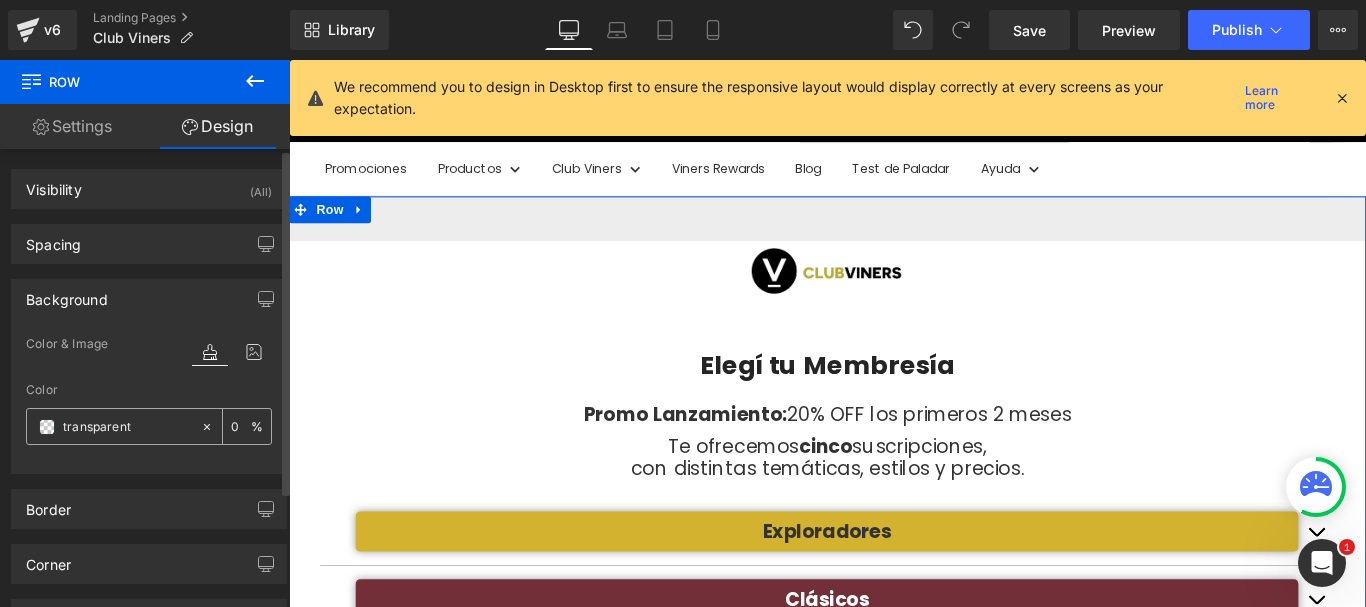 click on "transparent" at bounding box center [127, 427] 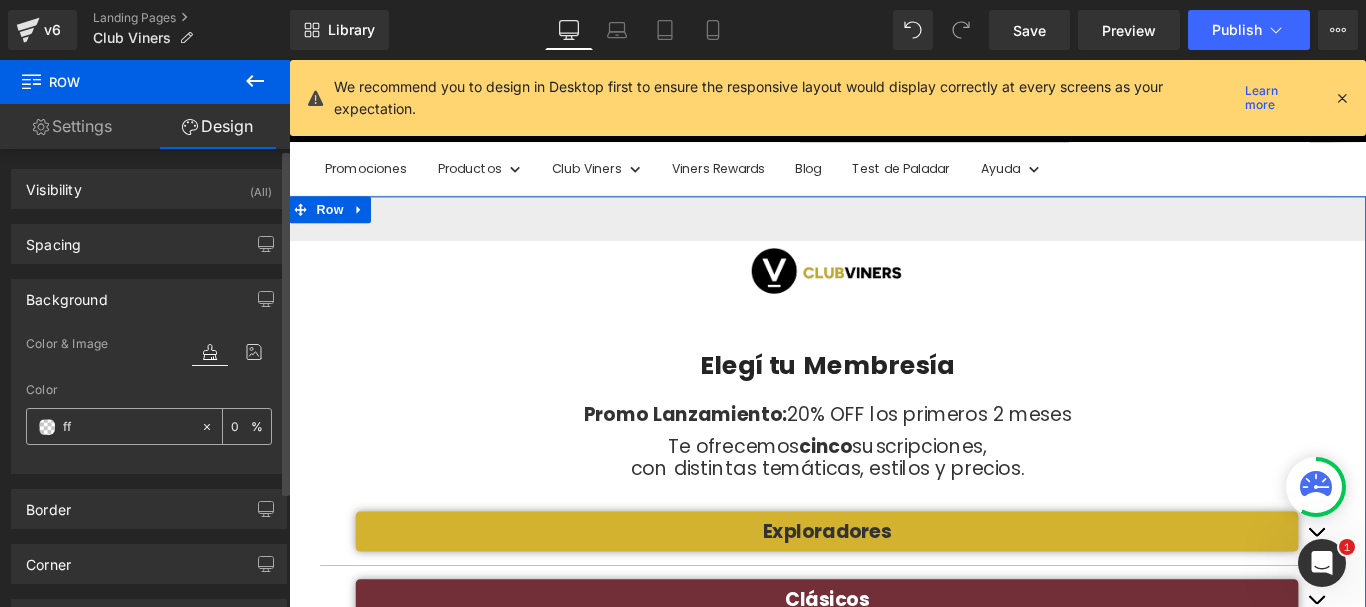type on "fff" 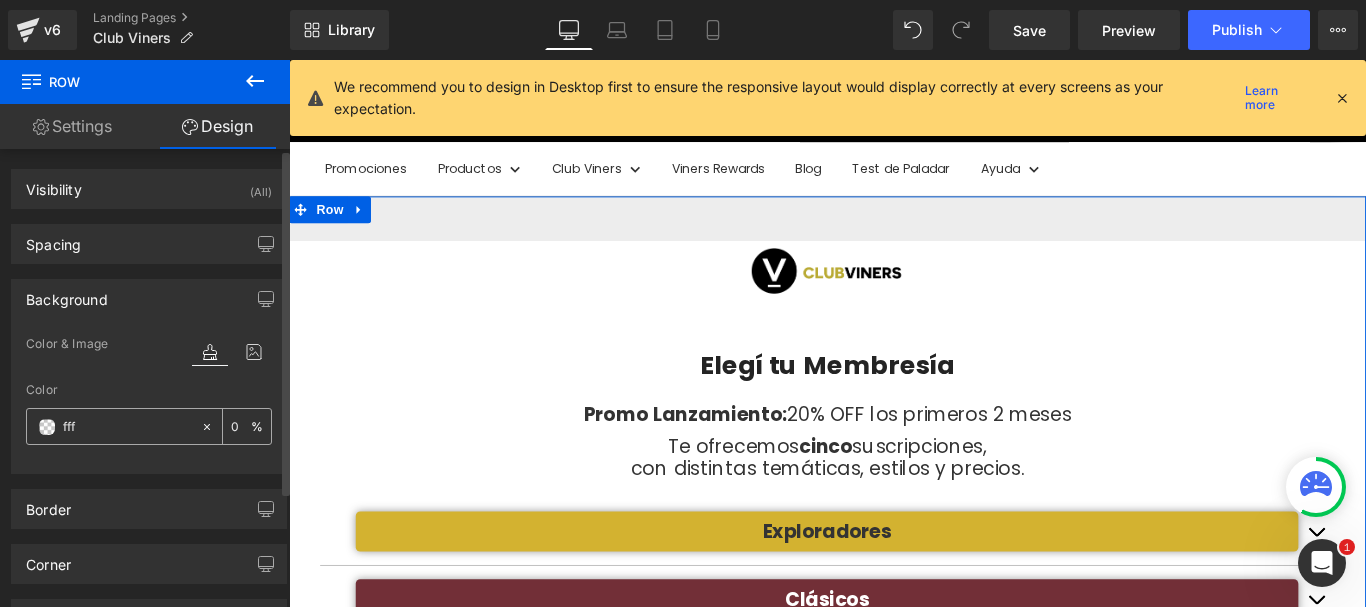 type on "100" 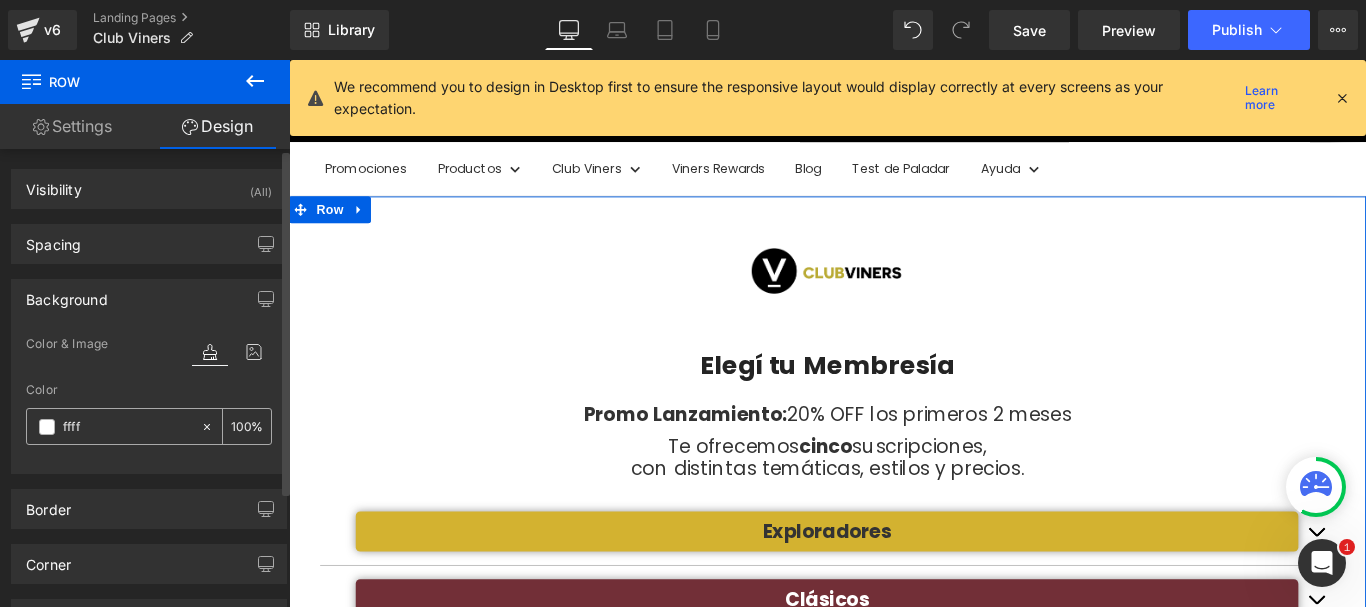 type on "fffff" 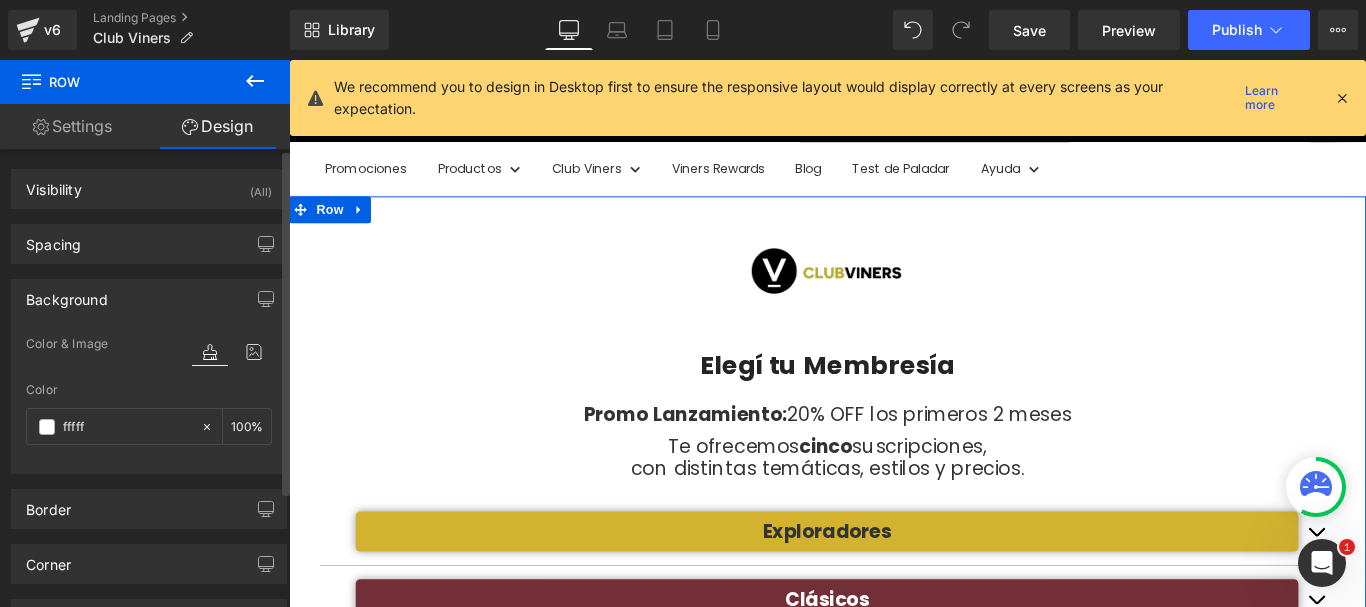 type on "0" 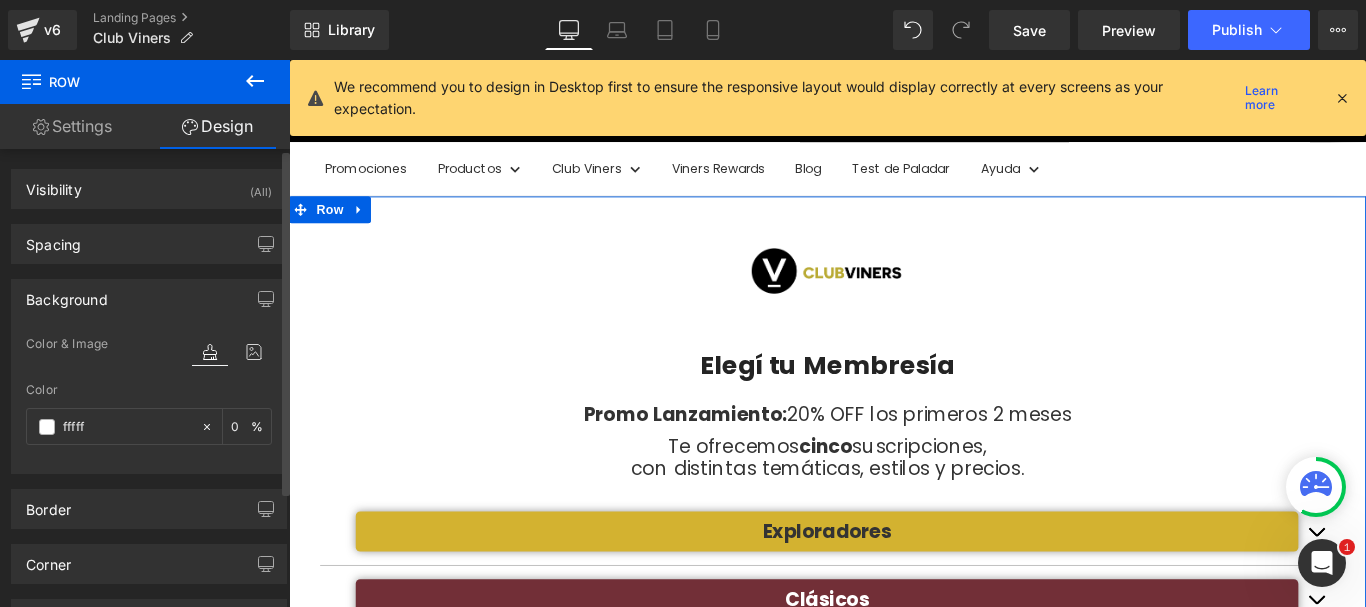type on "ffffff" 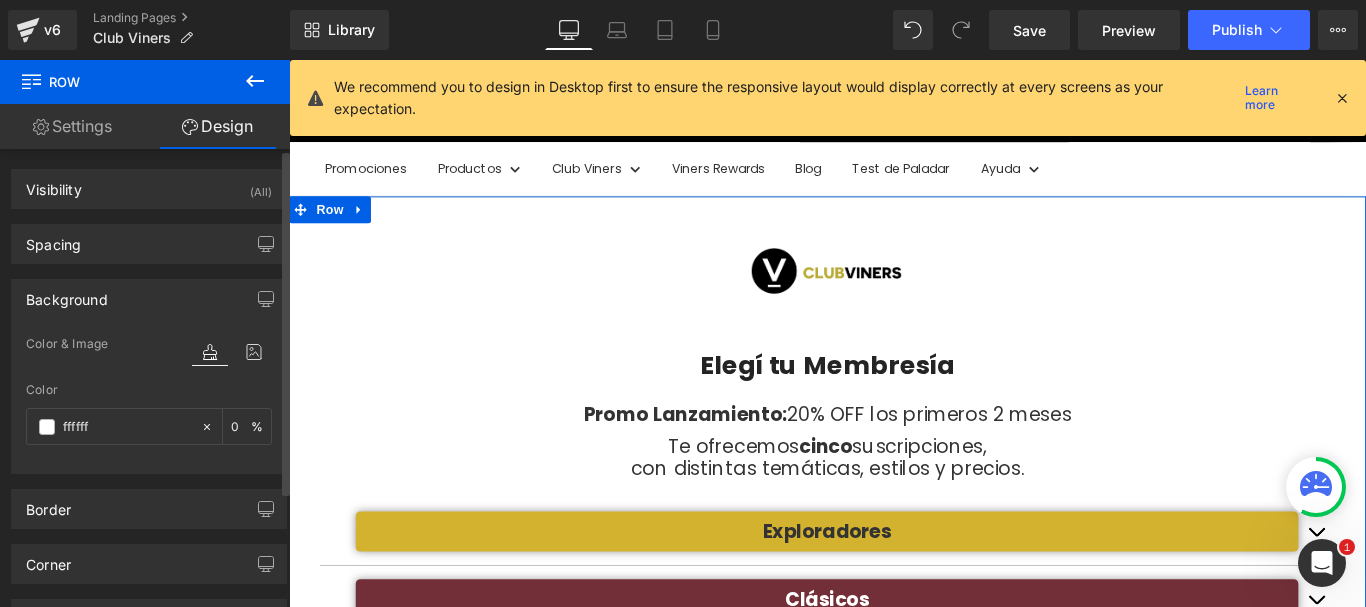 type on "100" 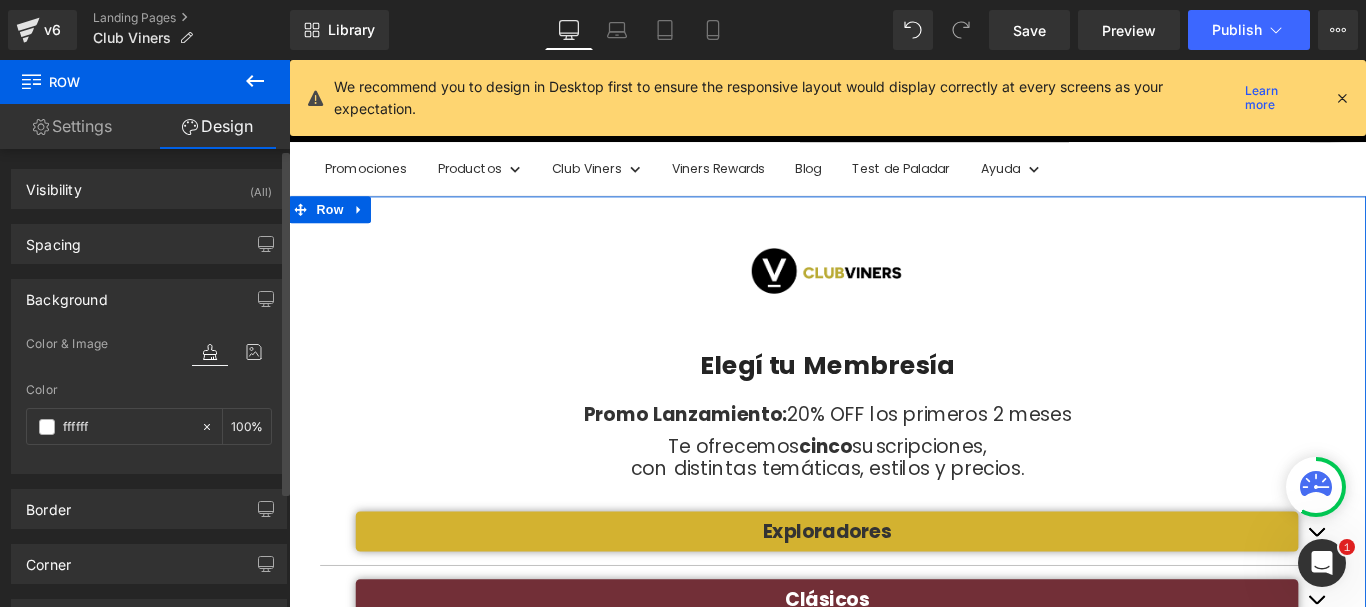 type on "#ffffff" 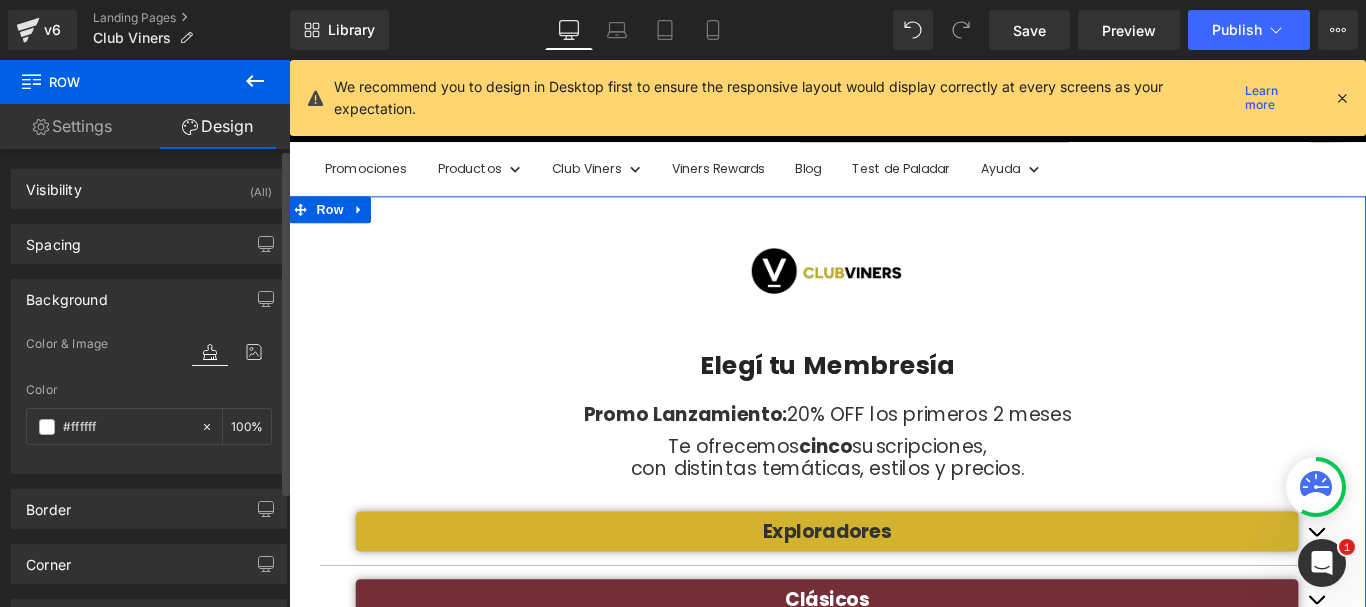 click on "Color & Image color
rgba(255, 255, 255, 1) Color #ffffff 100 %
Image  Replace Image  Upload image or  Browse gallery Image Src Image Quality Lighter Lightest
Lighter
Lighter Lightest Only support for UCare CDN
More settings" at bounding box center (149, 402) 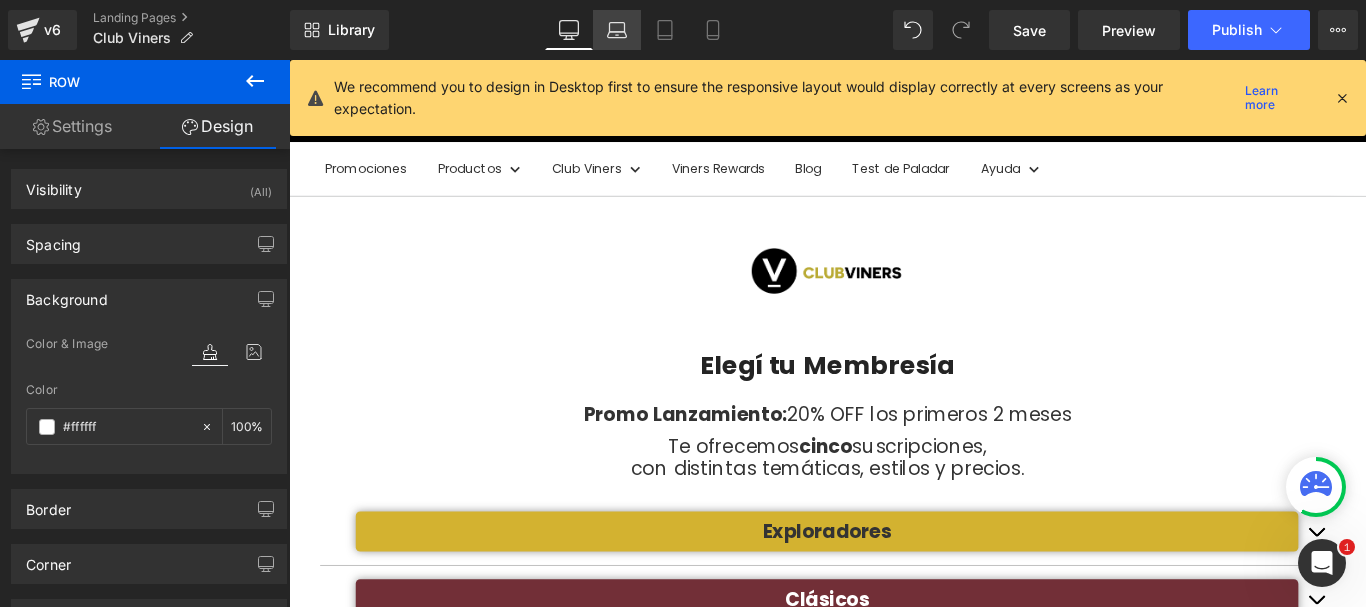 click 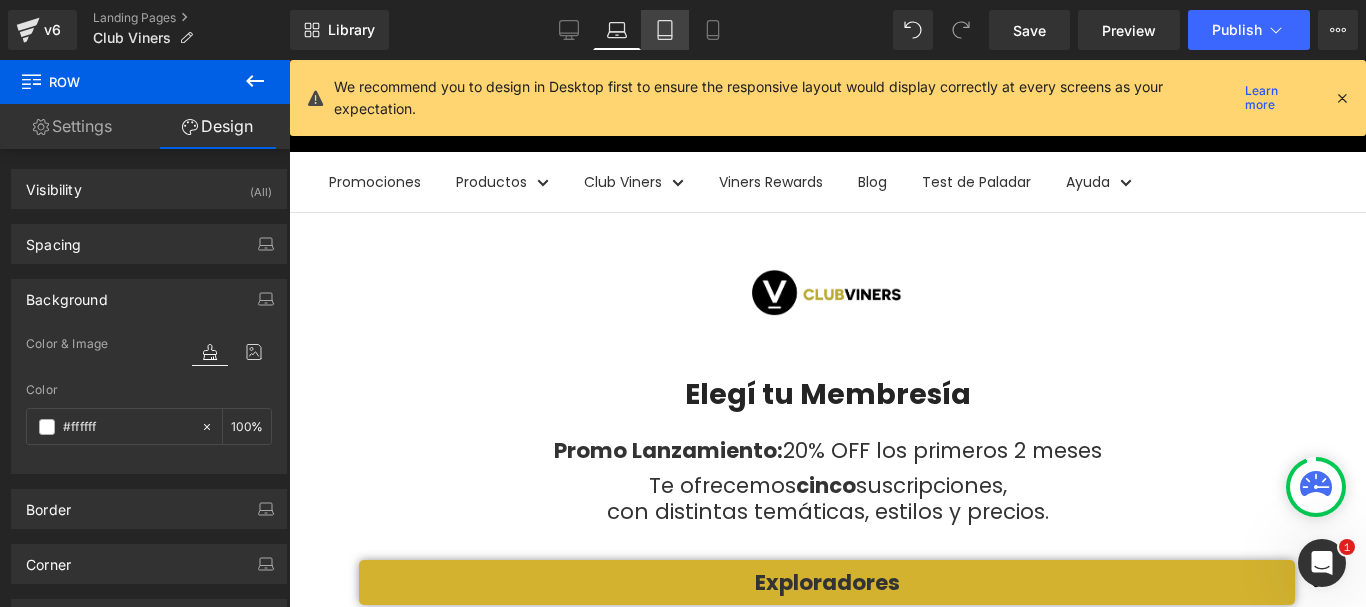 click on "Tablet" at bounding box center [665, 30] 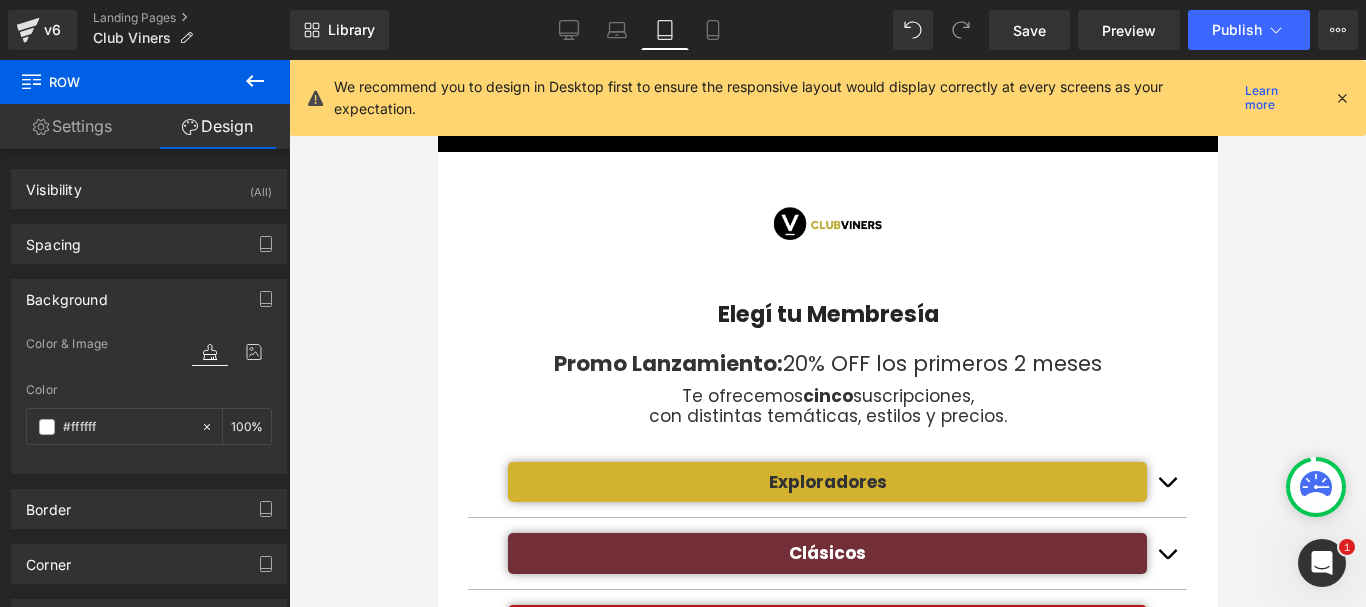 type on "100" 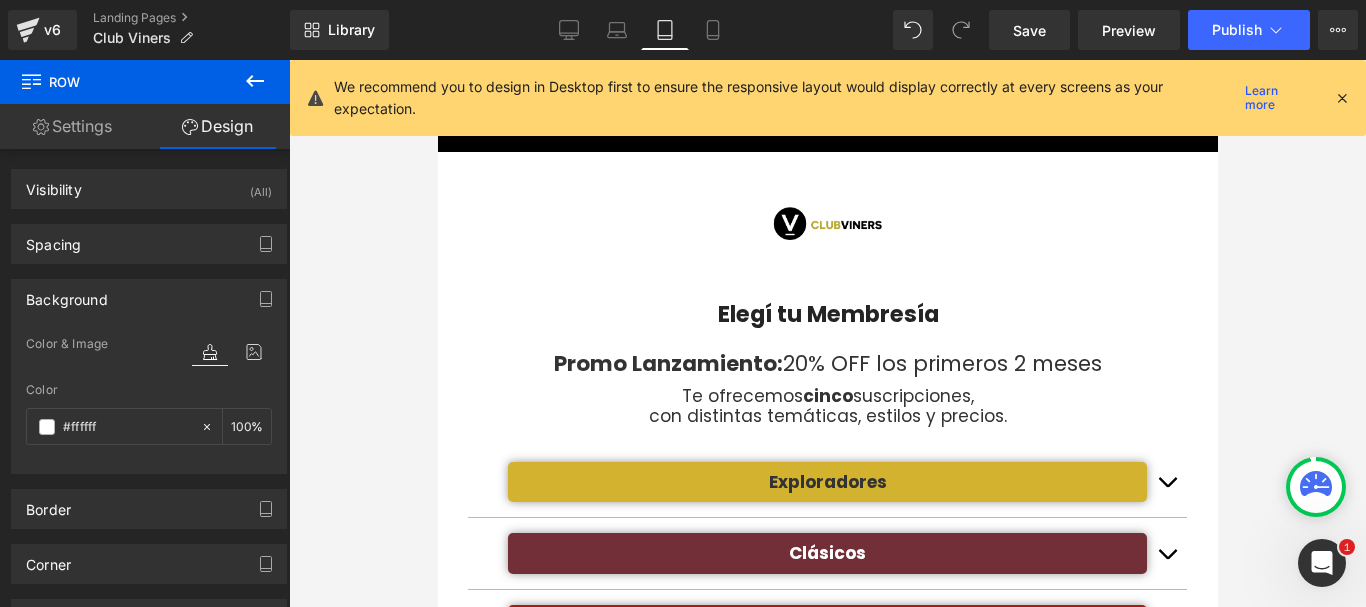 scroll, scrollTop: 0, scrollLeft: 0, axis: both 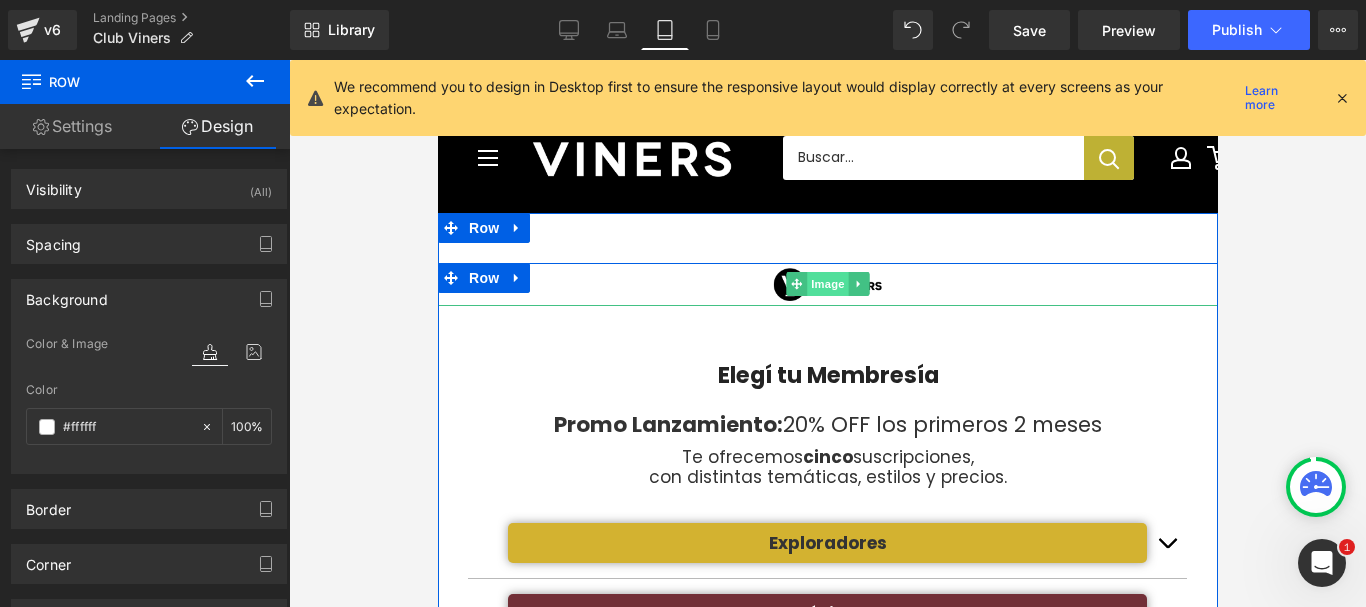 click on "Image" at bounding box center (827, 284) 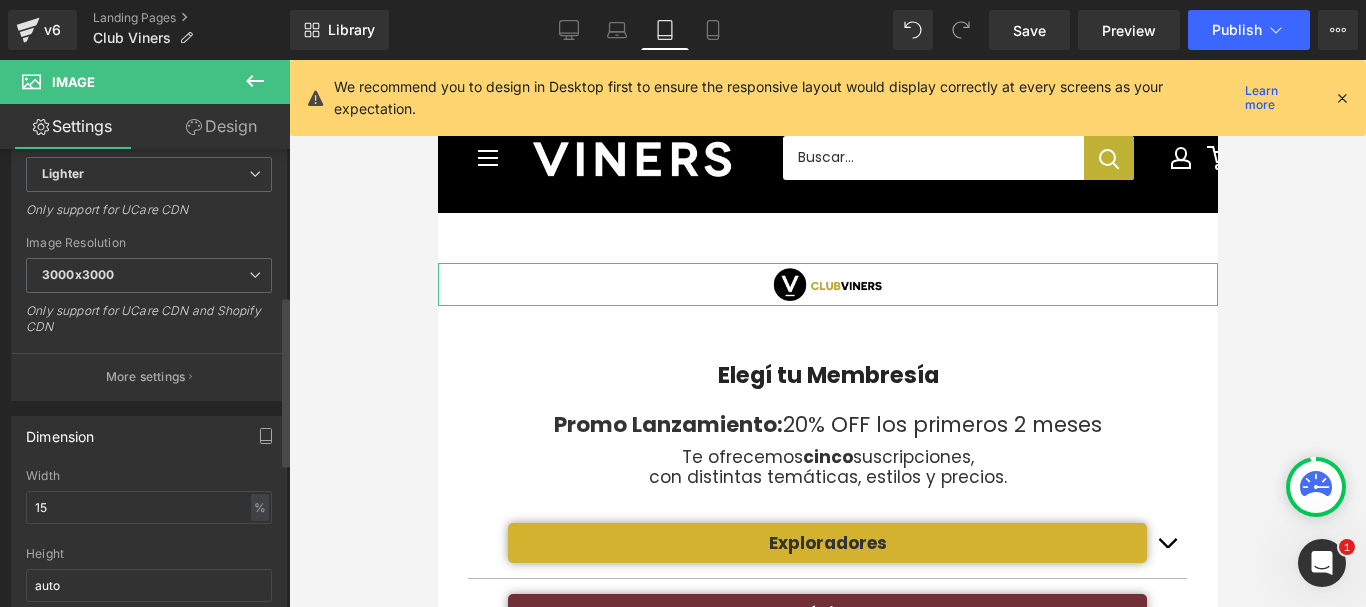scroll, scrollTop: 400, scrollLeft: 0, axis: vertical 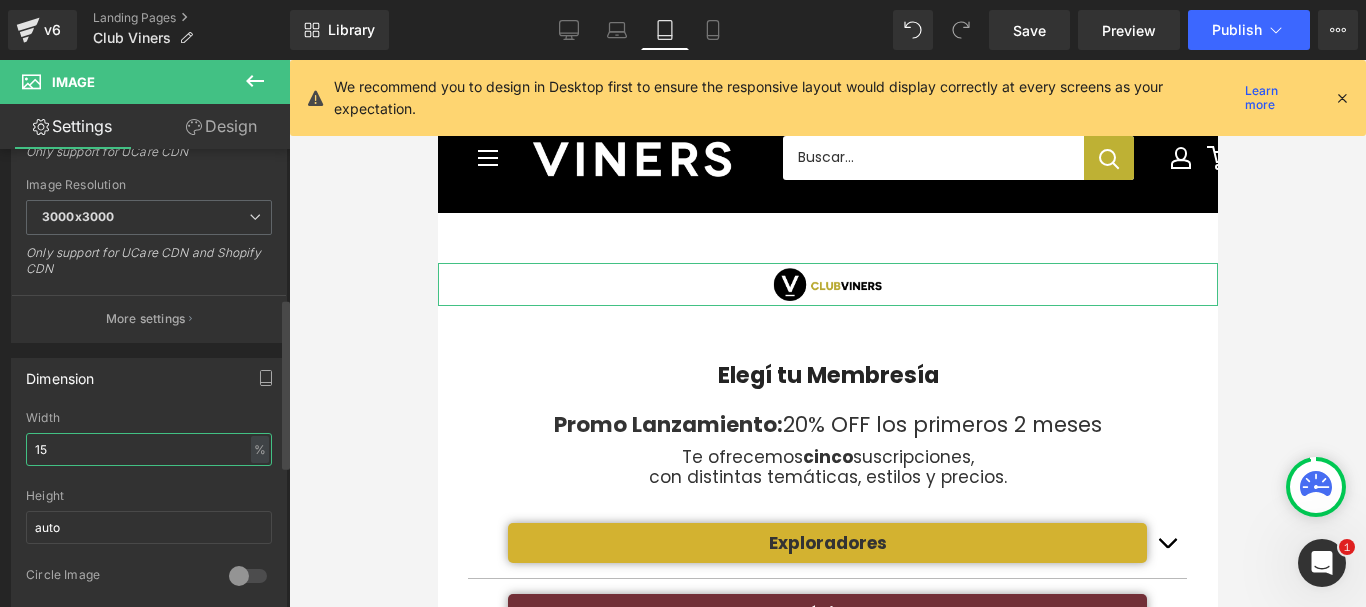 click on "15" at bounding box center [149, 449] 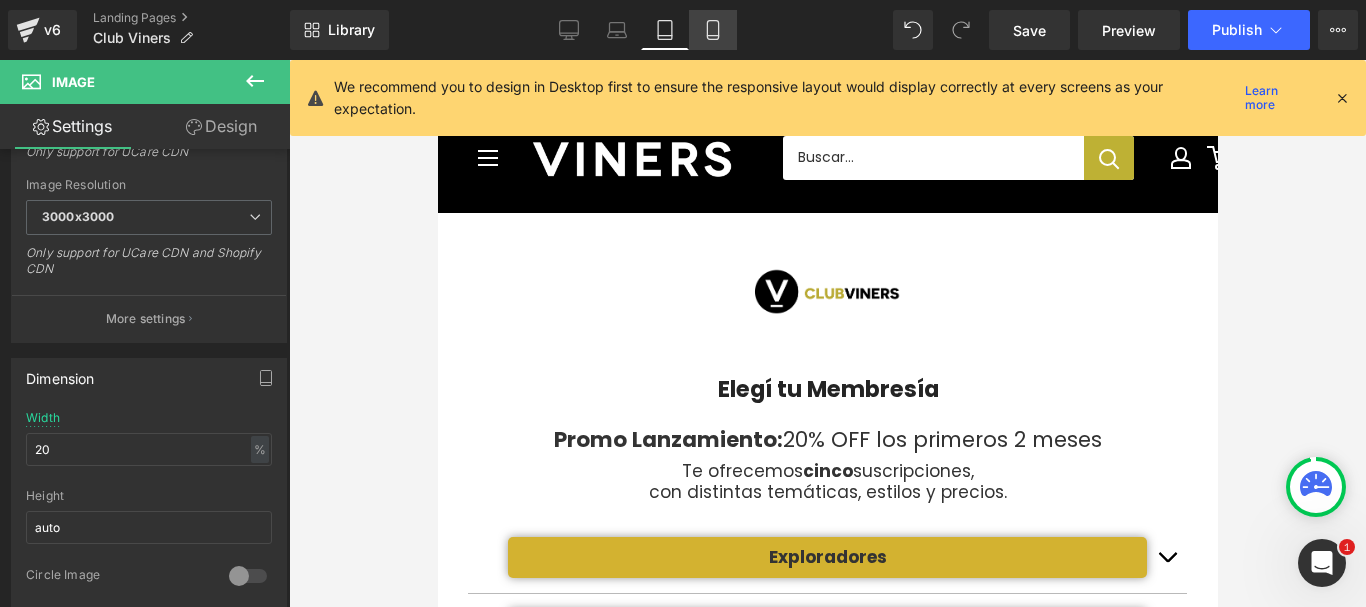 click on "Mobile" at bounding box center (713, 30) 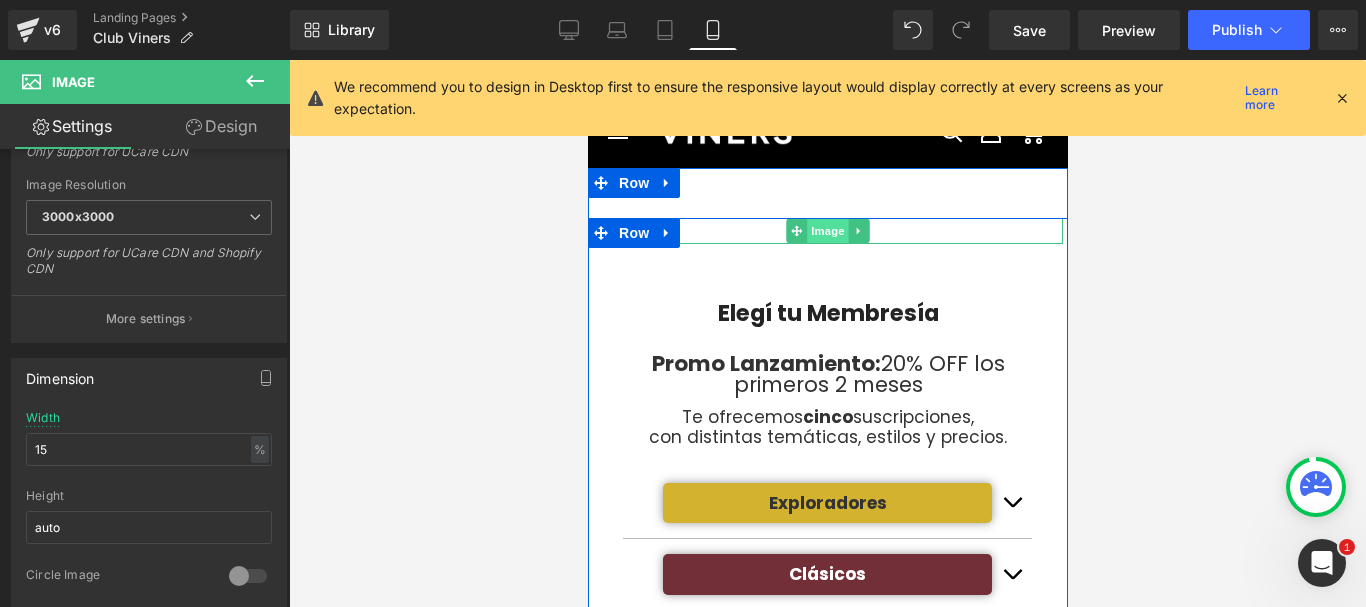 click on "Image" at bounding box center (827, 231) 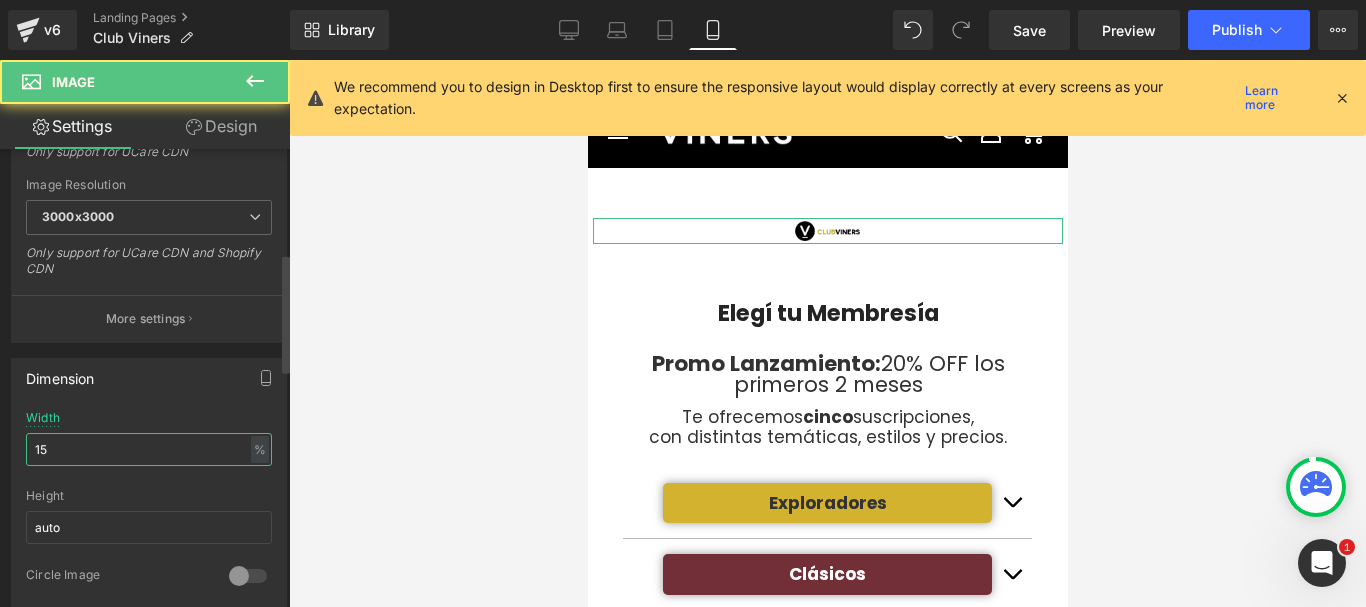 click on "15" at bounding box center (149, 449) 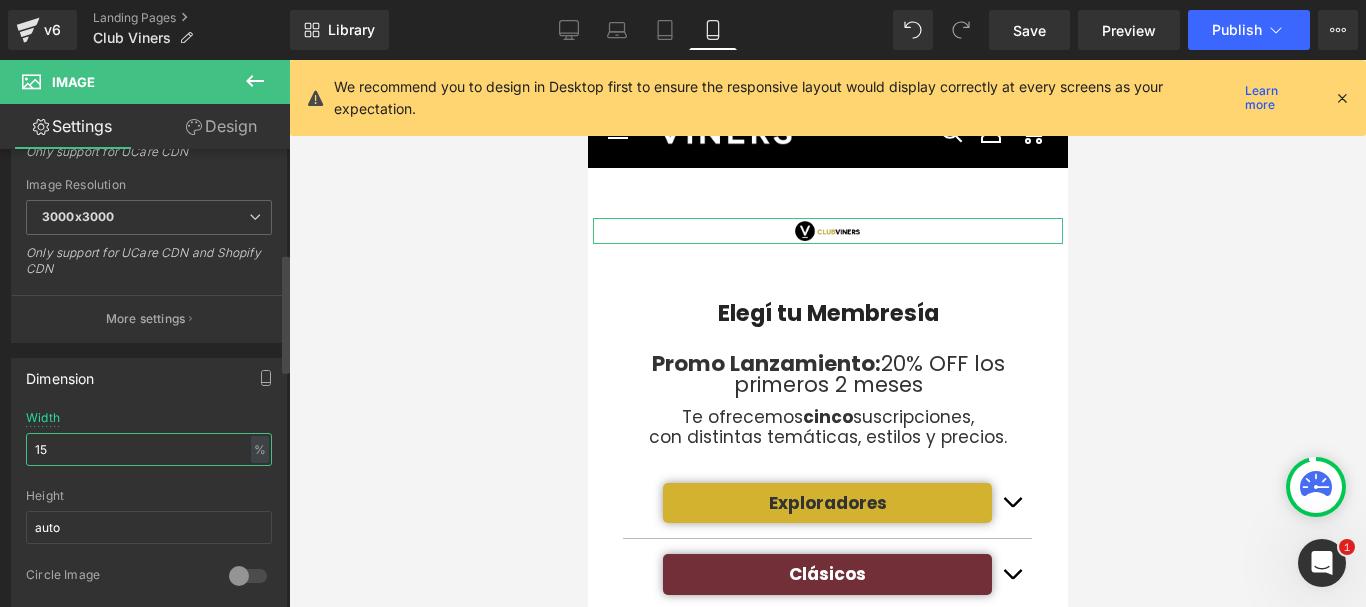 click on "15" at bounding box center [149, 449] 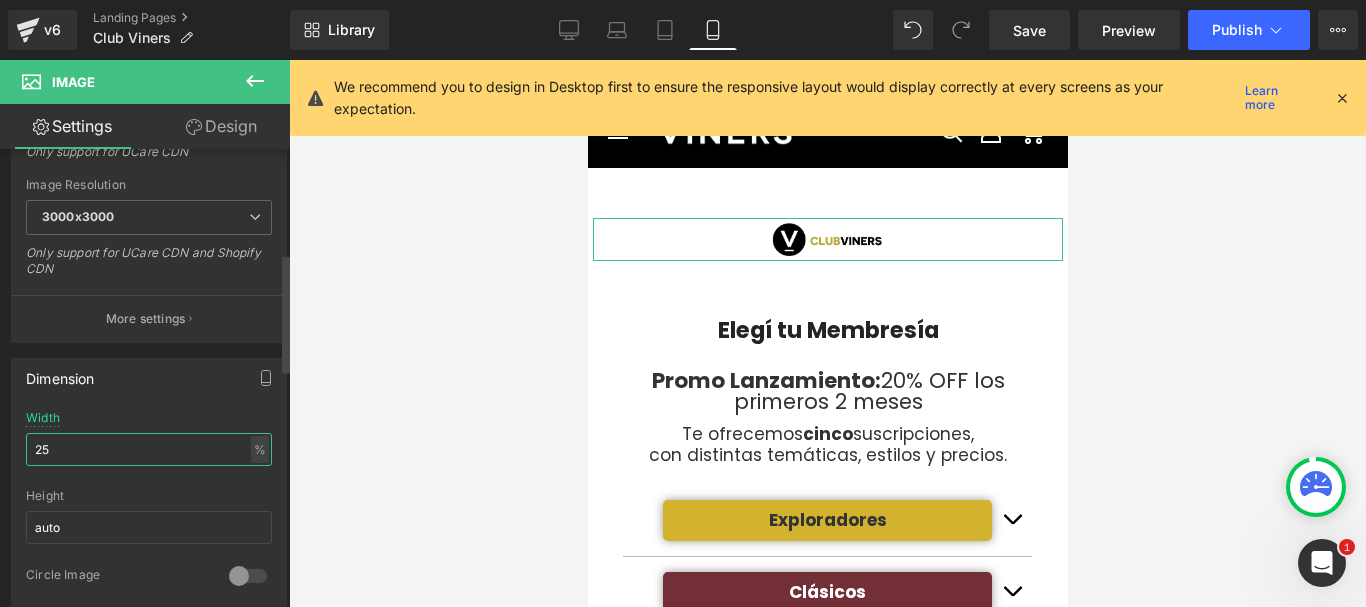 click on "25" at bounding box center [149, 449] 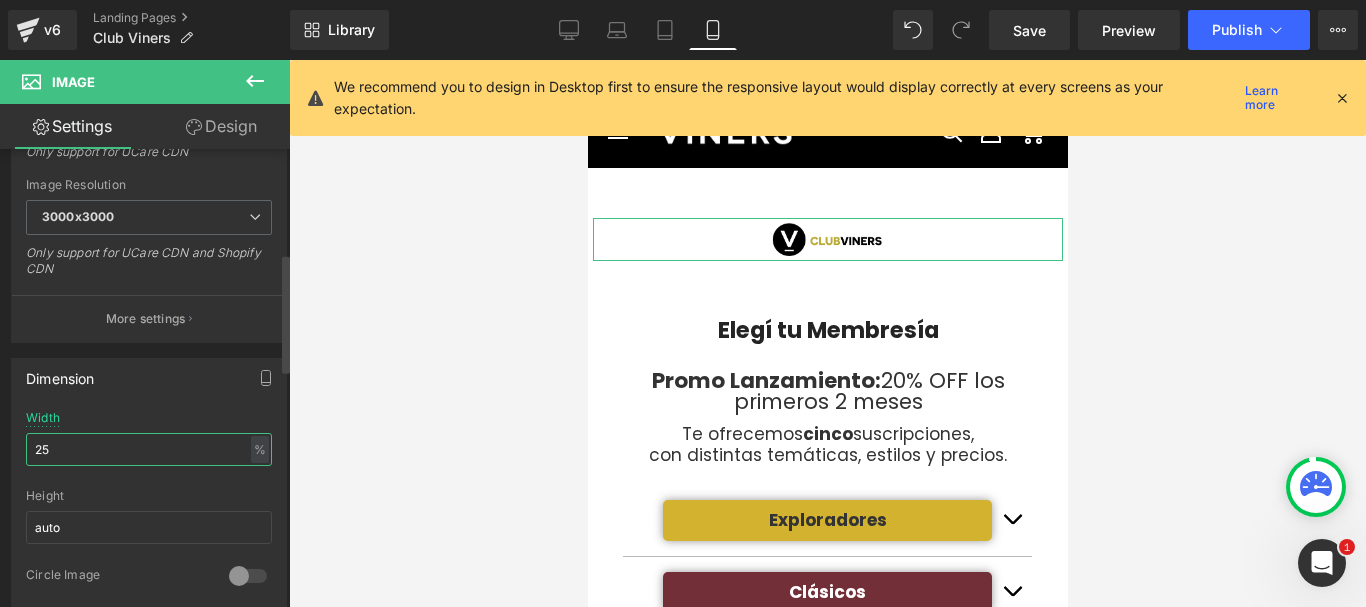 click on "25" at bounding box center (149, 449) 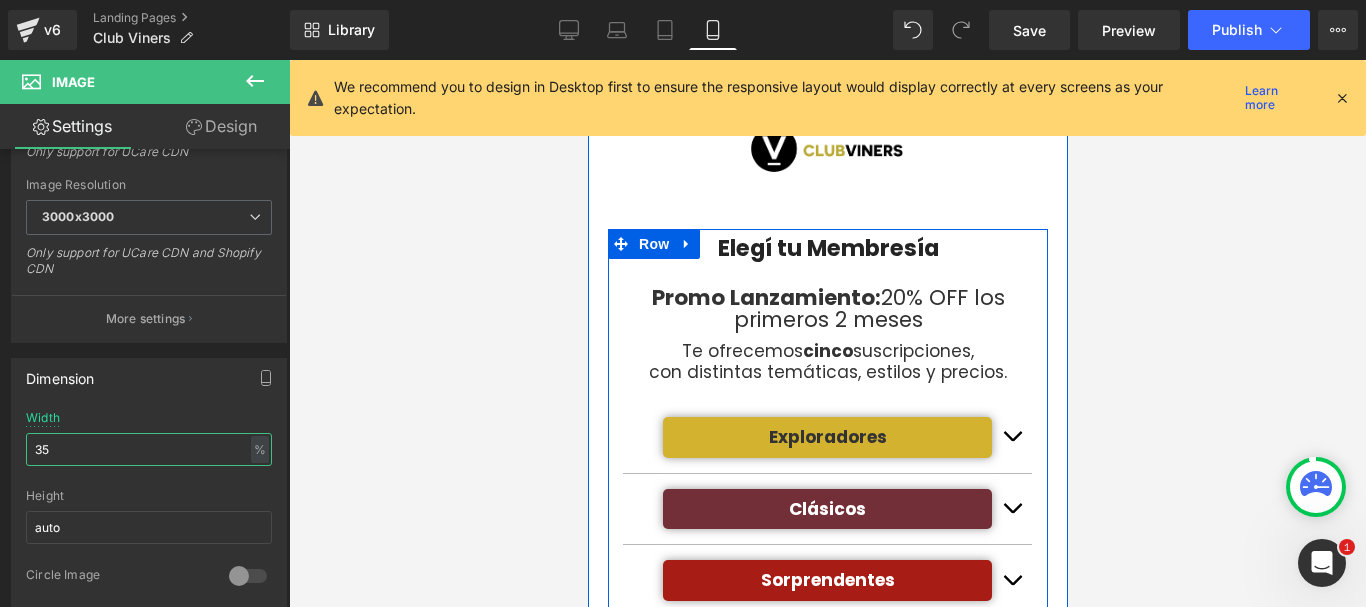 scroll, scrollTop: 200, scrollLeft: 0, axis: vertical 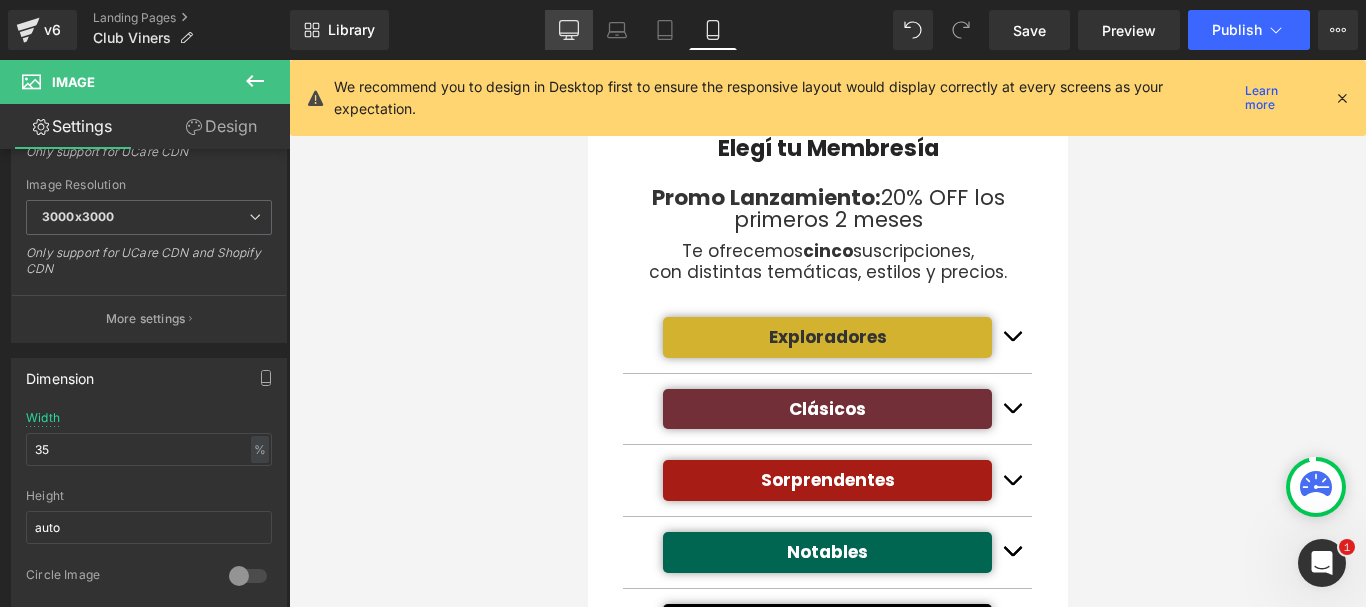 click 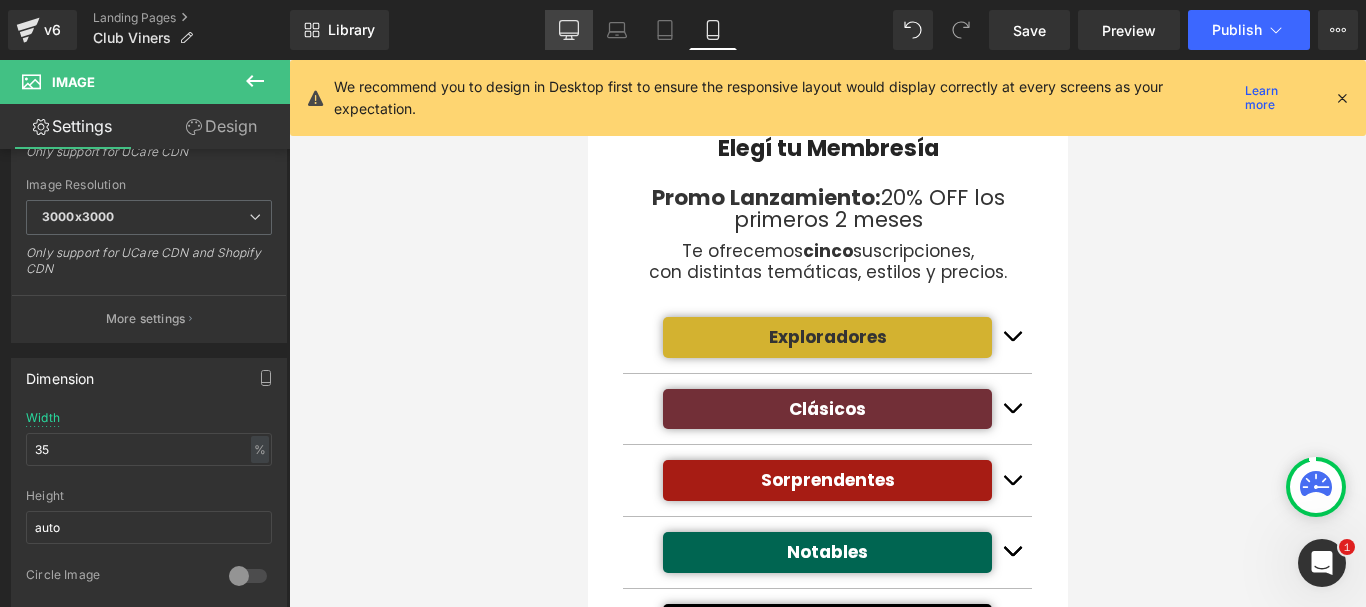 type on "15" 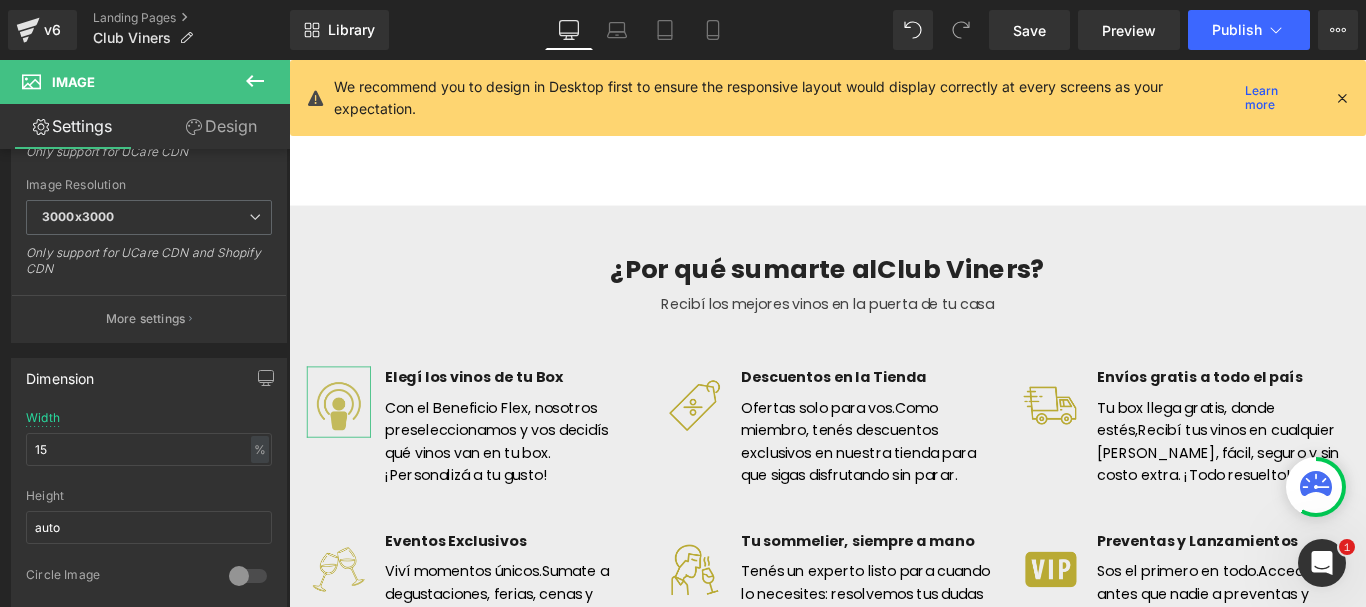 scroll, scrollTop: 878, scrollLeft: 0, axis: vertical 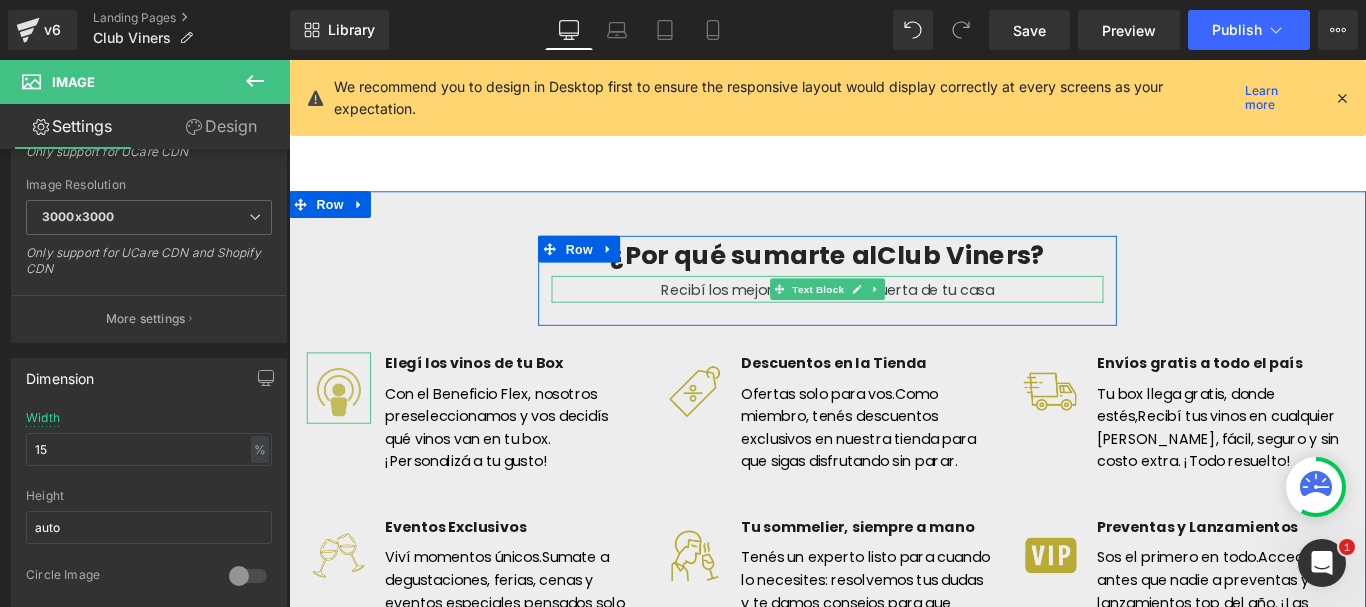 click on "Recibí los mejores vinos en la puerta de tu casa" at bounding box center [894, 317] 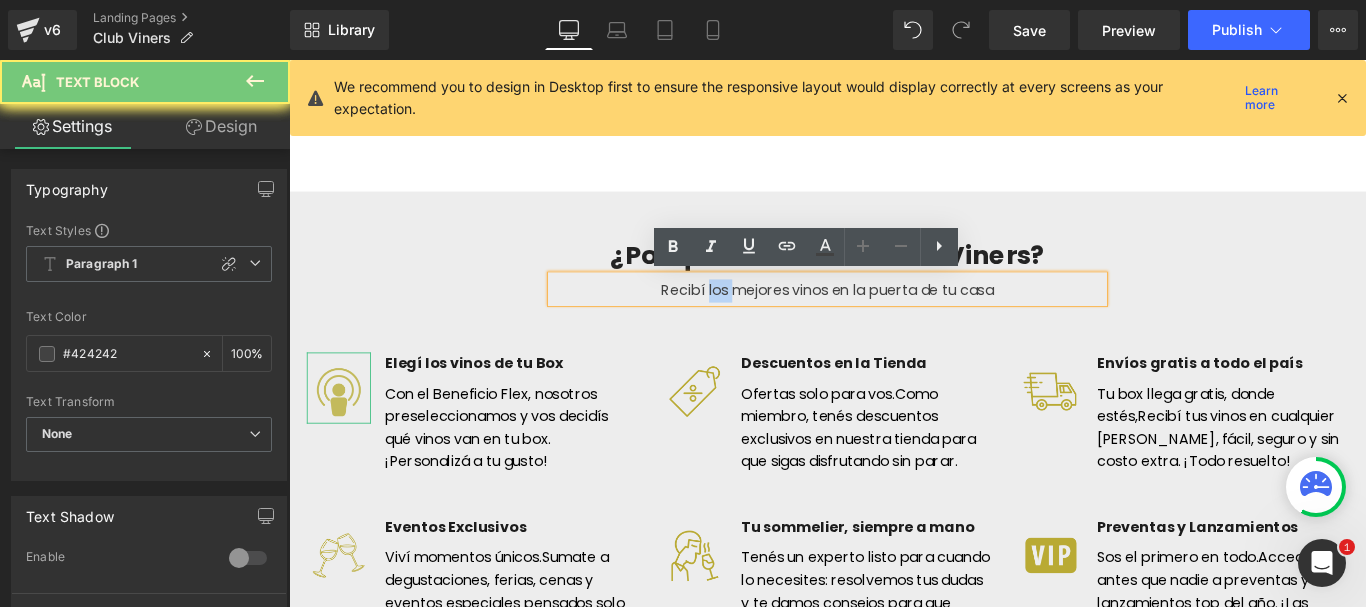 click on "Recibí los mejores vinos en la puerta de tu casa" at bounding box center [894, 317] 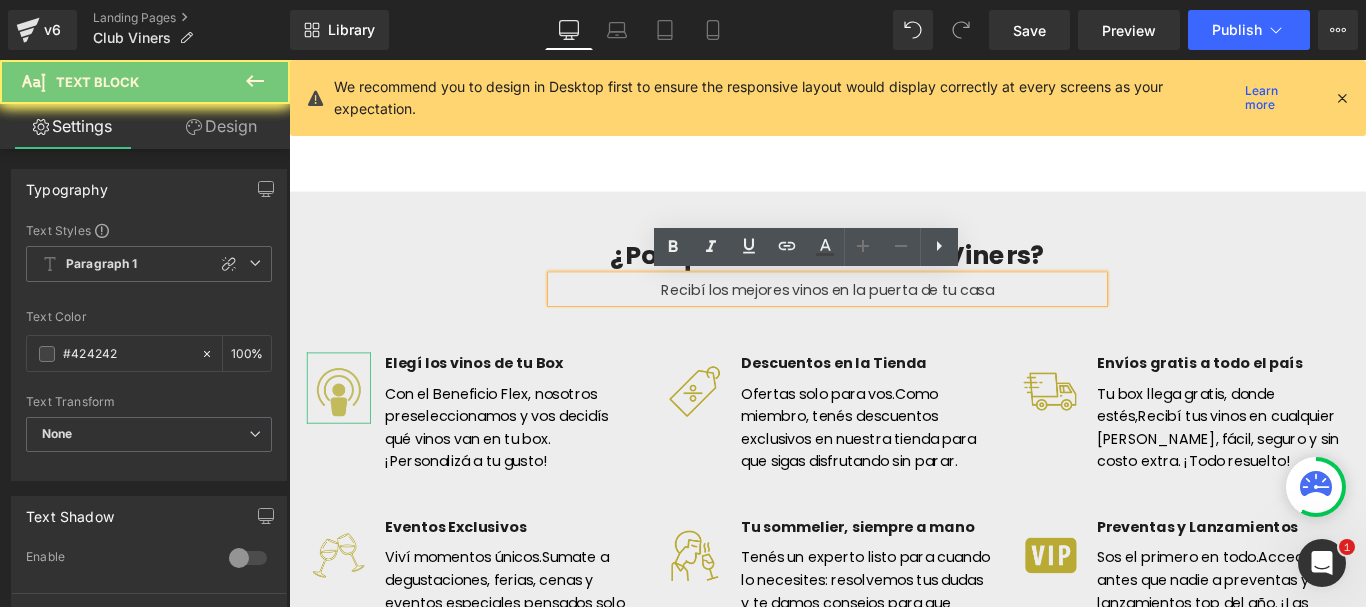 click on "Recibí los mejores vinos en la puerta de tu casa" at bounding box center (894, 317) 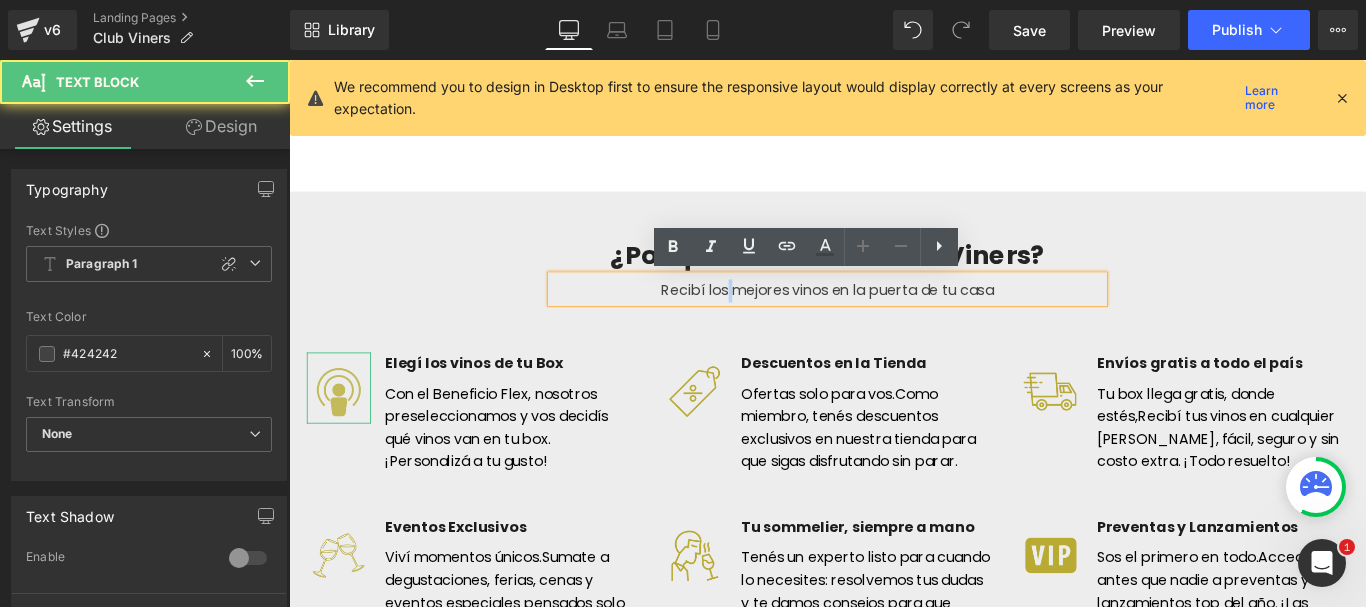 click on "Recibí los mejores vinos en la puerta de tu casa" at bounding box center [894, 317] 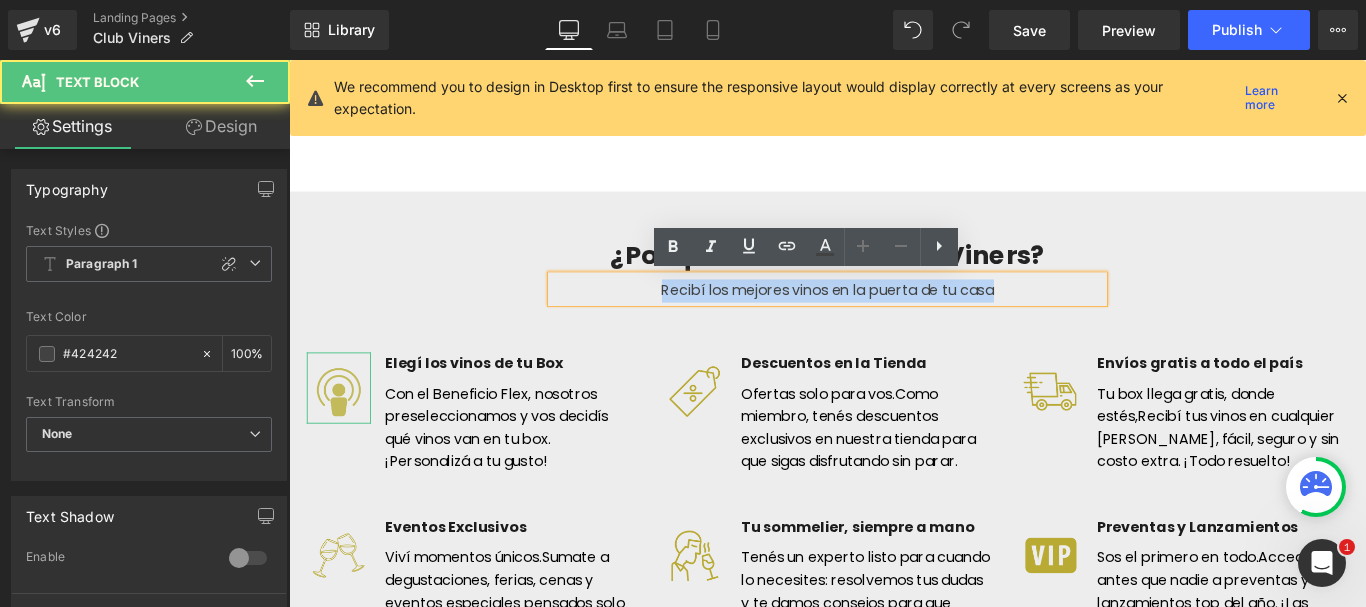 click on "Recibí los mejores vinos en la puerta de tu casa" at bounding box center [894, 317] 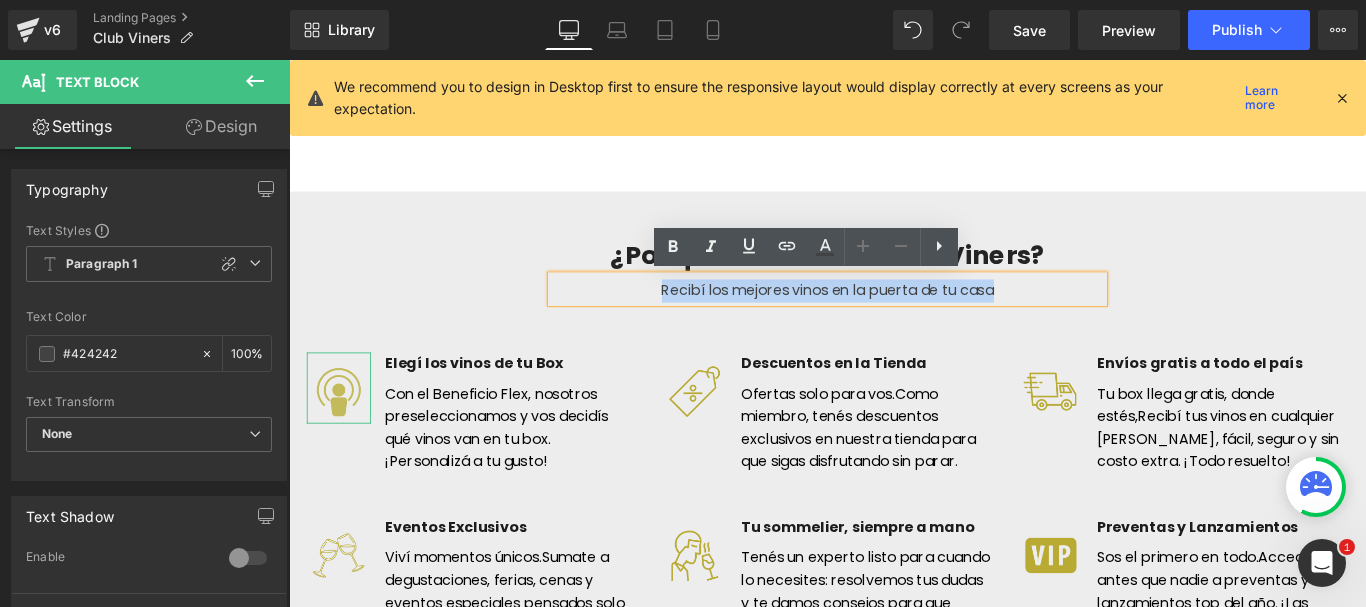 click on "Recibí los mejores vinos en la puerta de tu casa" at bounding box center (894, 317) 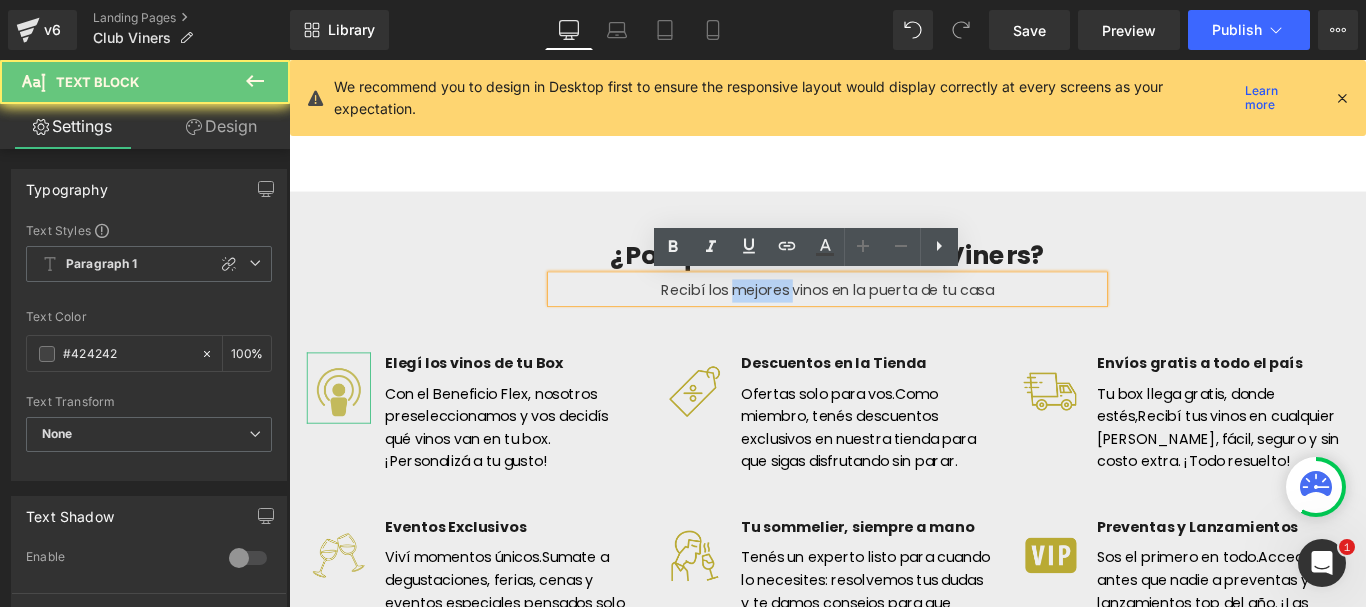 click on "Recibí los mejores vinos en la puerta de tu casa" at bounding box center (894, 317) 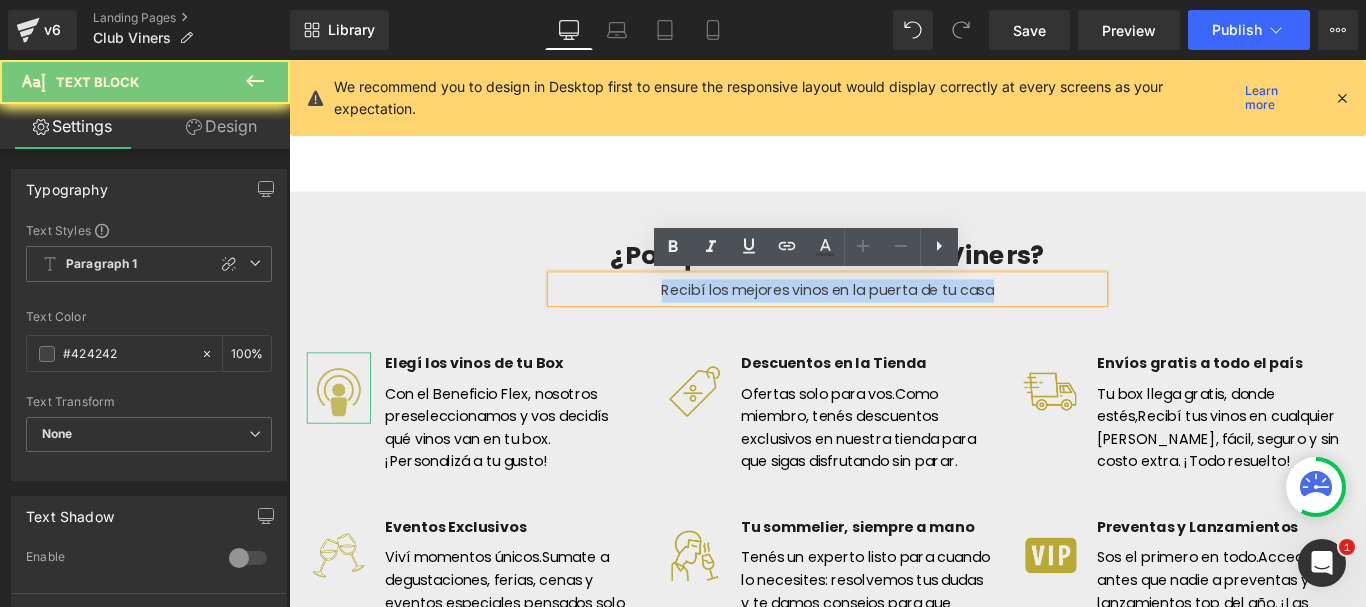 click on "Recibí los mejores vinos en la puerta de tu casa" at bounding box center (894, 317) 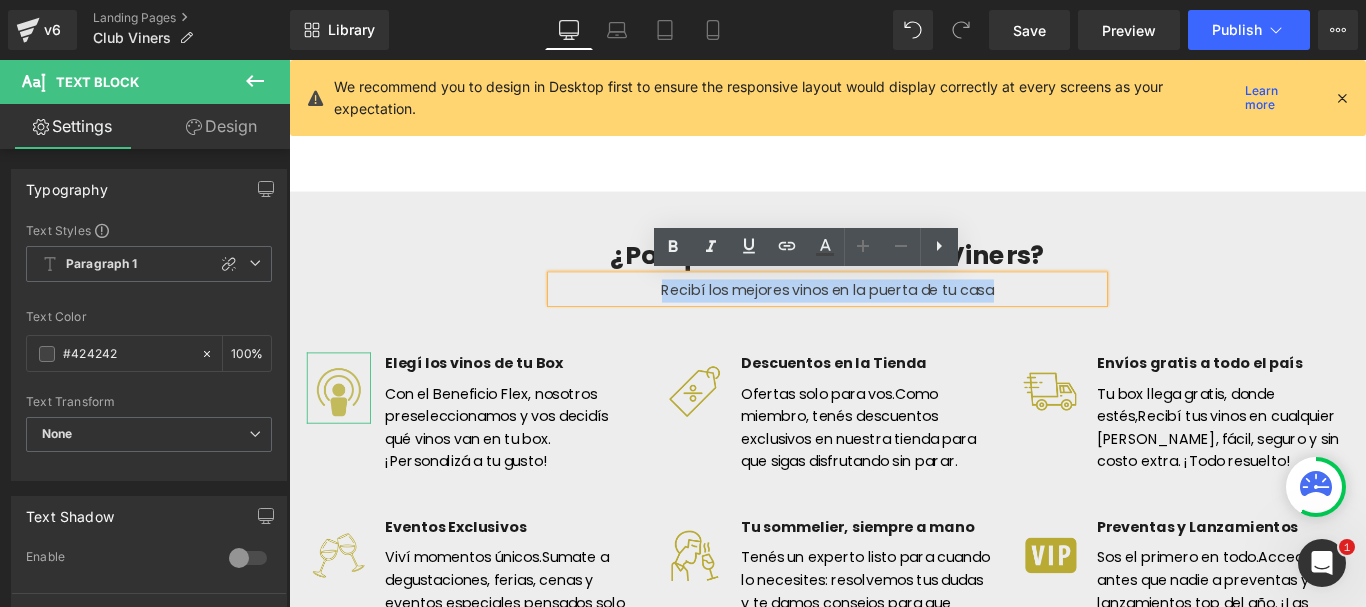 type 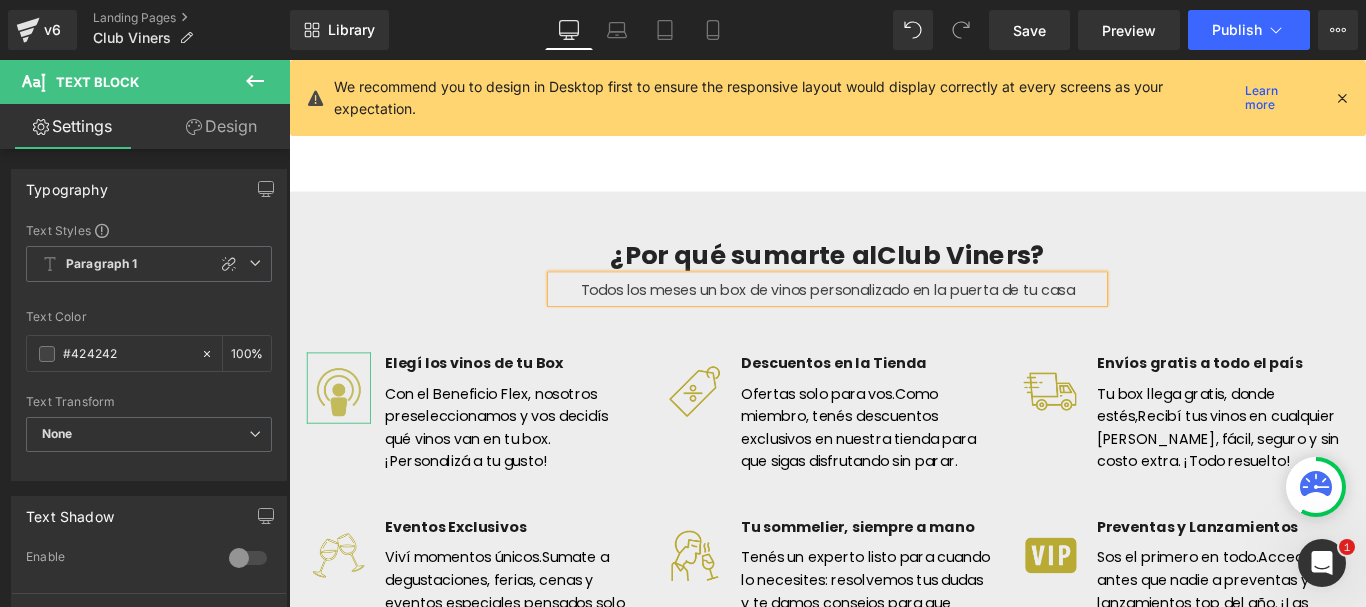 click on "¿Por qué sumarte al  Club Viners? Heading         Todos los meses un box de vinos personalizado en la puerta de tu casa Text Block         Row
Image
Elegí los vinos de tu Box Text Block
Con el Beneficio Flex, nosotros preseleccionamos y vos decidís qué vinos van en tu box. ¡Personalizá a tu gusto! Text Block
Icon List
Image
Descuentos en la [GEOGRAPHIC_DATA]" at bounding box center (894, 491) 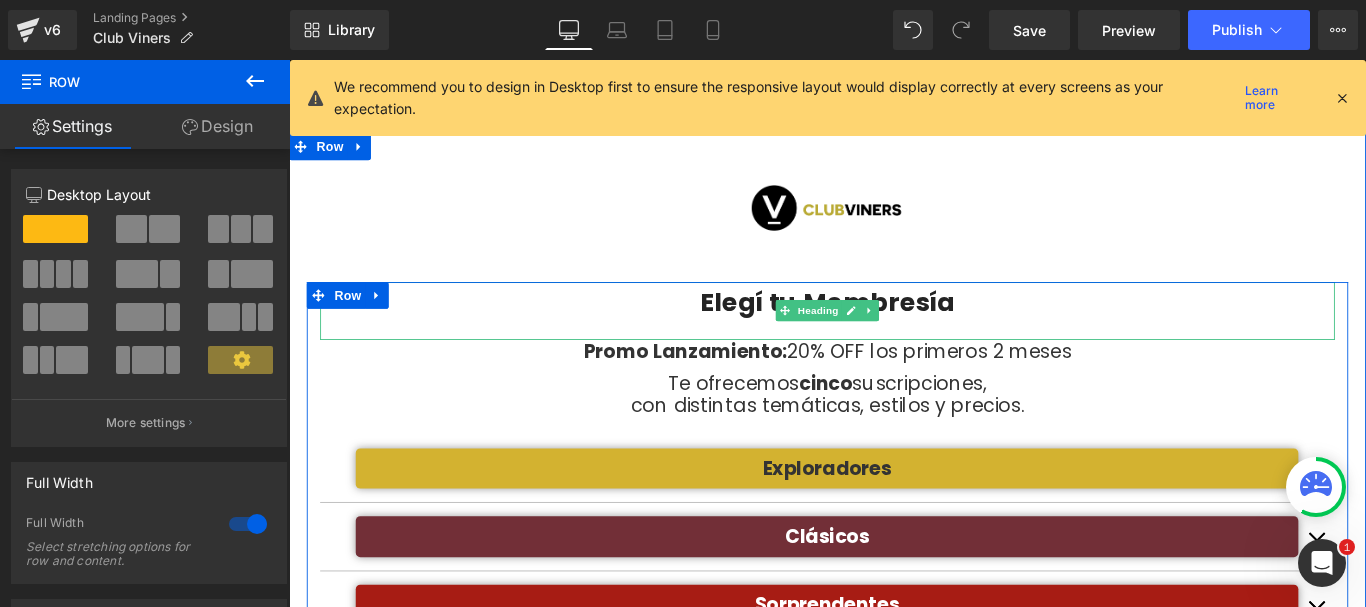 scroll, scrollTop: 178, scrollLeft: 0, axis: vertical 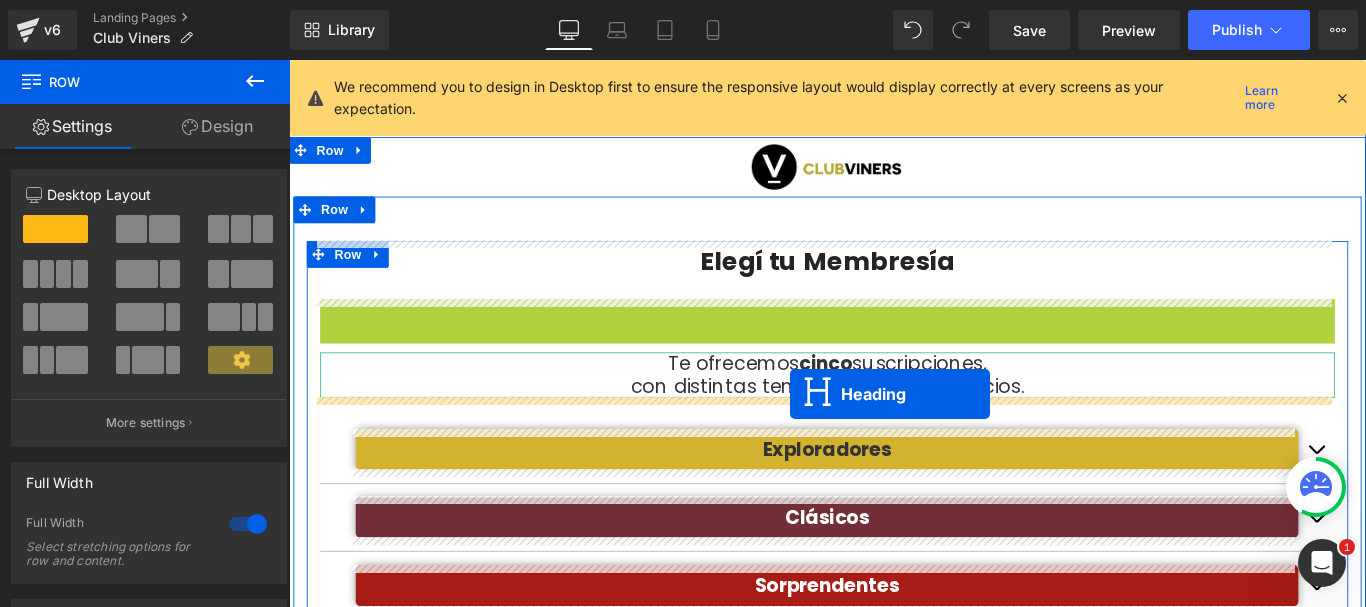 drag, startPoint x: 841, startPoint y: 337, endPoint x: 852, endPoint y: 435, distance: 98.61542 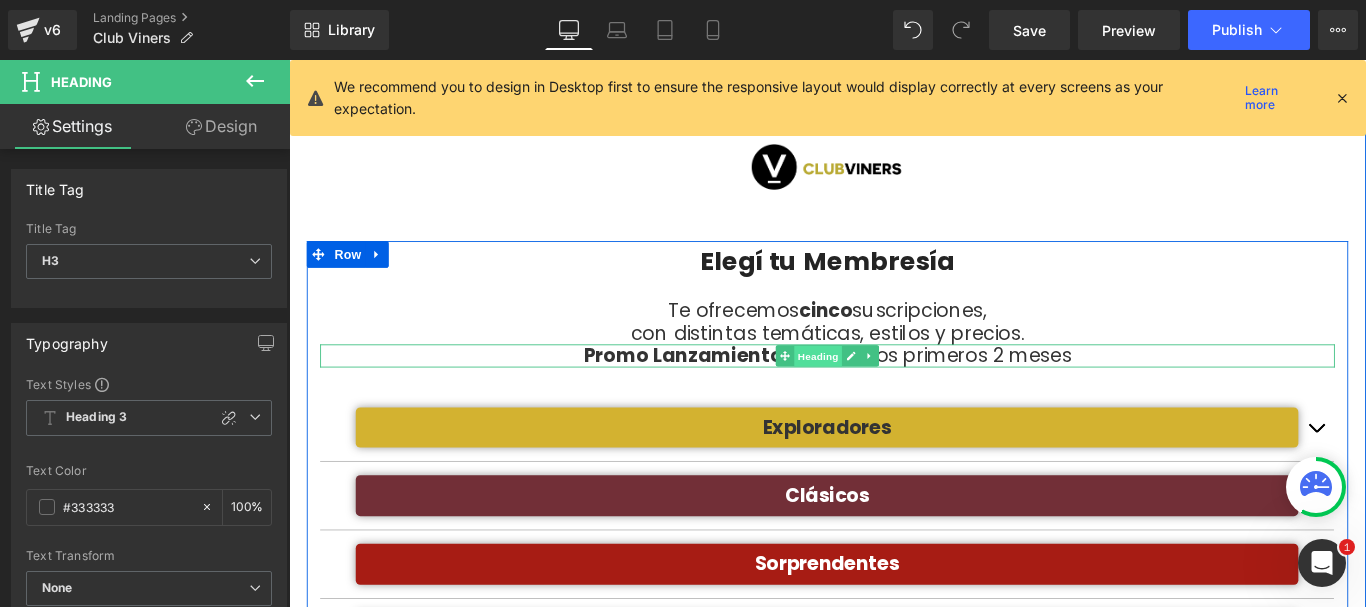 click on "Heading" at bounding box center (884, 393) 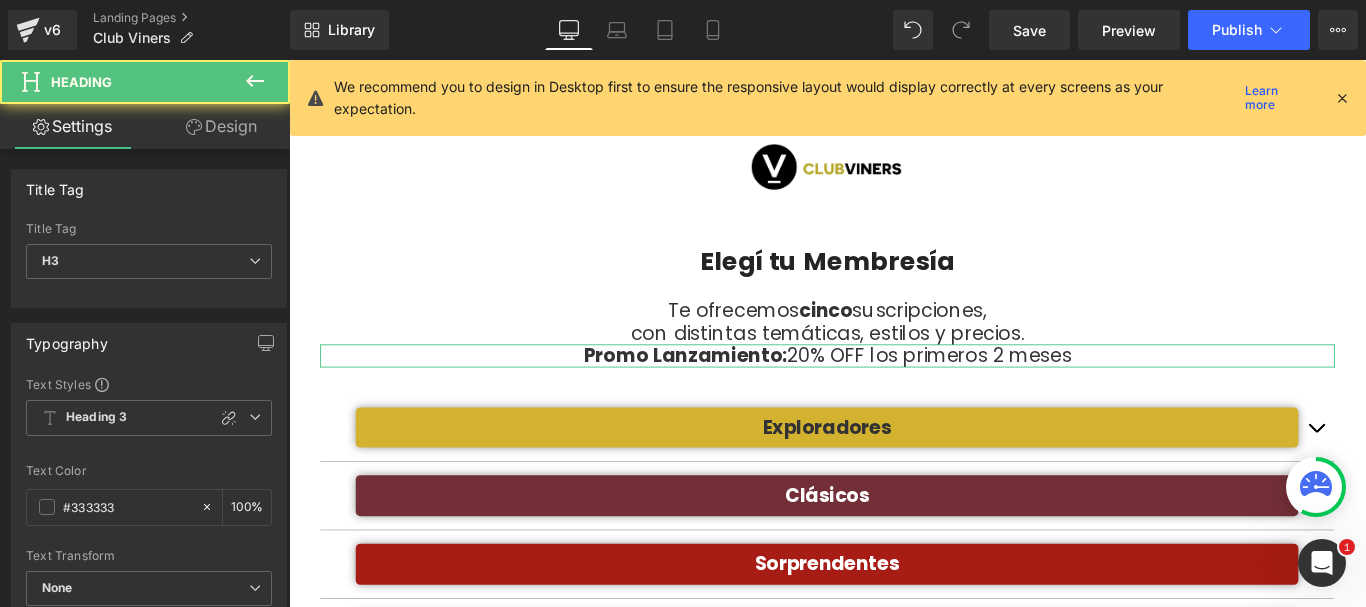 click on "Design" at bounding box center (221, 126) 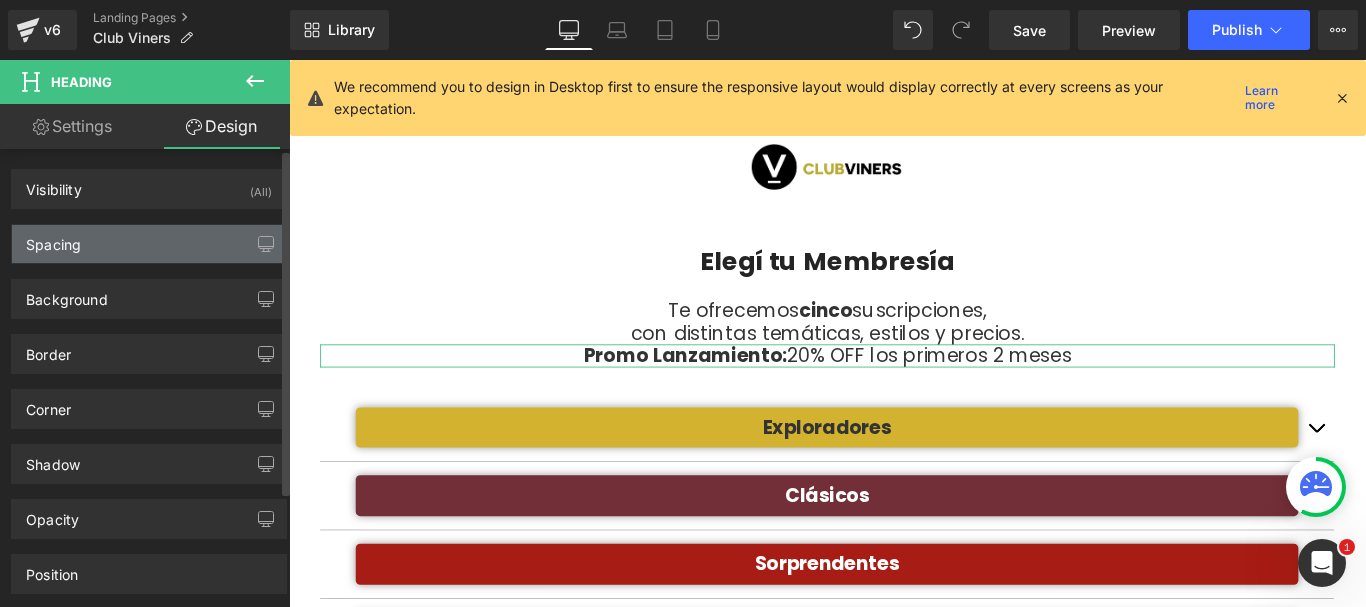 click on "Spacing" at bounding box center [149, 244] 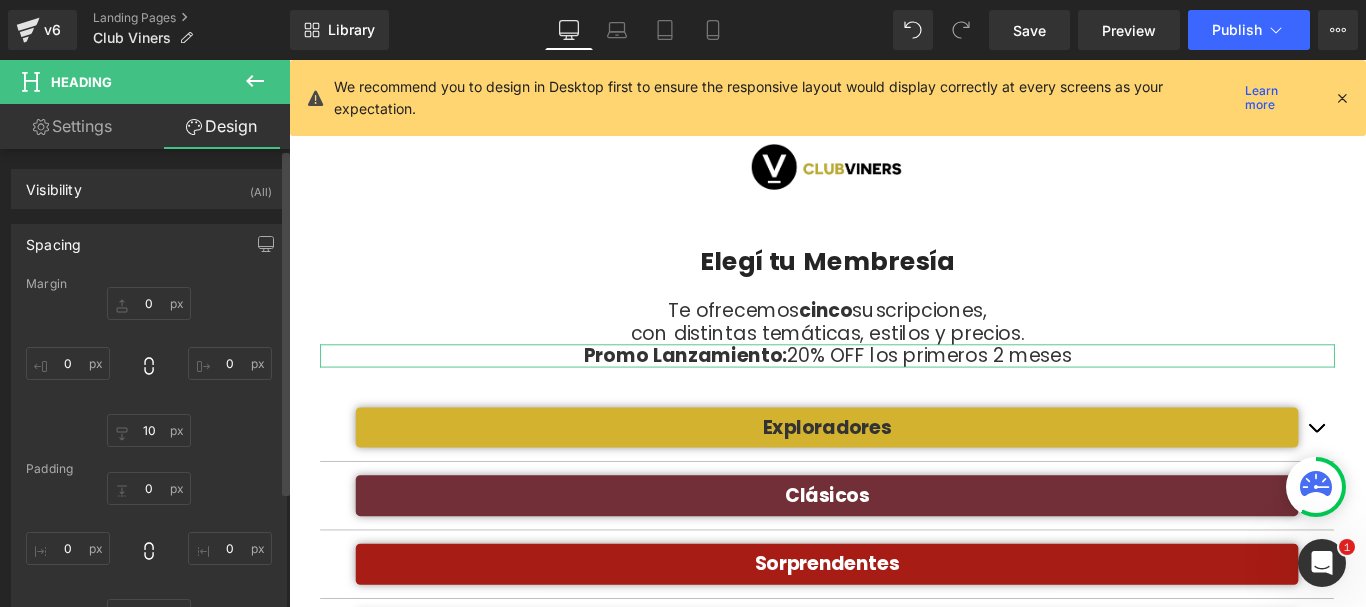 type on "0" 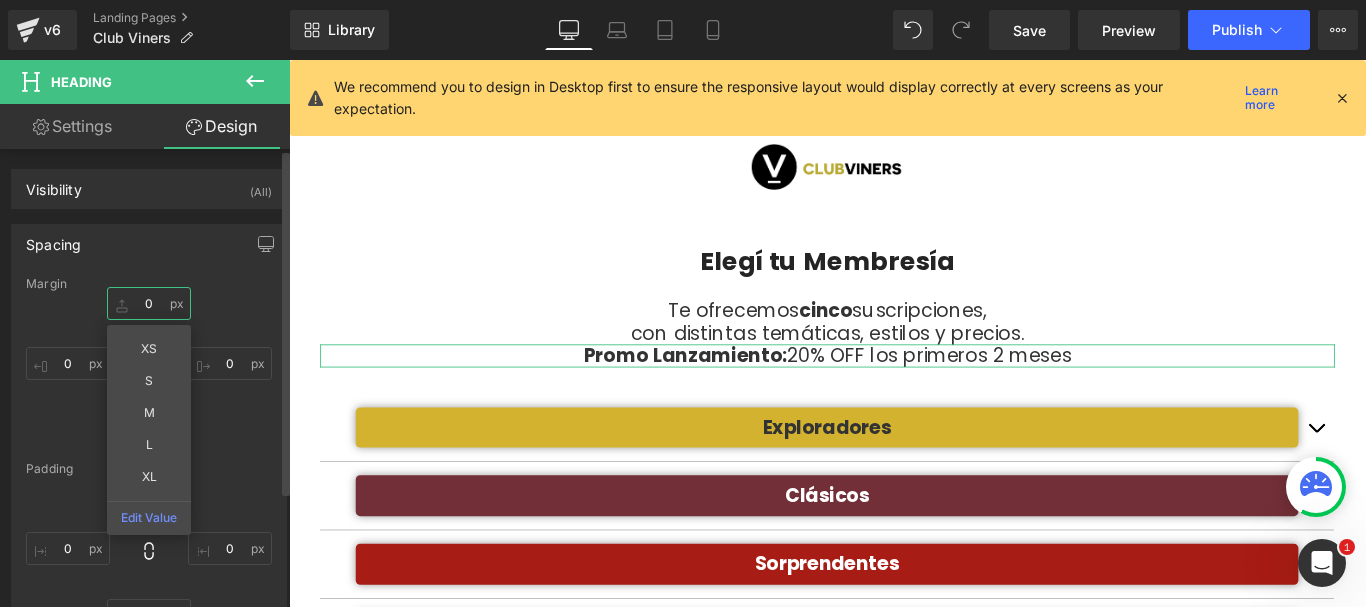 click on "0" at bounding box center [149, 303] 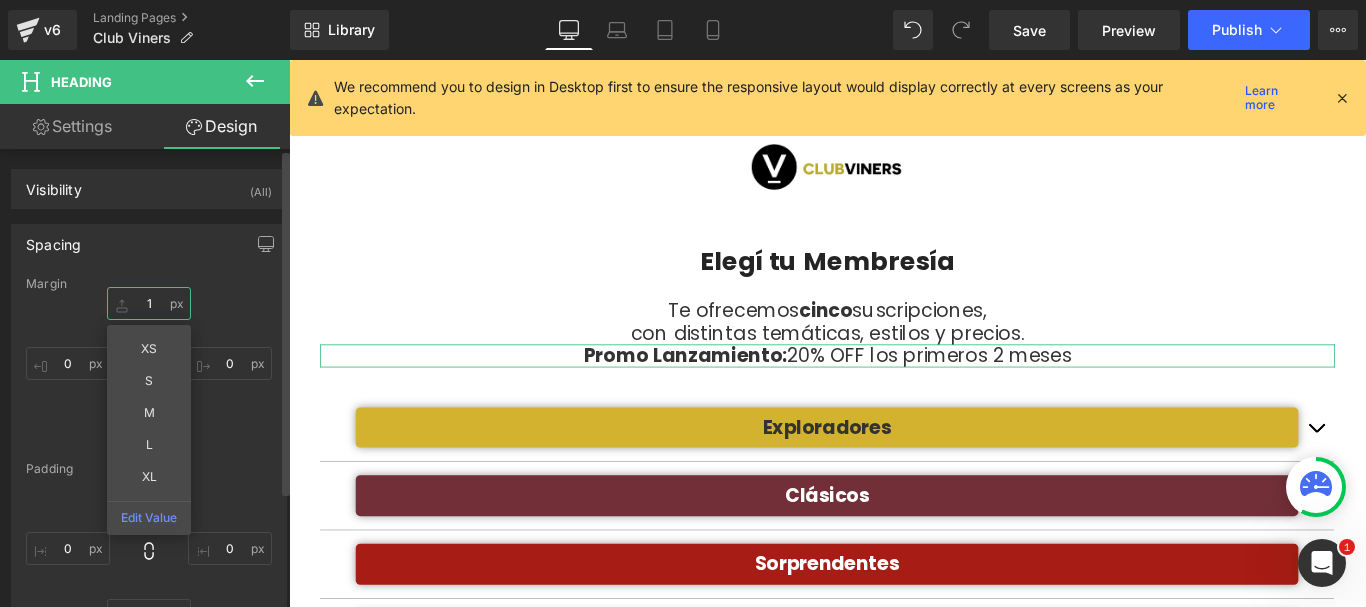 type on "15" 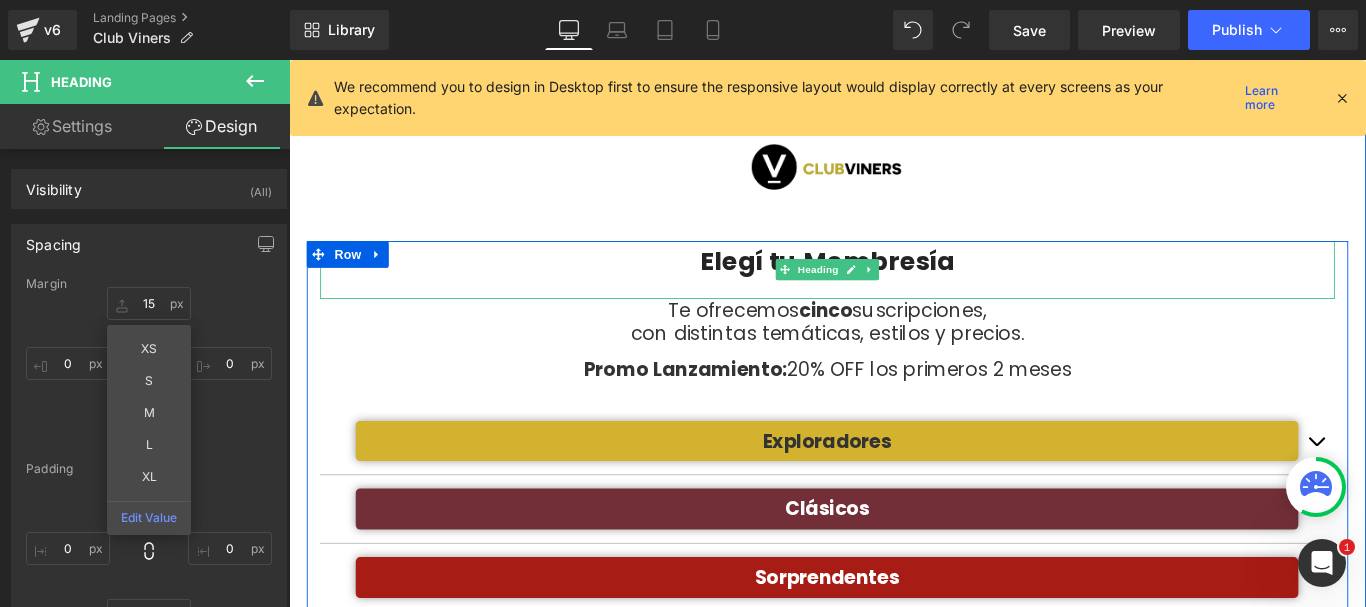 click on "Elegí tu Membresía" at bounding box center (894, 296) 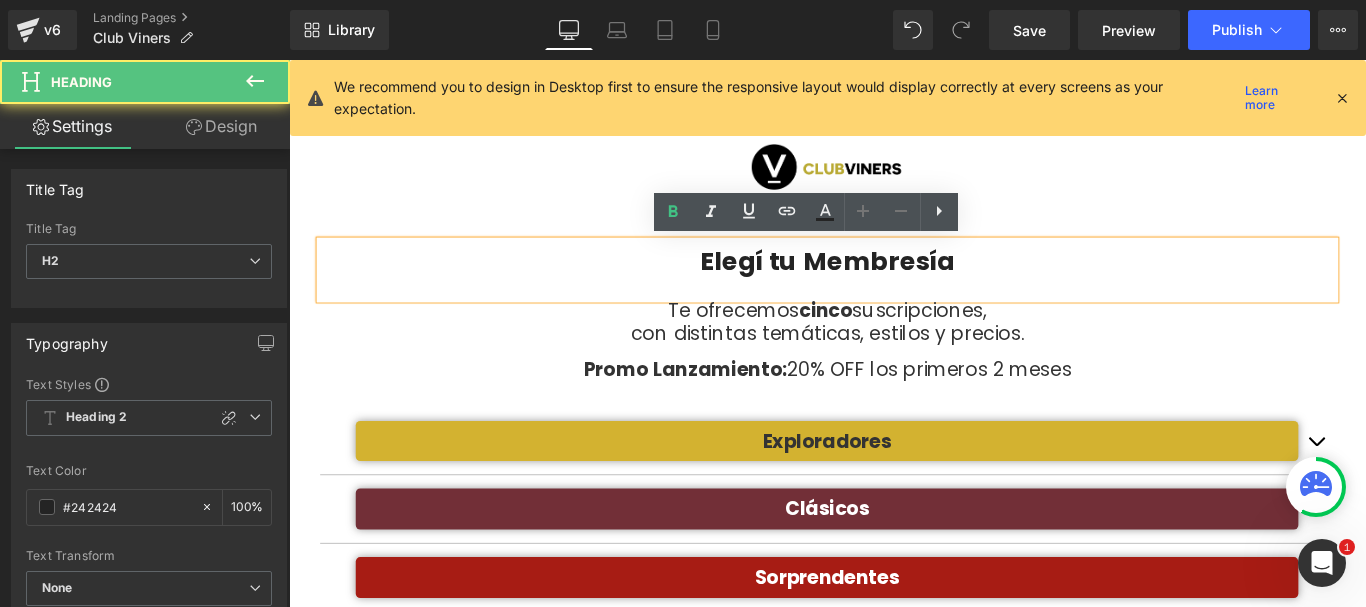 click on "Elegí tu Membresía" at bounding box center (894, 296) 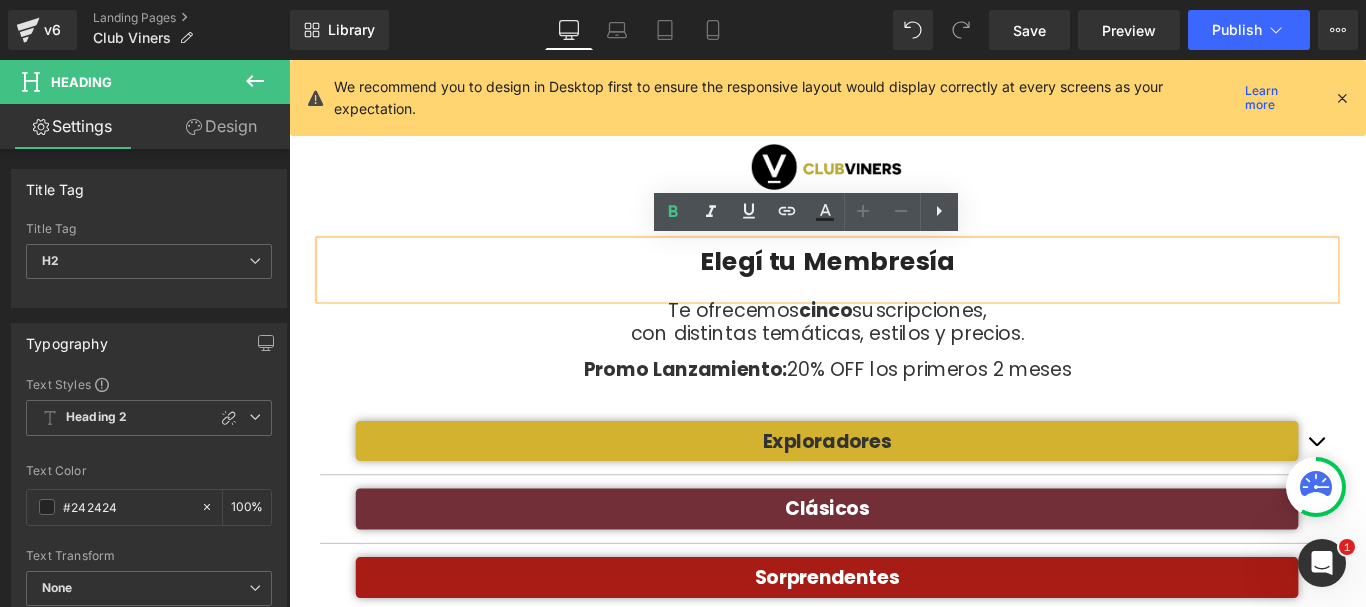 click on "Elegí tu Membresía Heading         Te ofrecemos  cinco  suscripciones, con distintas temáticas, estilos y precios. Heading         Promo Lanzamiento:  20% OFF los primeros 2 meses Heading
Exploradores Heading
¡Arrancá tu aventura en el mundo del vino con nosotros! Si recién estás dando tus primeros pasos con el vino o querés descubrir nuevas variedades sin complicarte, esta membresía es para vos. Acá te hacemos fácil lo que parece difícil: aprendé de cepas, estilos y regiones, de forma fácil y sin vueltas. ¡Sumate y descubrí un mundo en cada copa! Text Block         Suscribite desde Heading         $31.200  /por mes Text Block         Conocer Membresía Button         Heading" at bounding box center (894, 567) 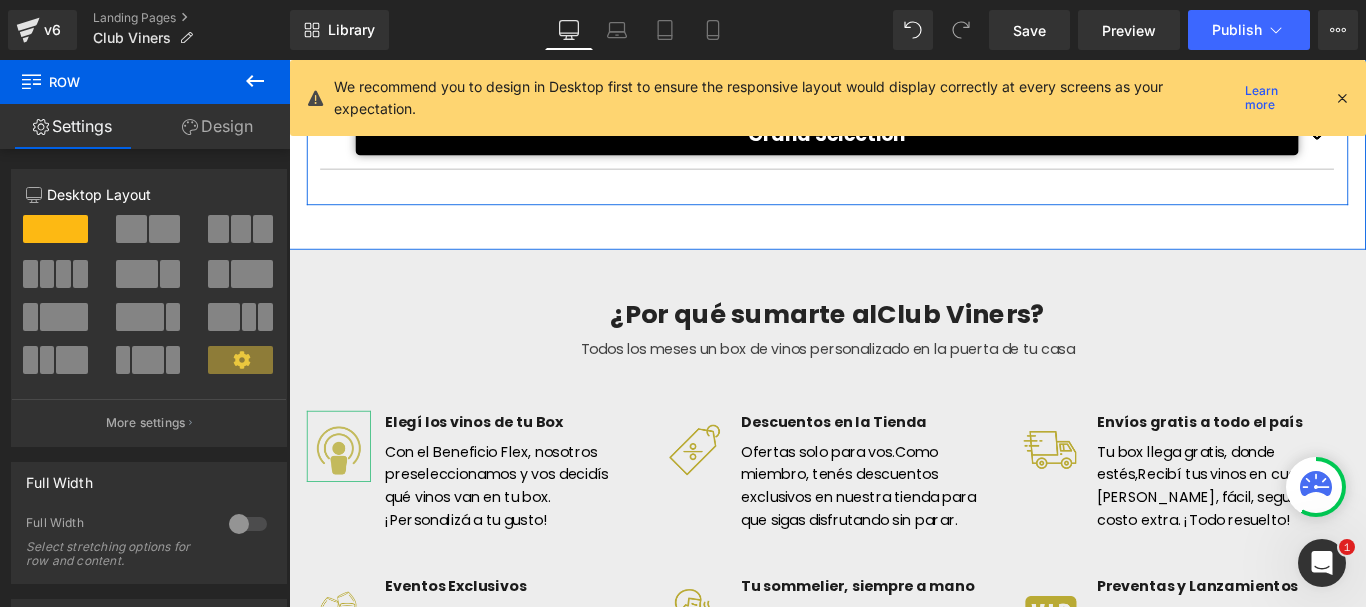 scroll, scrollTop: 878, scrollLeft: 0, axis: vertical 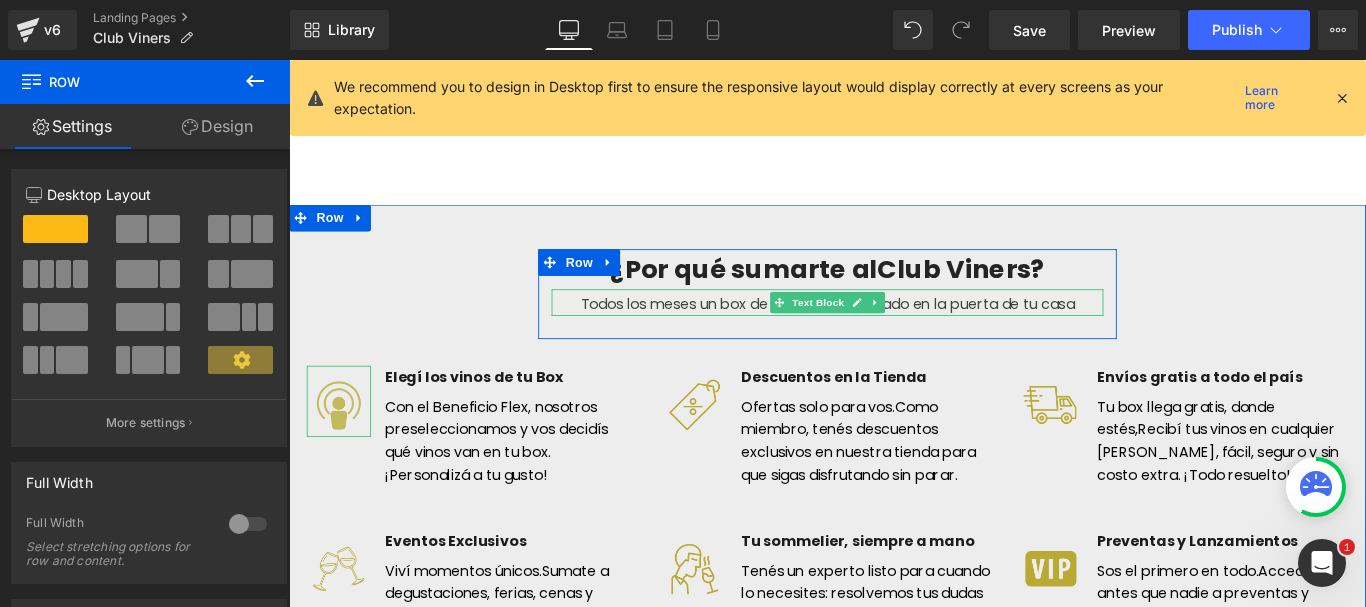 click on "Todos los meses un box de vinos personalizado en la puerta de tu casa" at bounding box center [894, 332] 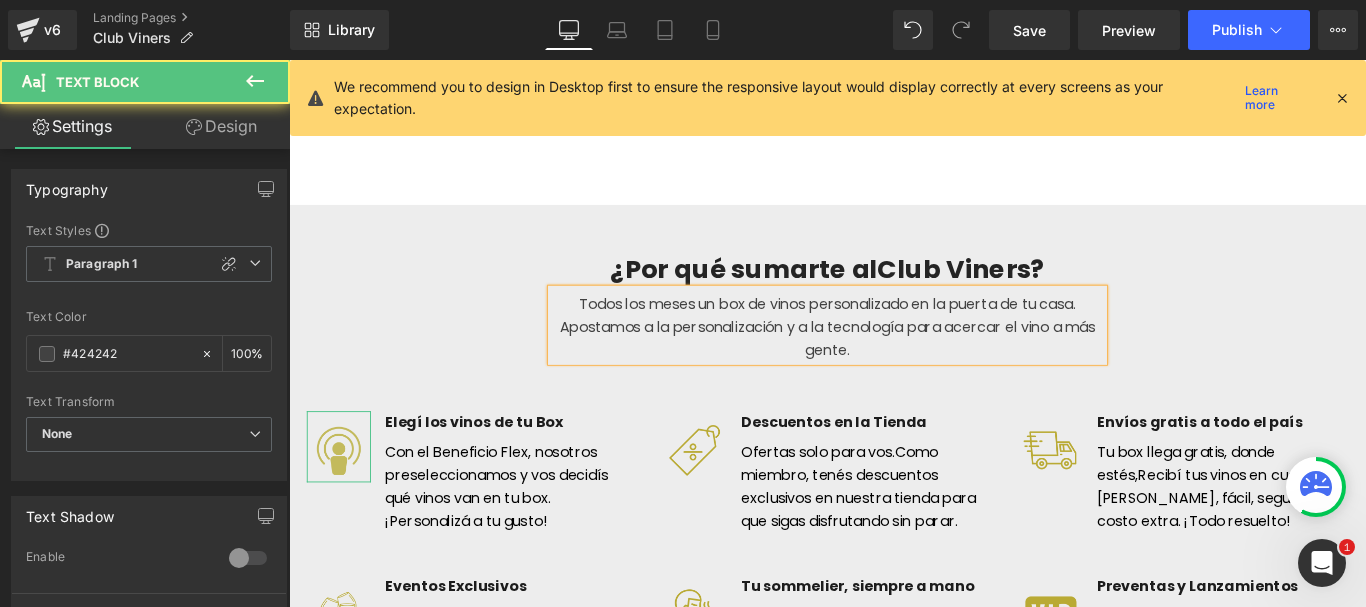click on "Todos los meses un box de vinos personalizado en la puerta de tu casa. Apostamos a la personalización y a la tecnología para acercar el vino a más gente." at bounding box center [894, 357] 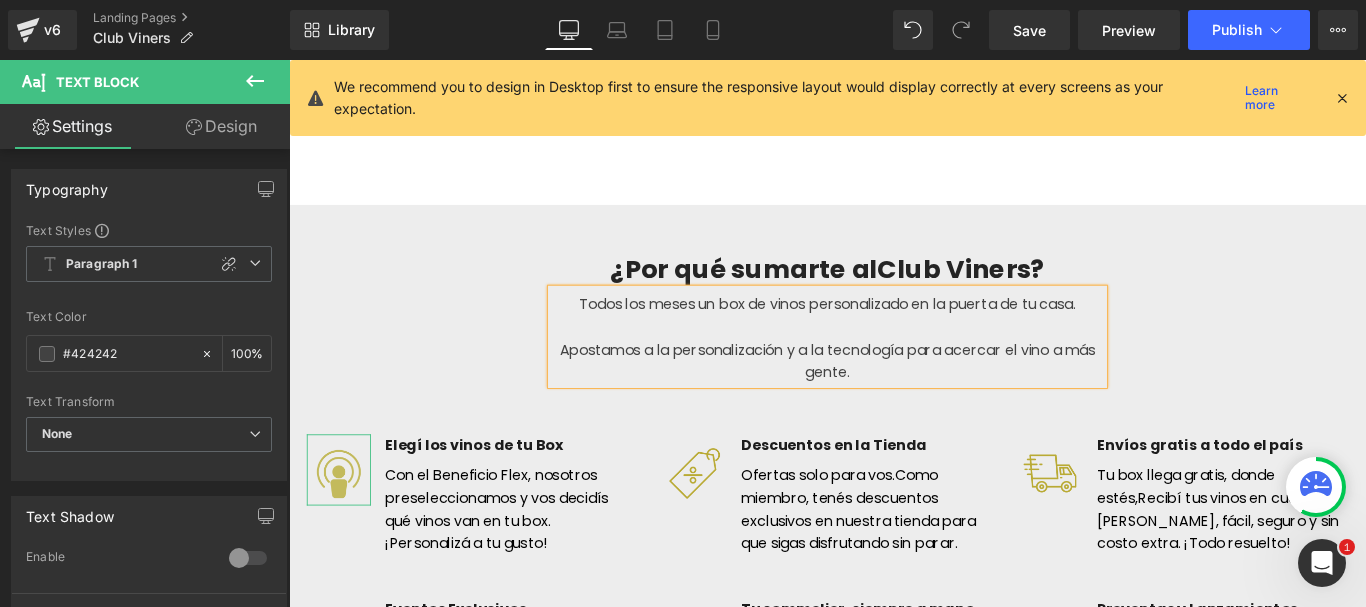 click on "¿Por qué sumarte al  Club Viners? Heading         Todos los meses un box de vinos personalizado en la puerta de tu casa. Apostamos a la personalización y a la tecnología para acercar el vino a más gente. Text Block         Row
Image
Elegí los vinos de tu Box Text Block
Con el Beneficio Flex, nosotros preseleccionamos y vos decidís qué vinos van en tu box. ¡Personalizá a tu gusto! Text Block
Icon List
Image
Descuentos en la [GEOGRAPHIC_DATA]" at bounding box center [894, 545] 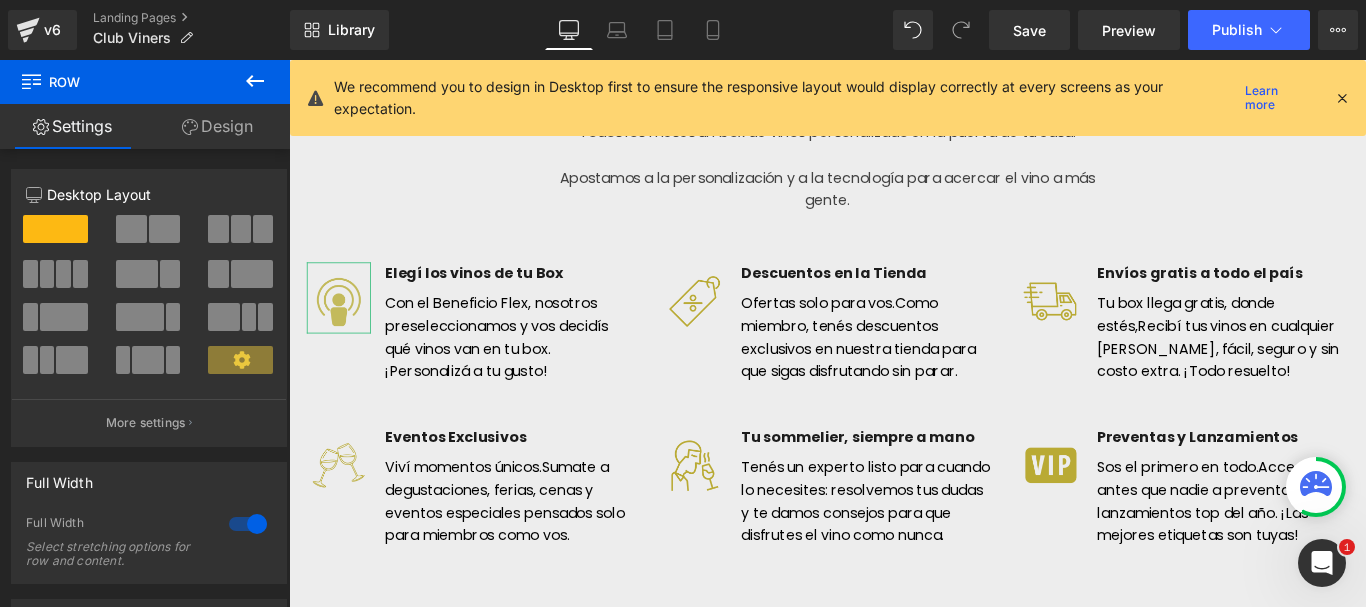 scroll, scrollTop: 1078, scrollLeft: 0, axis: vertical 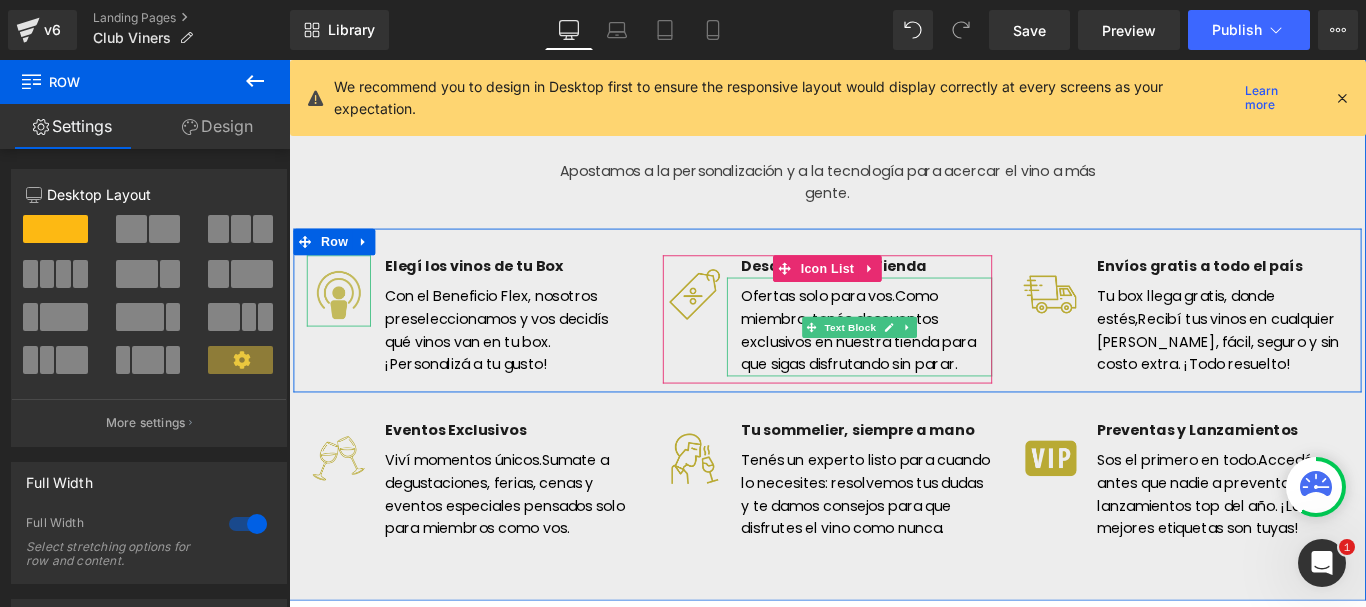 click on "Como miembro, tenés descuentos exclusivos en nuestra tienda para que sigas disfrutando sin parar." at bounding box center (929, 364) 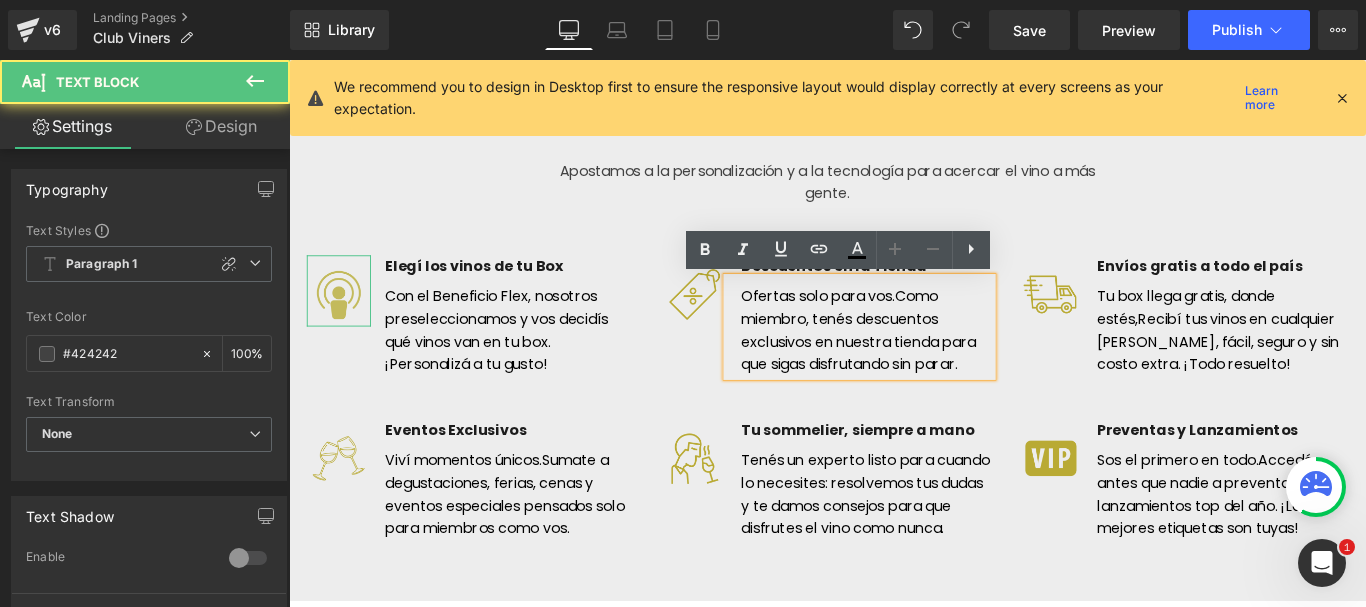drag, startPoint x: 965, startPoint y: 326, endPoint x: 794, endPoint y: 328, distance: 171.01169 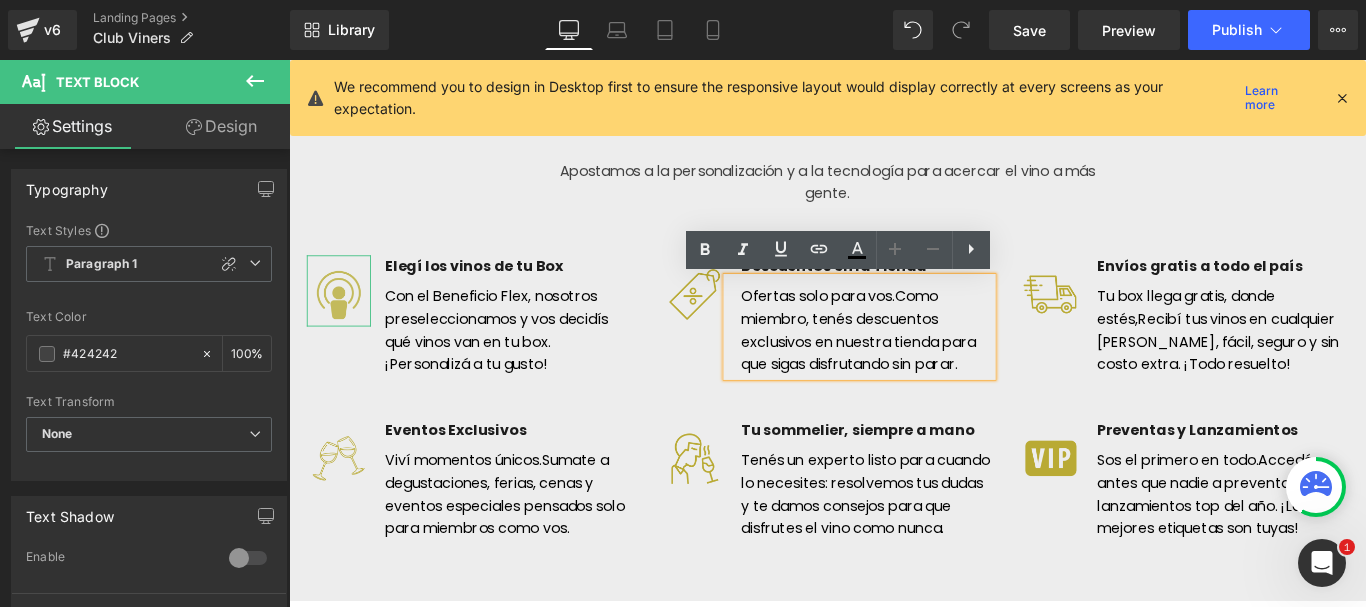 click on "Image
Envíos gratis a todo el país
Text Block         Tu box llega gratis, donde estés,  Recibí tus vinos en cualquier [PERSON_NAME], fácil, seguro y sin costo extra. ¡Todo resuelto! Text Block" at bounding box center (1294, 352) 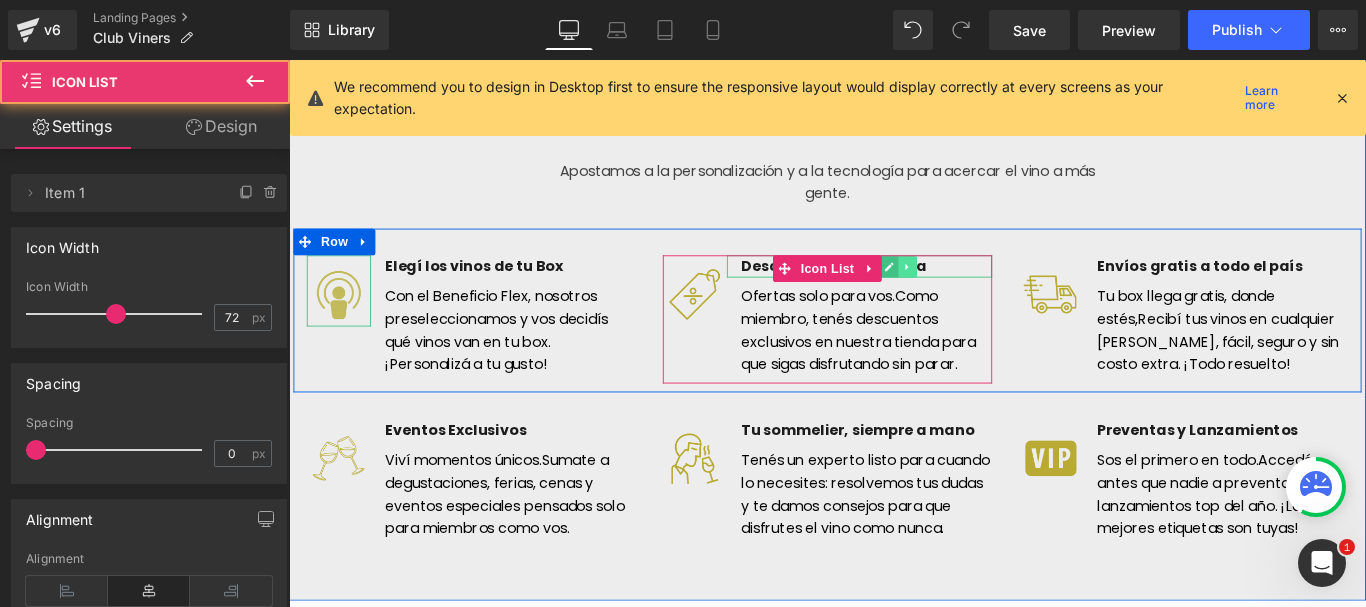 click at bounding box center [983, 293] 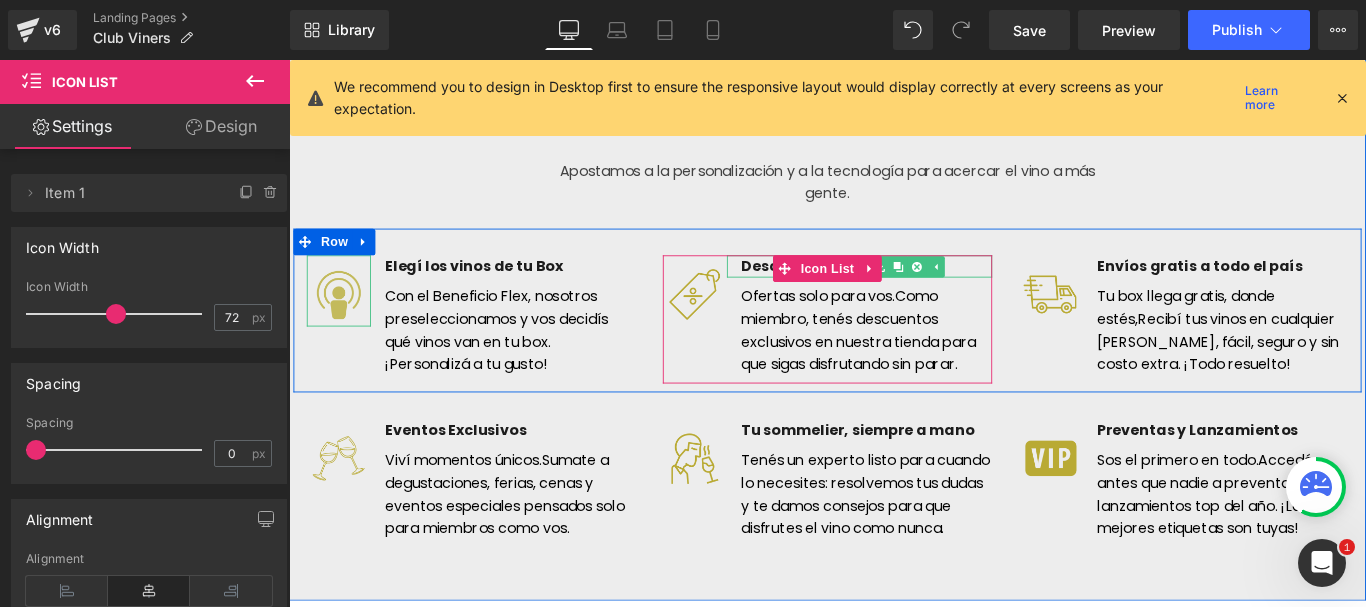 click on "Descuentos en la Tienda" at bounding box center (930, 293) 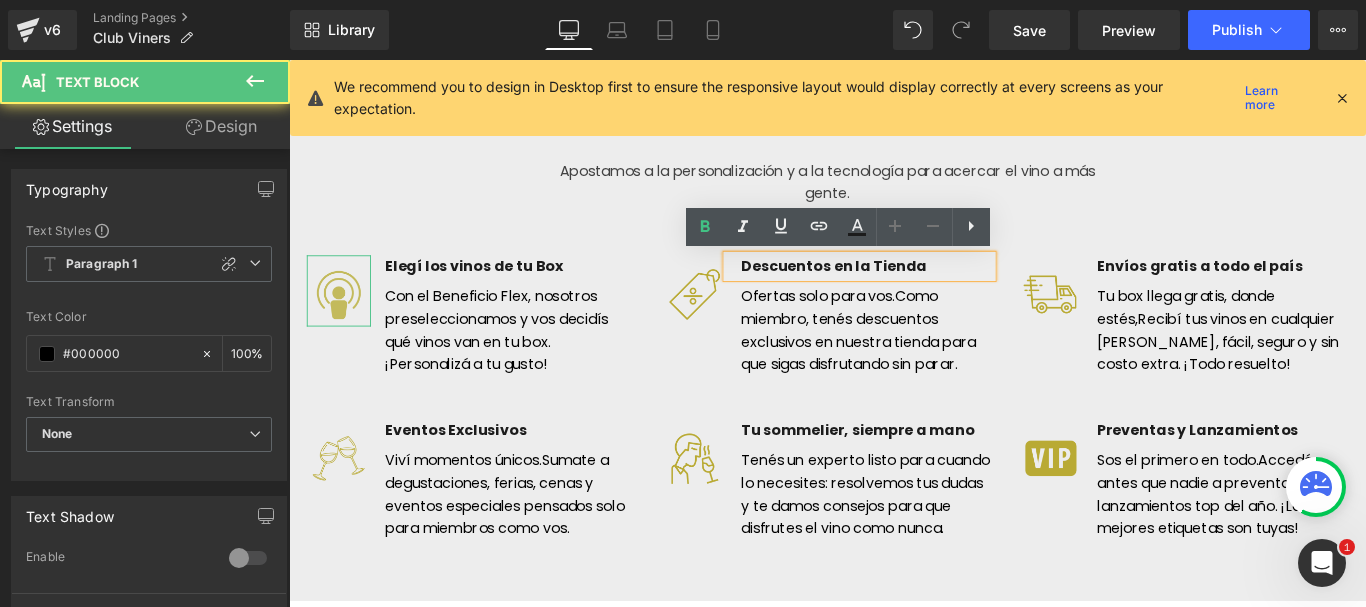 click on "Descuentos en la Tienda" at bounding box center [901, 292] 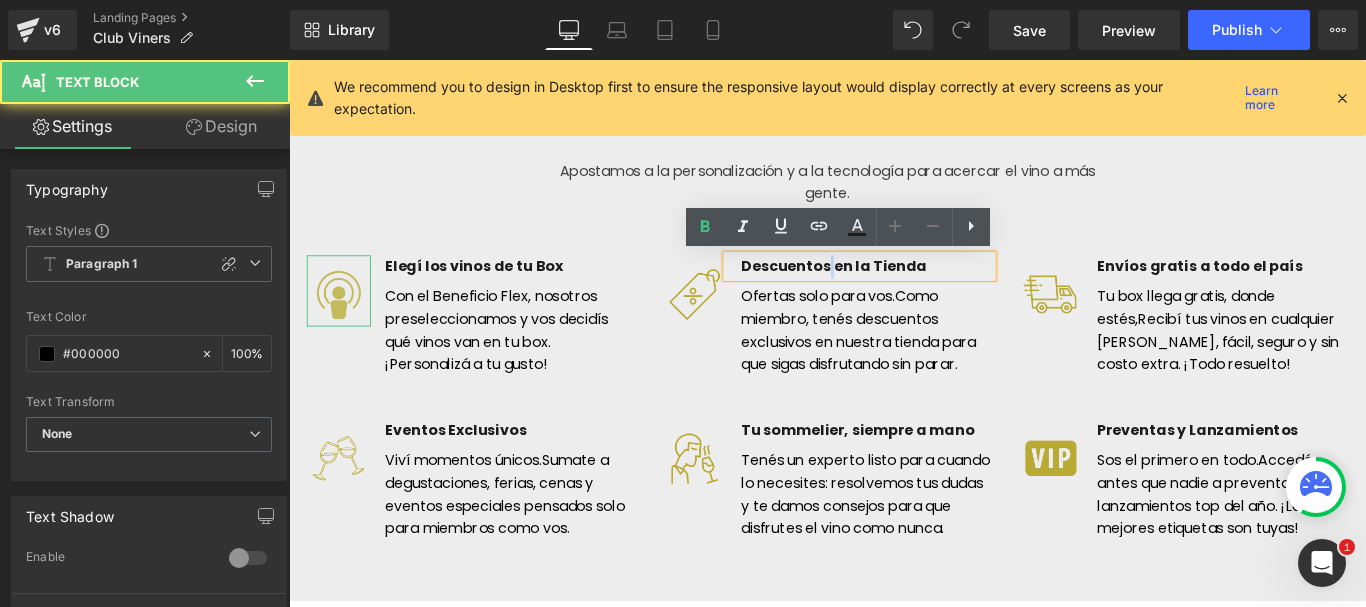 click on "Descuentos en la Tienda" at bounding box center (901, 292) 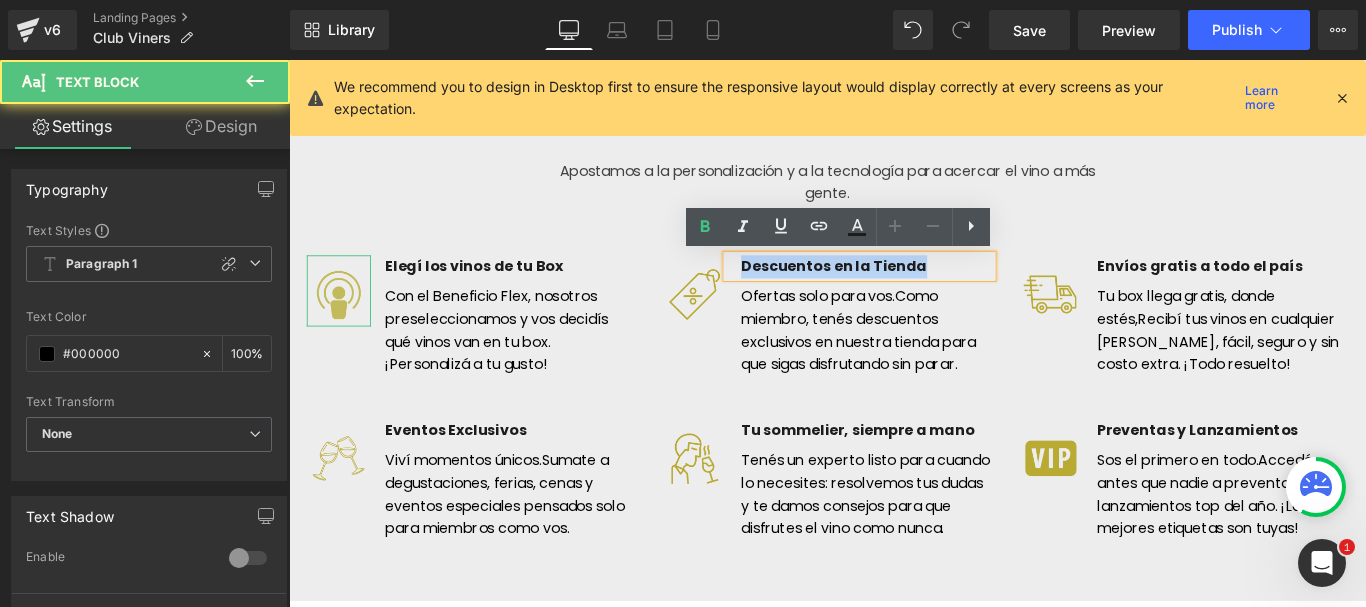 click on "Descuentos en la Tienda" at bounding box center [901, 292] 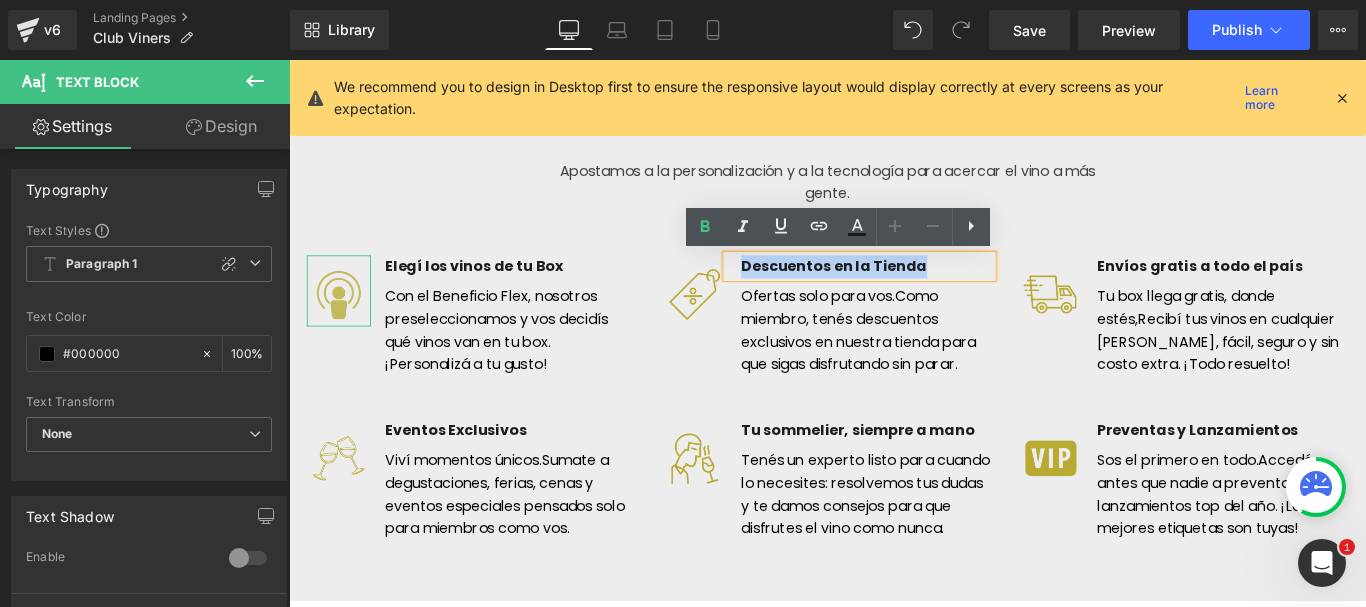 type 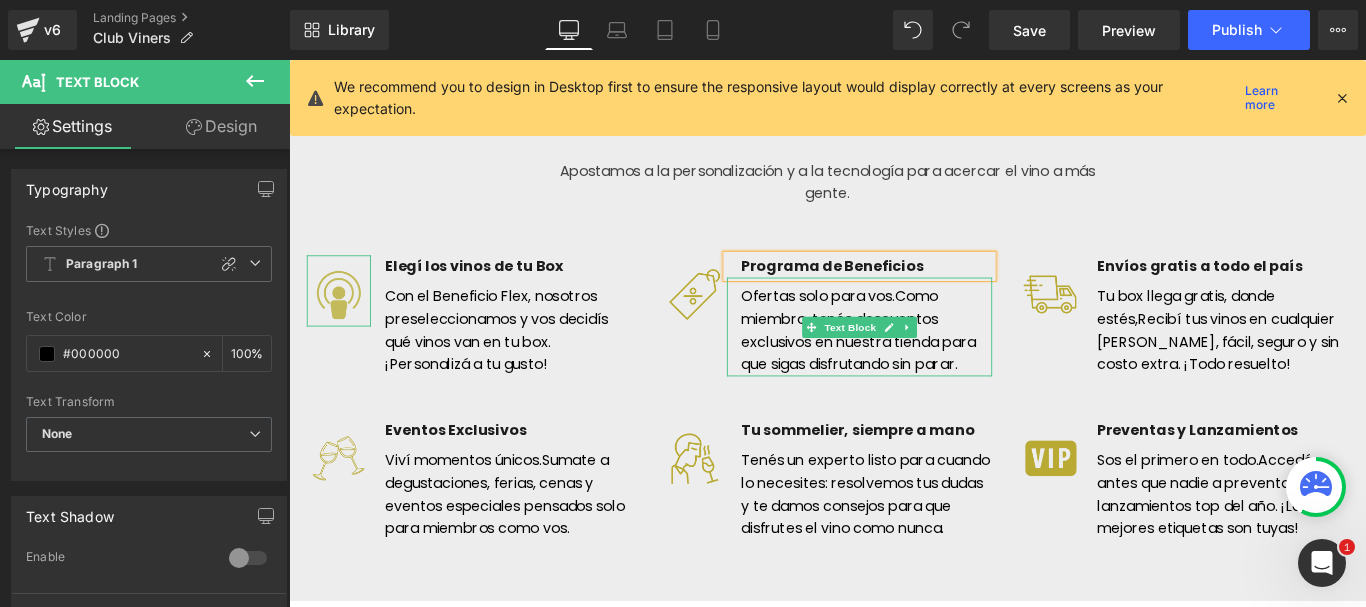 click on "Ofertas solo para vos." at bounding box center [883, 325] 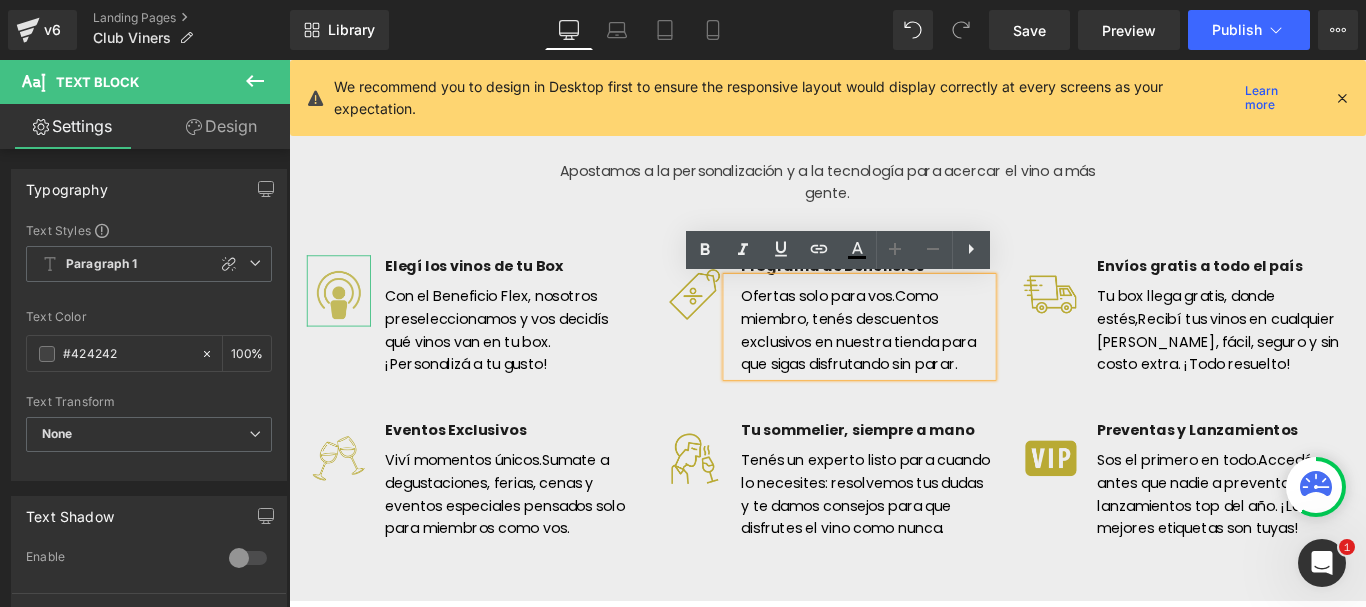 drag, startPoint x: 968, startPoint y: 327, endPoint x: 791, endPoint y: 330, distance: 177.02542 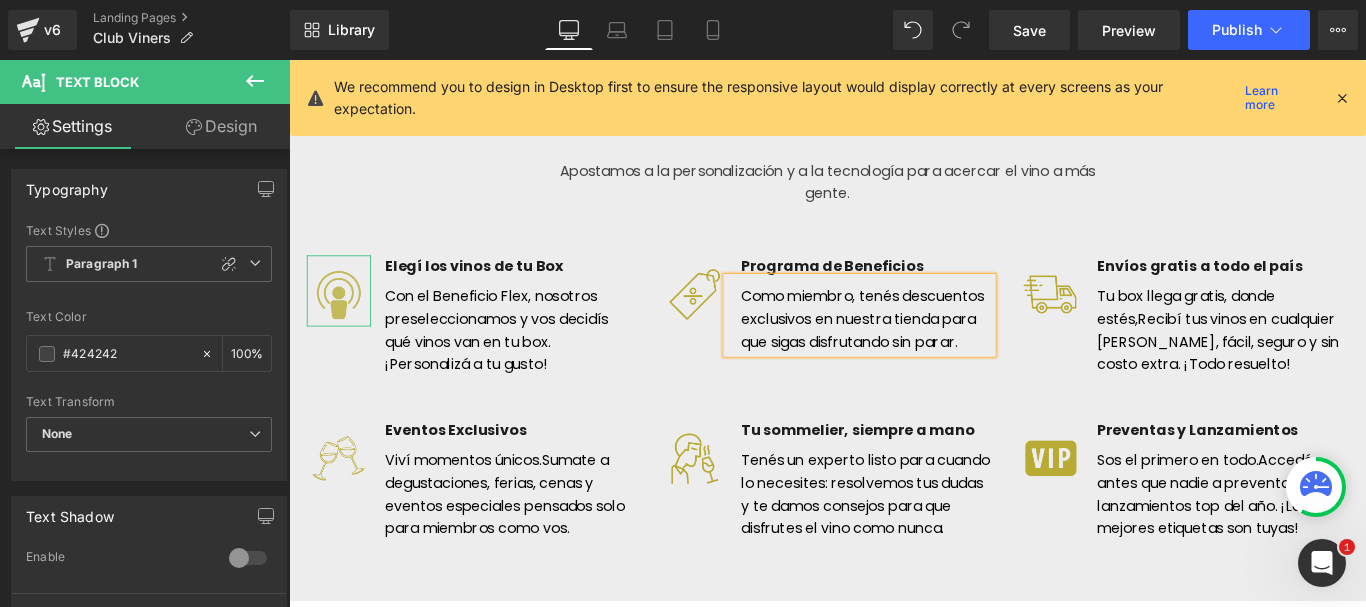 click on "Como miembro, tenés descuentos exclusivos en nuestra tienda para que sigas disfrutando sin parar." at bounding box center (933, 351) 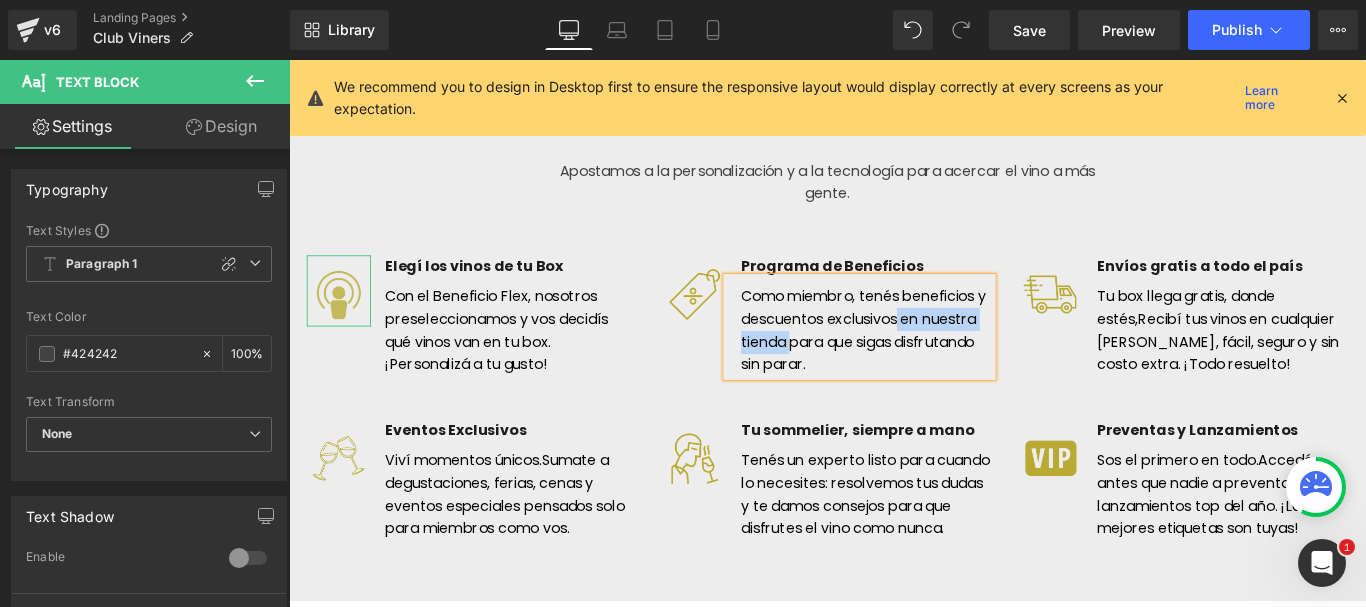 drag, startPoint x: 968, startPoint y: 348, endPoint x: 849, endPoint y: 371, distance: 121.20231 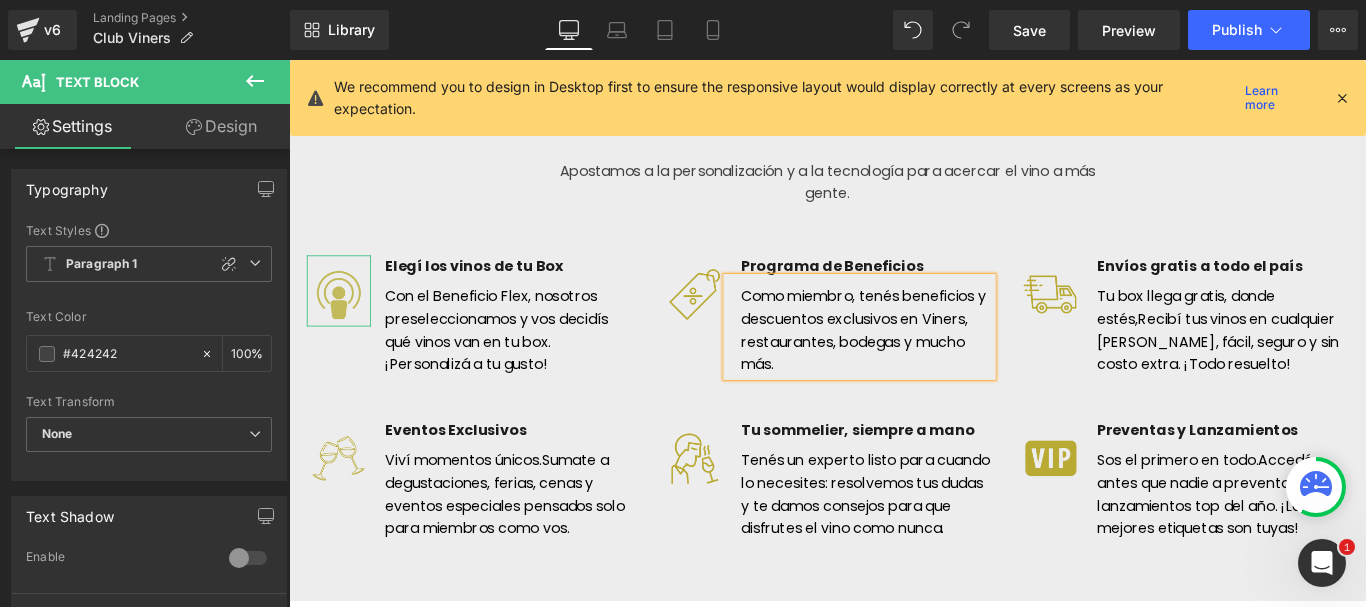 click on "Image
Elegí los vinos de tu Box Text Block
Con el Beneficio Flex, nosotros preseleccionamos y vos decidís qué vinos van en tu box. ¡Personalizá a tu gusto! Text Block
Icon List" at bounding box center (494, 352) 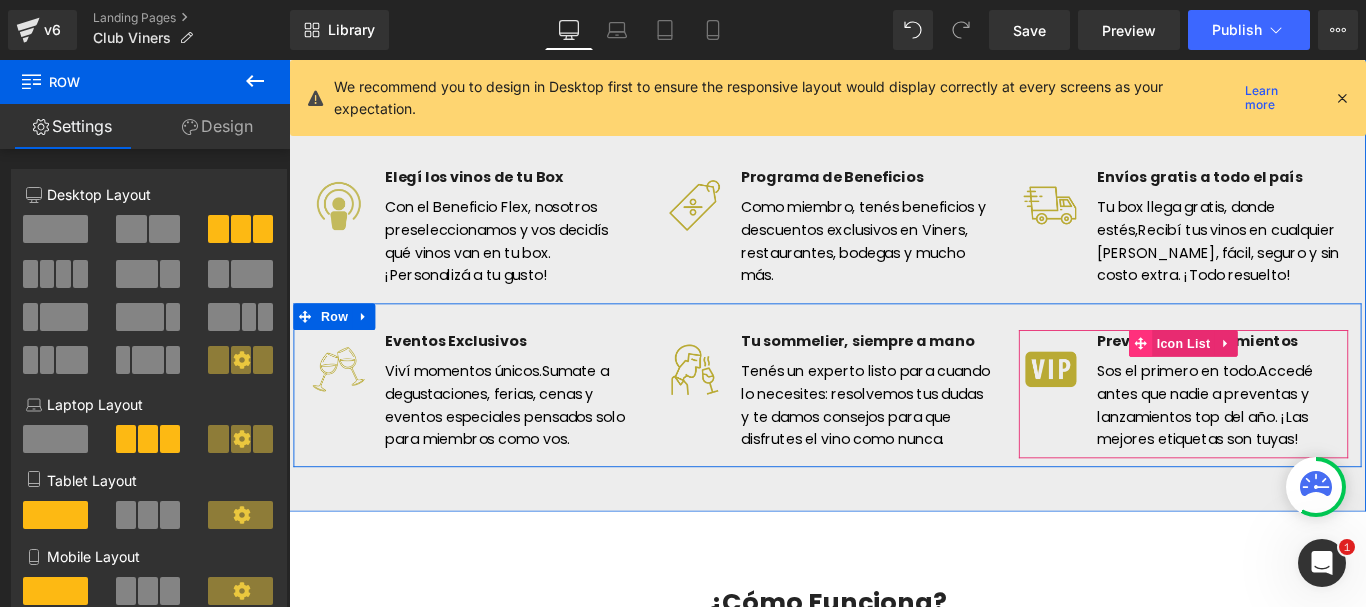 scroll, scrollTop: 1078, scrollLeft: 0, axis: vertical 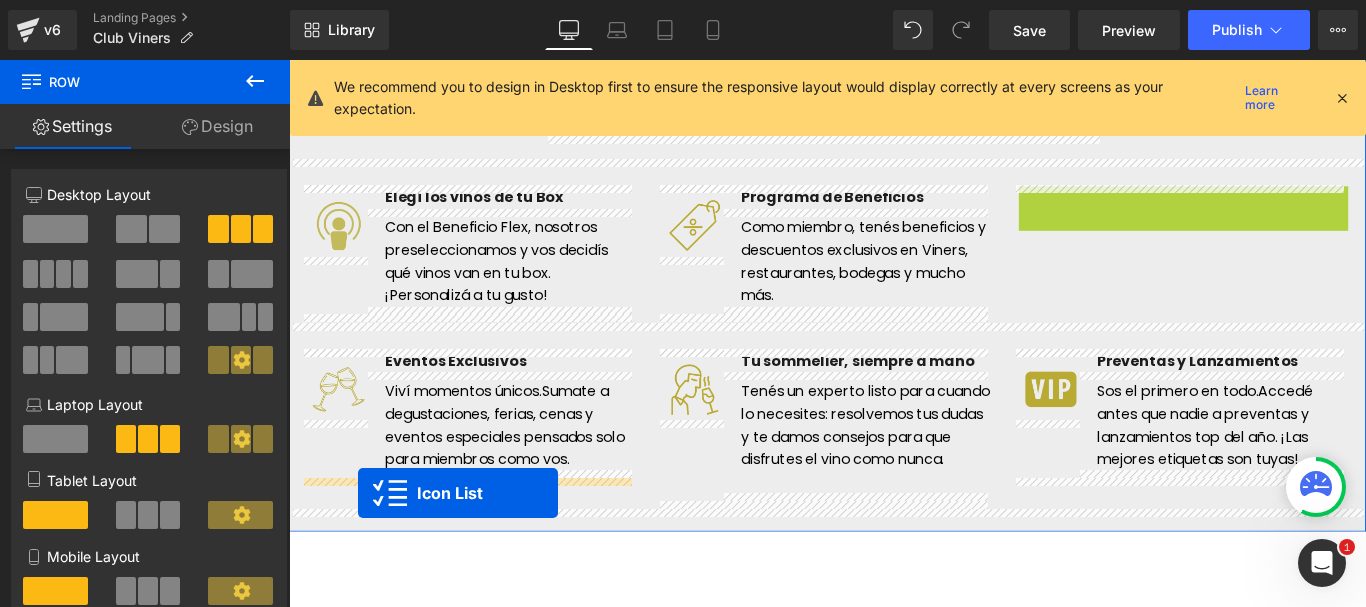 drag, startPoint x: 1237, startPoint y: 290, endPoint x: 366, endPoint y: 547, distance: 908.12445 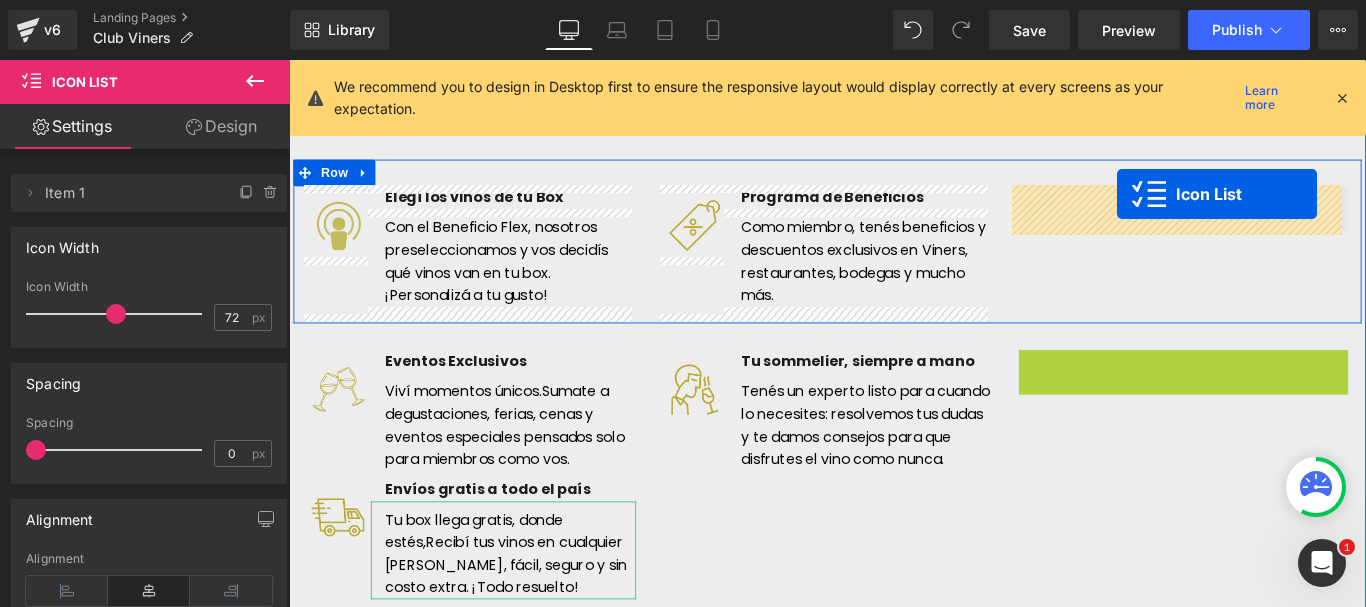 drag, startPoint x: 1236, startPoint y: 402, endPoint x: 1219, endPoint y: 211, distance: 191.75505 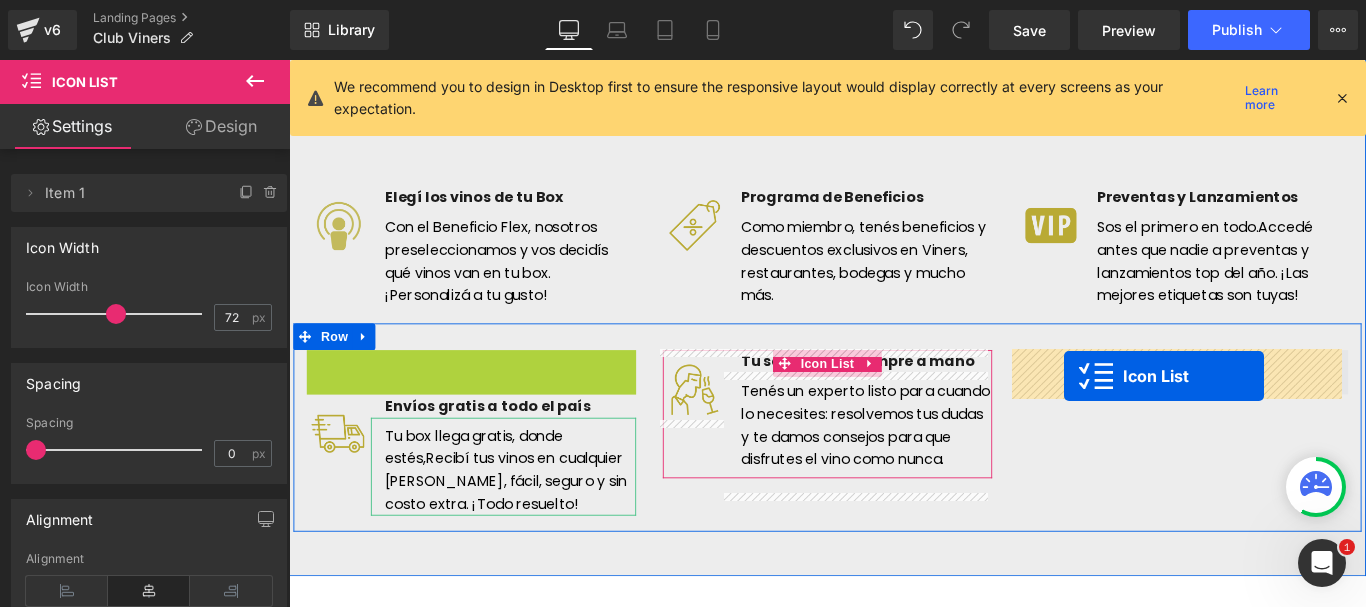 drag, startPoint x: 439, startPoint y: 403, endPoint x: 1160, endPoint y: 415, distance: 721.09985 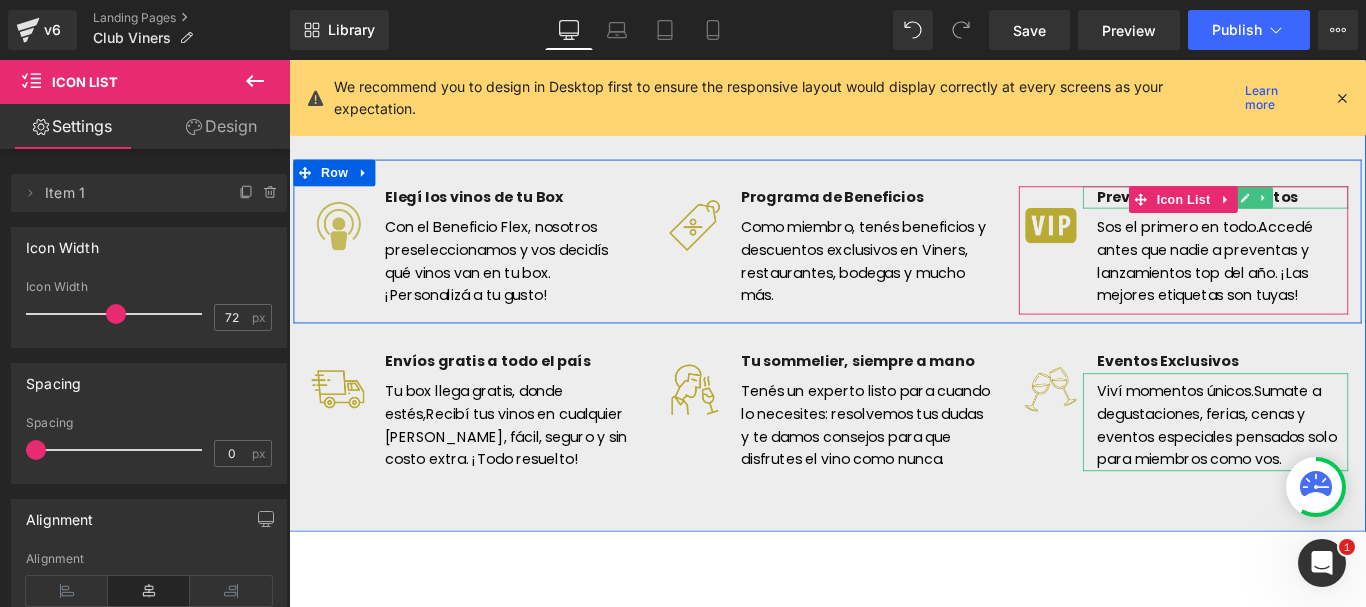 click on "Preventas y Lanzamientos" at bounding box center (1330, 215) 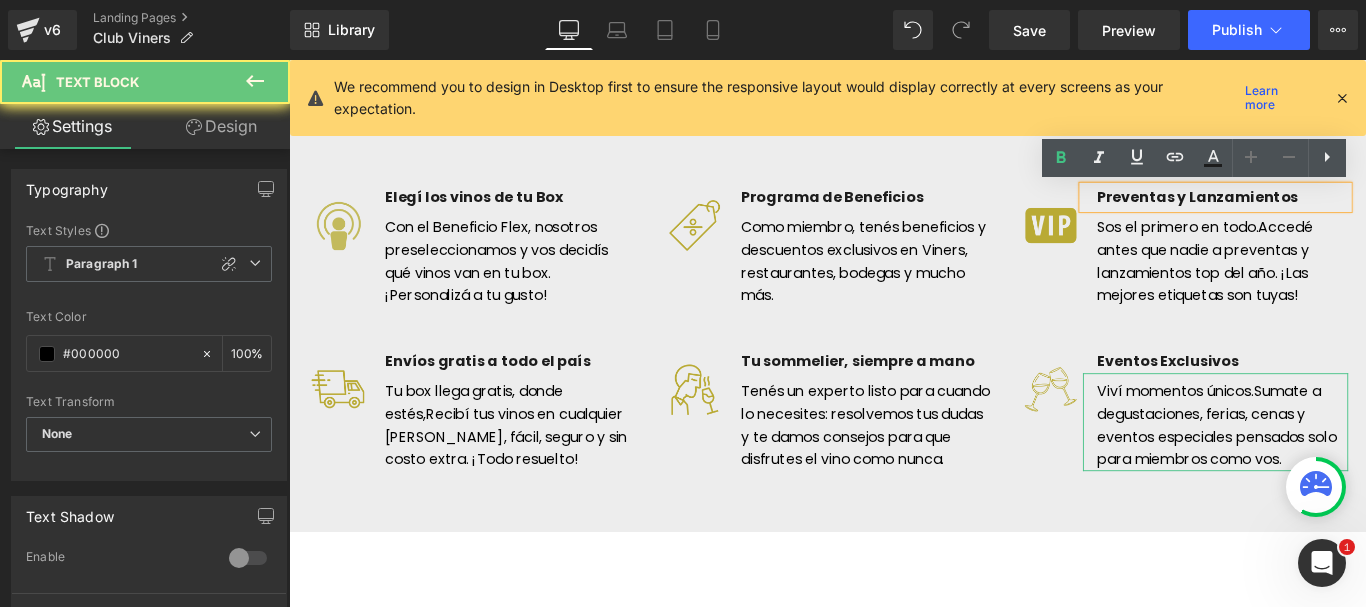 click on "Preventas y Lanzamientos" at bounding box center (1330, 215) 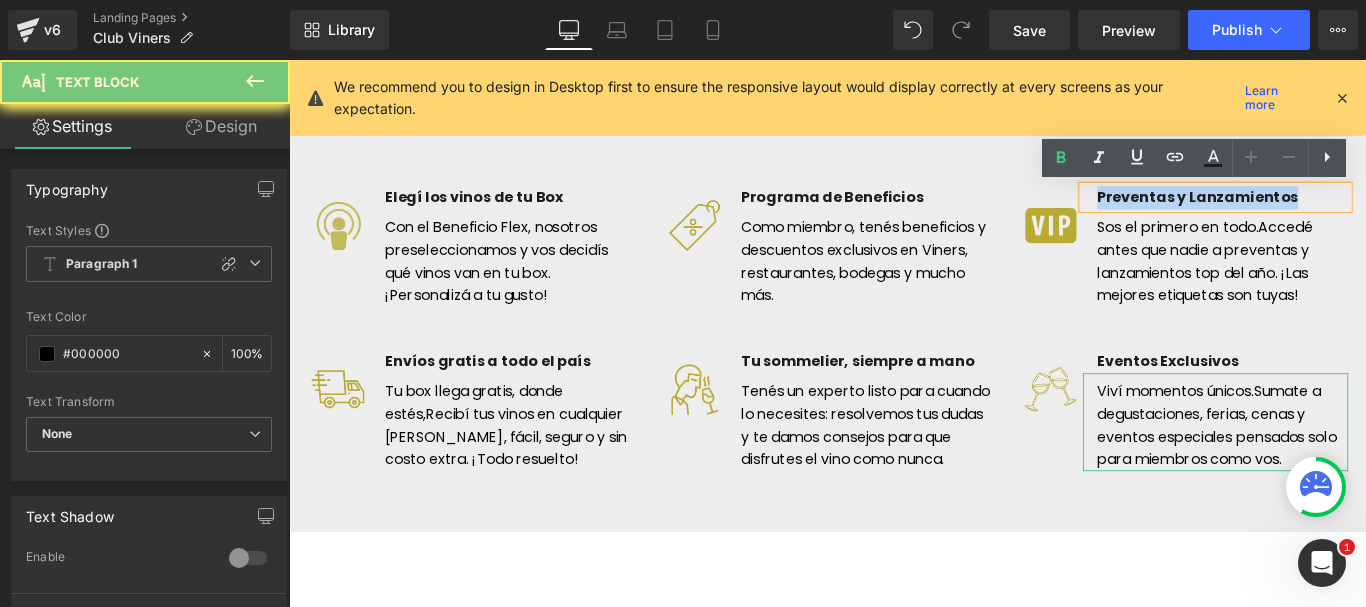 click on "Preventas y Lanzamientos" at bounding box center [1330, 215] 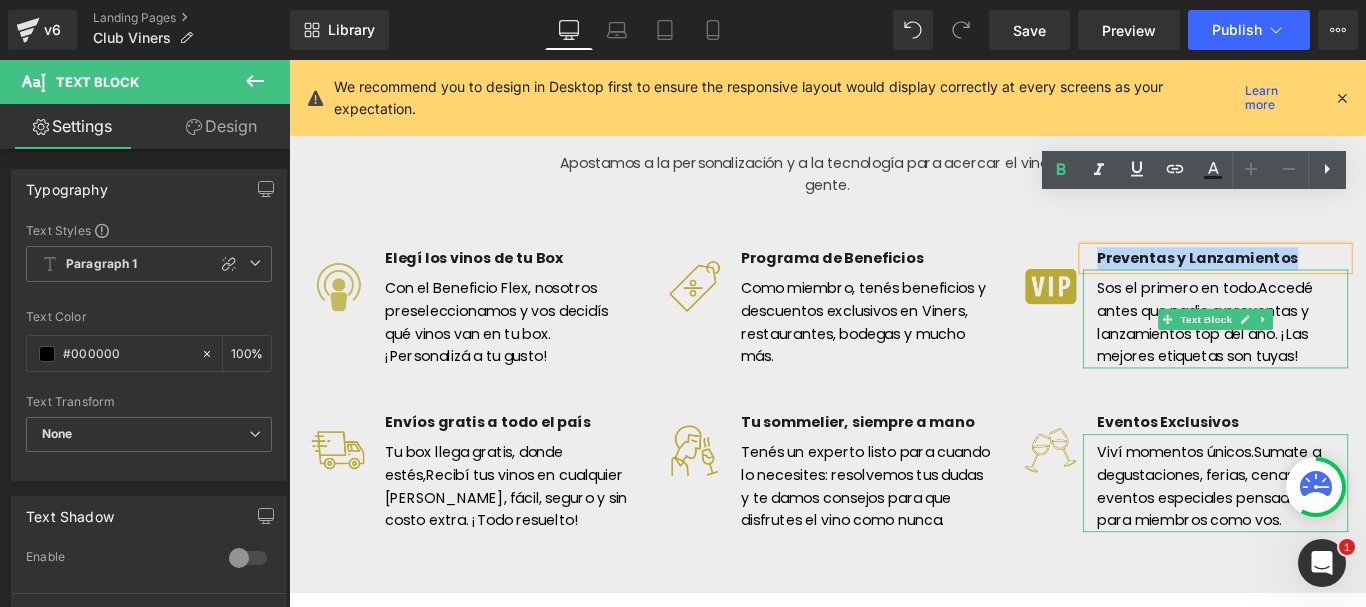 scroll, scrollTop: 1056, scrollLeft: 0, axis: vertical 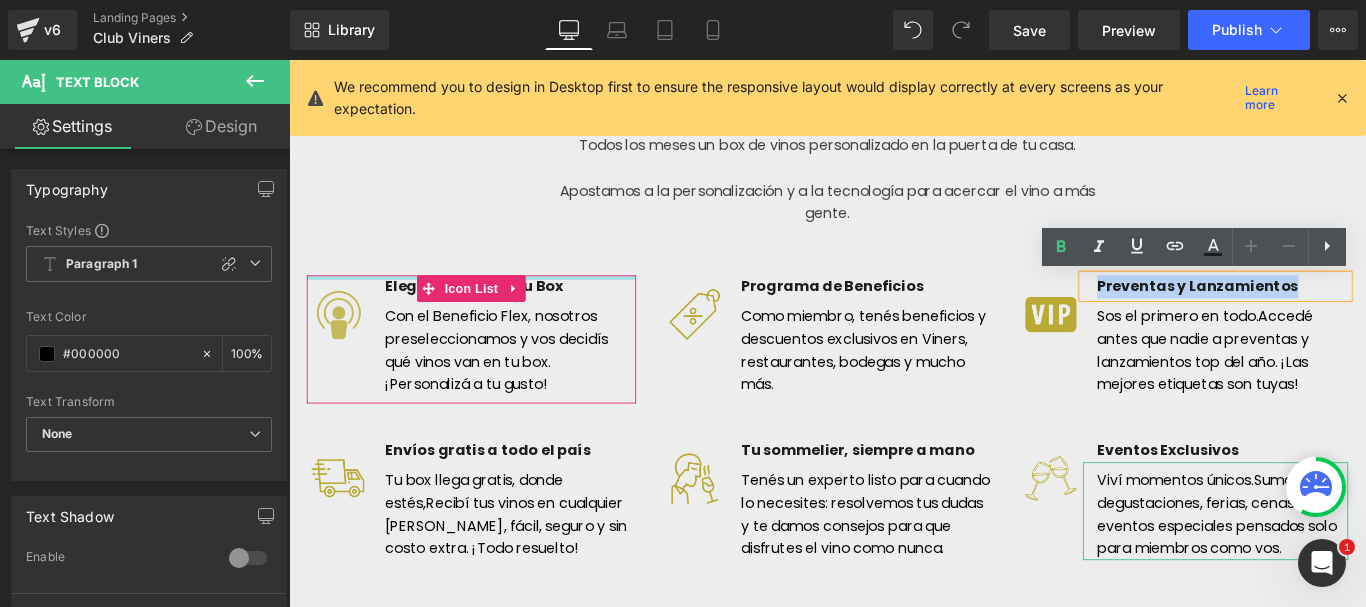 click at bounding box center (494, 304) 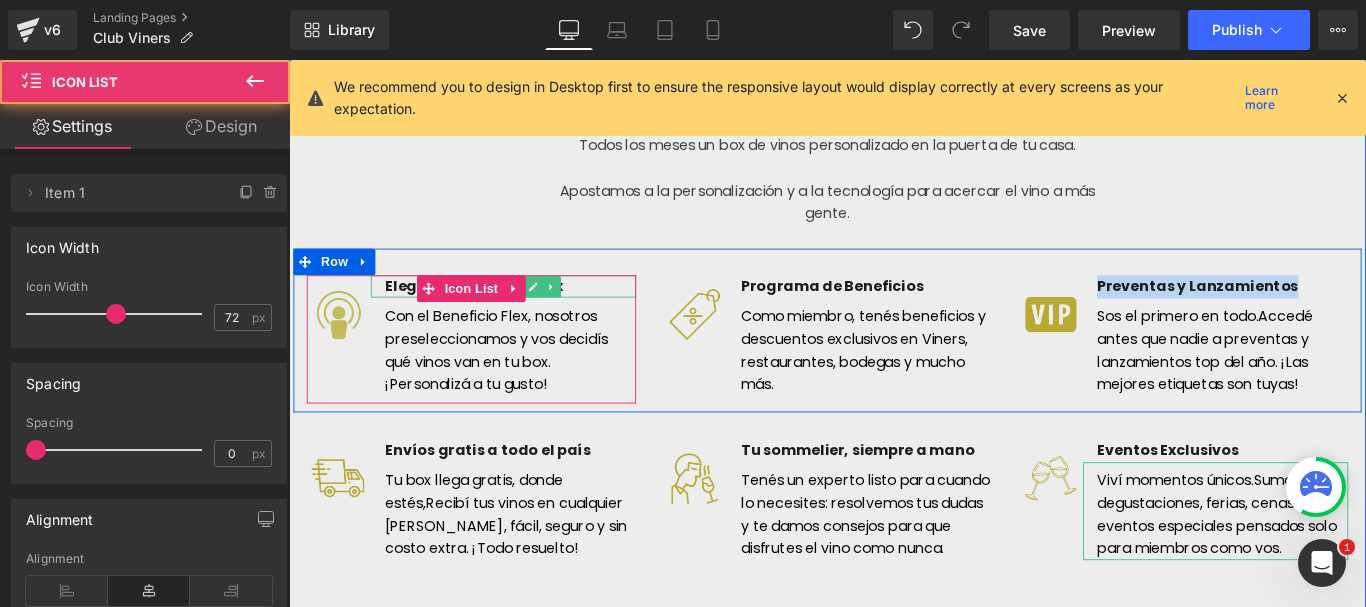 click on "Elegí los vinos de tu Box" at bounding box center [530, 315] 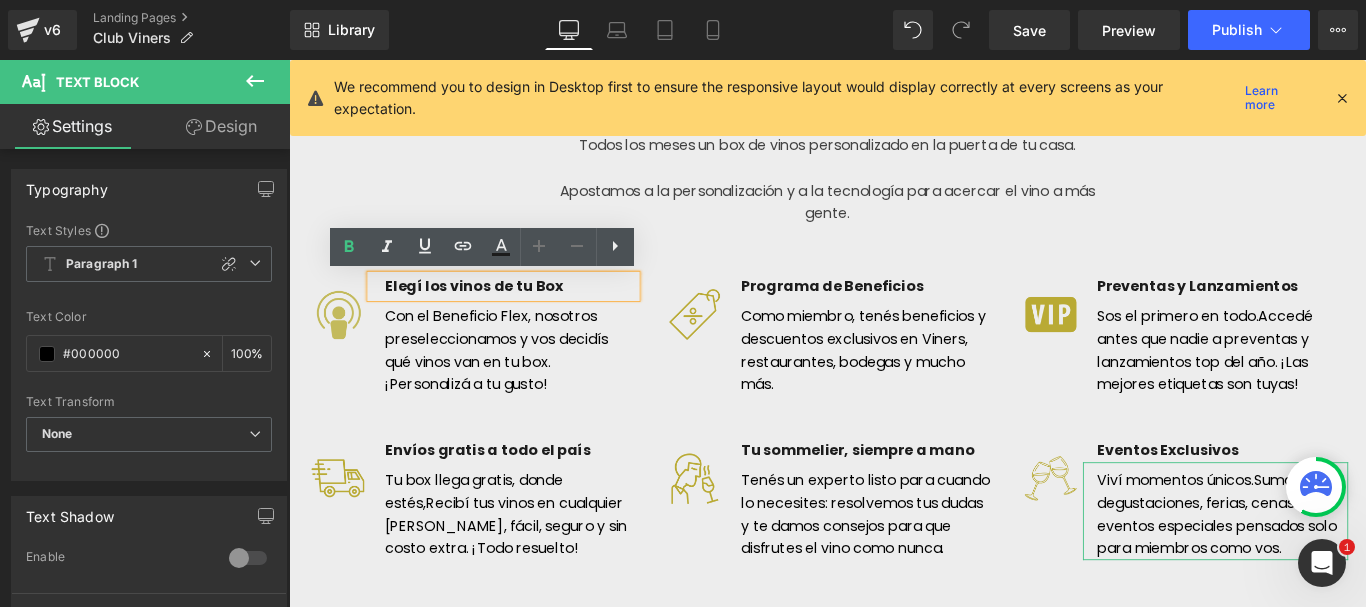 type 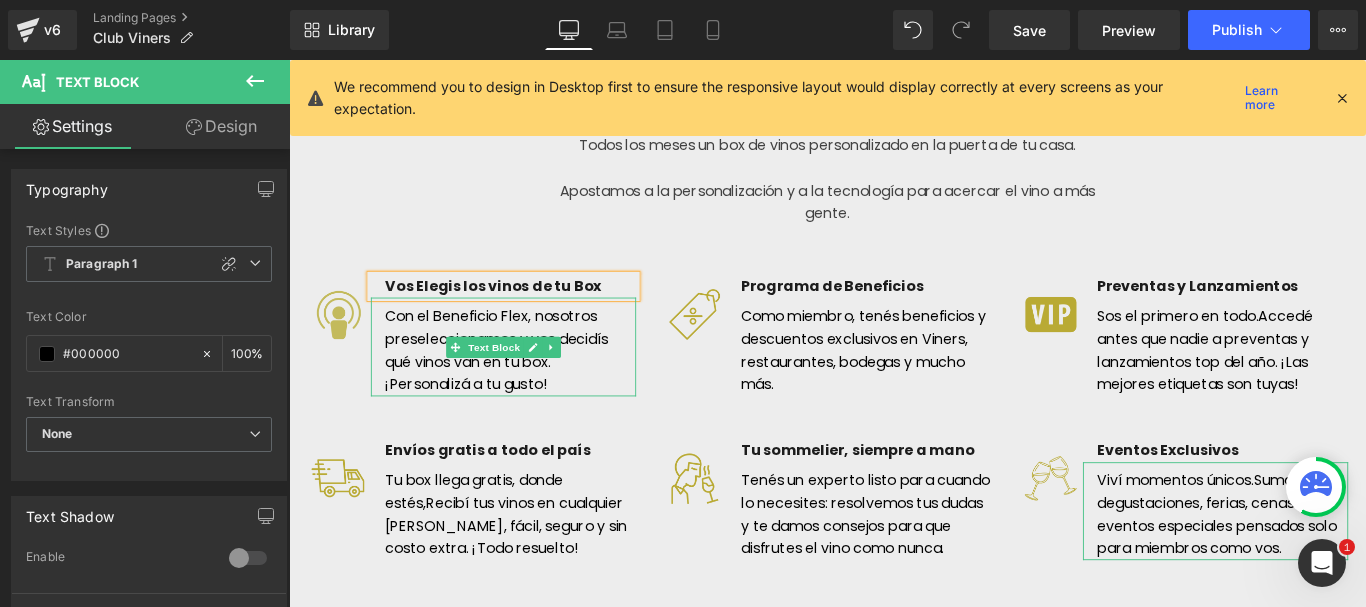 click on "Con el Beneficio Flex, nosotros preseleccionamos y vos decidís qué vinos van en tu box. ¡Personalizá a tu gusto!" at bounding box center [530, 382] 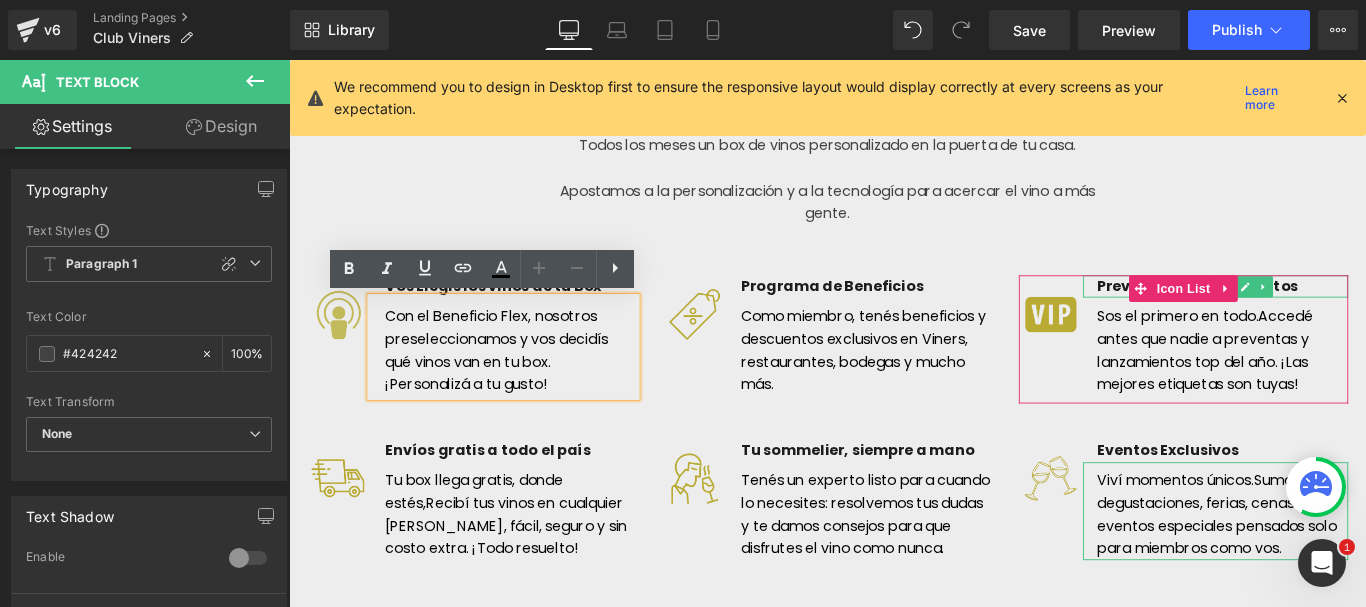 click on "Preventas y Lanzamientos" at bounding box center [1330, 315] 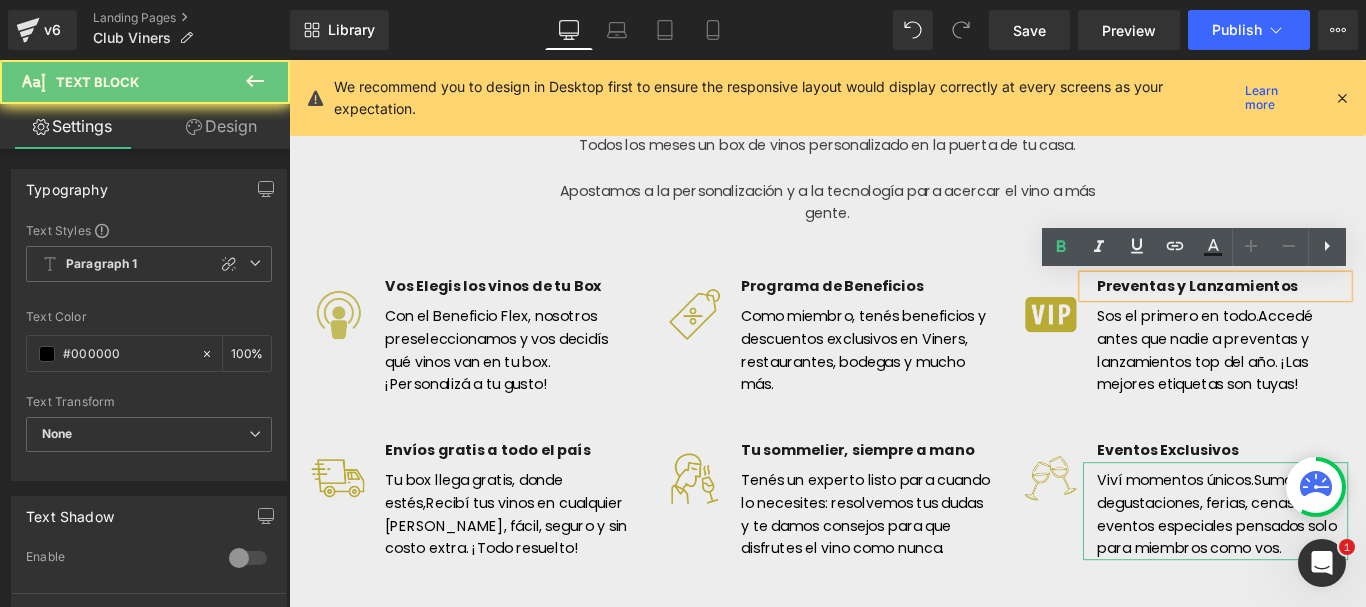 click on "Preventas y Lanzamientos" at bounding box center (1330, 315) 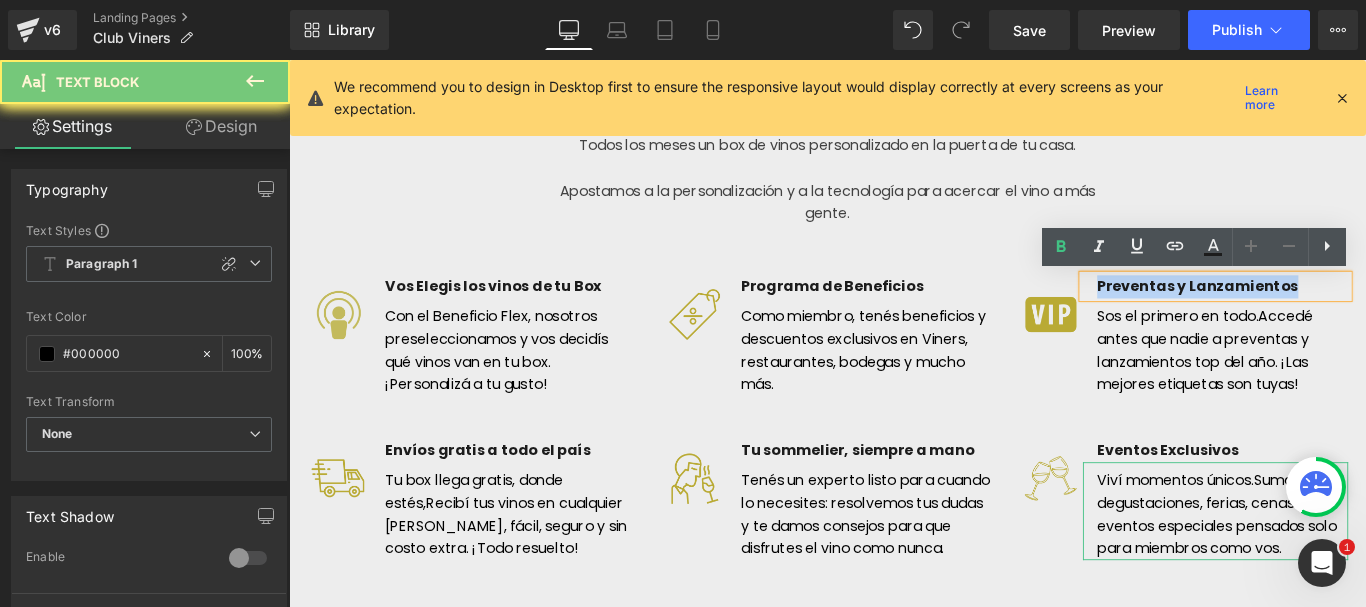click on "Preventas y Lanzamientos" at bounding box center [1330, 315] 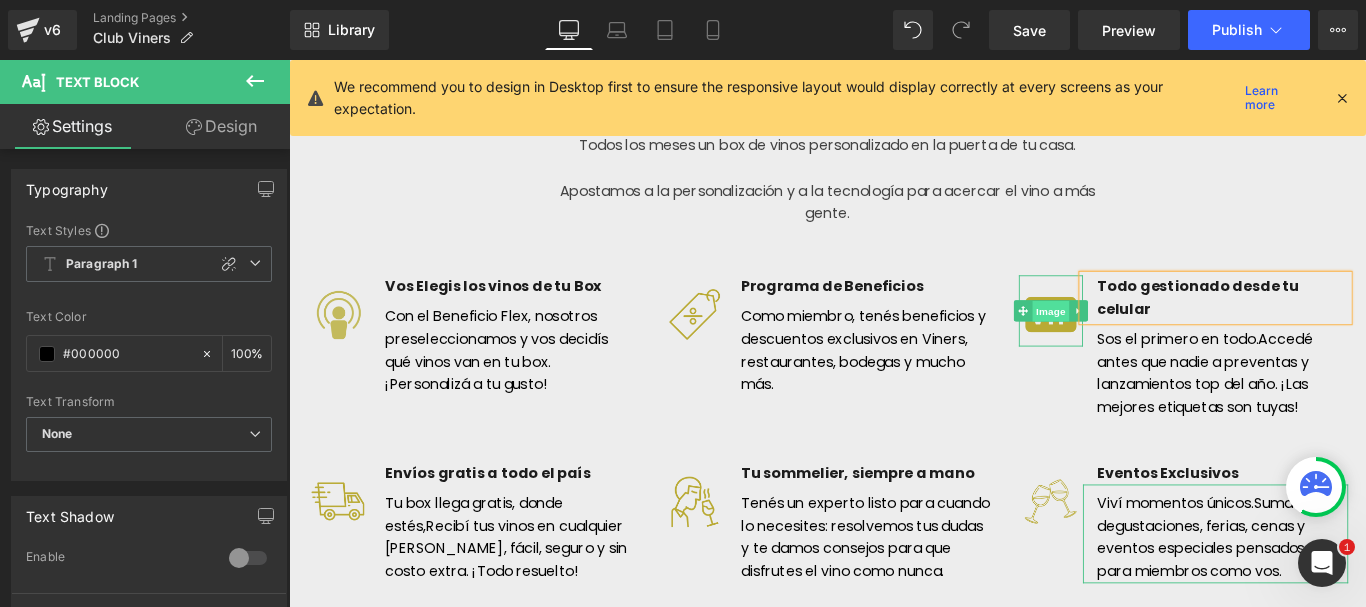 click on "Image" at bounding box center (1145, 343) 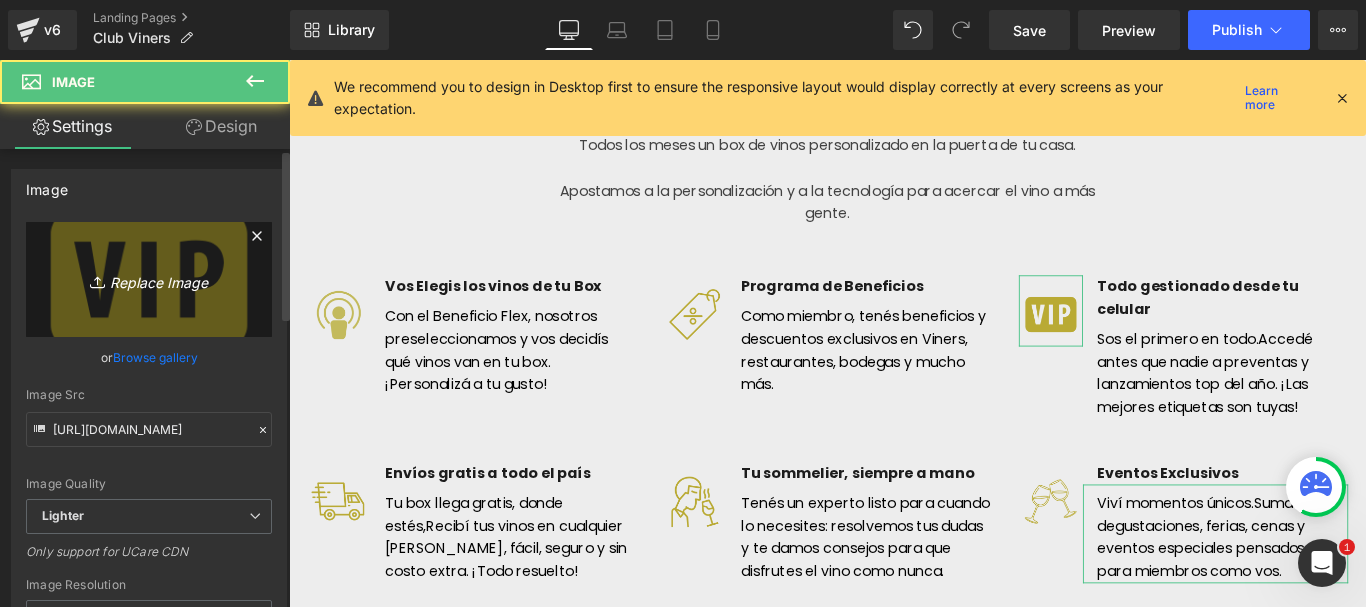 click on "Replace Image" at bounding box center (149, 279) 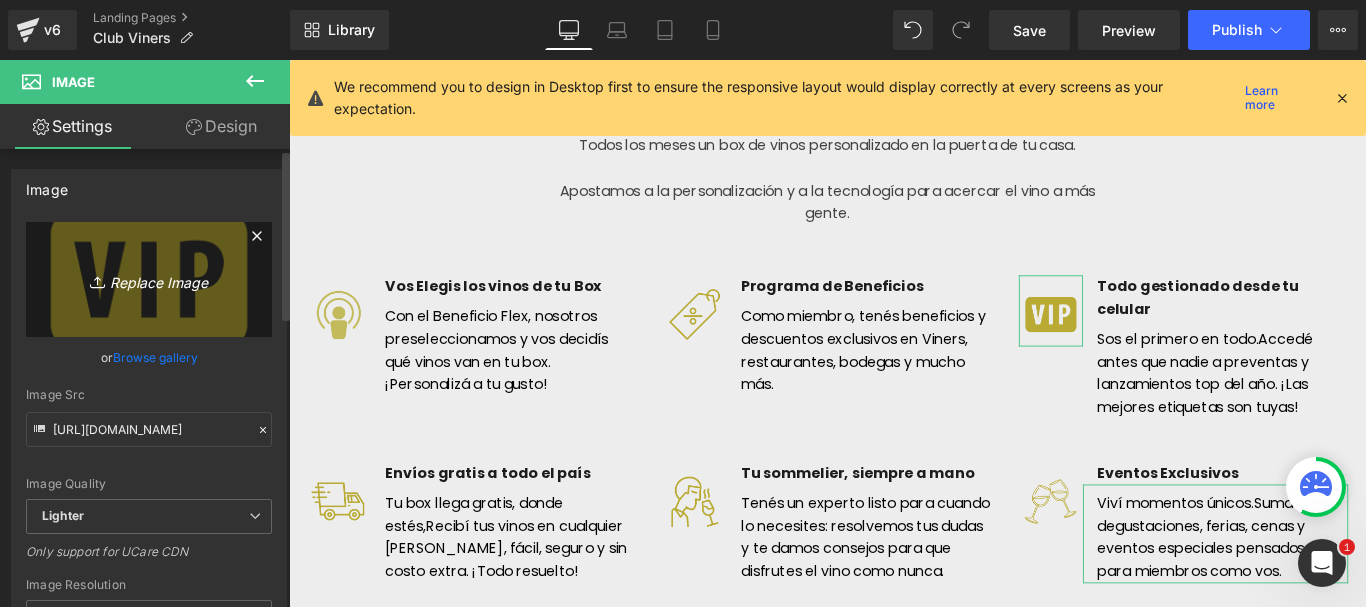 type on "C:\fakepath\Iconos Club Viners y otros (8).png" 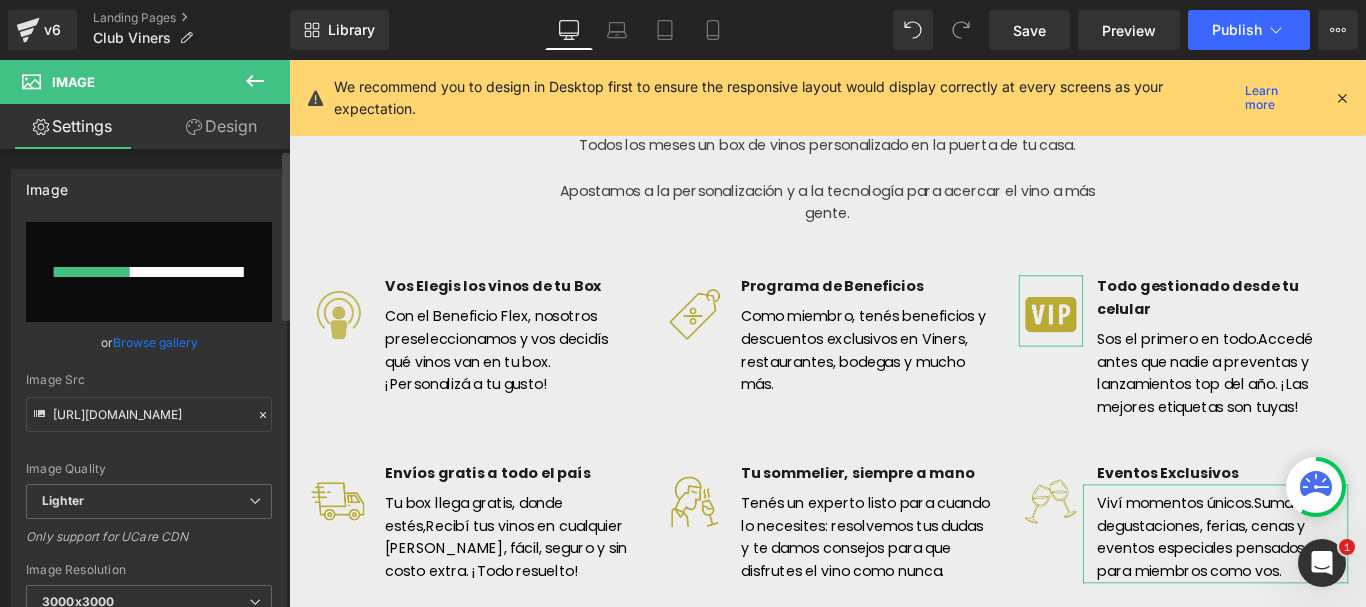 type 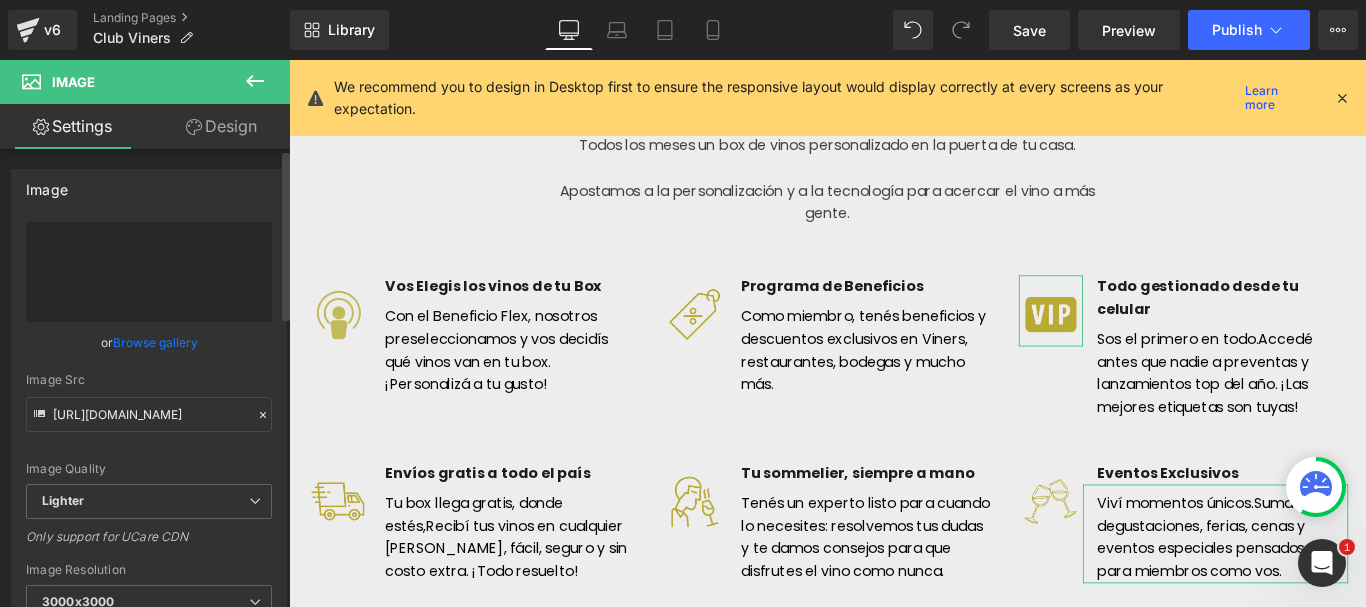 type on "[URL][DOMAIN_NAME]" 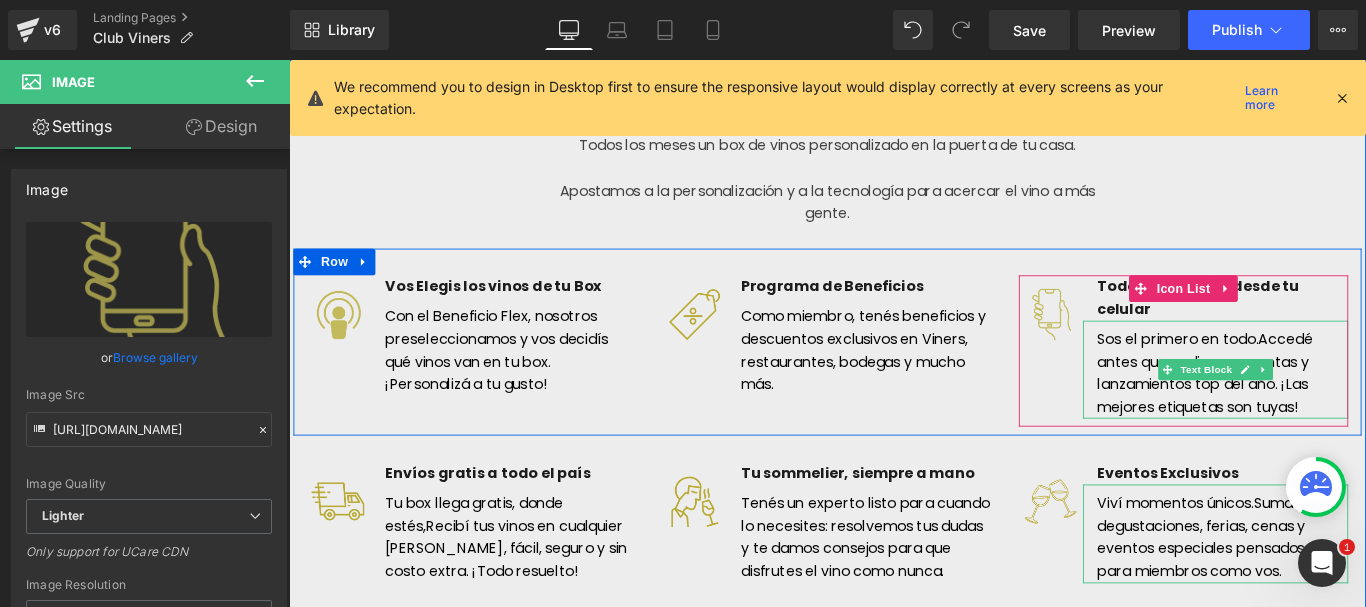 click on "Accedé antes que nadie a preventas y lanzamientos top del año. ¡Las mejores etiquetas son tuyas!" at bounding box center [1318, 412] 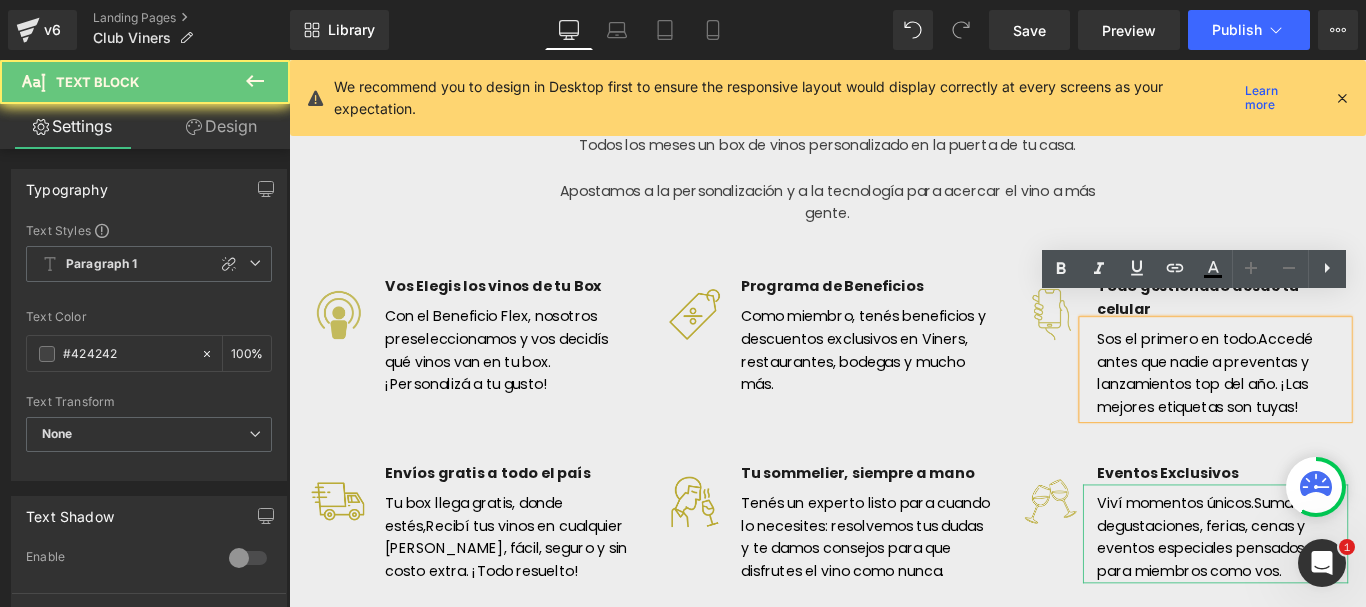 click on "Accedé antes que nadie a preventas y lanzamientos top del año. ¡Las mejores etiquetas son tuyas!" at bounding box center [1318, 412] 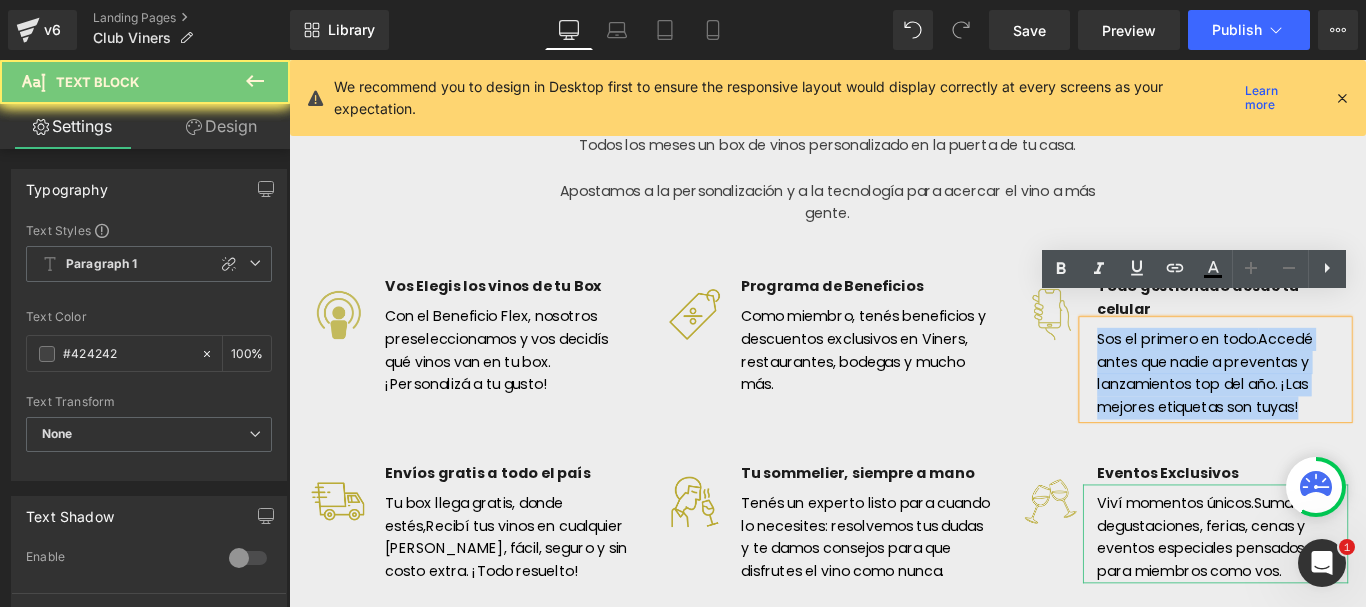 click on "Accedé antes que nadie a preventas y lanzamientos top del año. ¡Las mejores etiquetas son tuyas!" at bounding box center [1318, 412] 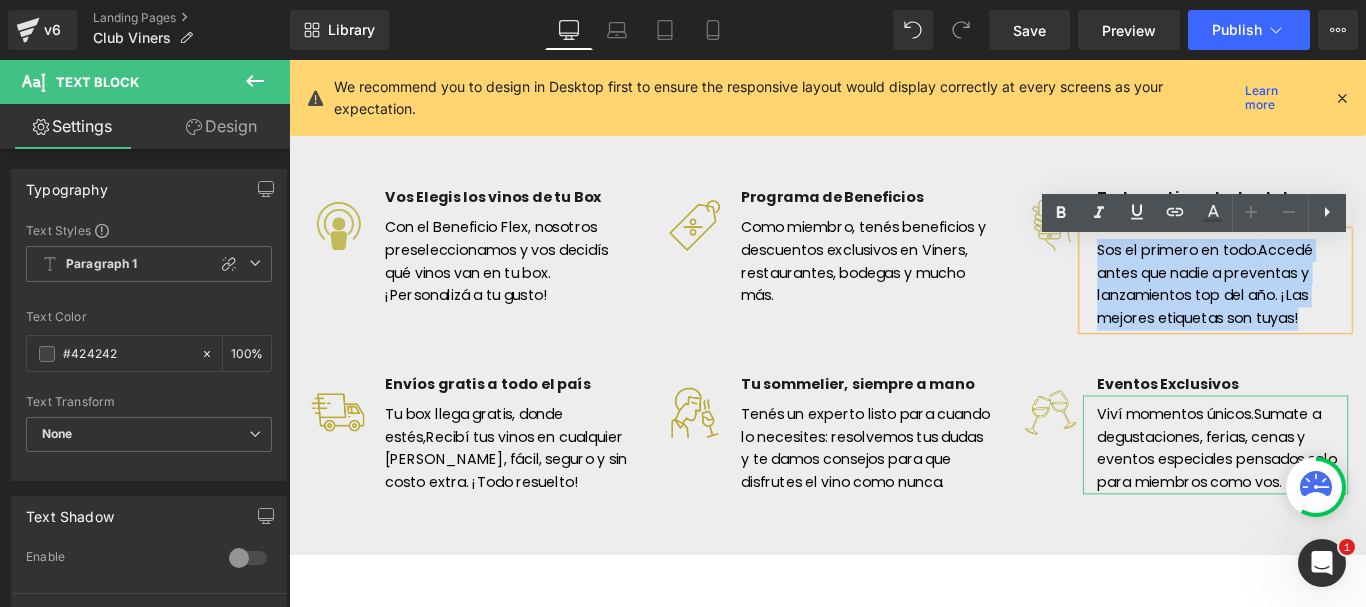 scroll, scrollTop: 1056, scrollLeft: 0, axis: vertical 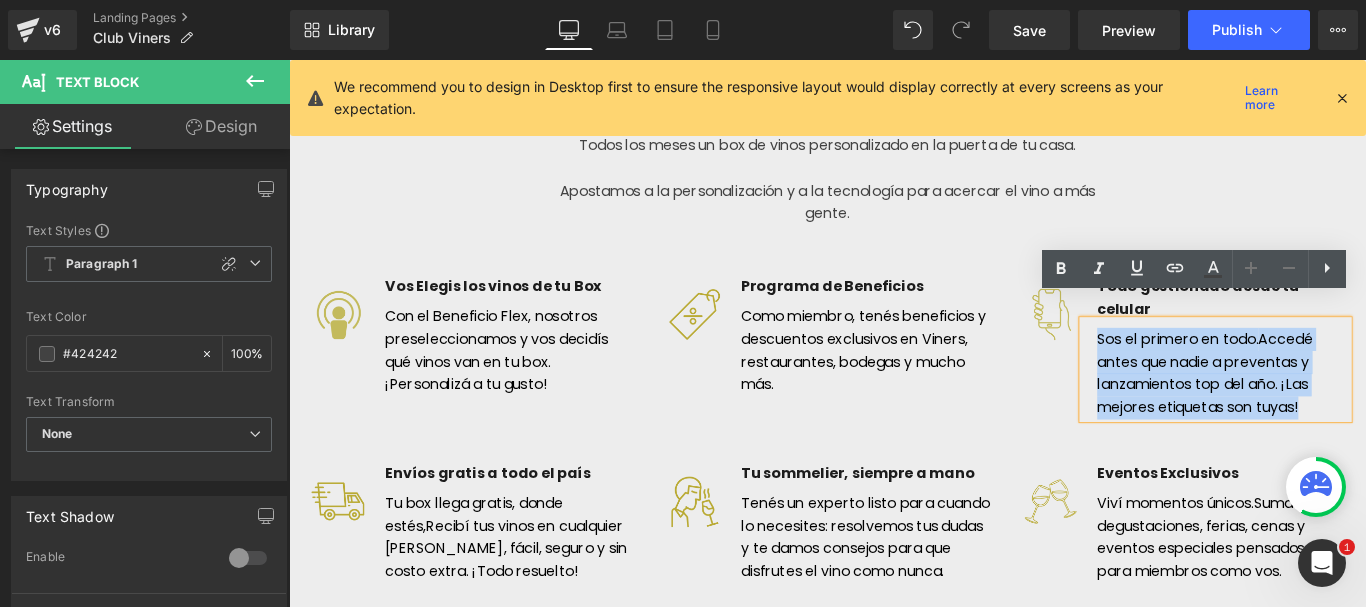 click on "Sos el primero en todo." at bounding box center [1287, 373] 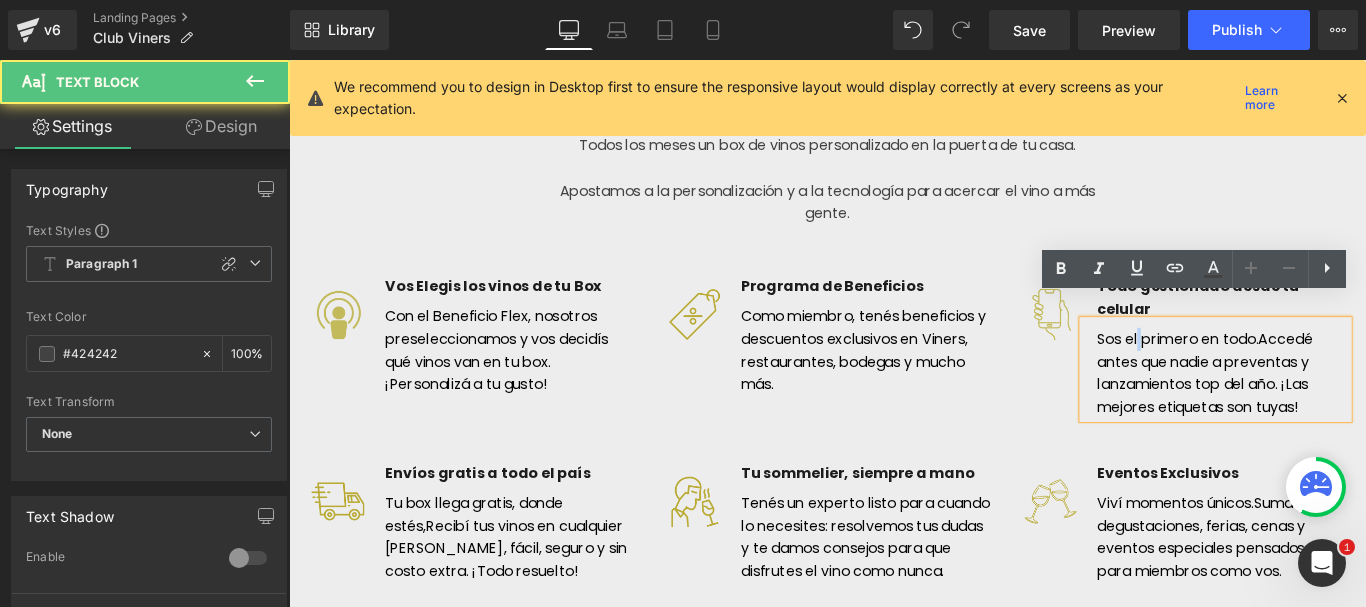 click on "Sos el primero en todo." at bounding box center (1287, 373) 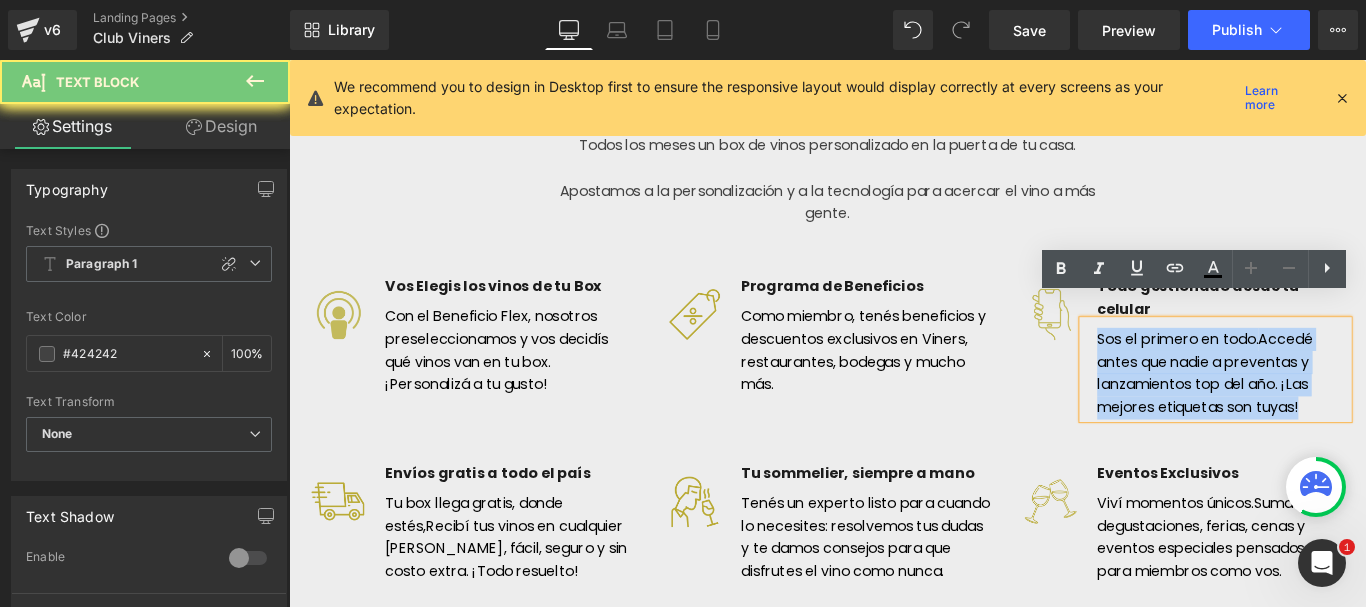 click on "Sos el primero en todo." at bounding box center [1287, 373] 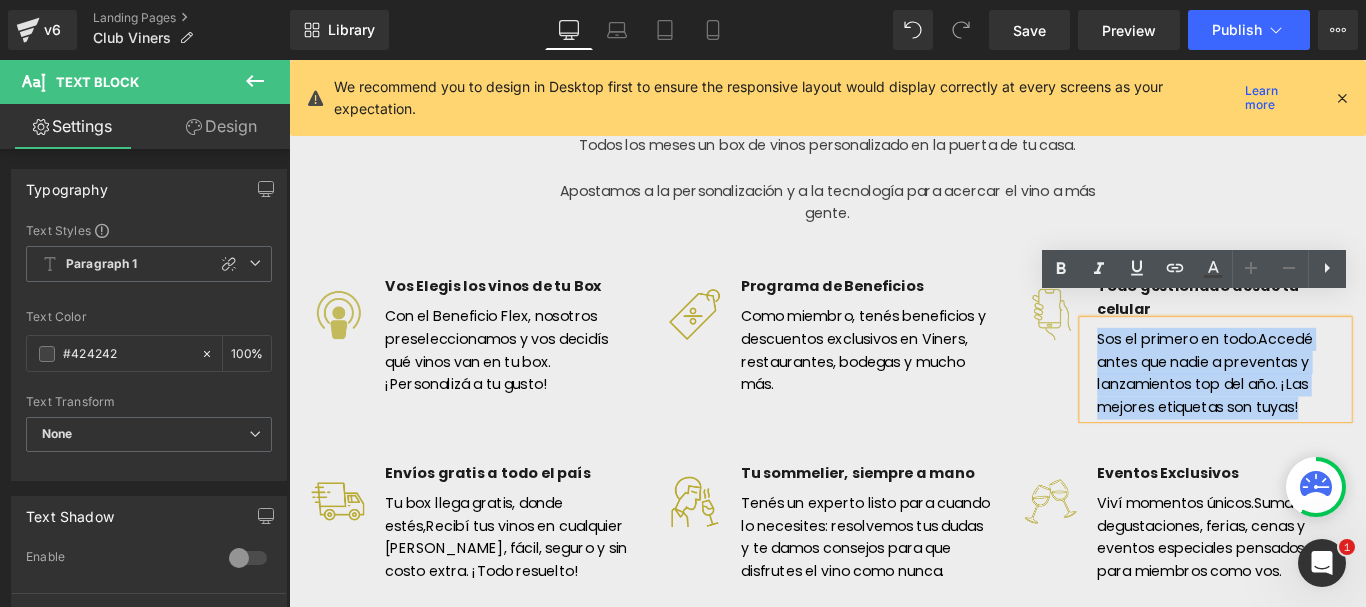 type 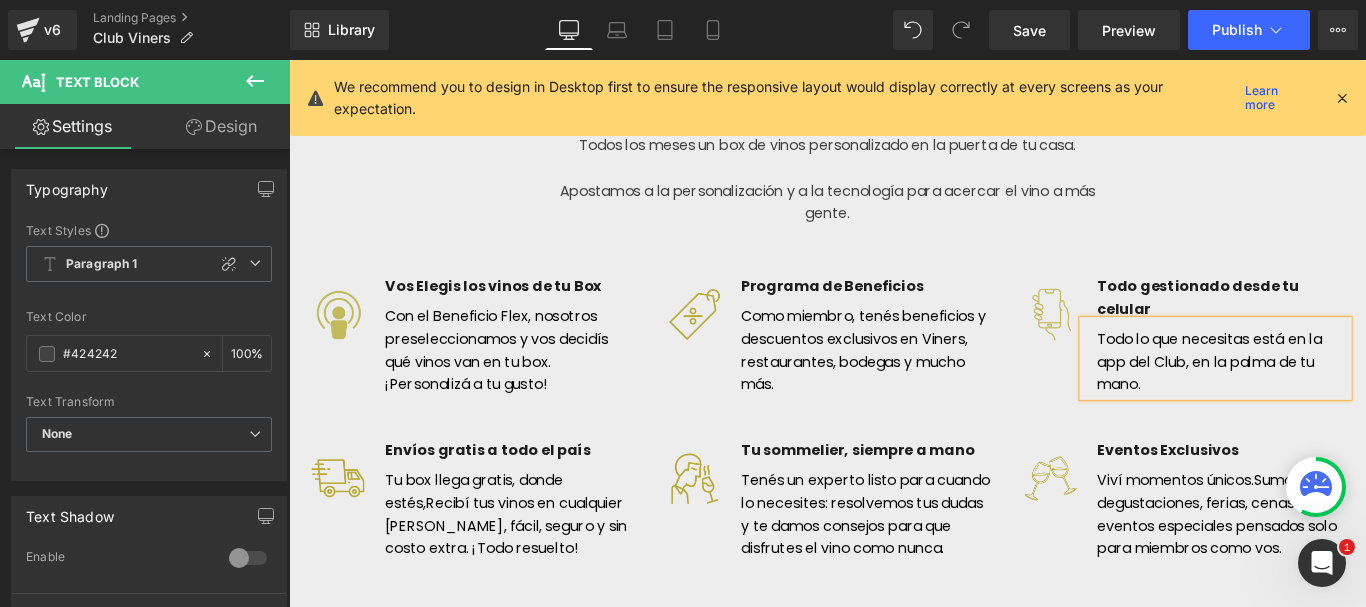click on "Image
Vos Elegis los vinos de tu Box Text Block
Con el Beneficio Flex, nosotros preseleccionamos y vos decidís qué vinos van en tu box. ¡Personalizá a tu gusto! Text Block
Icon List
Image
Programa de Beneficios
Text Block         Como miembro, tenés beneficios y descuentos exclusivos en Viners, restaurantes, bodegas y mucho más. Text Block" at bounding box center (894, 364) 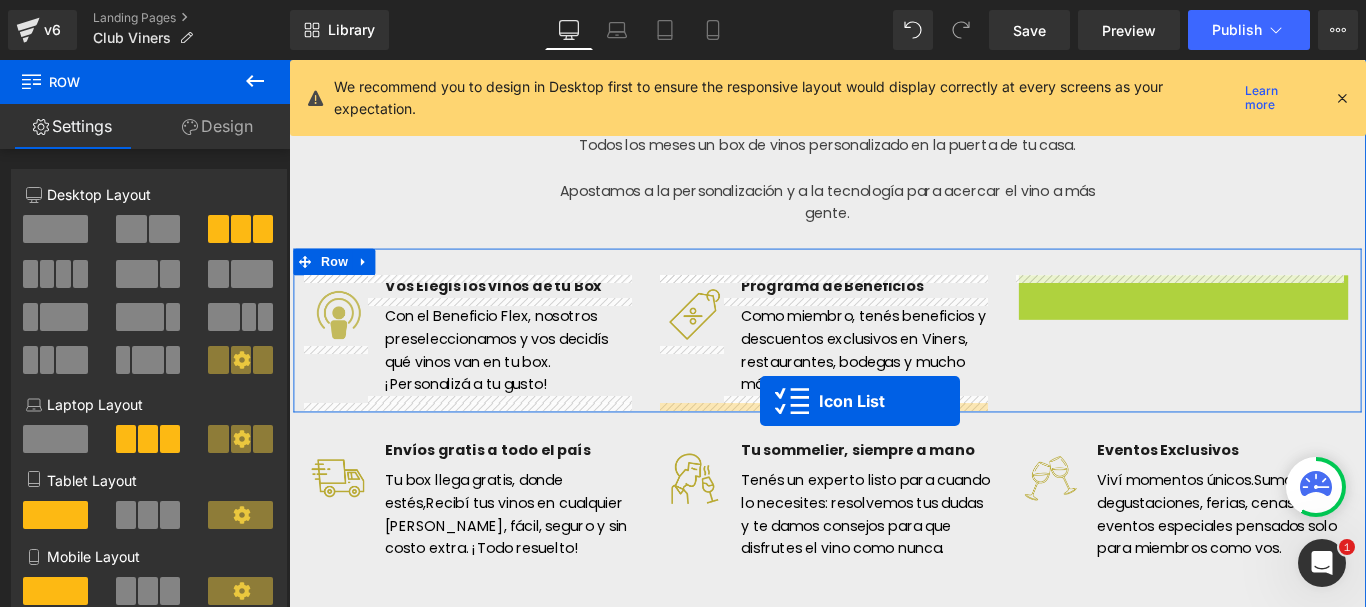 drag, startPoint x: 1241, startPoint y: 315, endPoint x: 818, endPoint y: 443, distance: 441.9423 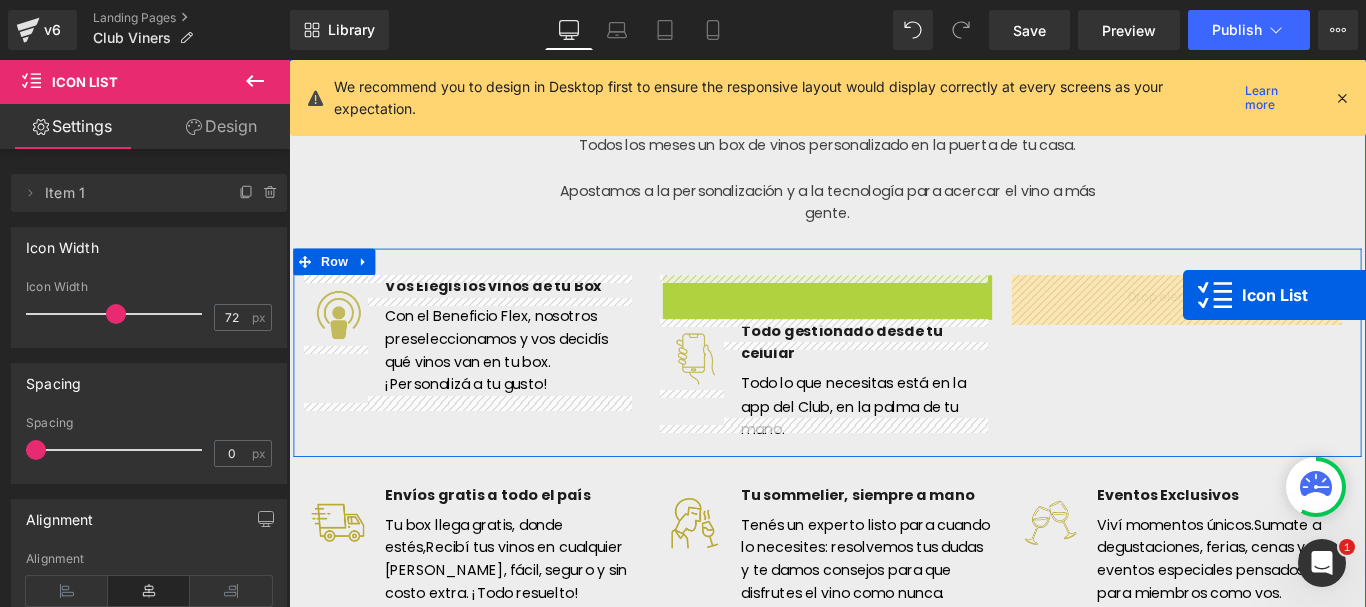 drag, startPoint x: 830, startPoint y: 316, endPoint x: 1276, endPoint y: 320, distance: 446.01794 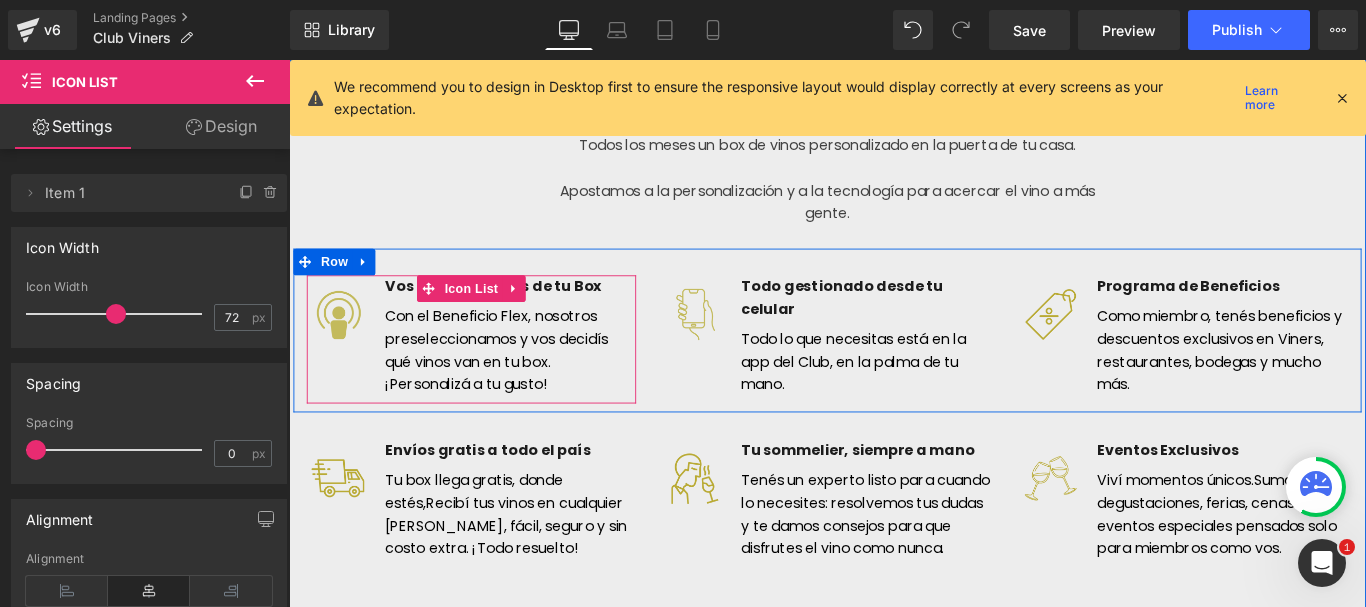 click on "Con el Beneficio Flex, nosotros preseleccionamos y vos decidís qué vinos van en tu box. ¡Personalizá a tu gusto!" at bounding box center (522, 386) 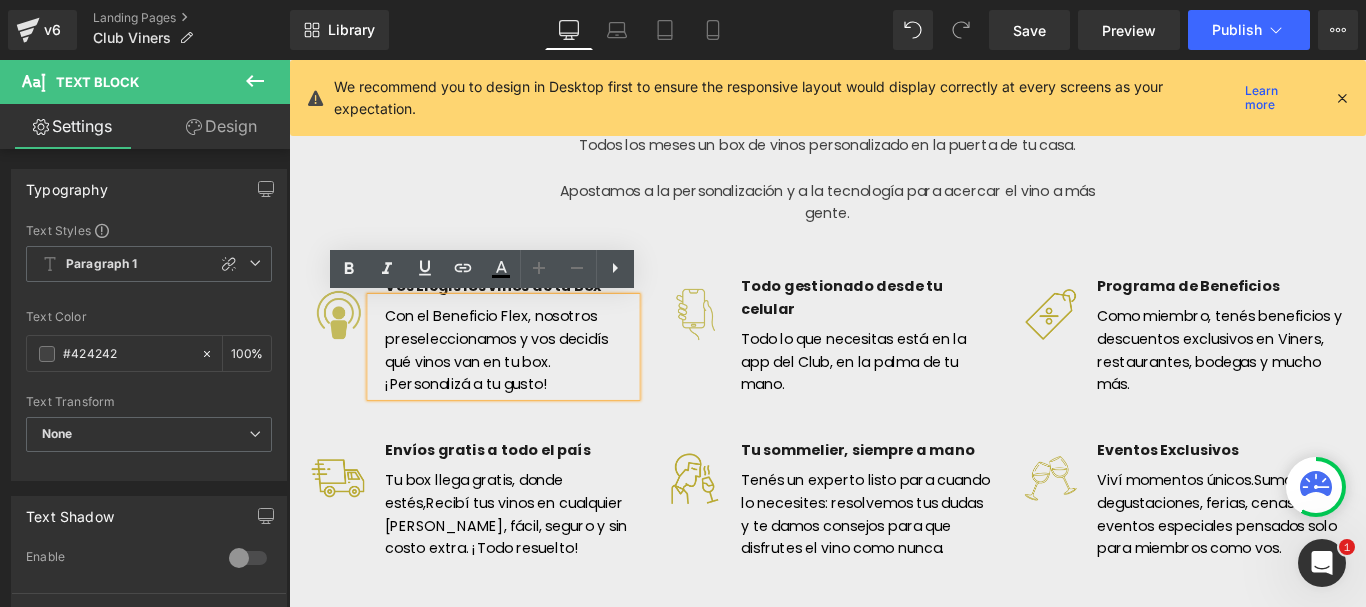 click on "Todo gestionado desde tu celular
Text Block         Todo lo que necesitas está en la app del Club, en la palma de tu mano. Text Block" at bounding box center (894, 370) 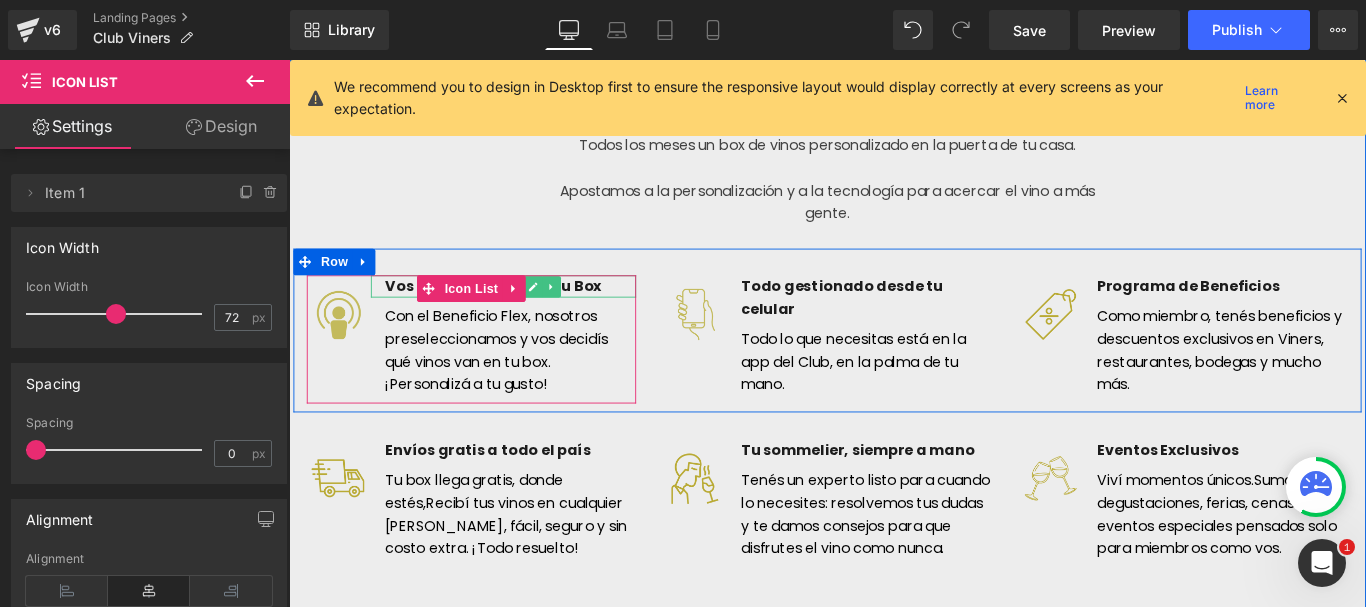 click on "Vos Elegis los vinos de tu Box" at bounding box center [518, 314] 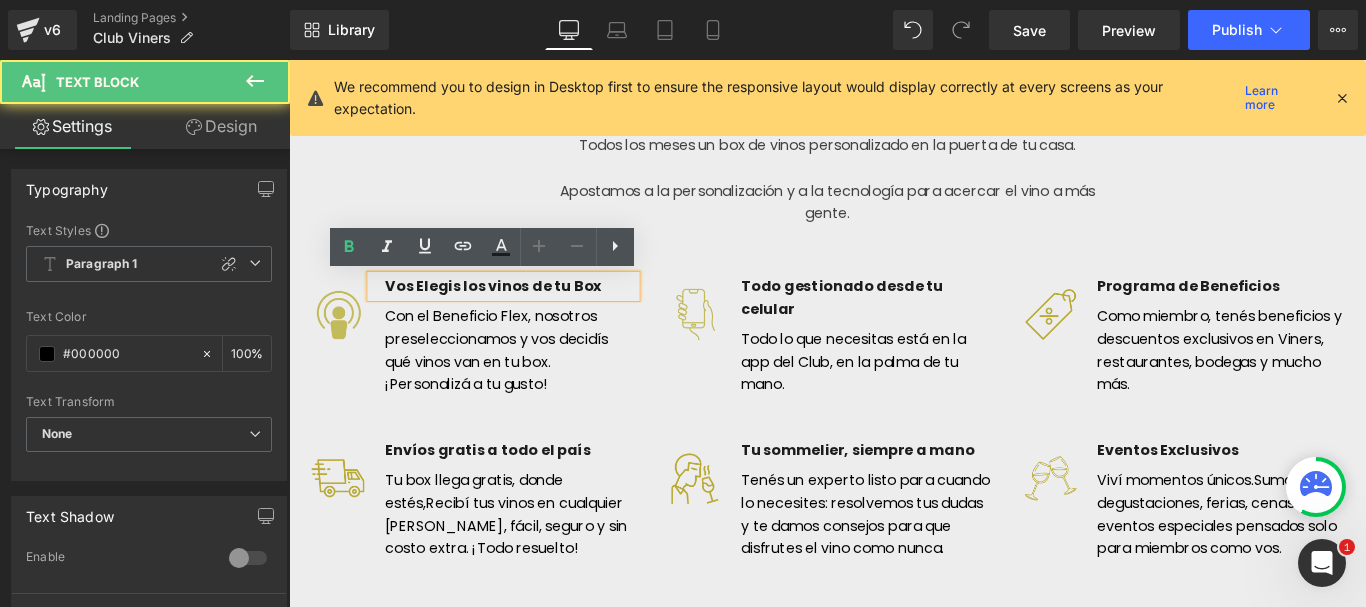 click on "Vos Elegis los vinos de tu Box" at bounding box center [518, 314] 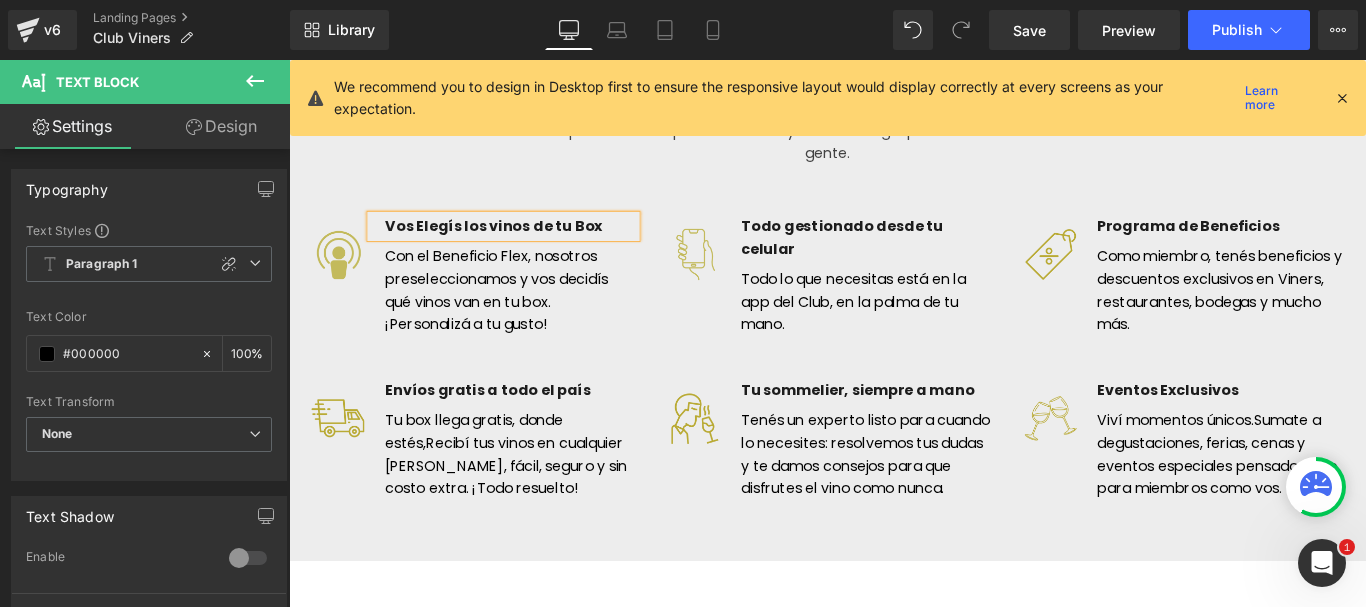 scroll, scrollTop: 1156, scrollLeft: 0, axis: vertical 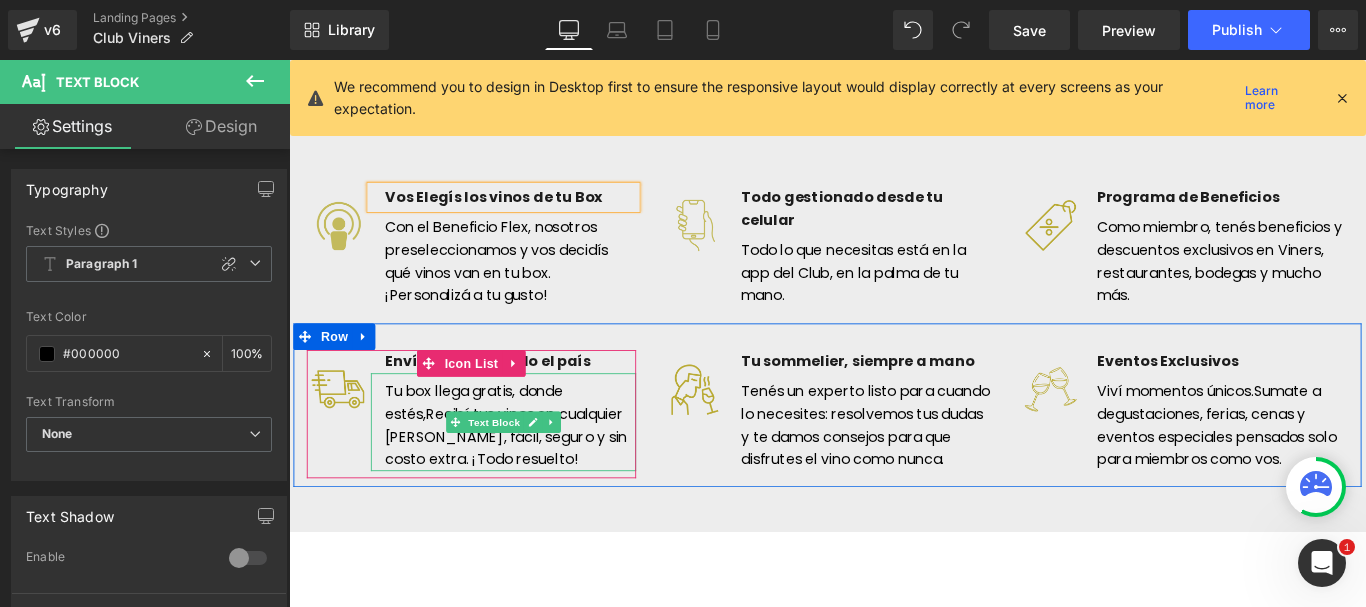 click on "Recibí tus vinos en cualquier [PERSON_NAME], fácil, seguro y sin costo extra. ¡Todo resuelto!" at bounding box center (533, 483) 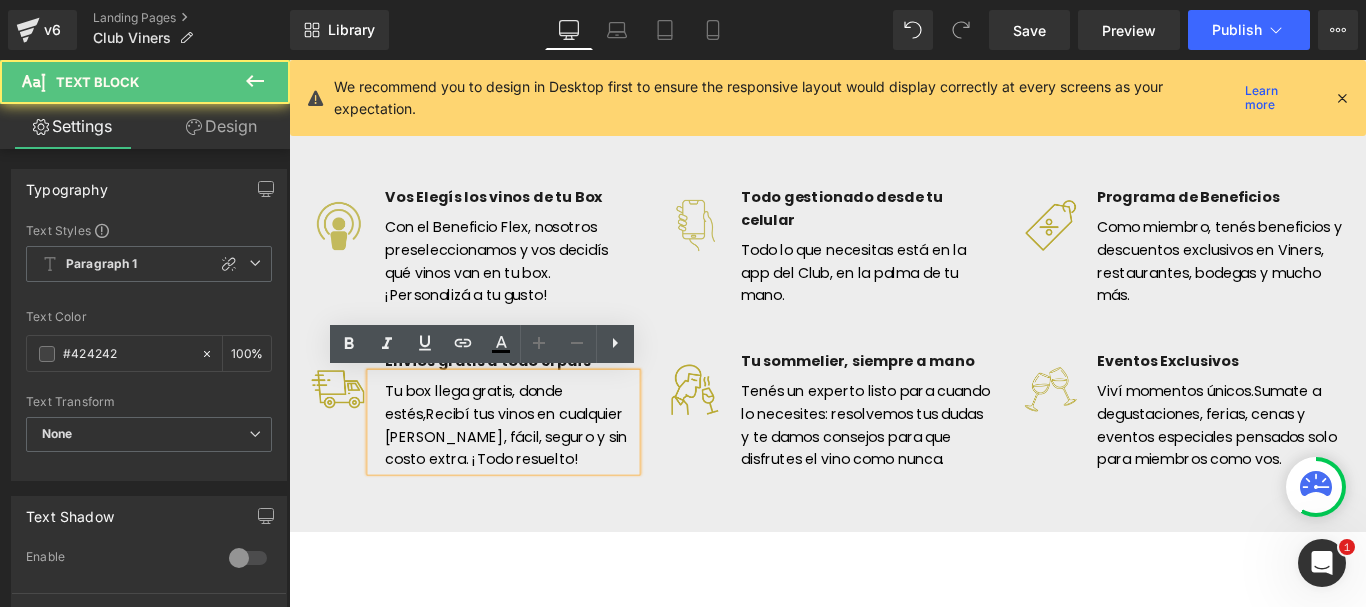 click on "Recibí tus vinos en cualquier [PERSON_NAME], fácil, seguro y sin costo extra. ¡Todo resuelto!" at bounding box center [533, 483] 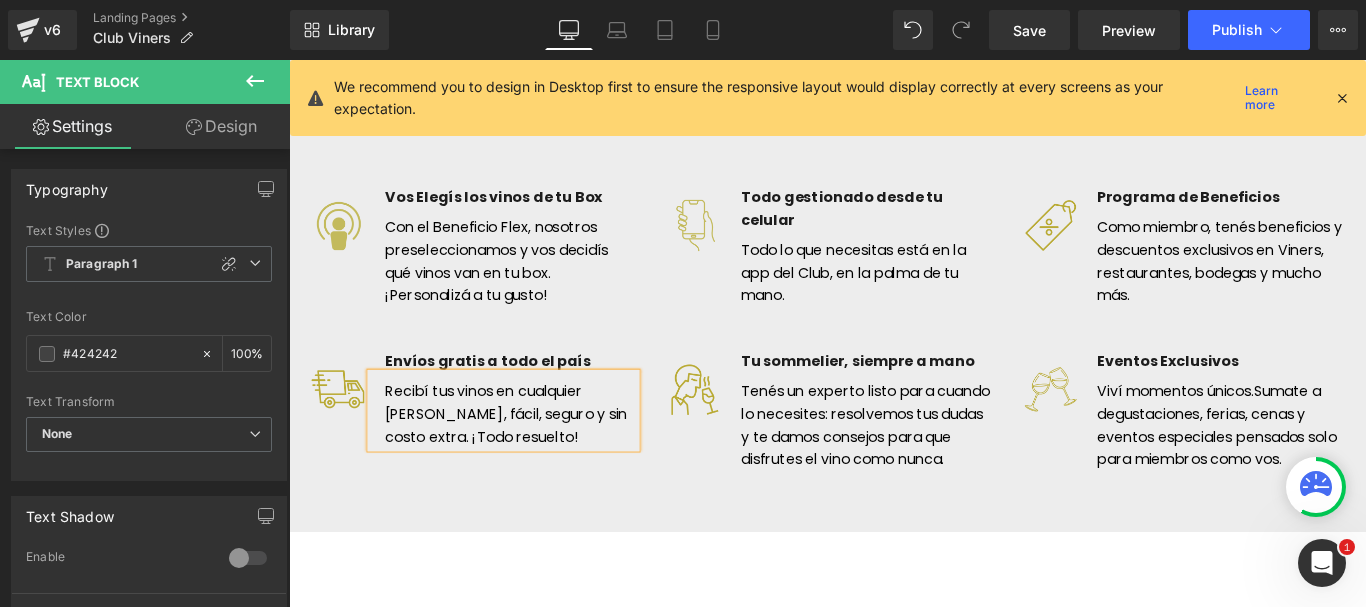 click on "Image
Envíos gratis a todo el país
Text Block         Recibí tus vinos en cualquier [PERSON_NAME], fácil, seguro y sin costo extra. ¡Todo resuelto! Text Block
Icon List
Image
Tu sommelier, siempre a mano
Text Block         Tenés un experto listo para cuando lo necesites: resolvemos tus dudas y te damos consejos para que disfrutes el vino como nunca. Text Block" at bounding box center [894, 448] 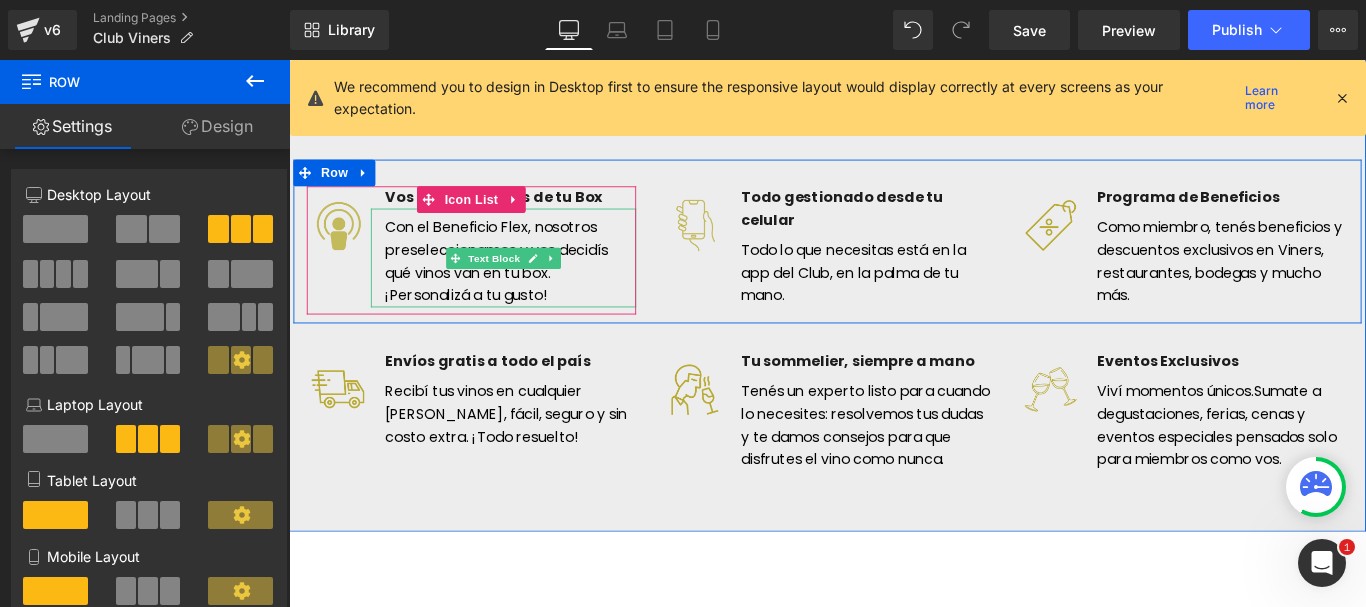 click on "Con el Beneficio Flex, nosotros preseleccionamos y vos decidís qué vinos van en tu box. ¡Personalizá a tu gusto!" at bounding box center (530, 282) 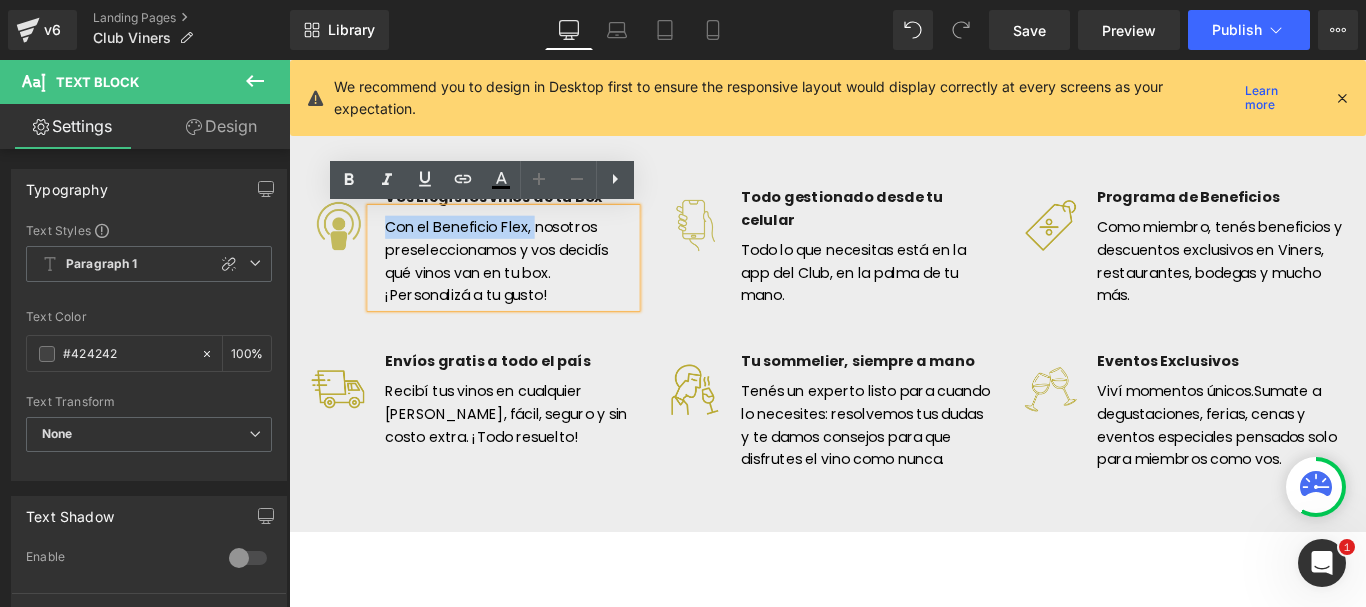 drag, startPoint x: 557, startPoint y: 248, endPoint x: 377, endPoint y: 234, distance: 180.54362 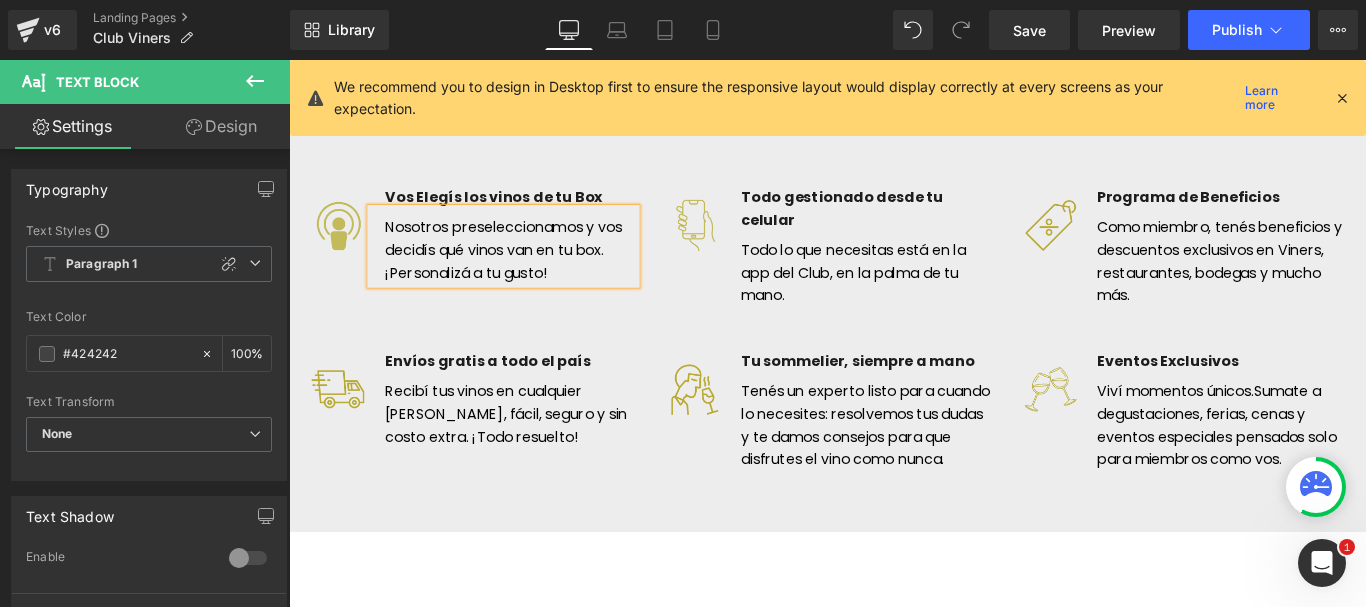 click on "Nosotros preseleccionamos y vos decidís qué vinos van en tu box. ¡Personalizá a tu gusto!" at bounding box center (530, 269) 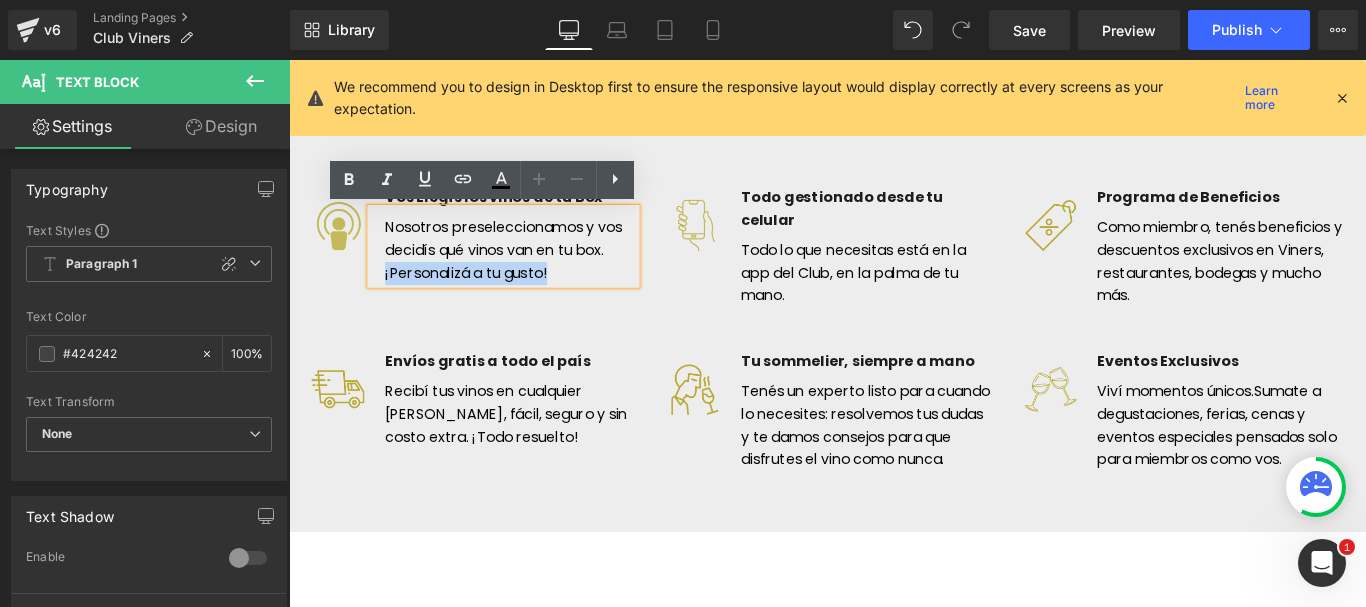 drag, startPoint x: 644, startPoint y: 302, endPoint x: 391, endPoint y: 292, distance: 253.19756 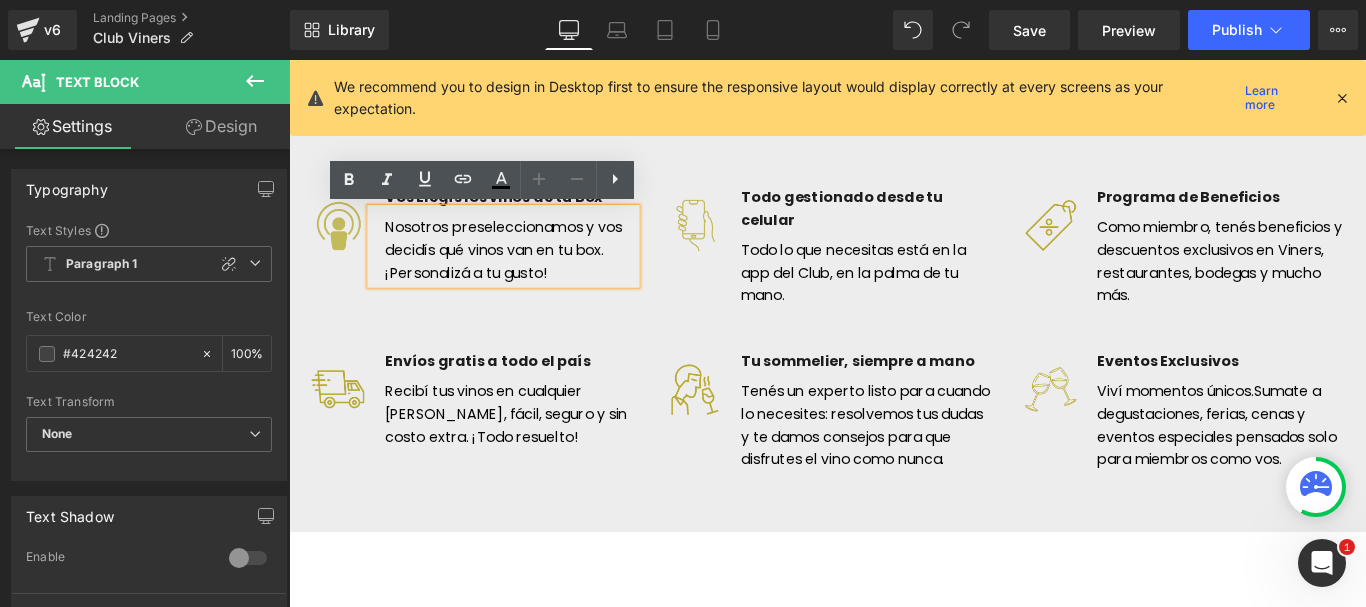 click on "Nosotros preseleccionamos y vos decidís qué vinos van en tu box. ¡Personalizá a tu gusto!" at bounding box center (530, 273) 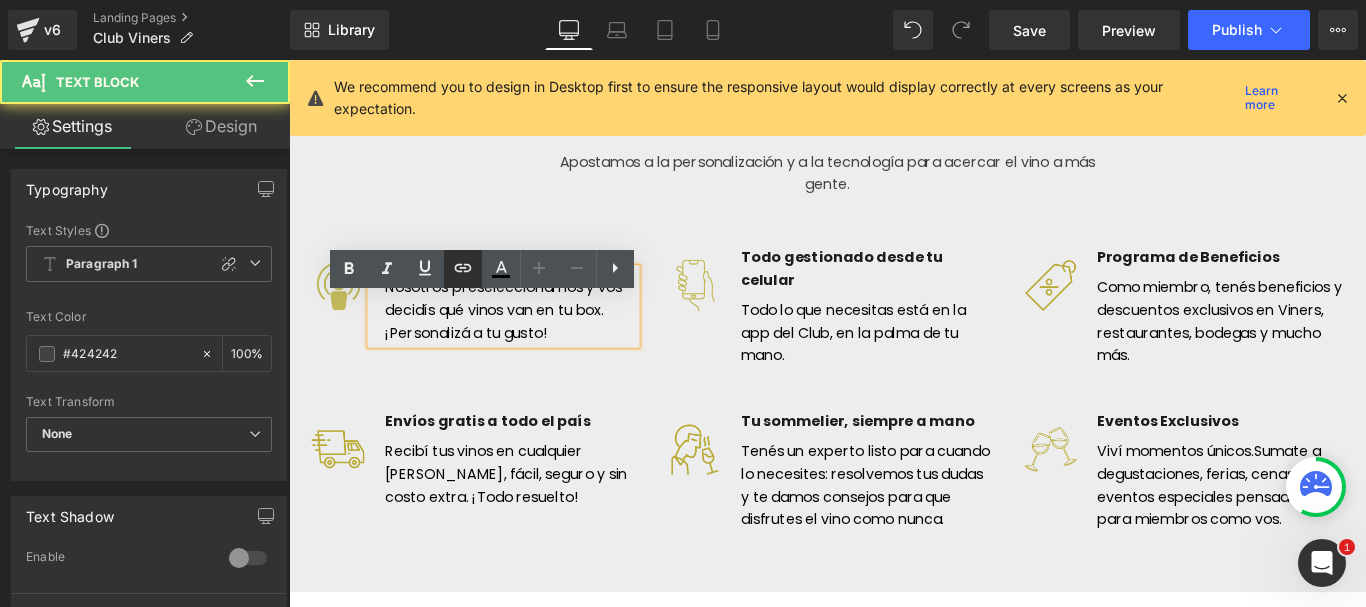 scroll, scrollTop: 1056, scrollLeft: 0, axis: vertical 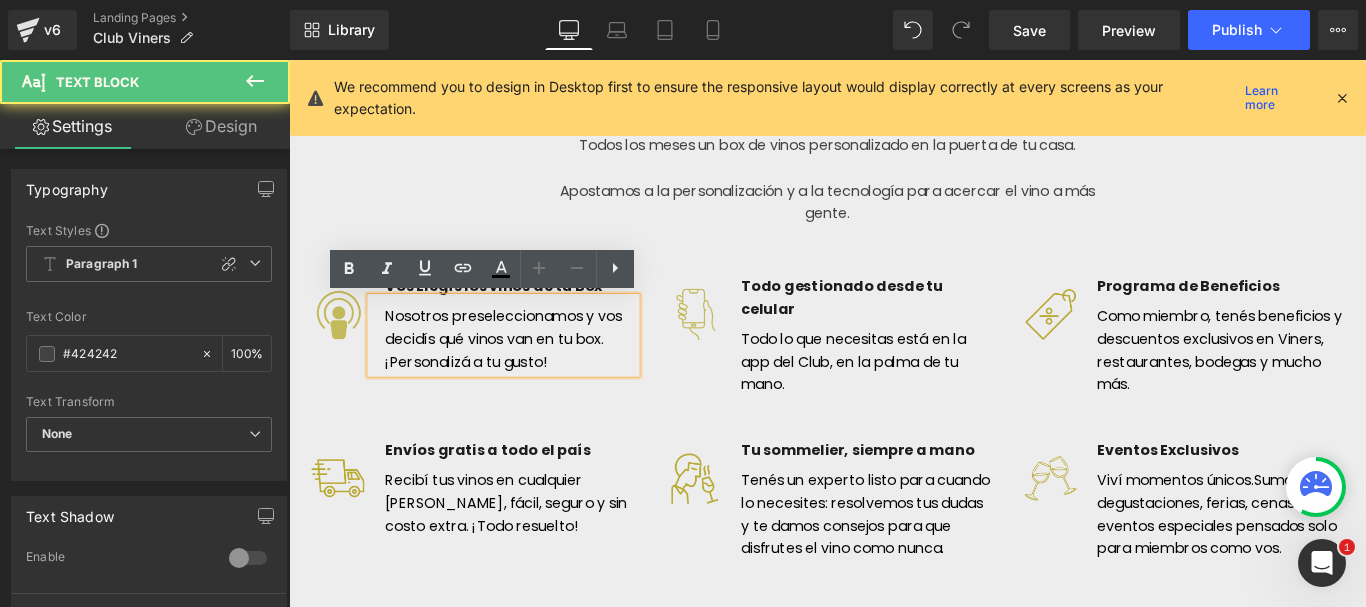 click on "Nosotros preseleccionamos y vos decidís qué vinos van en tu box. ¡Personalizá a tu gusto!" at bounding box center (530, 369) 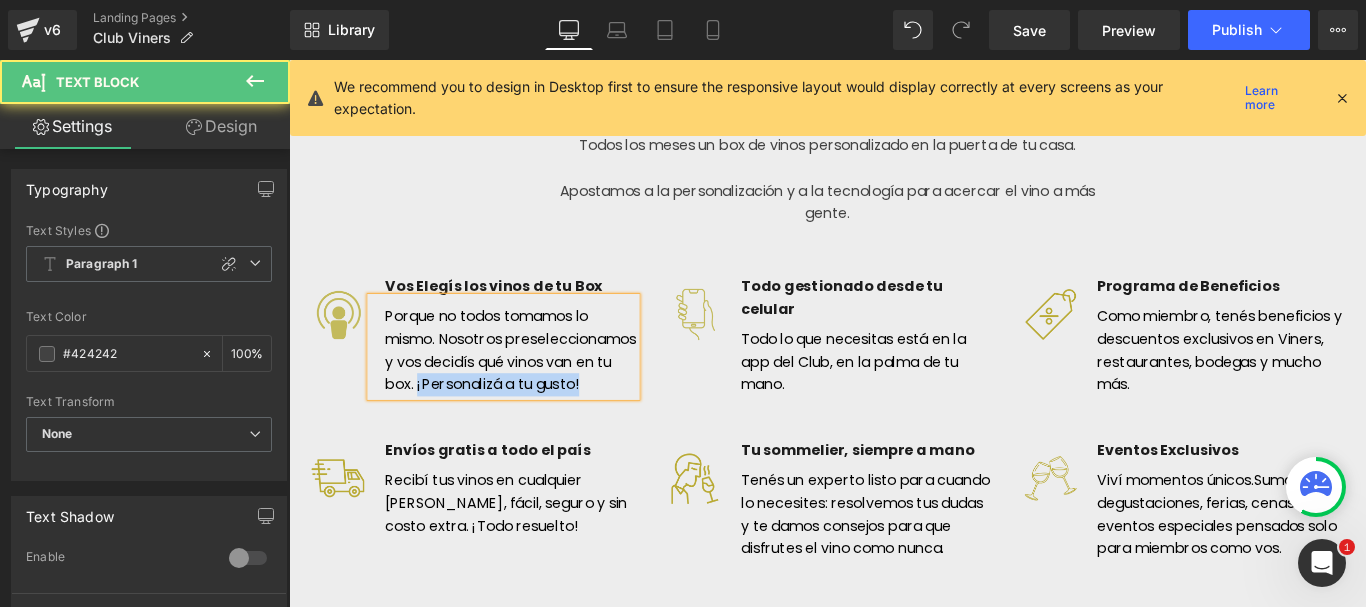 drag, startPoint x: 606, startPoint y: 453, endPoint x: 378, endPoint y: 454, distance: 228.0022 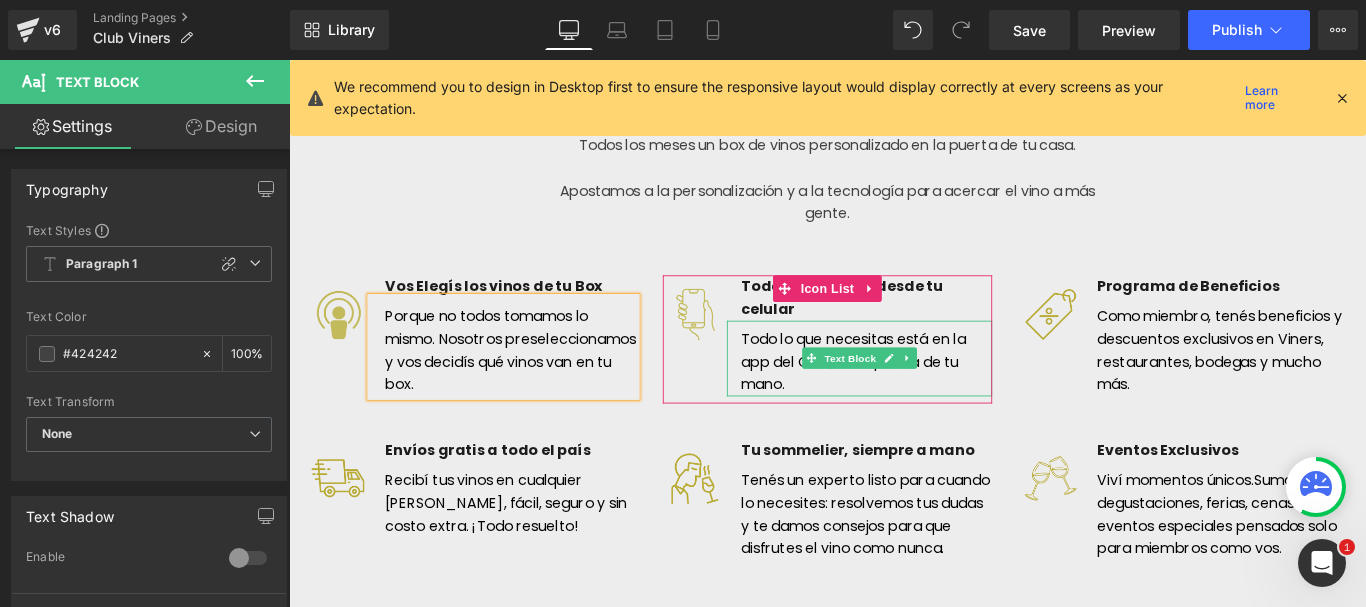 click on "Todo lo que necesitas está en la app del Club, en la palma de tu mano." at bounding box center [923, 399] 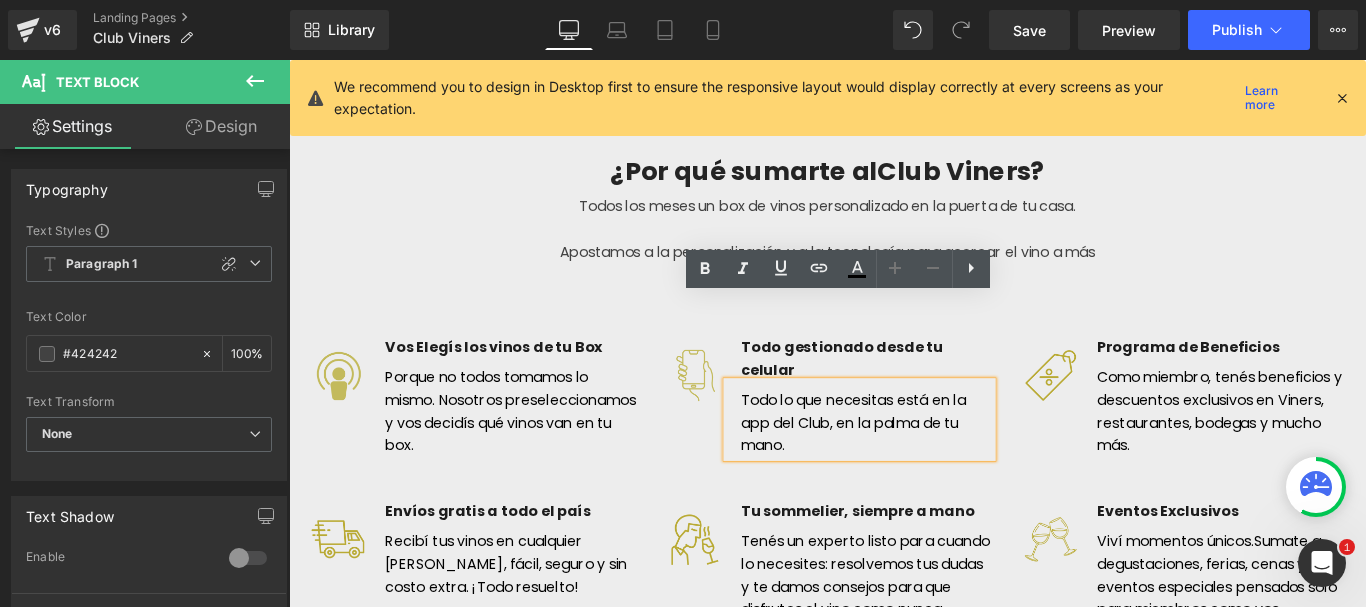scroll, scrollTop: 956, scrollLeft: 0, axis: vertical 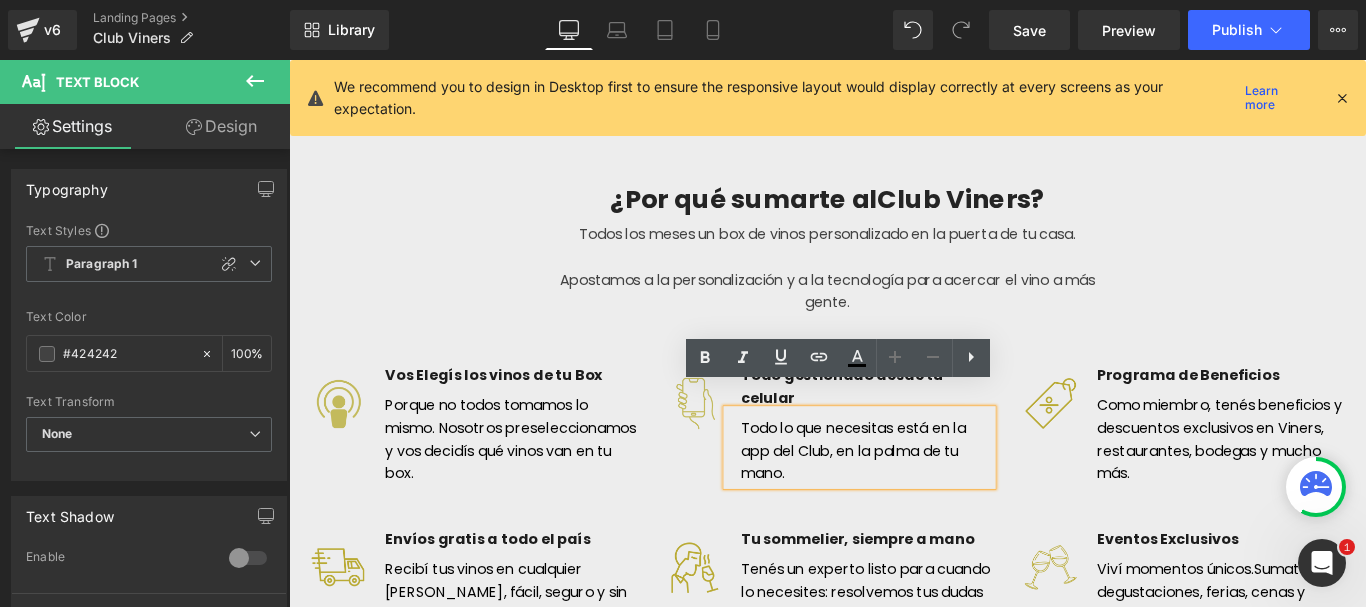 click on "Image
Vos Elegís los vinos de tu Box Text Block
Porque no todos tomamos lo mismo. Nosotros preseleccionamos y vos decidís qué vinos van en tu box. Text Block
Icon List
Image
Todo gestionado desde tu celular
Text Block         Todo lo que necesitas está en la app del Club, en la palma de tu mano. Text Block
Icon List" at bounding box center [894, 464] 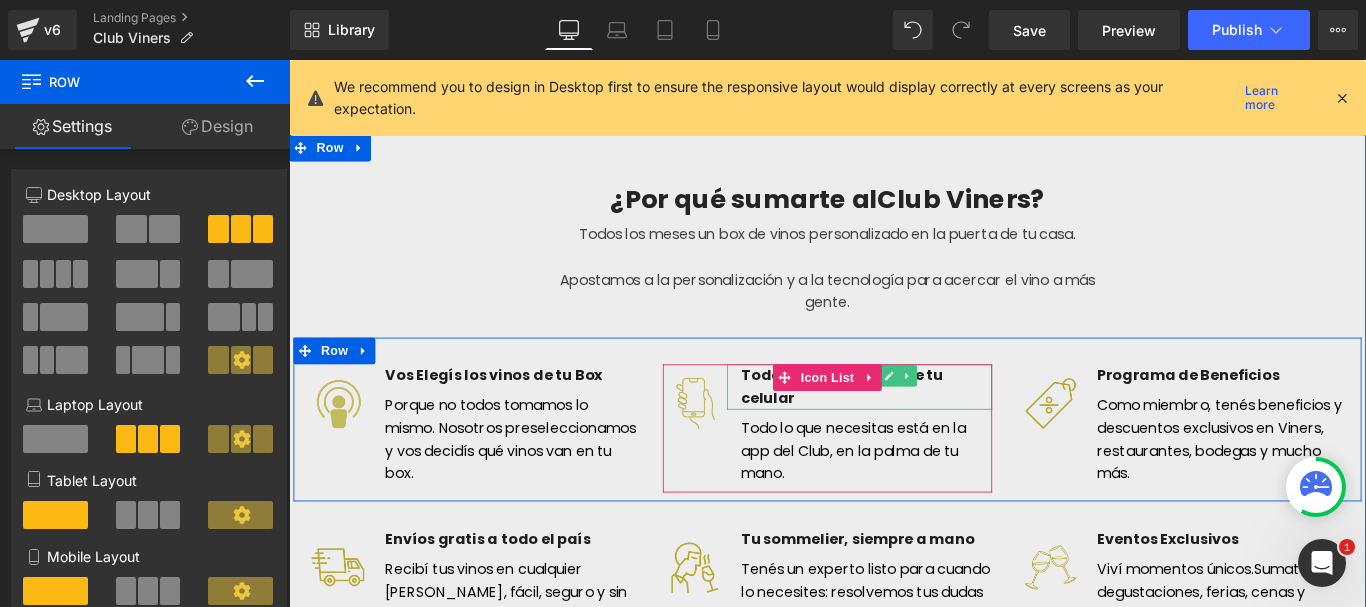click on "Todo gestionado desde tu celular" at bounding box center [910, 427] 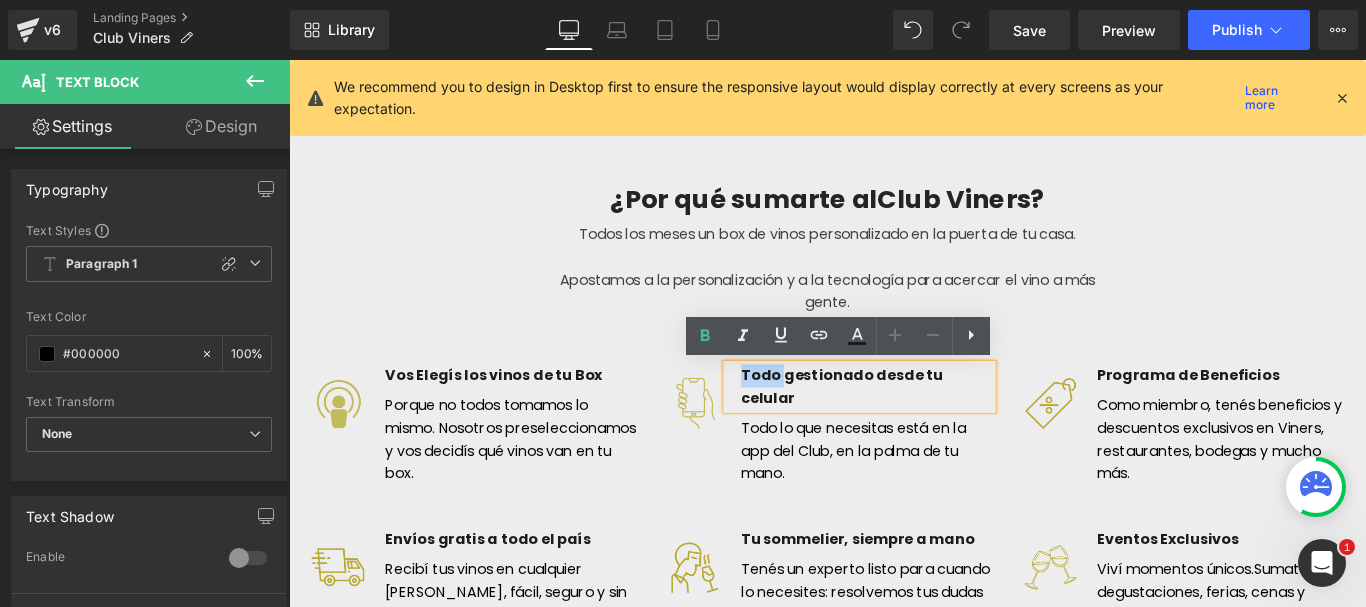 click on "Todo gestionado desde tu celular" at bounding box center (910, 427) 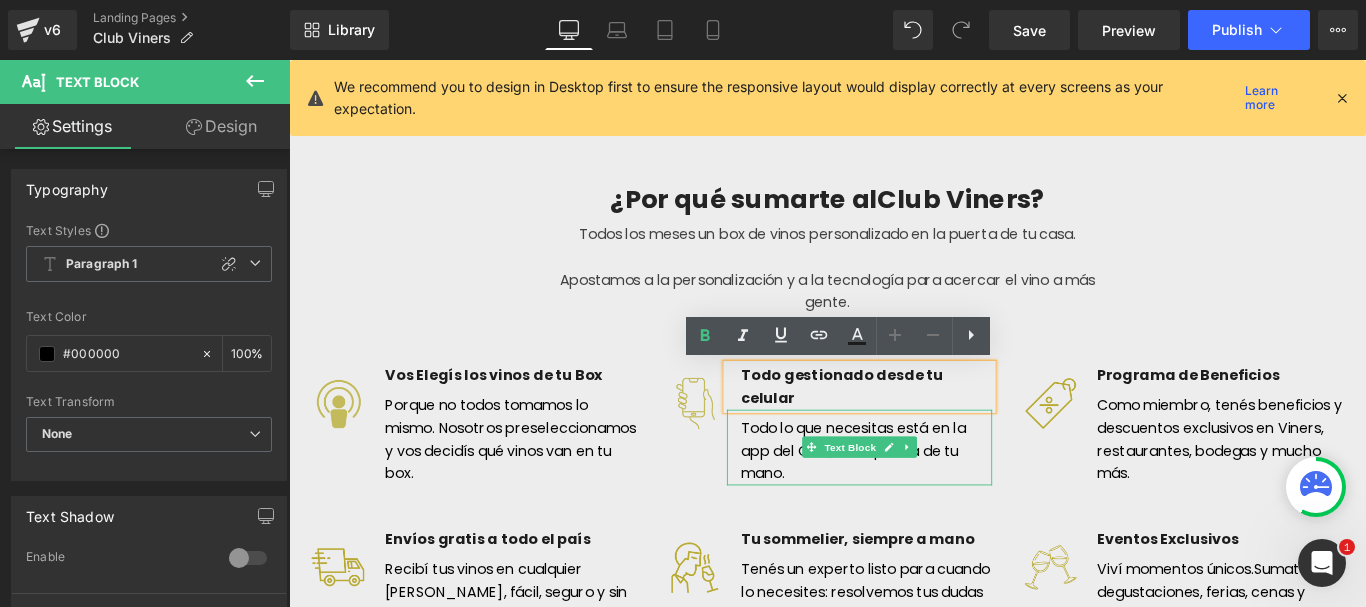 click on "Todo lo que necesitas está en la app del Club, en la palma de tu mano." at bounding box center (930, 495) 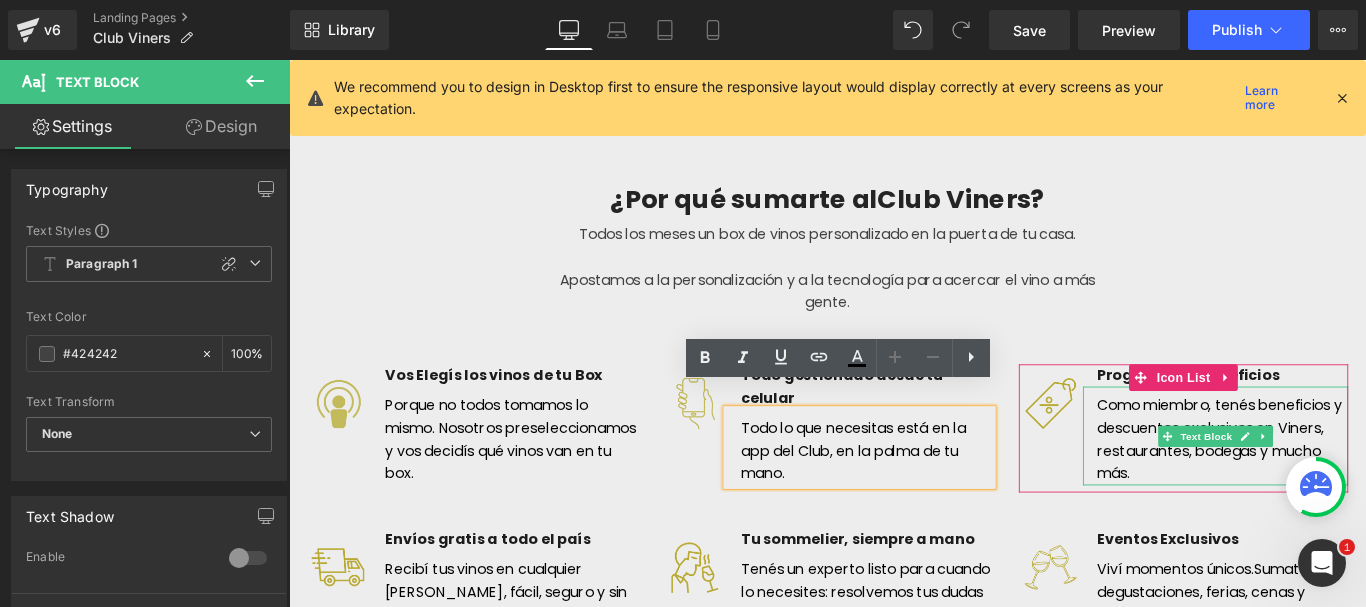 click on "Como miembro, tenés beneficios y descuentos exclusivos en Viners, restaurantes, bodegas y mucho más." at bounding box center (1334, 486) 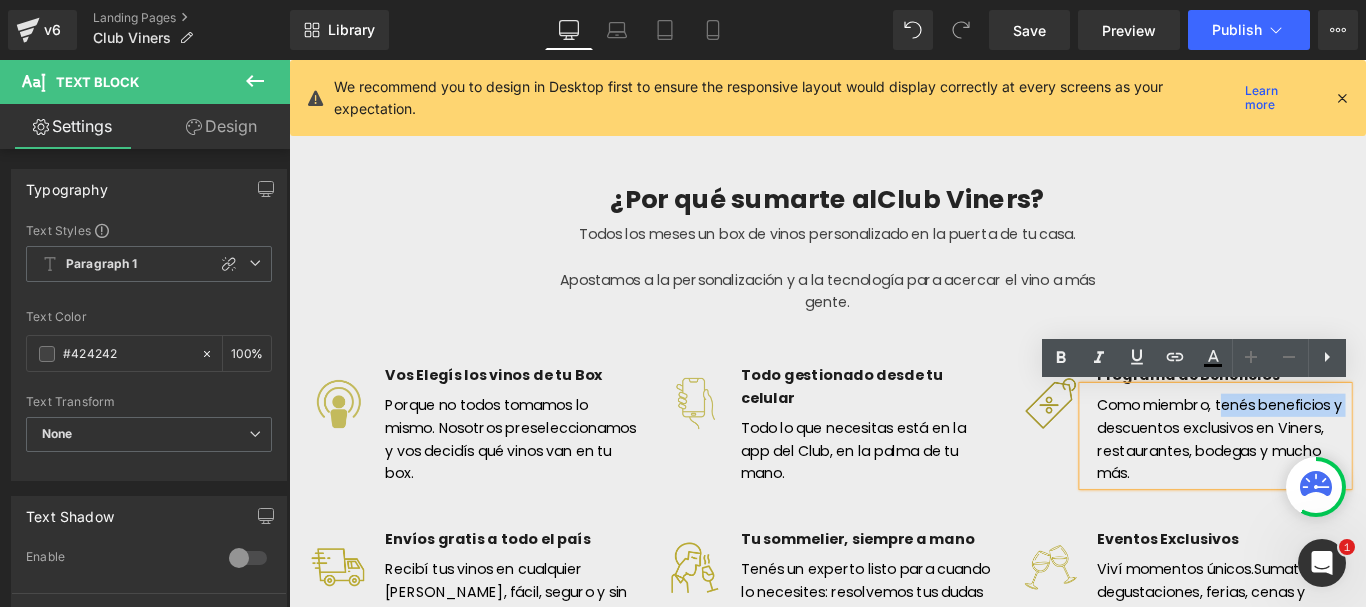 drag, startPoint x: 1329, startPoint y: 446, endPoint x: 1140, endPoint y: 448, distance: 189.01057 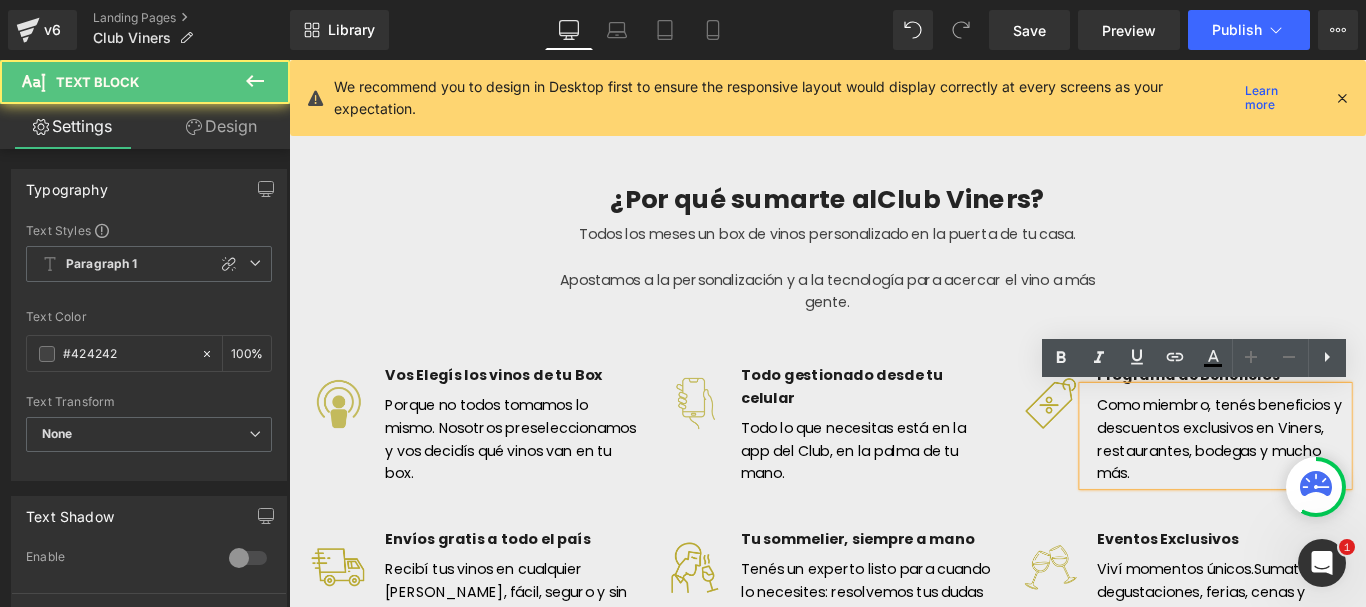 click on "Como miembro, tenés beneficios y descuentos exclusivos en Viners, restaurantes, bodegas y mucho más." at bounding box center [1334, 486] 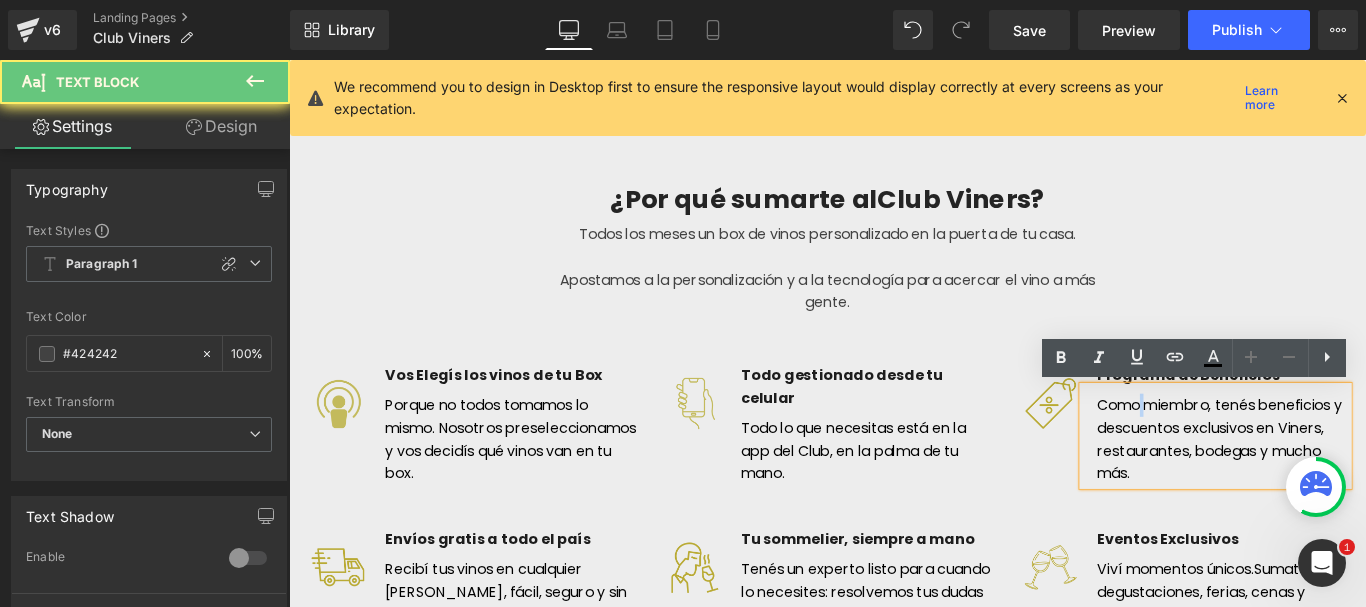 click on "Como miembro, tenés beneficios y descuentos exclusivos en Viners, restaurantes, bodegas y mucho más." at bounding box center (1334, 486) 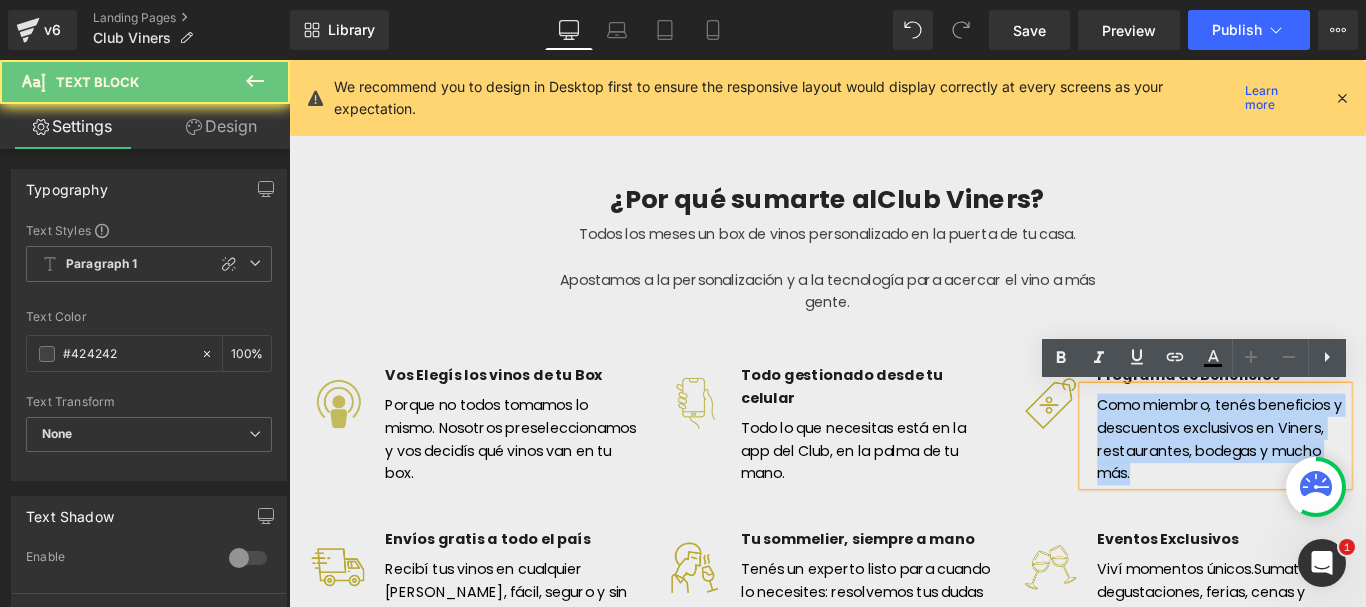 click on "Como miembro, tenés beneficios y descuentos exclusivos en Viners, restaurantes, bodegas y mucho más." at bounding box center [1334, 486] 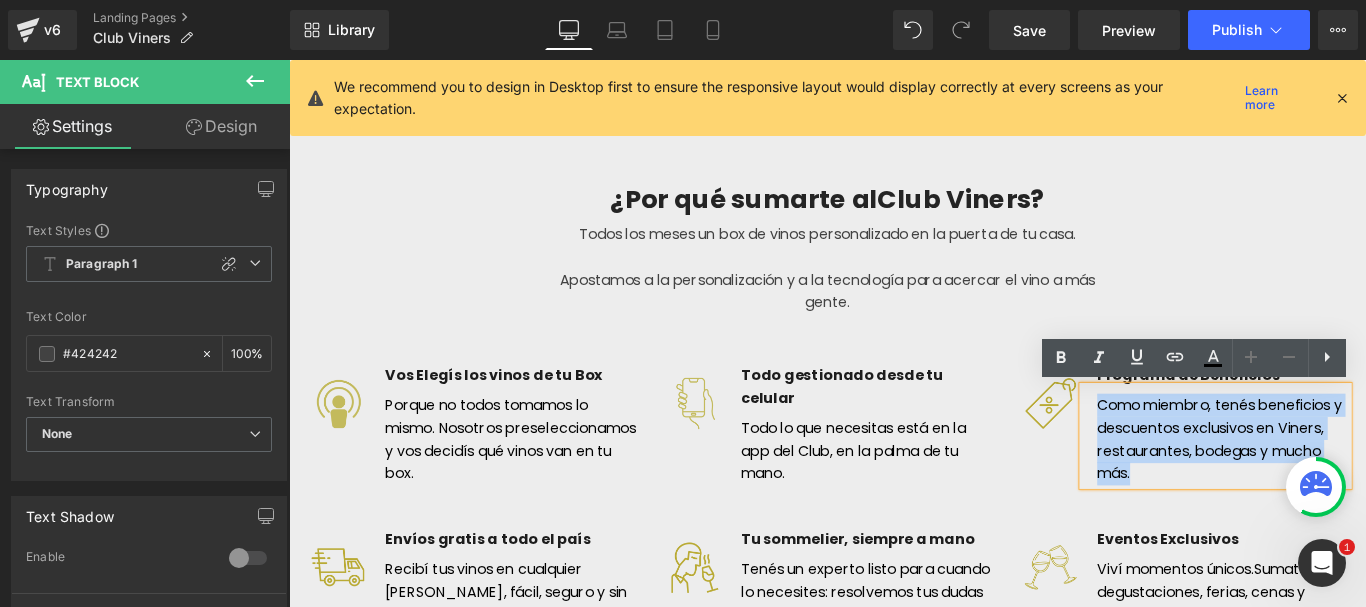click on "Como miembro, tenés beneficios y descuentos exclusivos en Viners, restaurantes, bodegas y mucho más." at bounding box center [1334, 486] 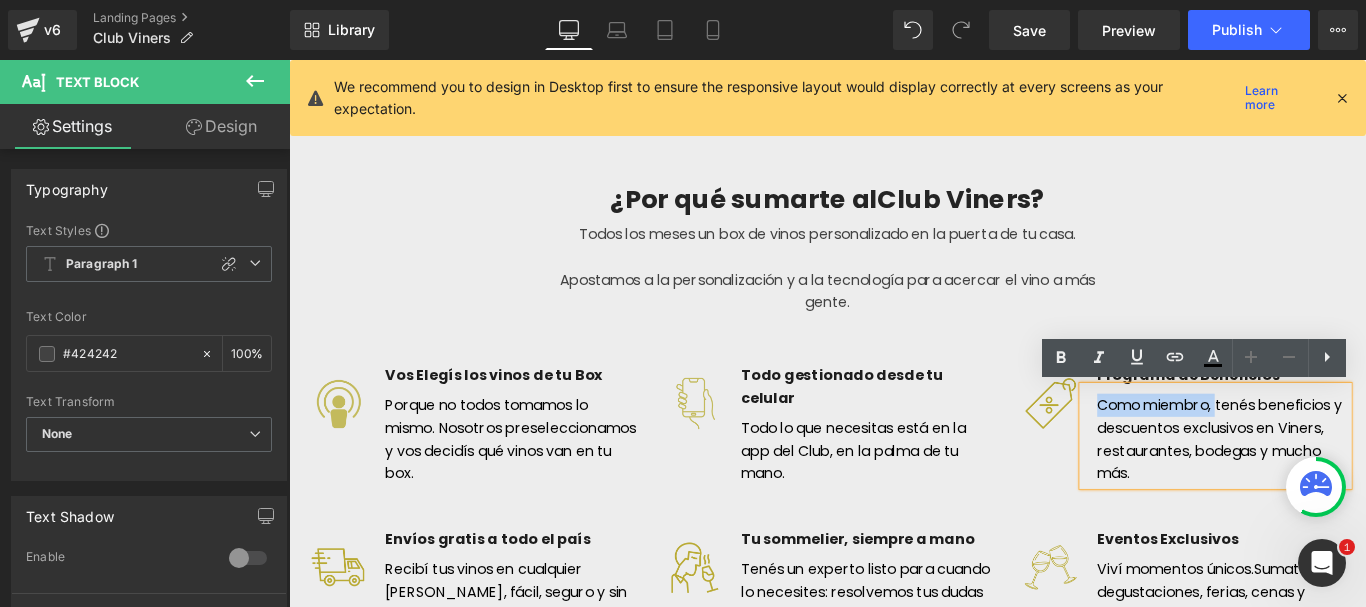 drag, startPoint x: 1191, startPoint y: 443, endPoint x: 1325, endPoint y: 448, distance: 134.09325 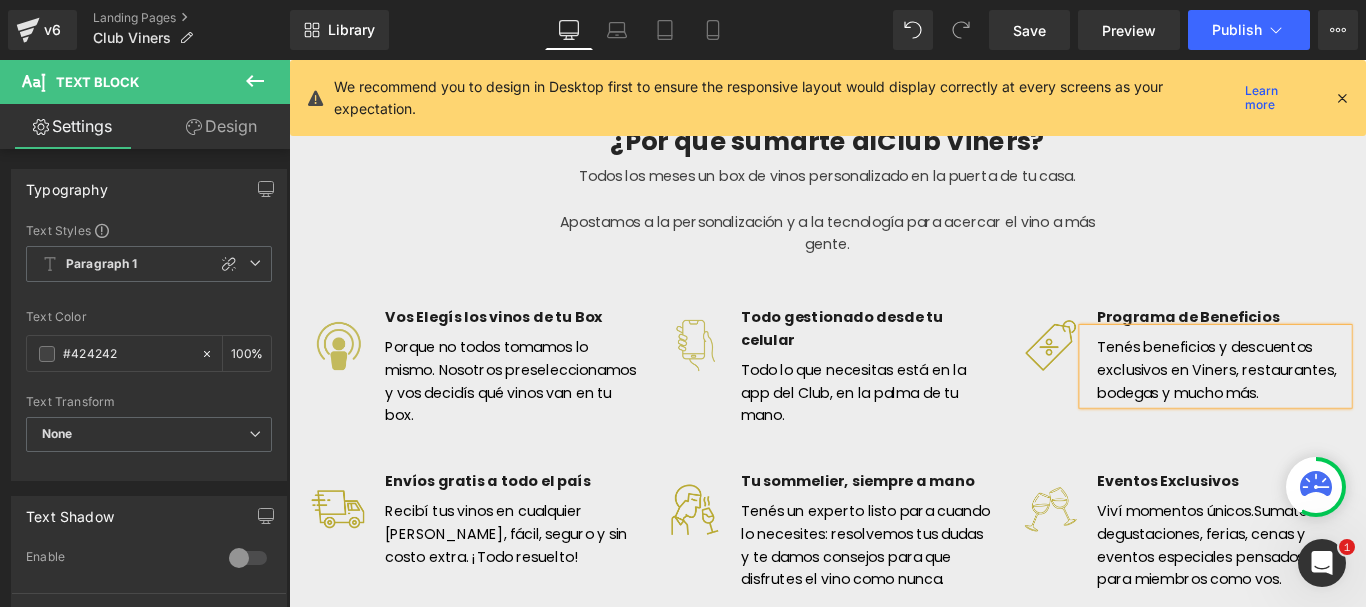 scroll, scrollTop: 1056, scrollLeft: 0, axis: vertical 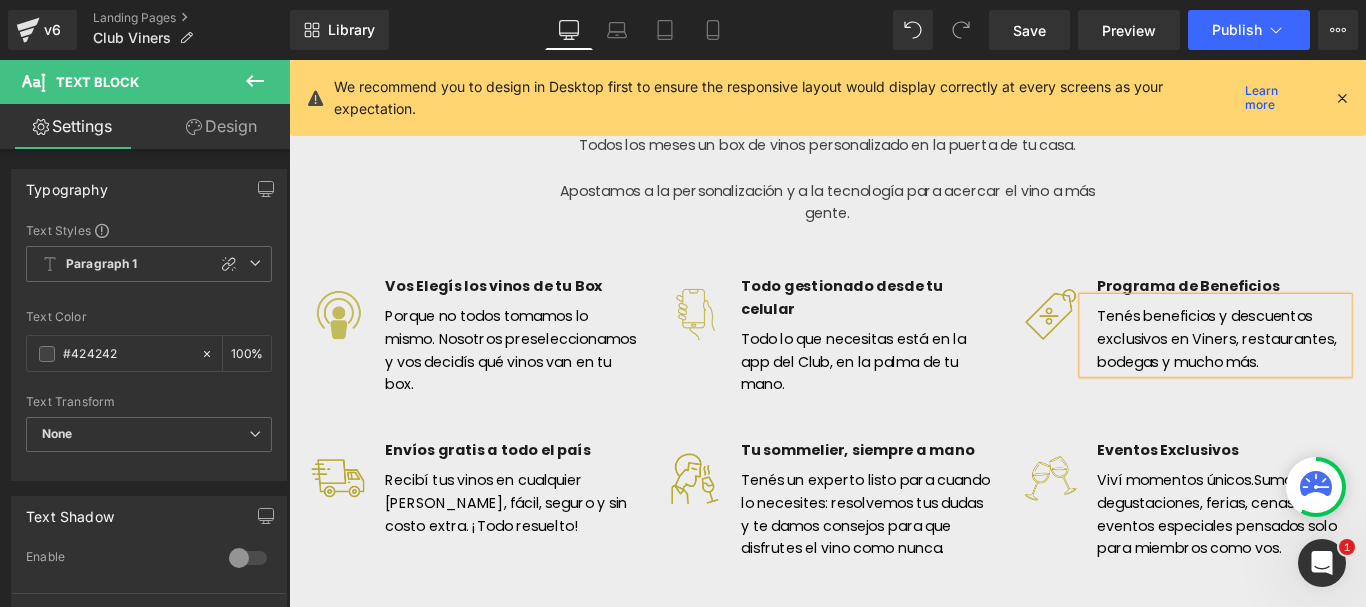 click on "Image
Vos Elegís los vinos de tu Box Text Block
Porque no todos tomamos lo mismo. Nosotros preseleccionamos y vos decidís qué vinos van en tu box. Text Block
Icon List
Image
Todo gestionado desde tu celular
Text Block         Todo lo que necesitas está en la app del Club, en la palma de tu mano. Text Block
Icon List" at bounding box center (894, 364) 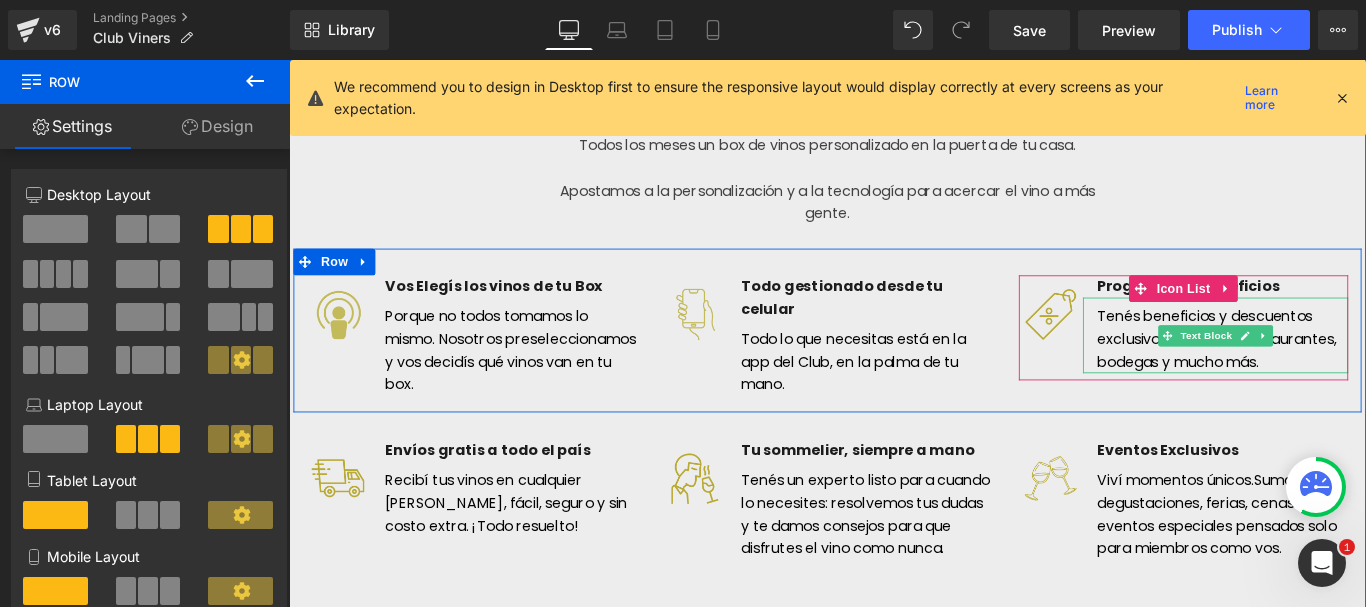click on "Tenés beneficios y descuentos exclusivos en Viners, restaurantes, bodegas y mucho más." at bounding box center (1330, 369) 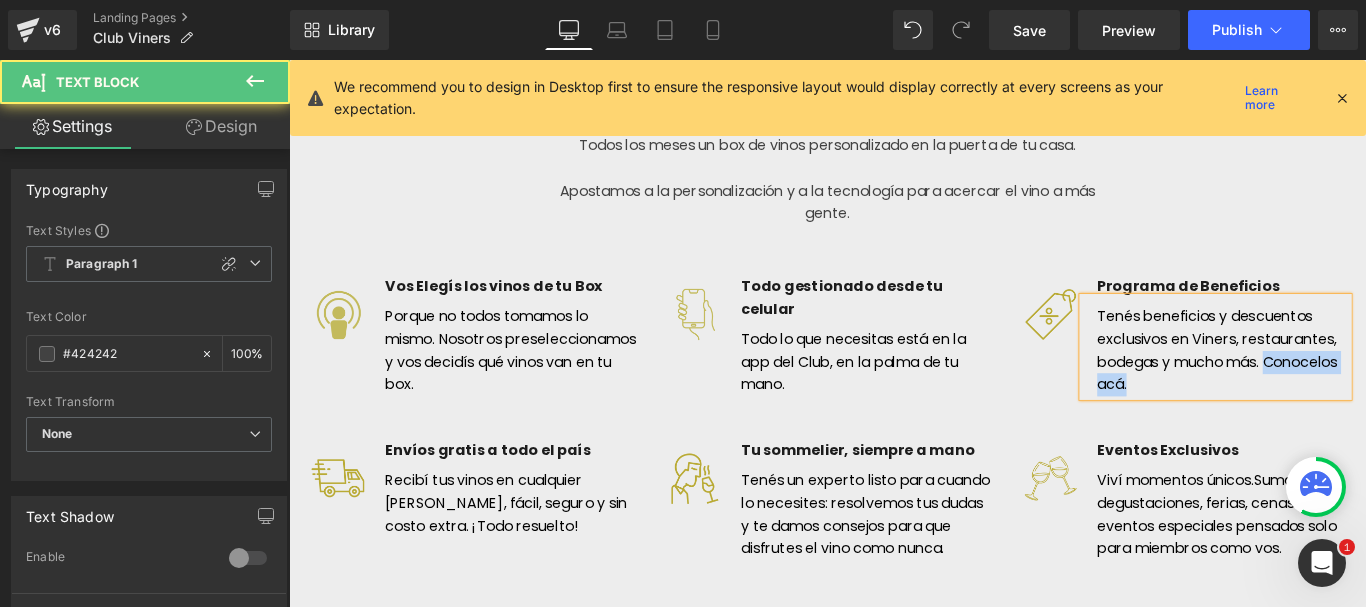 click on "Tenés beneficios y descuentos exclusivos en Viners, restaurantes, bodegas y mucho más. Conocelos acá." at bounding box center [1332, 386] 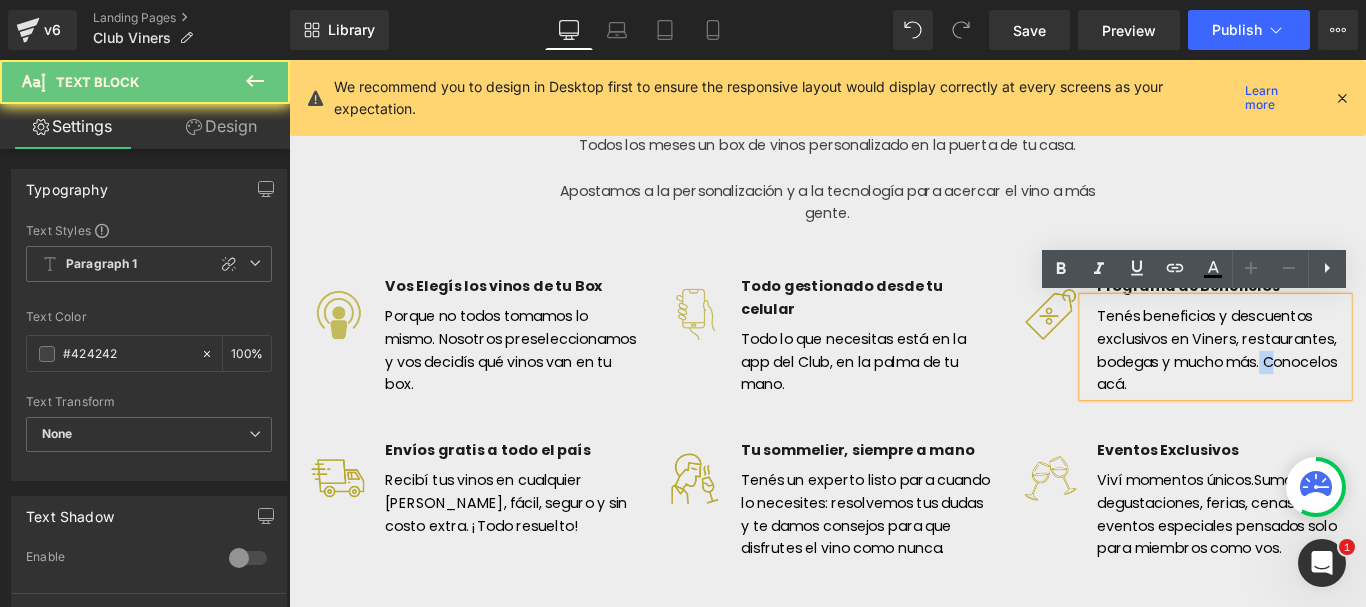 drag, startPoint x: 1378, startPoint y: 394, endPoint x: 1391, endPoint y: 404, distance: 16.40122 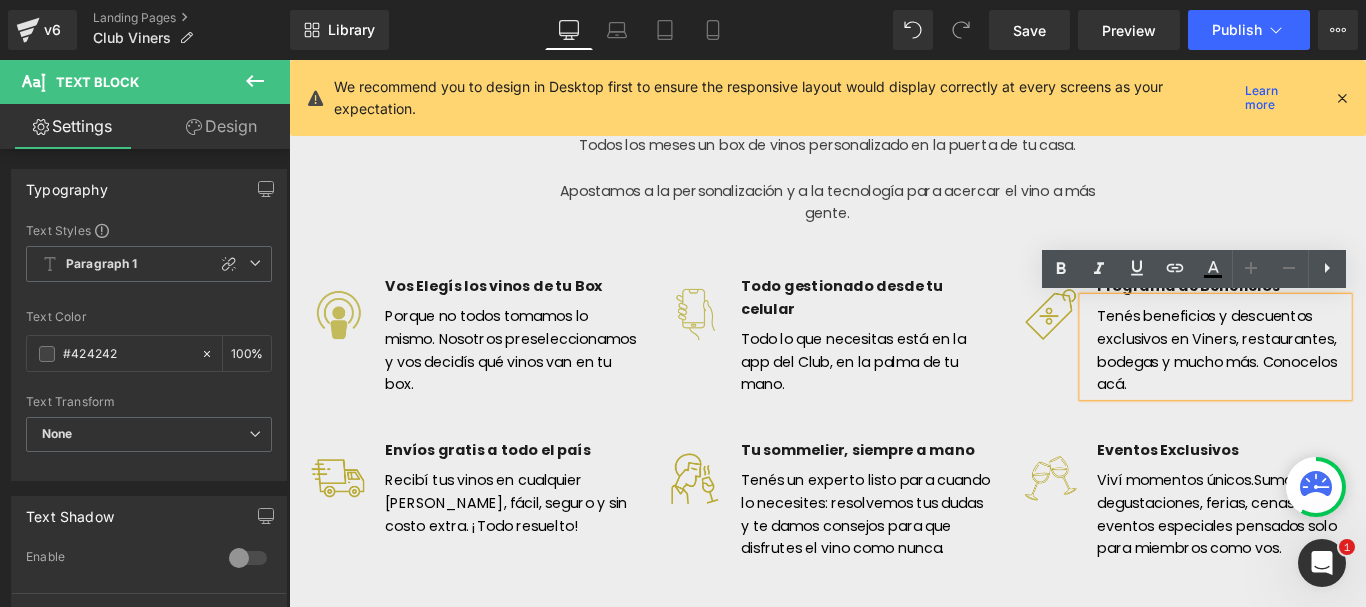 click on "Tenés beneficios y descuentos exclusivos en Viners, restaurantes, bodegas y mucho más. Conocelos acá." at bounding box center [1330, 382] 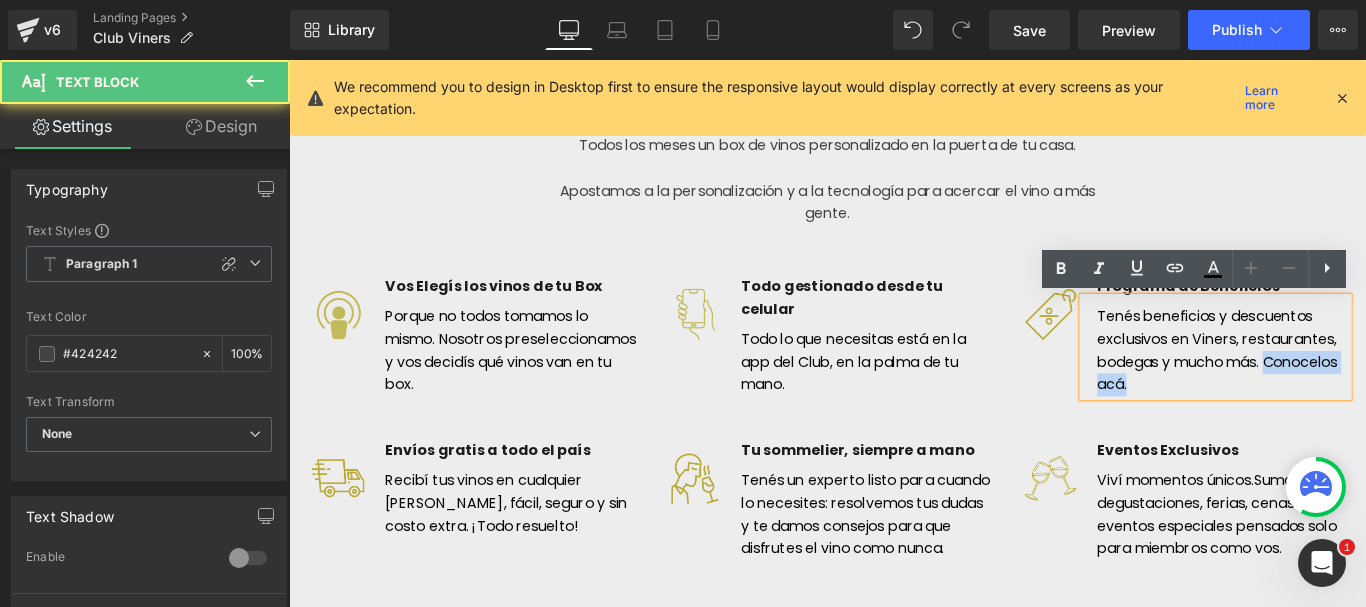drag, startPoint x: 1384, startPoint y: 398, endPoint x: 1400, endPoint y: 424, distance: 30.528675 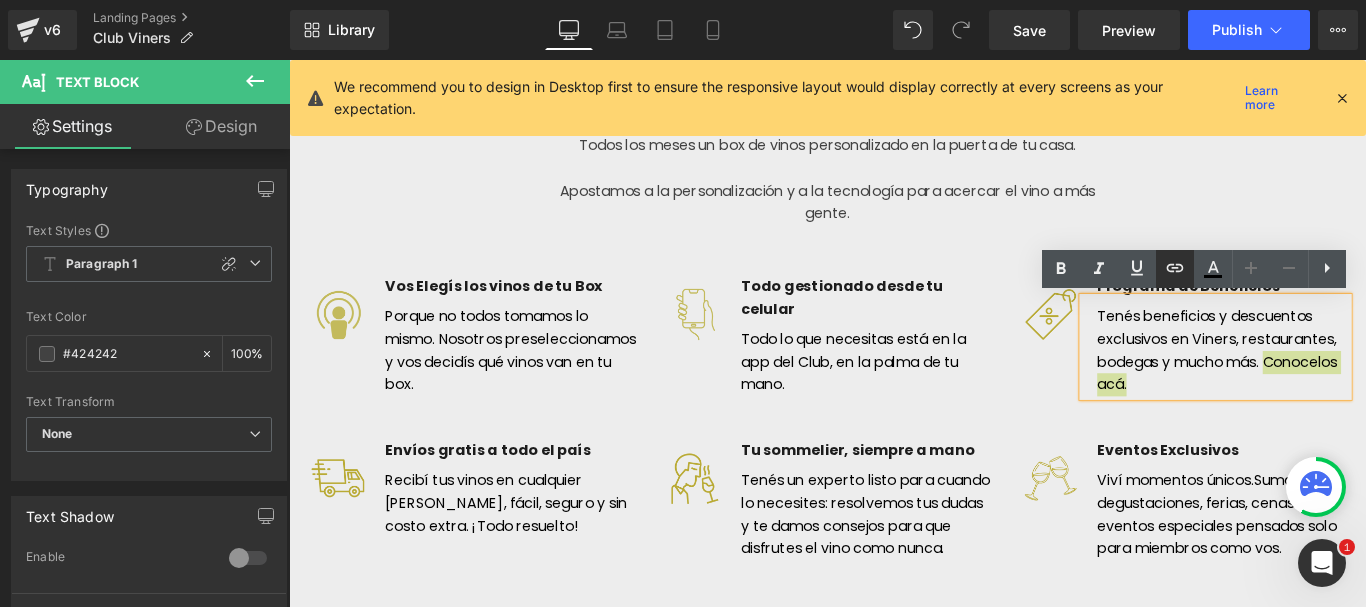 click 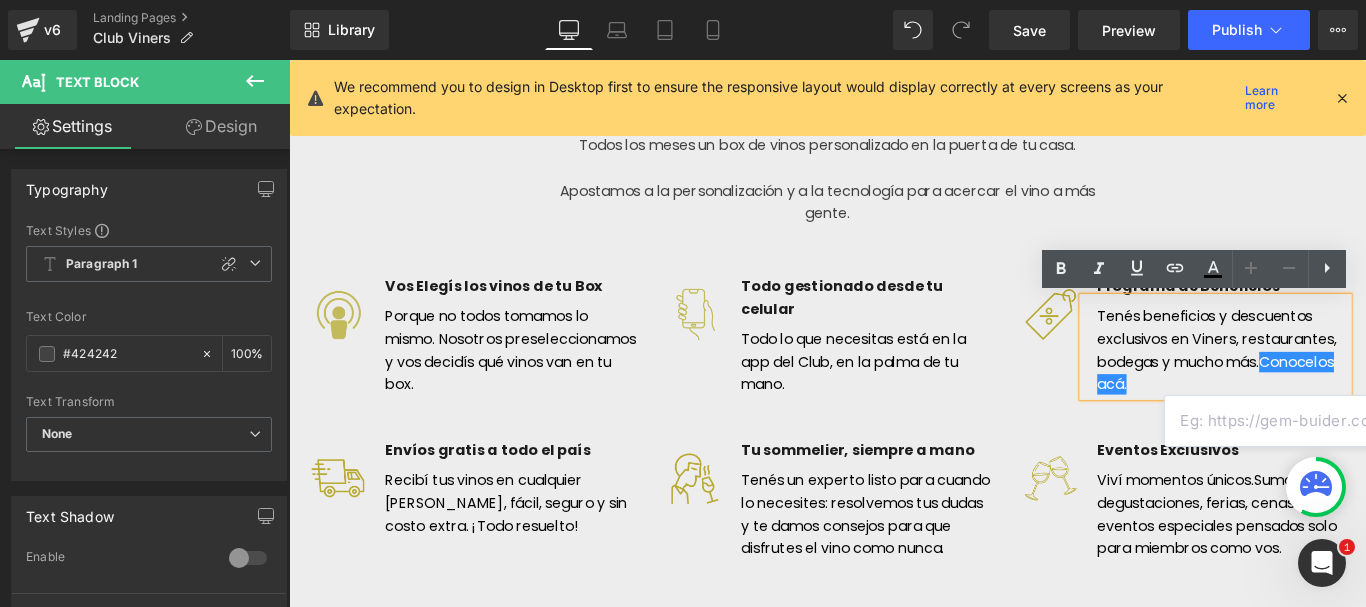 click at bounding box center [1319, 421] 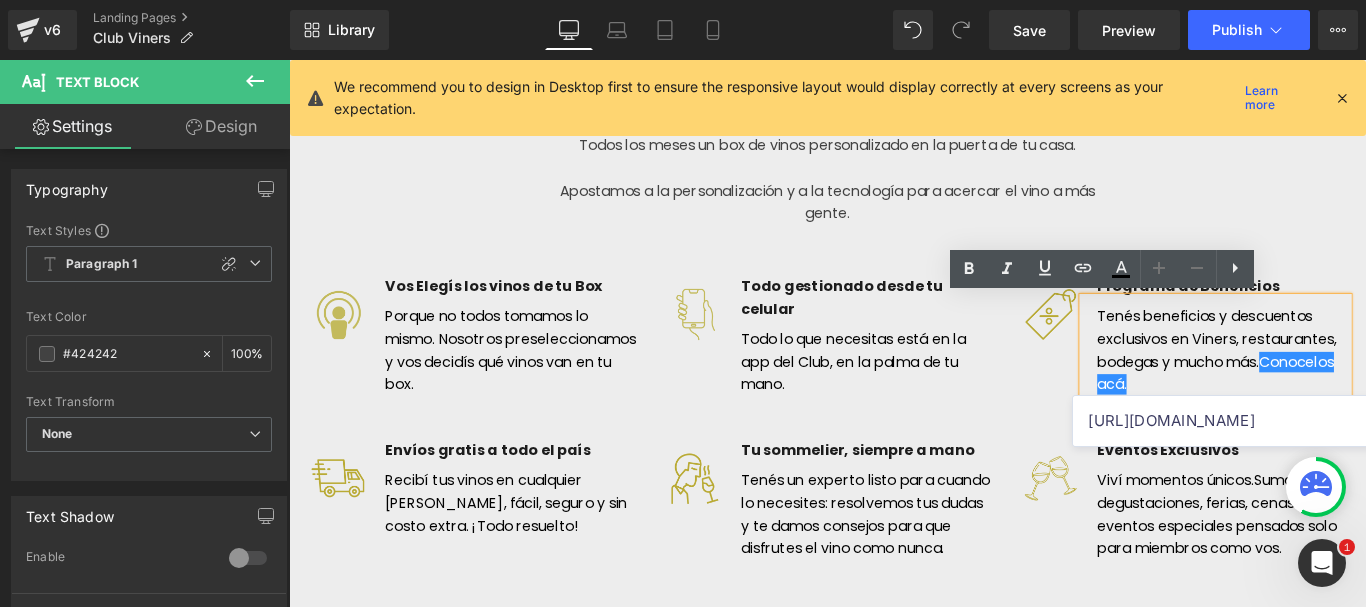 scroll, scrollTop: 0, scrollLeft: 209, axis: horizontal 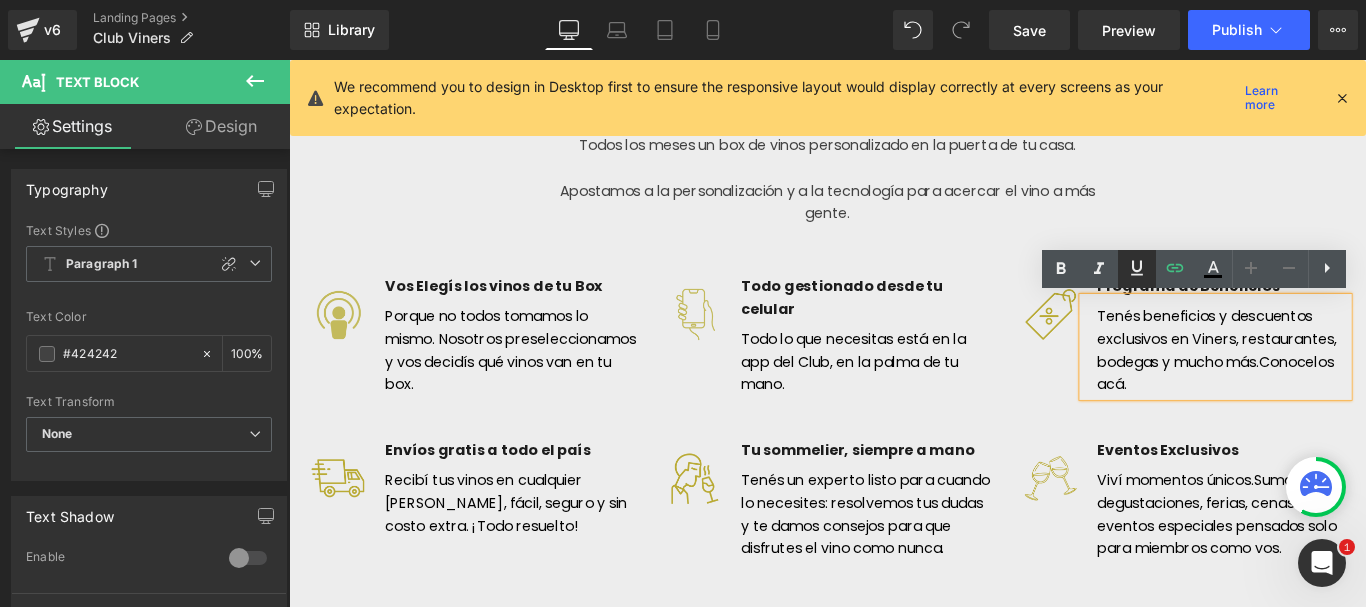 click 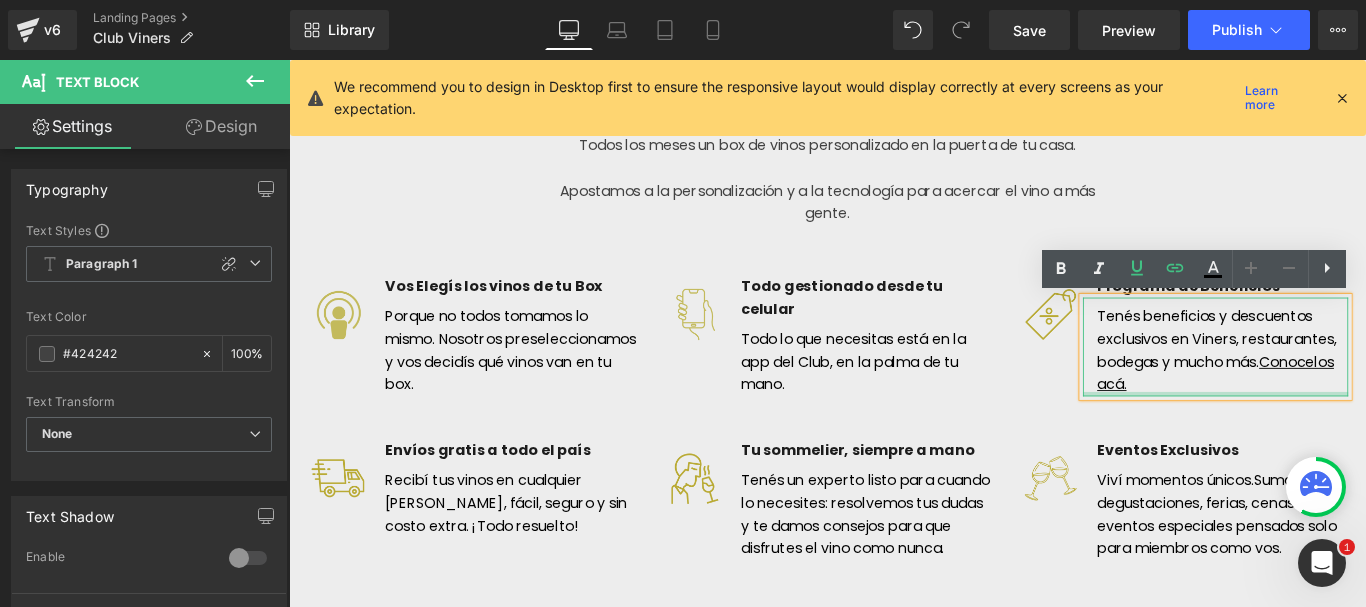 click on "Tenés beneficios y descuentos exclusivos en Viners, restaurantes, bodegas y mucho más.  Conocelos acá. Text Block" at bounding box center (1330, 382) 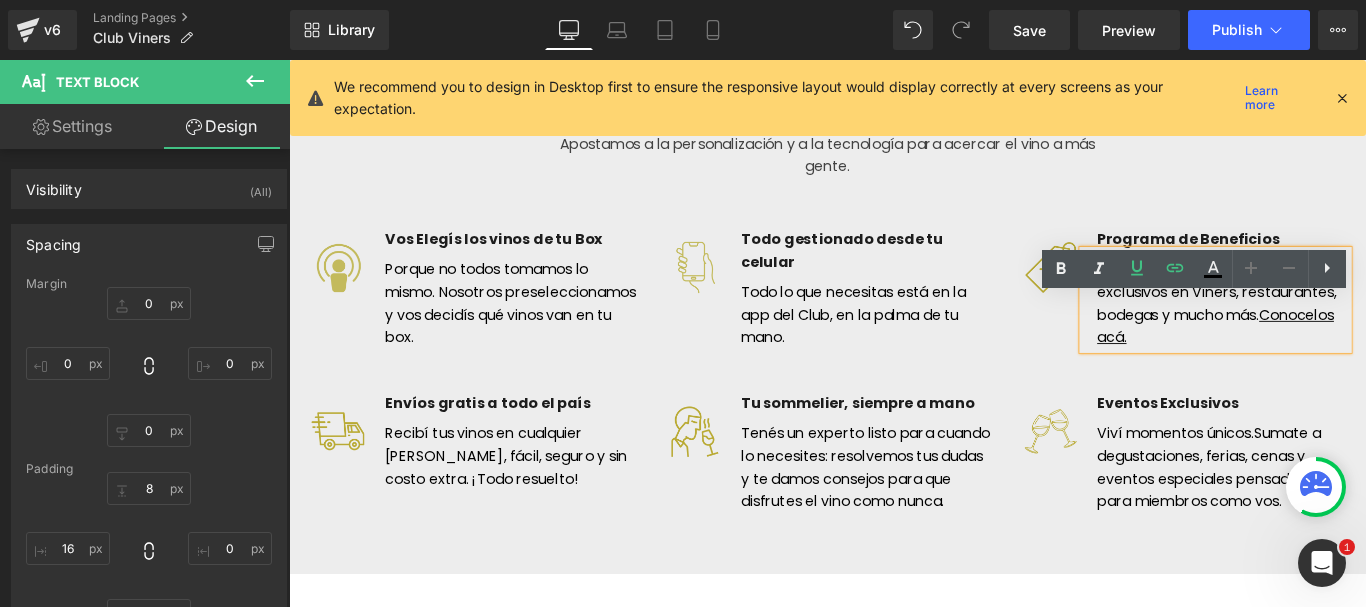 scroll, scrollTop: 1156, scrollLeft: 0, axis: vertical 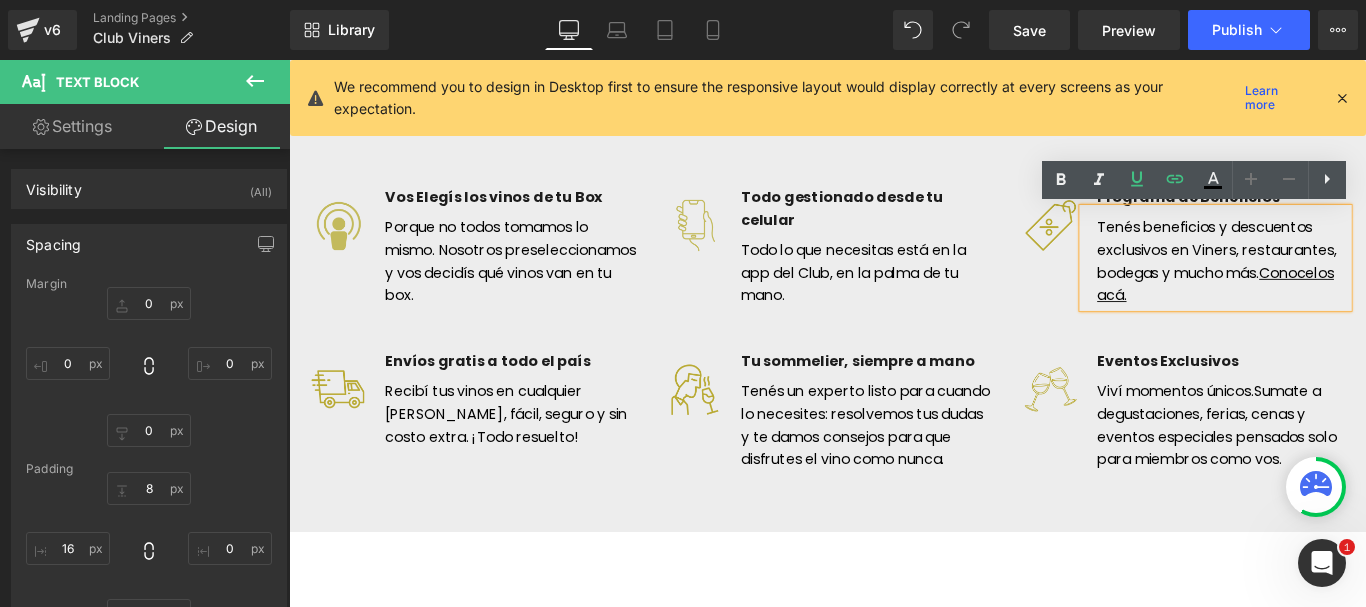 click on "¿Por qué sumarte al  Club Viners? Heading         Todos los meses un box de vinos personalizado en la puerta de tu casa. Apostamos a la personalización y a la tecnología para acercar el vino a más gente. Text Block         Row
Image
Vos Elegís los vinos de tu Box Text Block
Porque no todos tomamos lo mismo. Nosotros preseleccionamos y vos decidís qué vinos van en tu box. Text Block
Icon List
Image
Todo gestionado desde tu celular
Text Block" at bounding box center (894, 267) 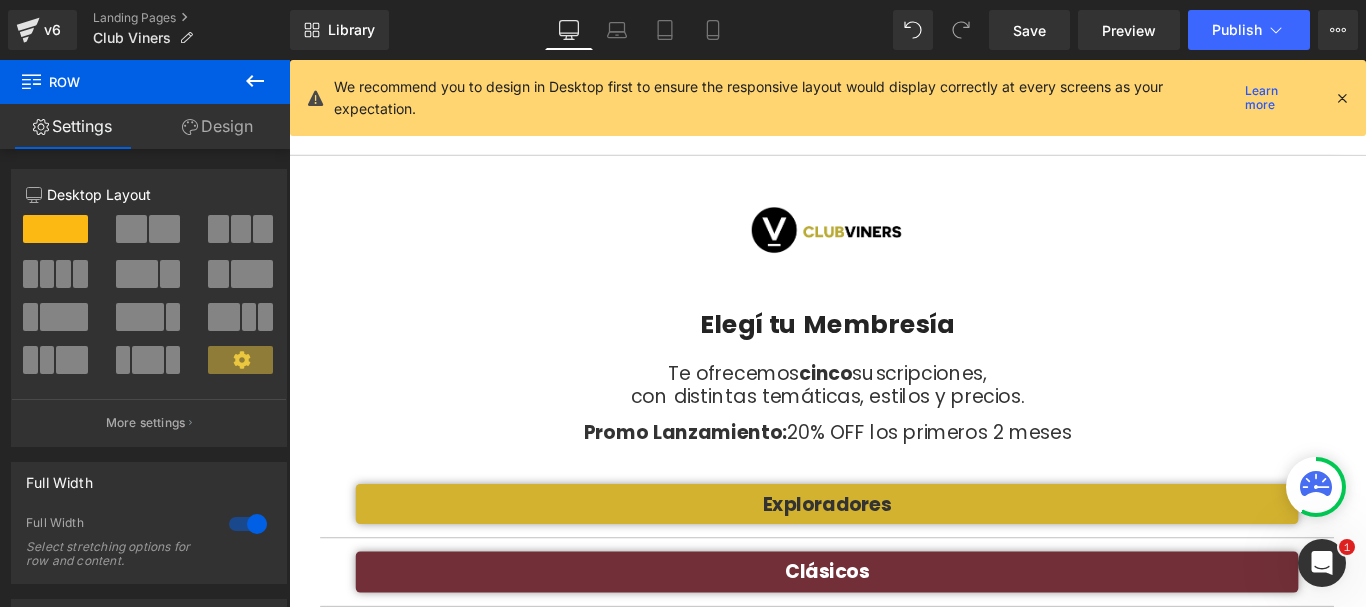 scroll, scrollTop: 0, scrollLeft: 0, axis: both 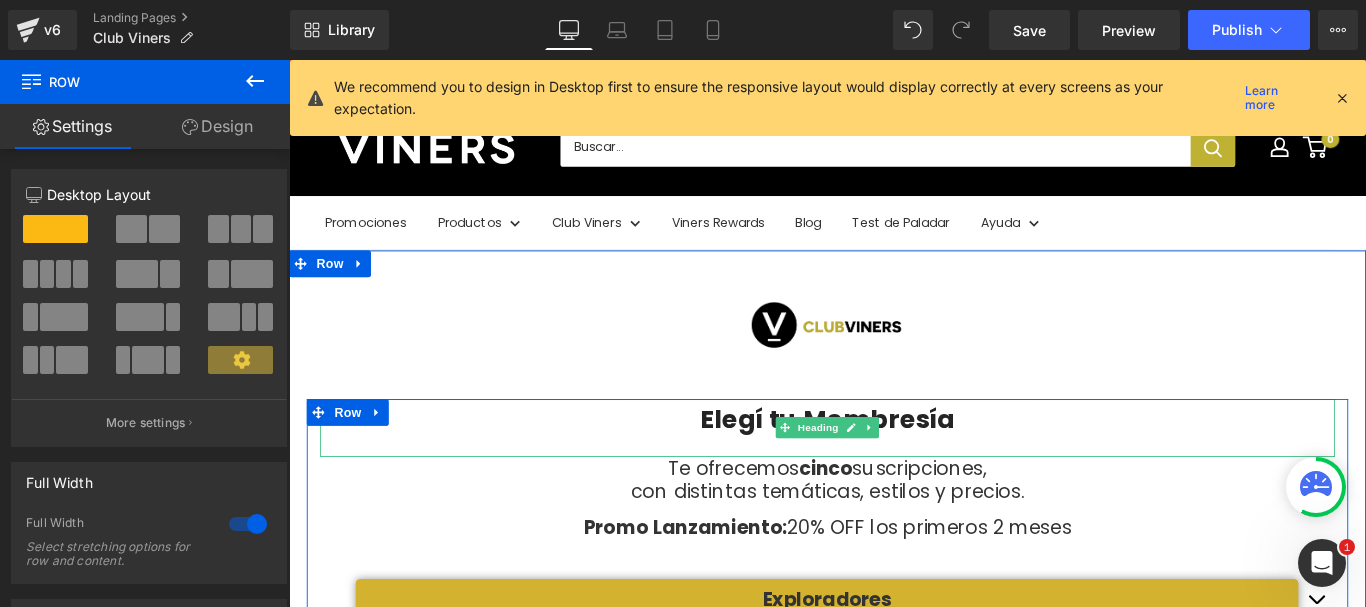click on "Elegí tu Membresía" at bounding box center [894, 464] 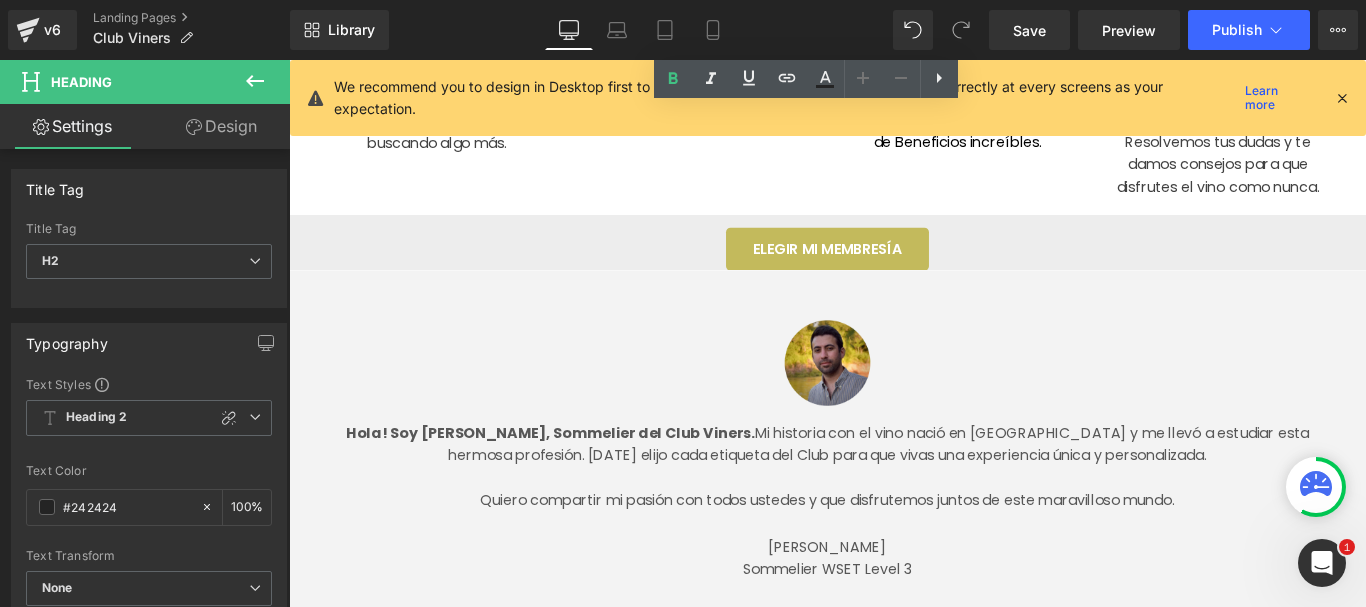 scroll, scrollTop: 2000, scrollLeft: 0, axis: vertical 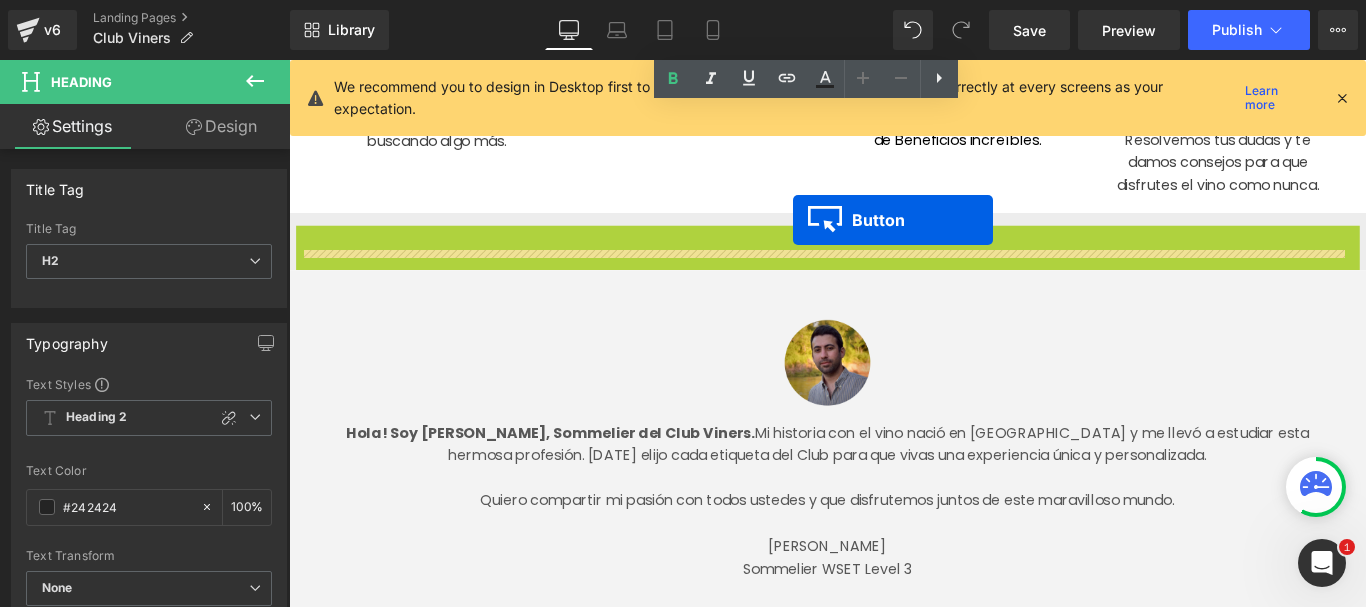 drag, startPoint x: 855, startPoint y: 320, endPoint x: 855, endPoint y: 240, distance: 80 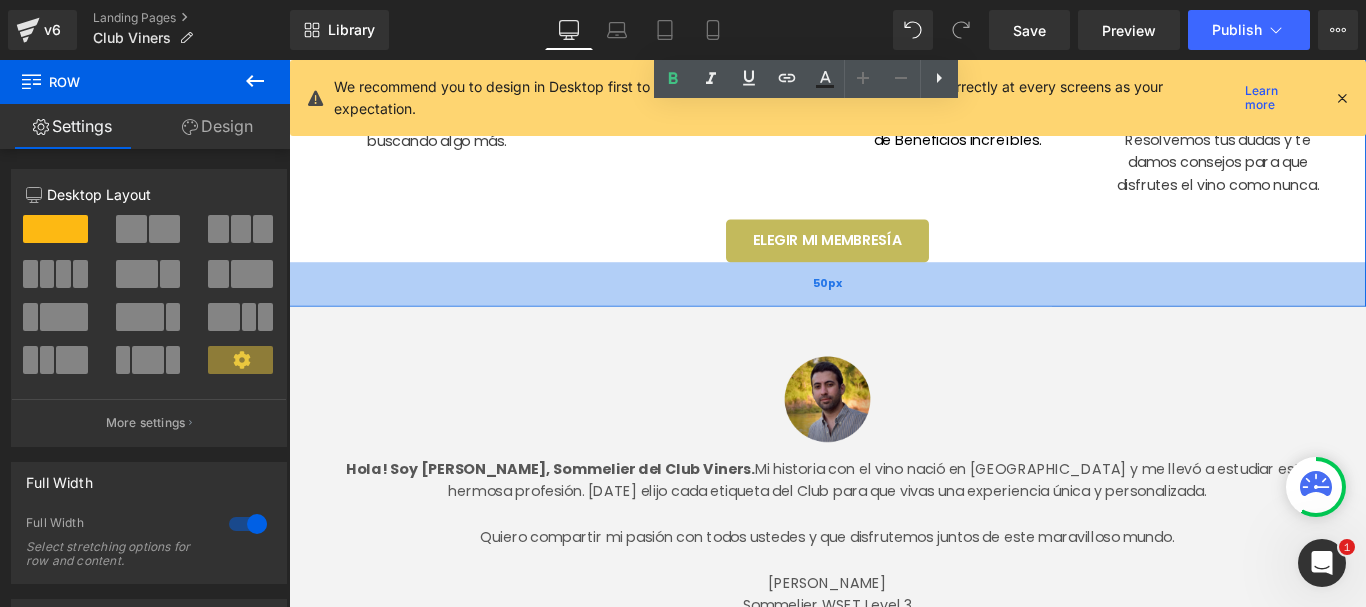 drag, startPoint x: 1032, startPoint y: 337, endPoint x: 1013, endPoint y: 380, distance: 47.010635 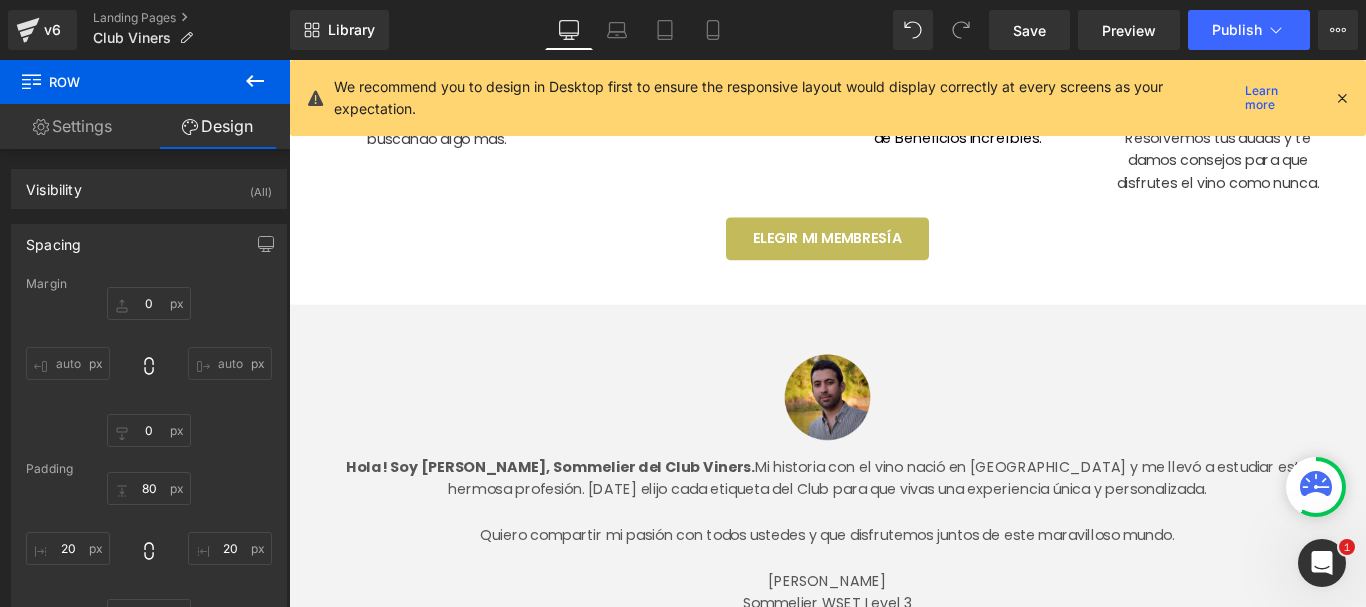 scroll, scrollTop: 2000, scrollLeft: 0, axis: vertical 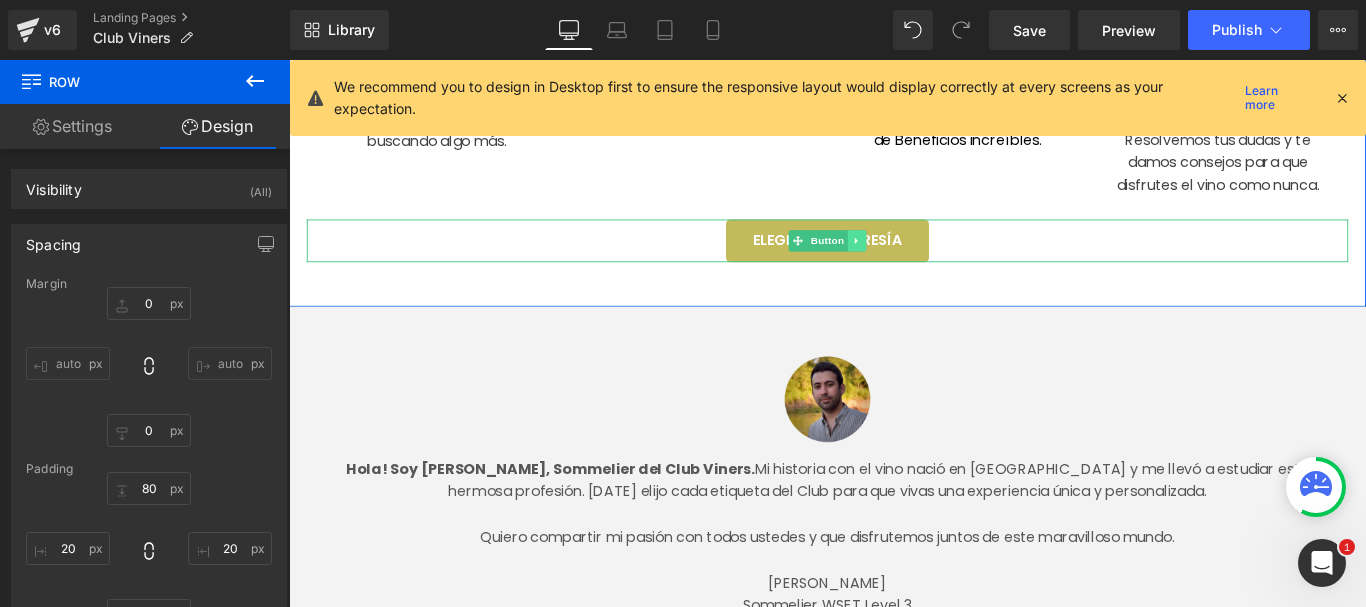 click 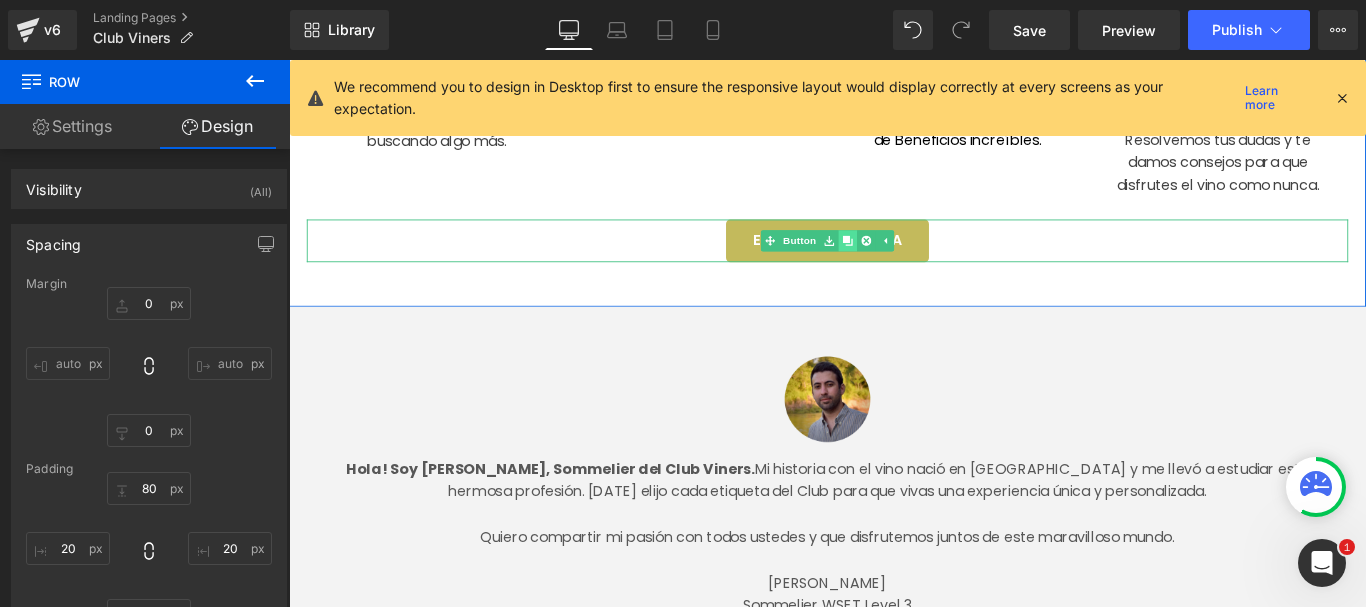 click 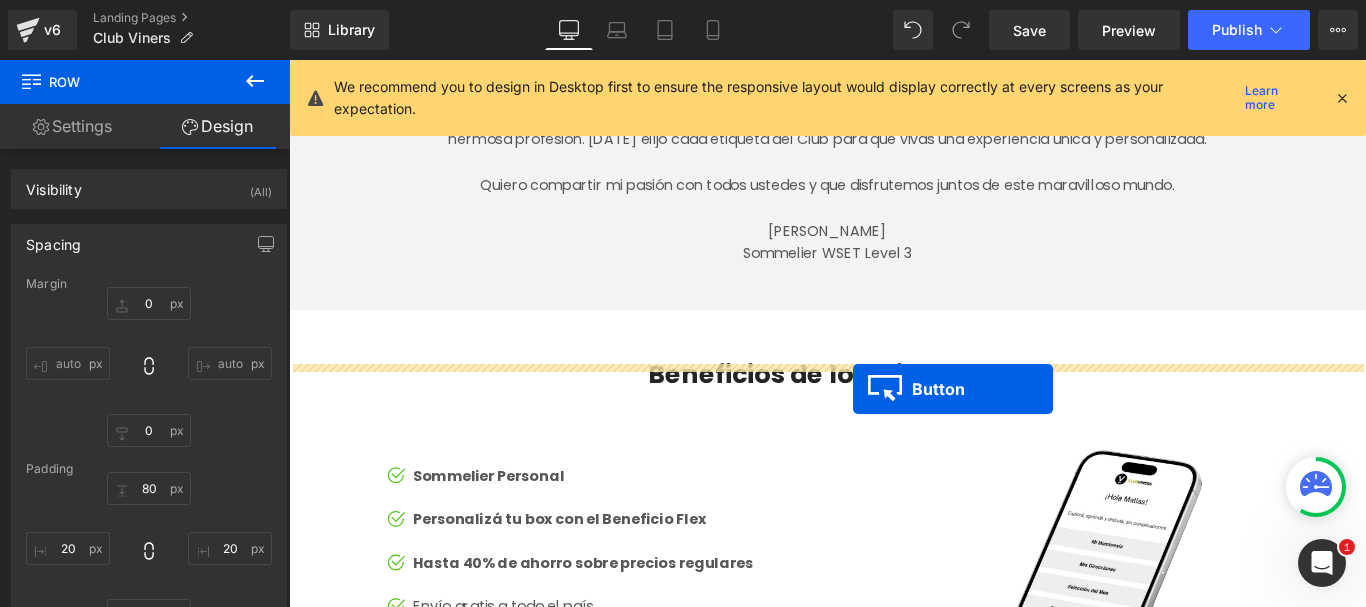 scroll, scrollTop: 2500, scrollLeft: 0, axis: vertical 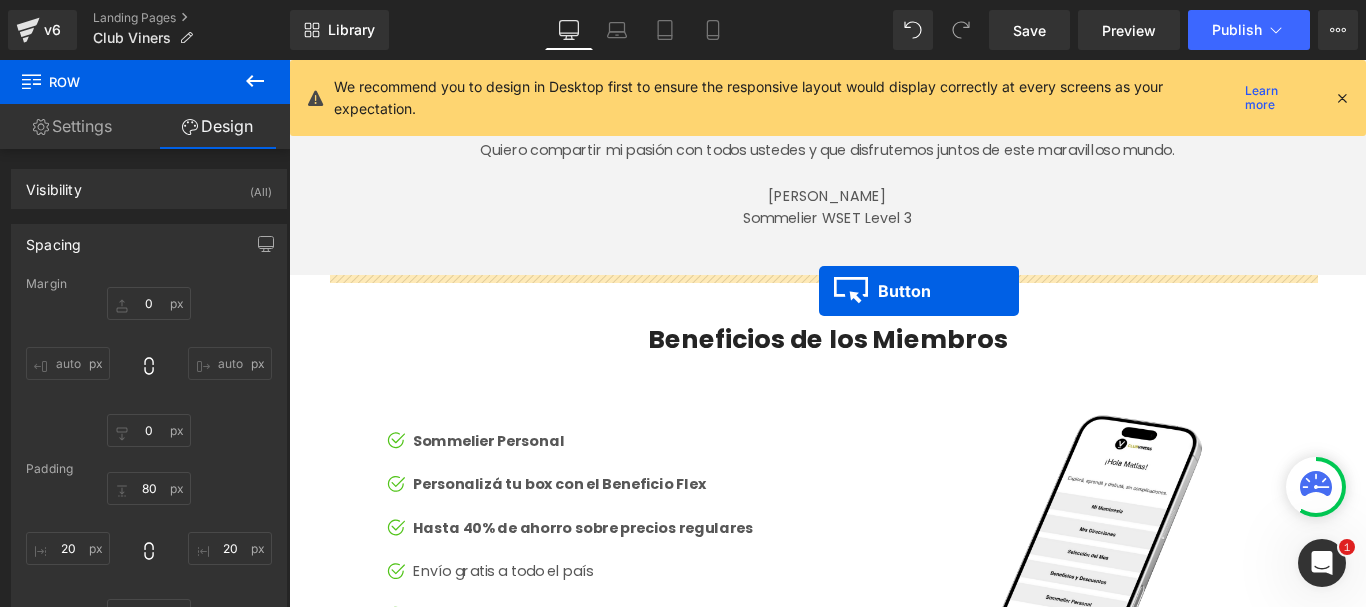 drag, startPoint x: 855, startPoint y: 373, endPoint x: 884, endPoint y: 319, distance: 61.294373 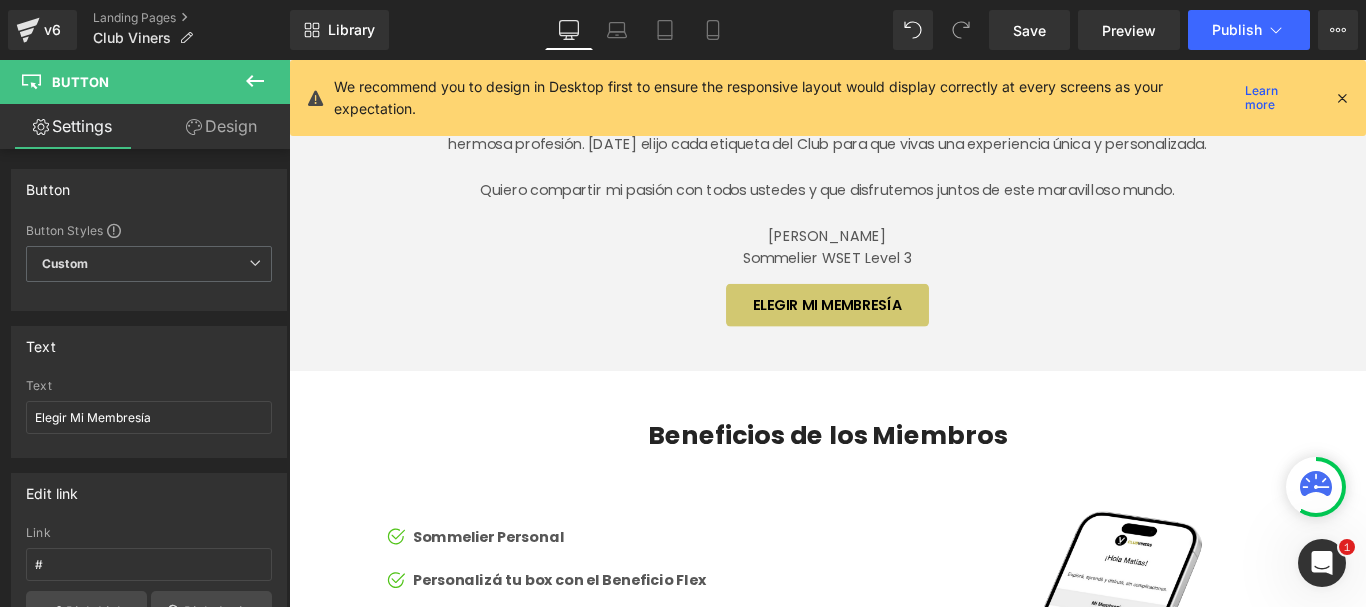 scroll, scrollTop: 2435, scrollLeft: 0, axis: vertical 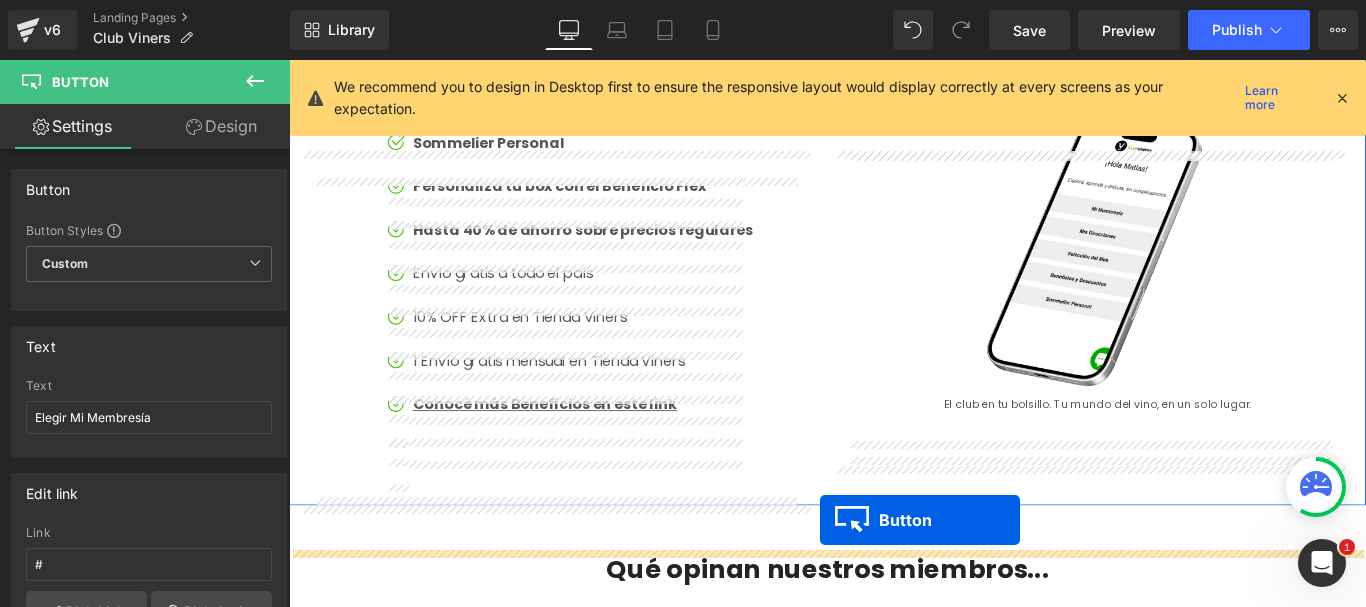 drag, startPoint x: 850, startPoint y: 344, endPoint x: 886, endPoint y: 577, distance: 235.76471 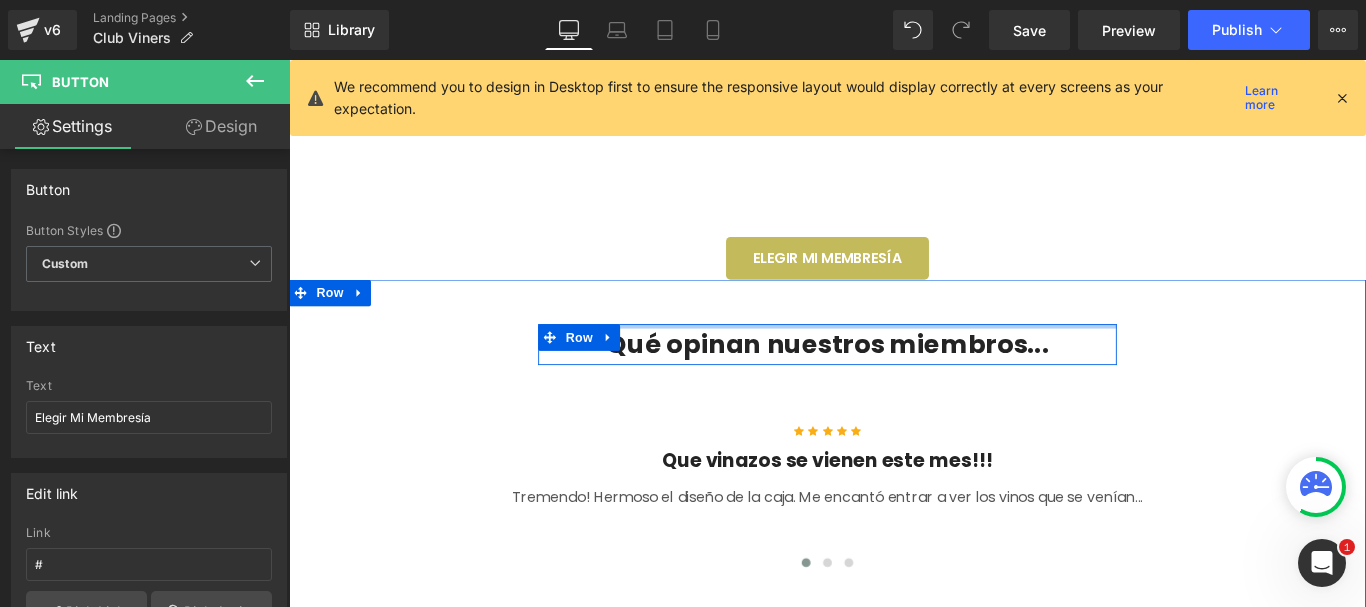 scroll, scrollTop: 2970, scrollLeft: 0, axis: vertical 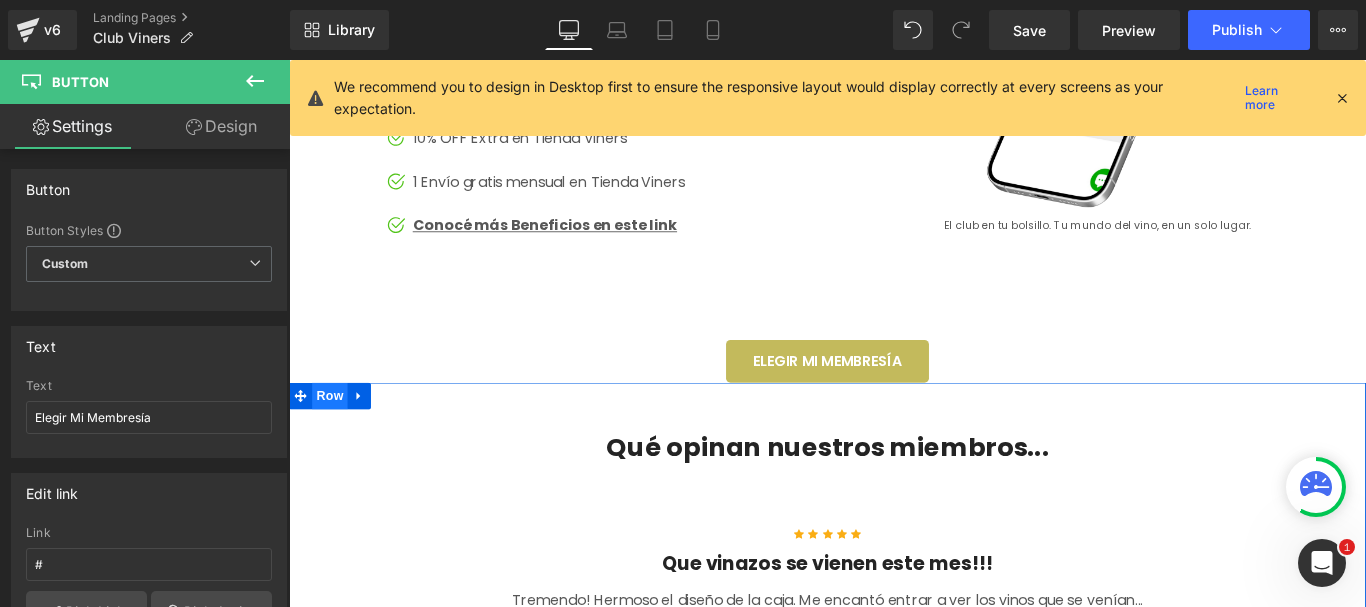 click on "Row" at bounding box center (335, 438) 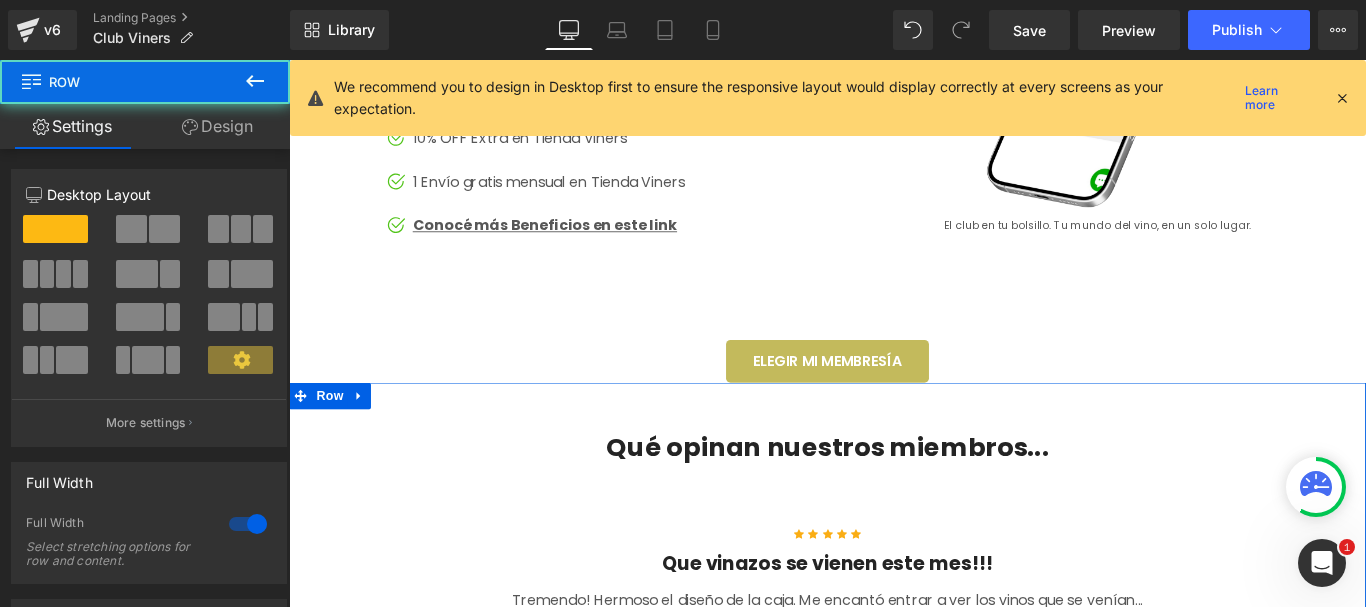 click on "Design" at bounding box center [217, 126] 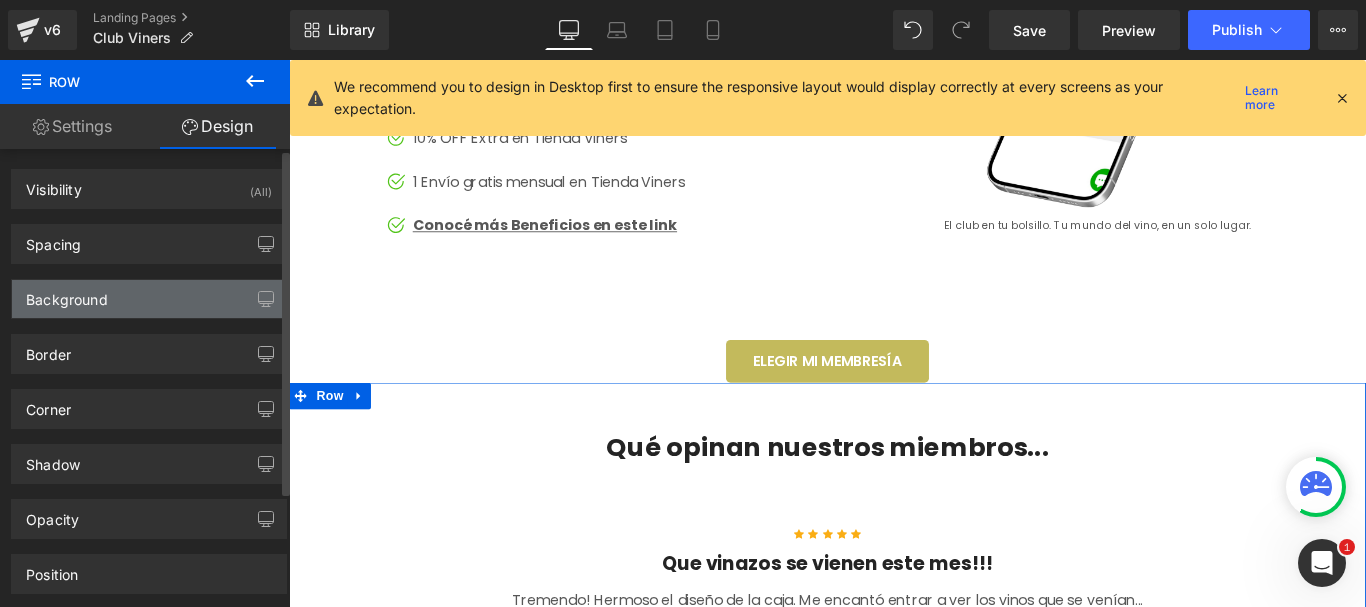 type on "#ffffff" 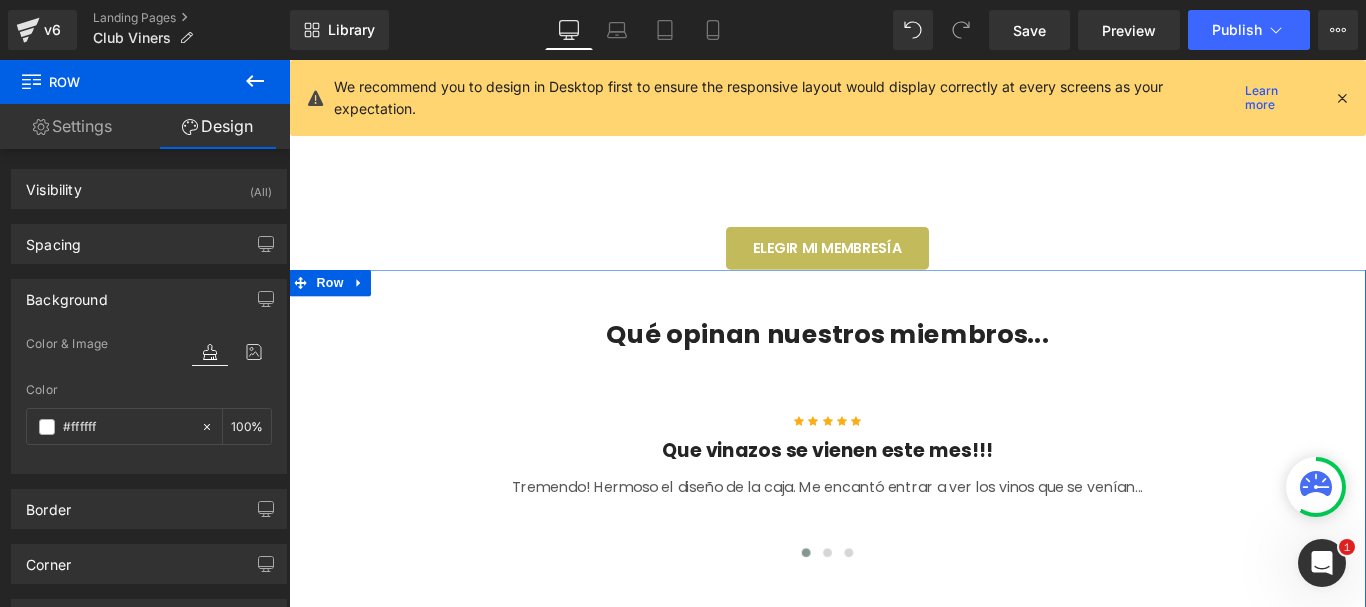 scroll, scrollTop: 3270, scrollLeft: 0, axis: vertical 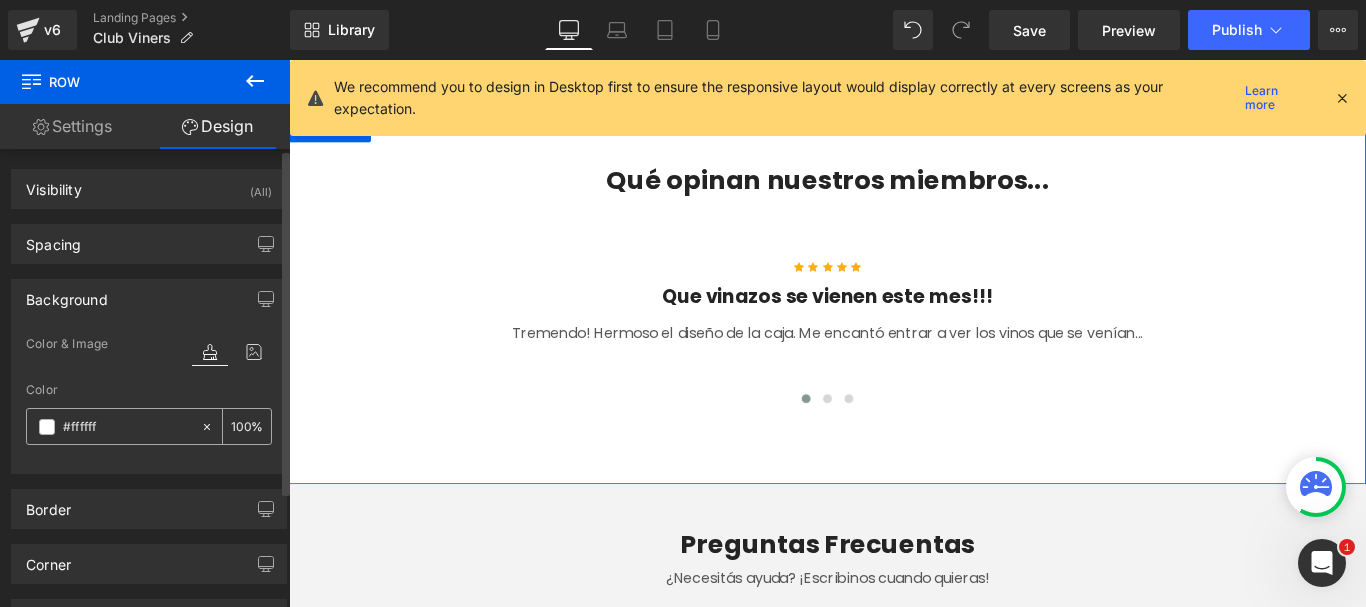 click 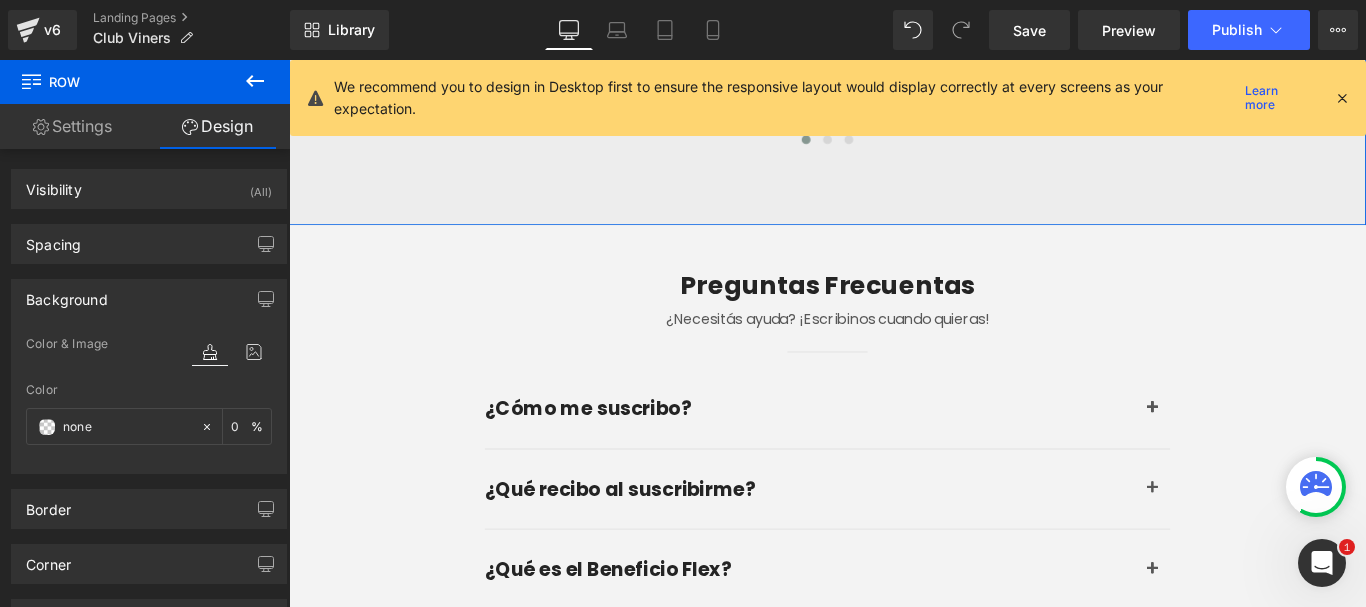 scroll, scrollTop: 3570, scrollLeft: 0, axis: vertical 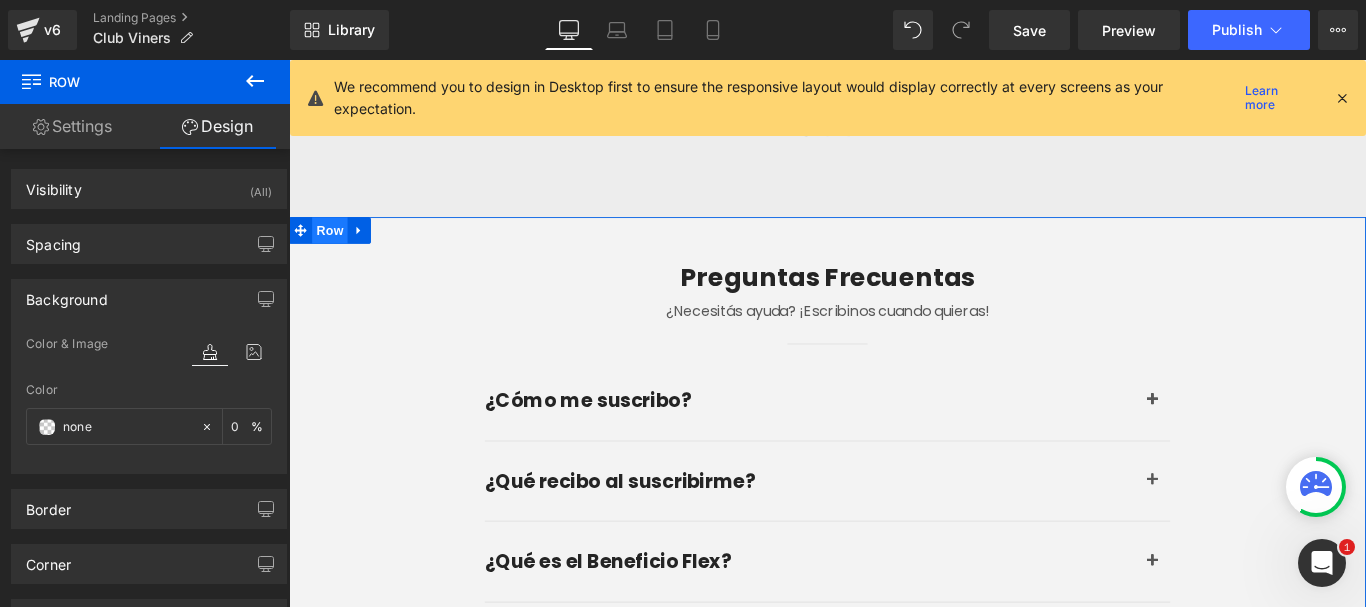 click on "Row" at bounding box center (335, 252) 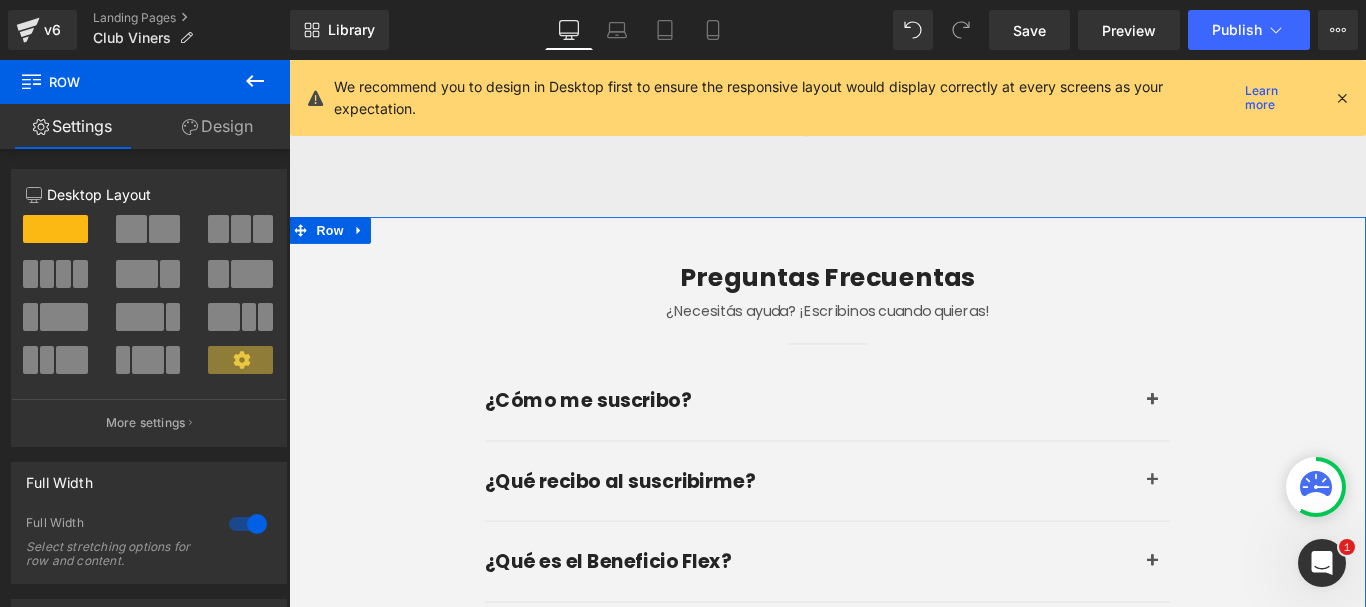 click on "Design" at bounding box center (217, 126) 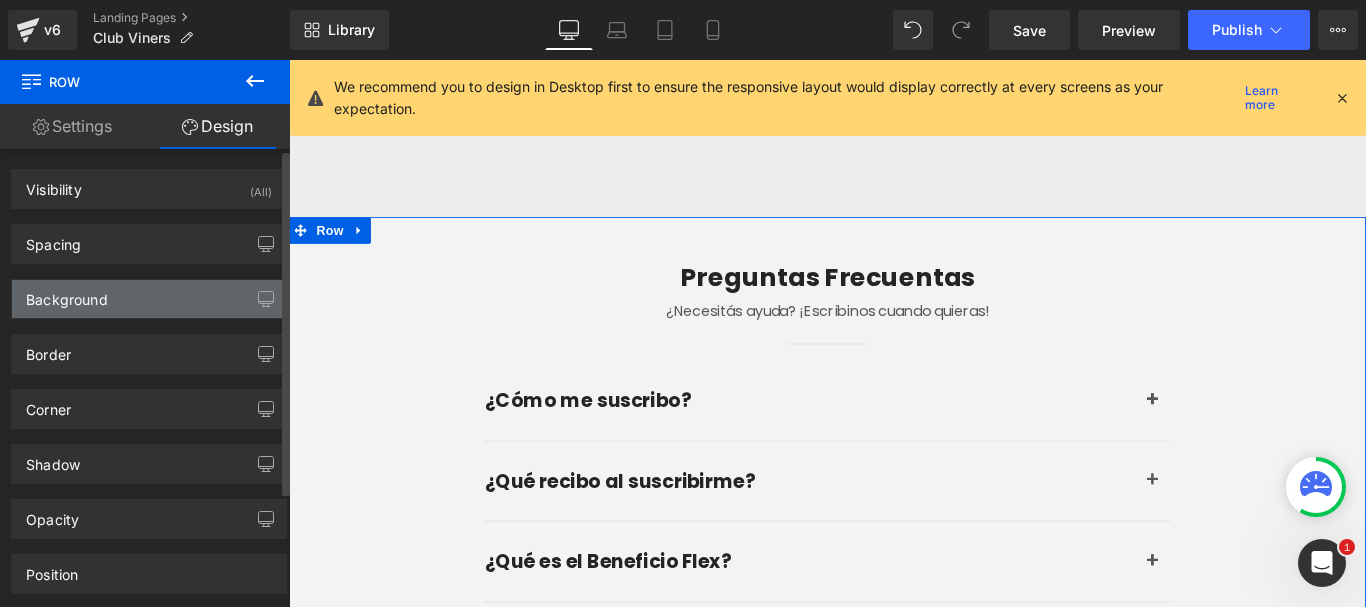 type on "#f3f3f3" 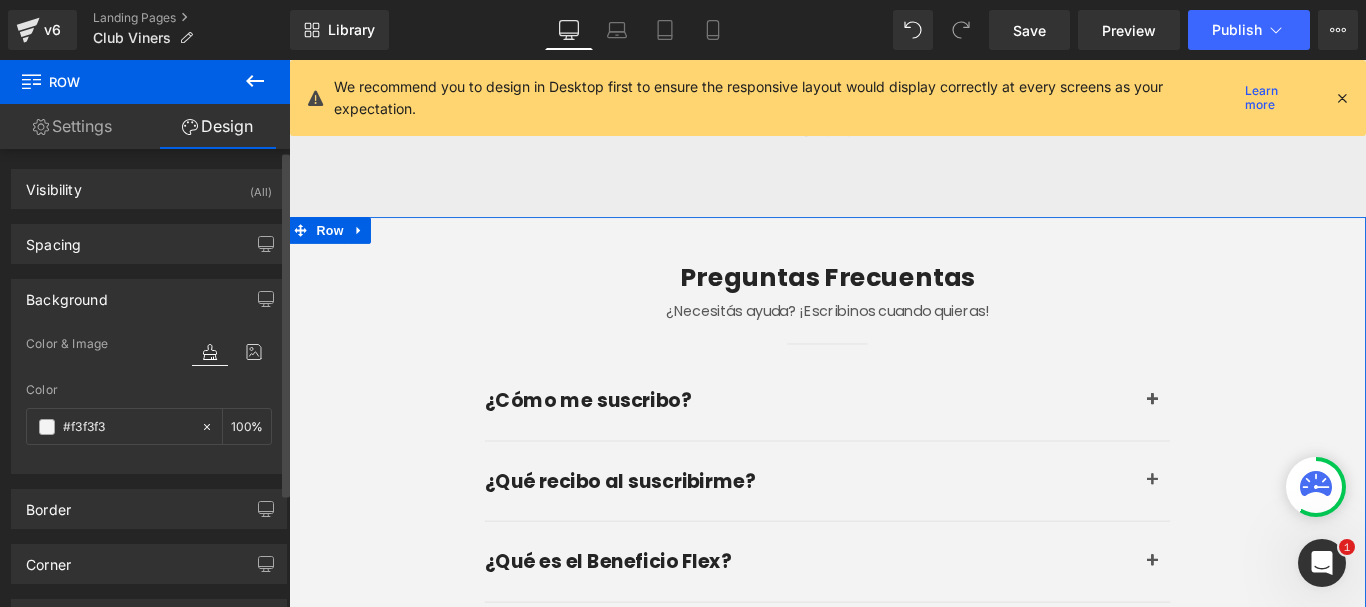 scroll, scrollTop: 100, scrollLeft: 0, axis: vertical 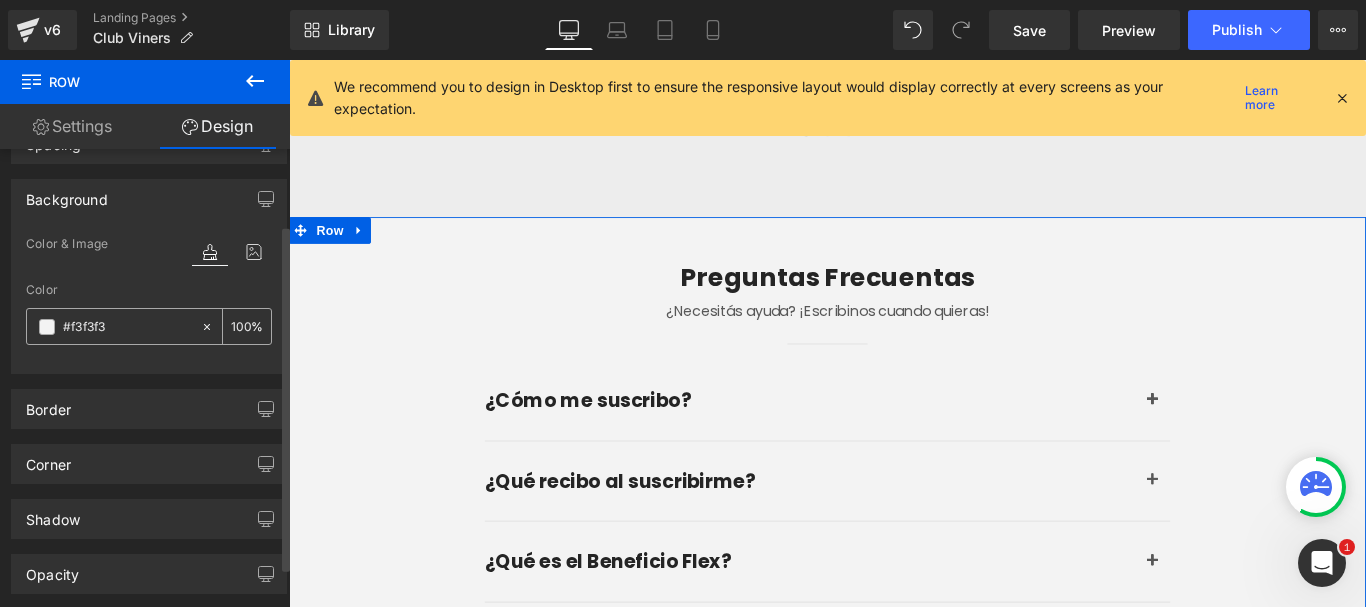 click 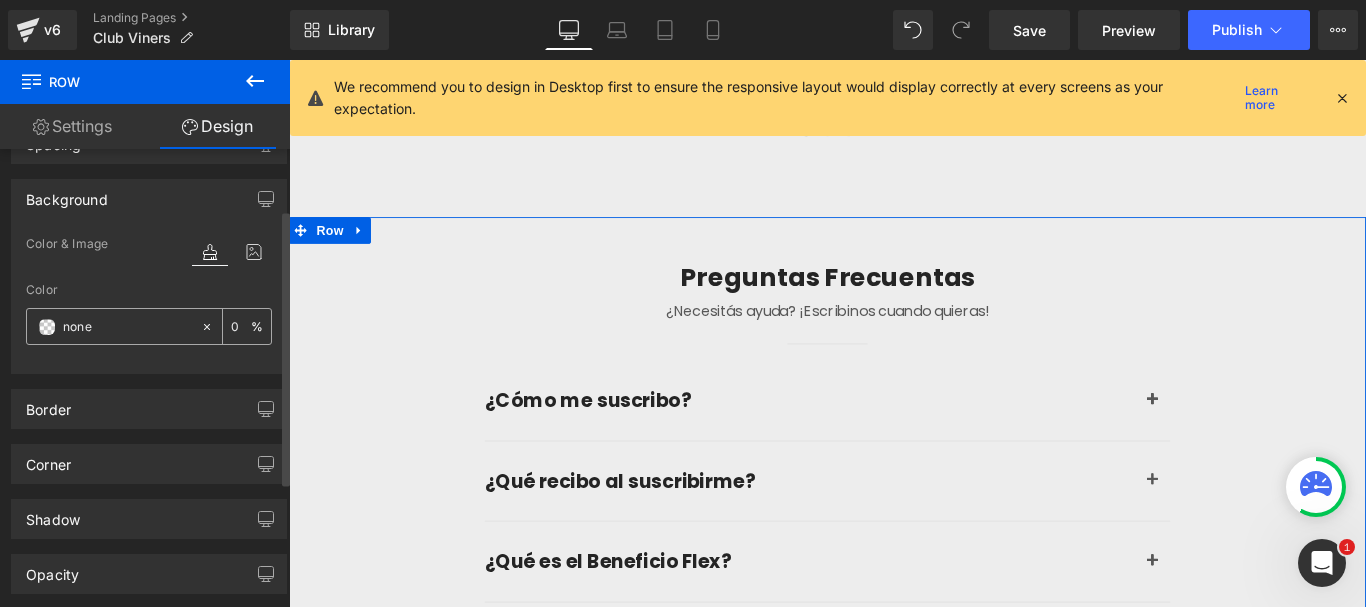 click on "none" at bounding box center [127, 327] 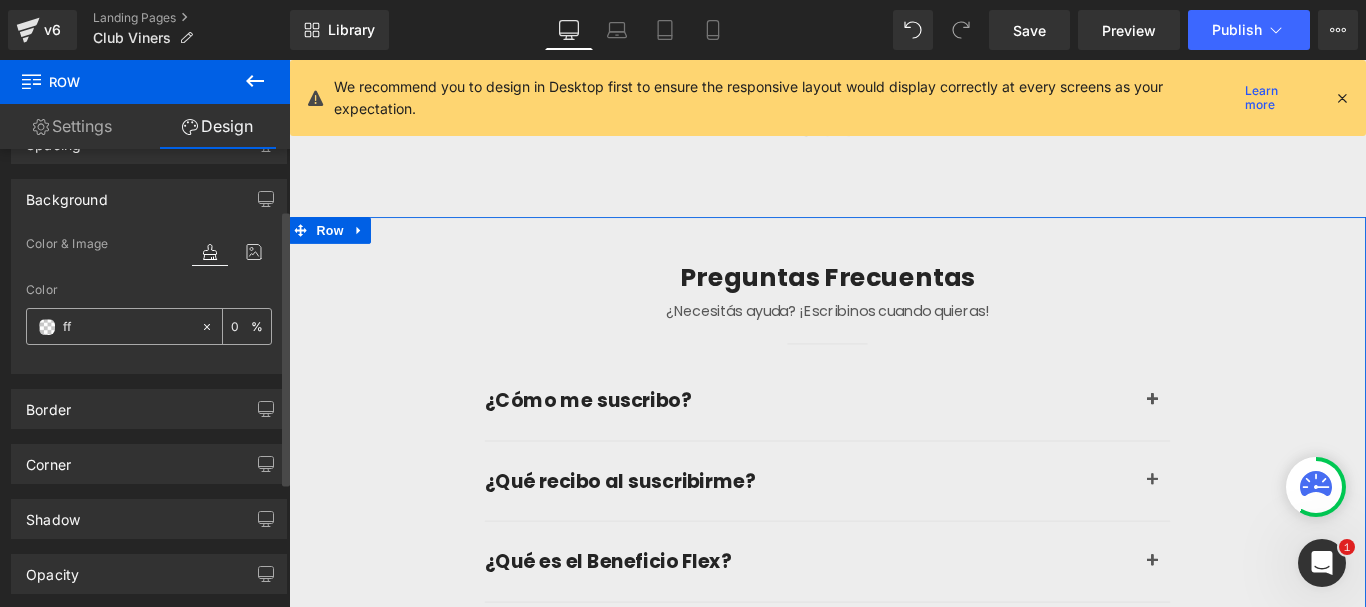 type on "fff" 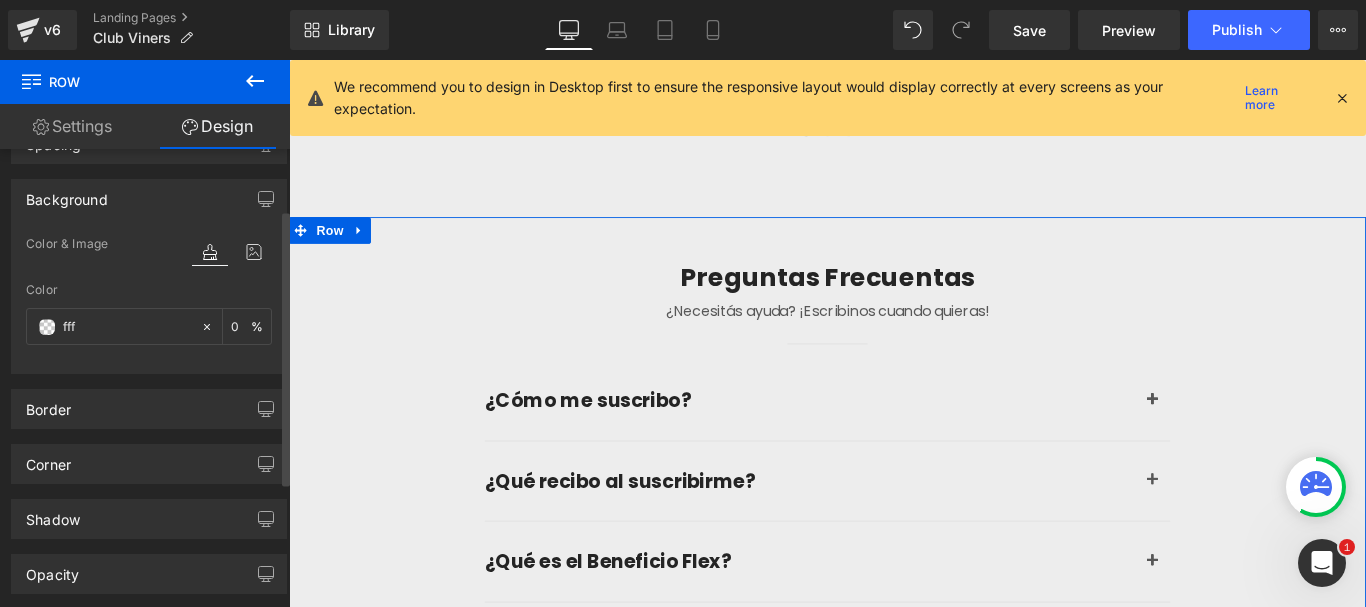 type on "100" 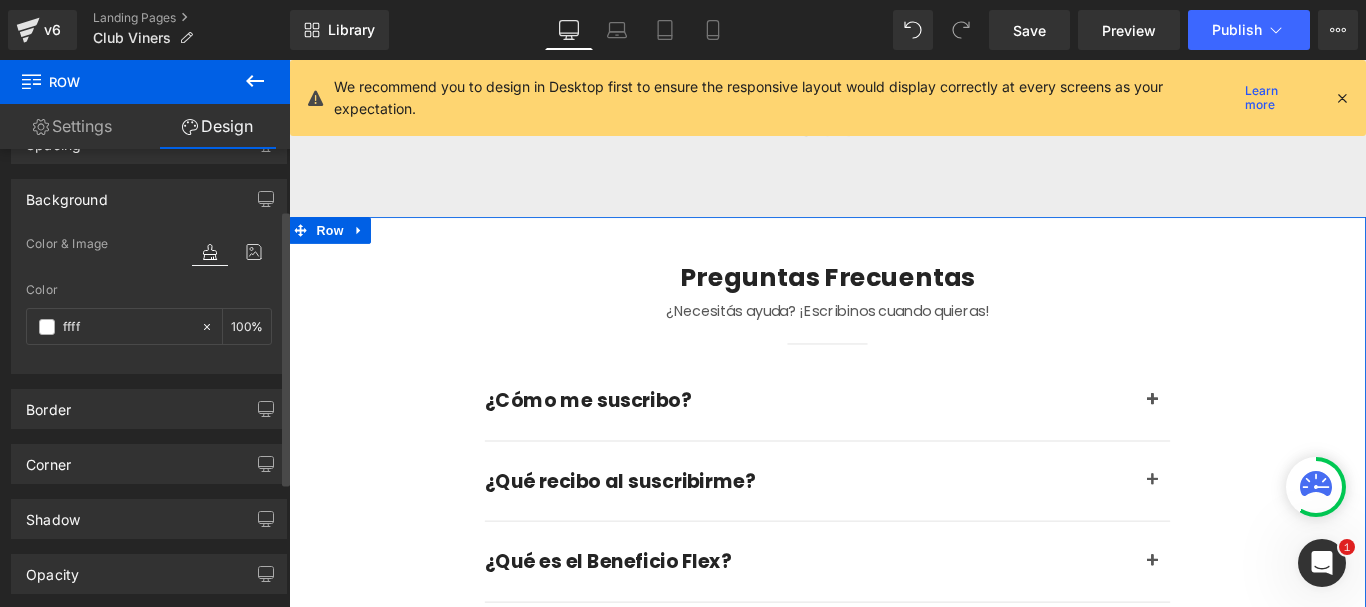 type on "fffff" 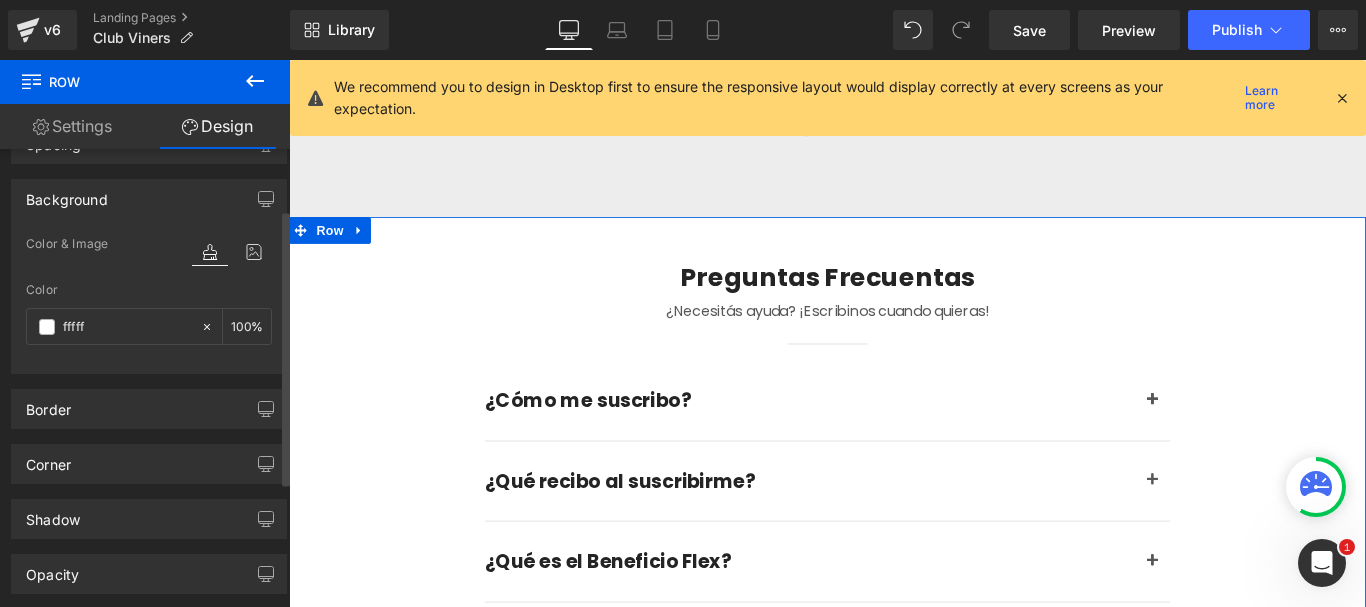 type on "0" 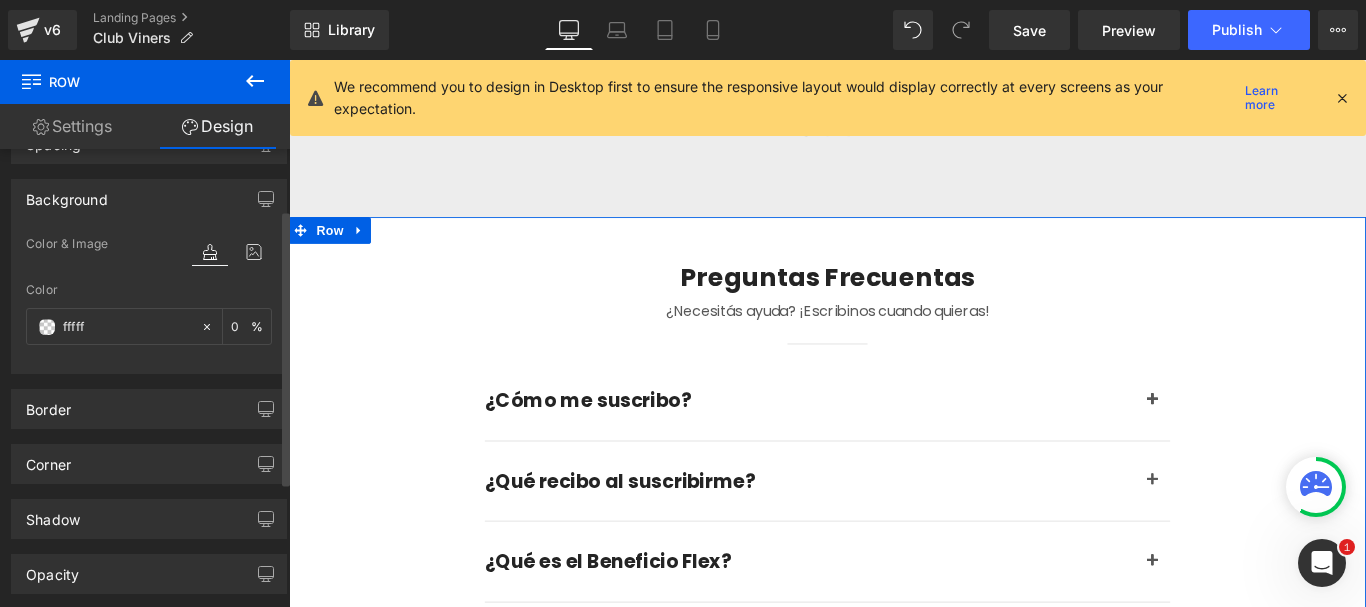 type on "ffffff" 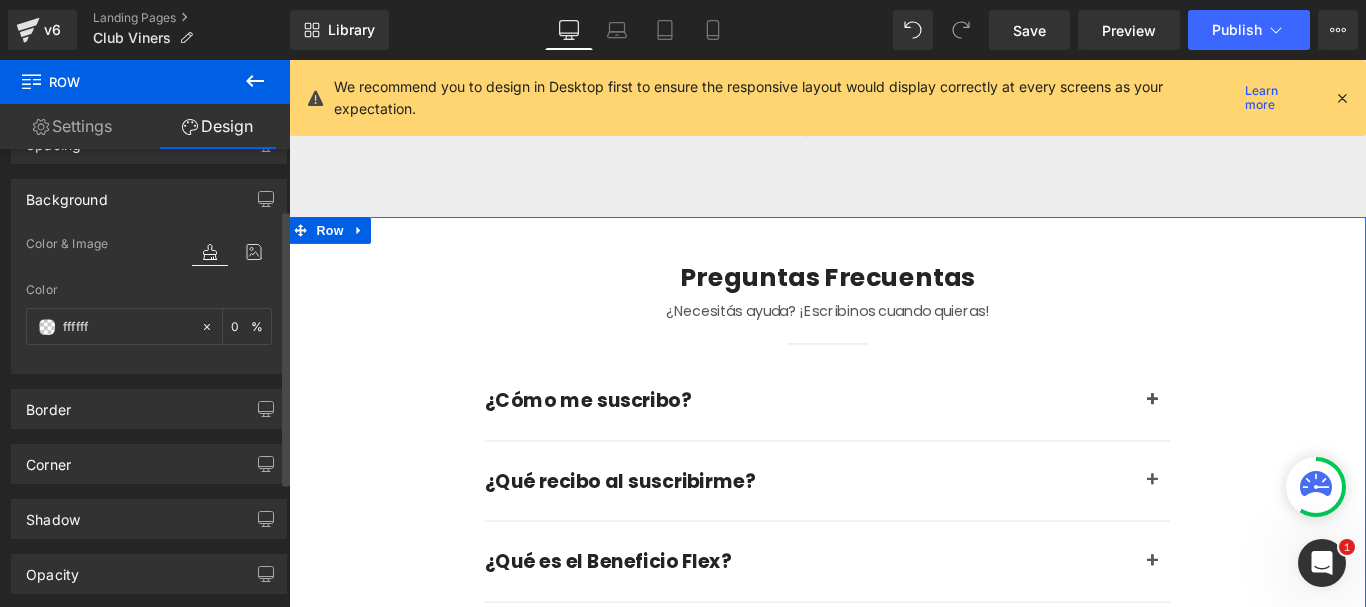 type on "100" 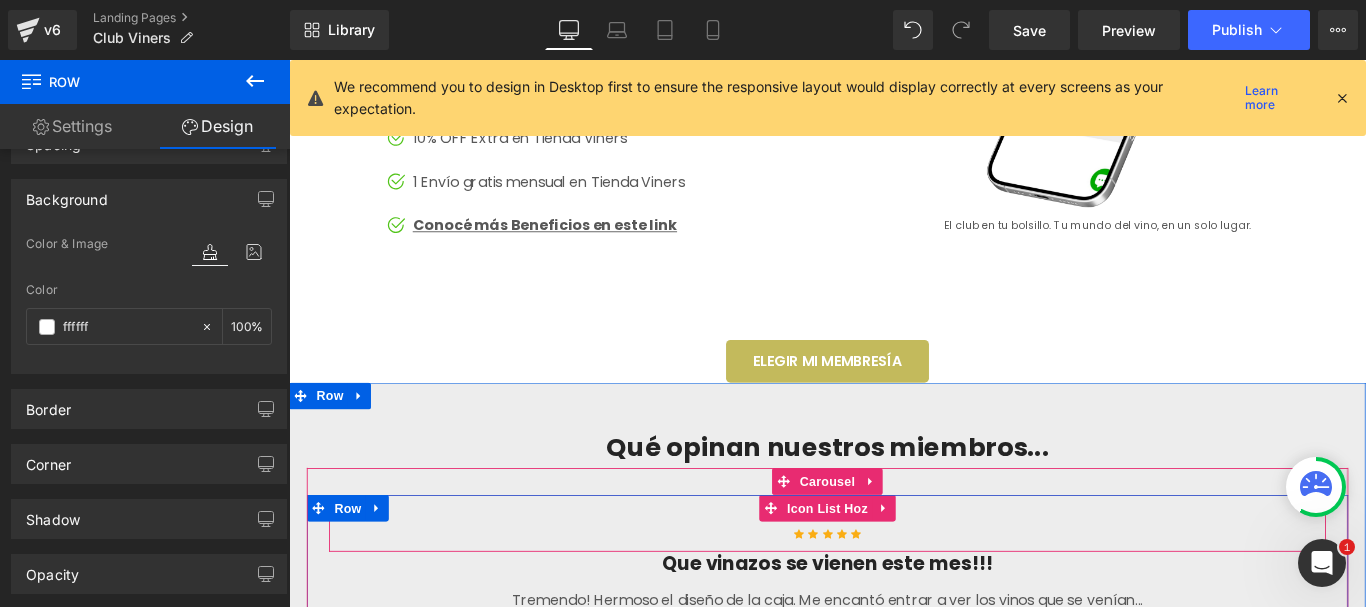scroll, scrollTop: 2870, scrollLeft: 0, axis: vertical 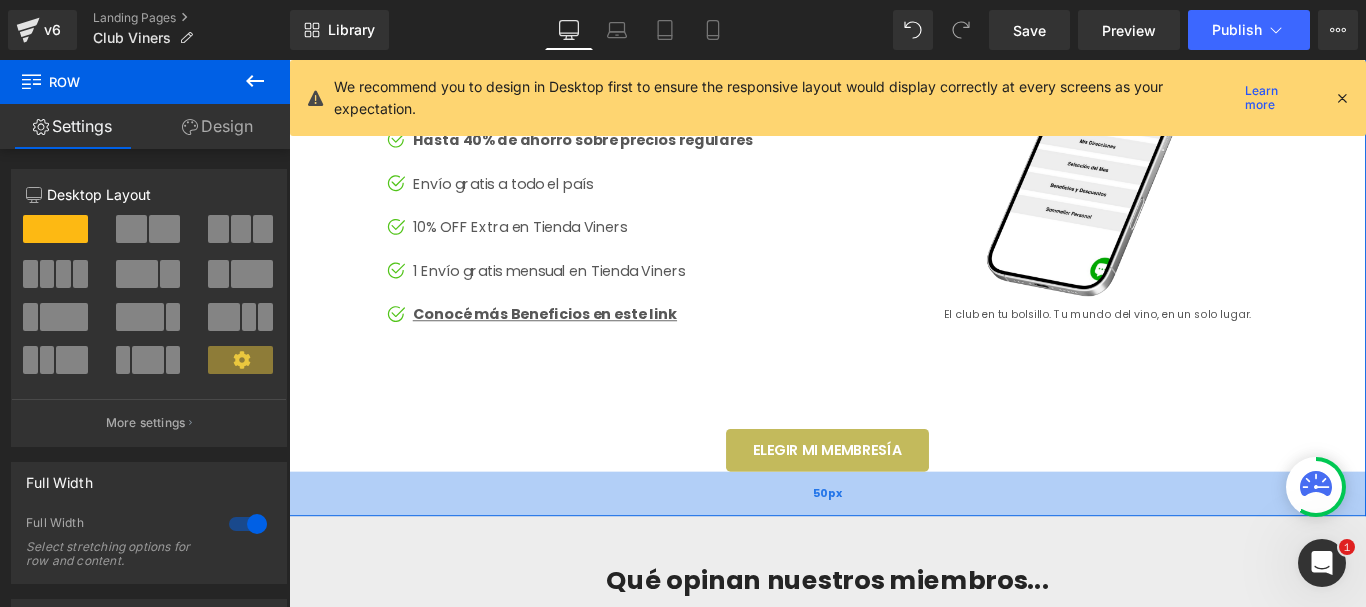 drag, startPoint x: 1131, startPoint y: 570, endPoint x: 1115, endPoint y: 620, distance: 52.49762 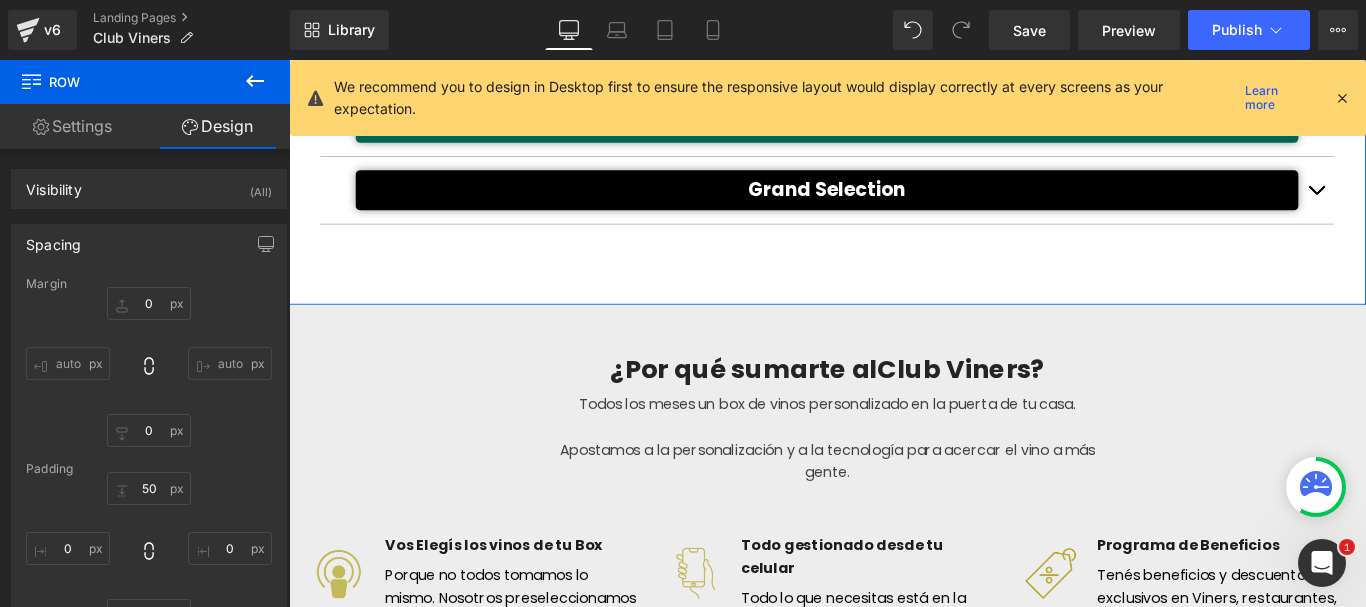 scroll, scrollTop: 770, scrollLeft: 0, axis: vertical 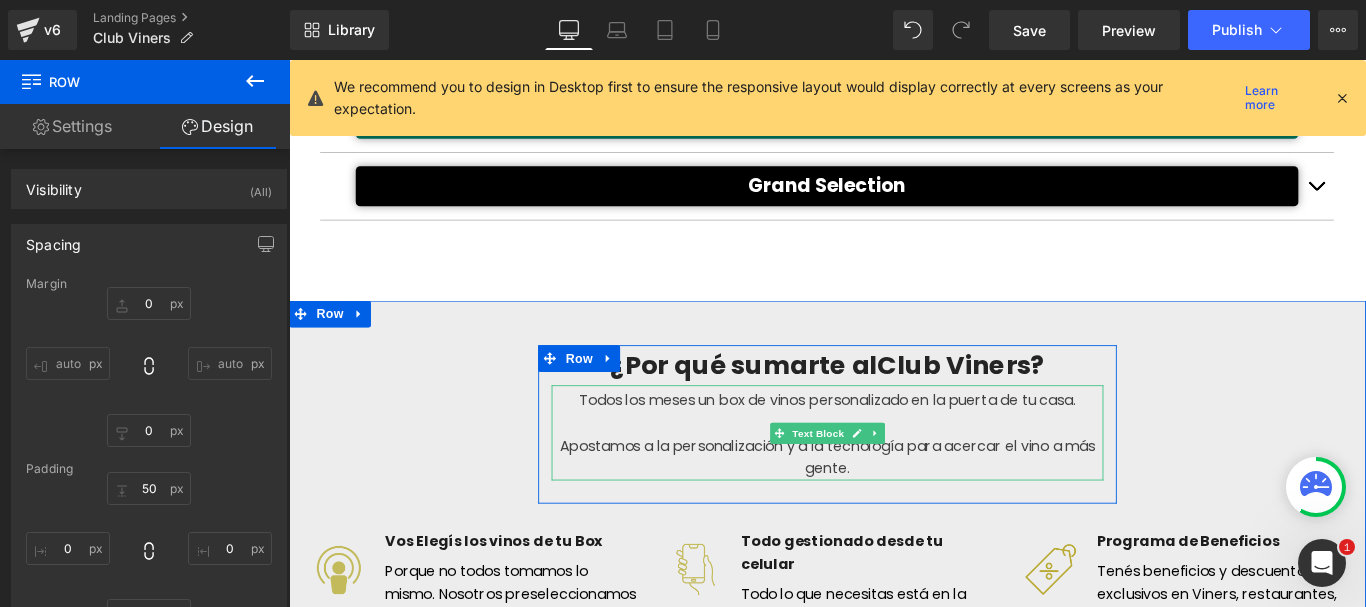 click on "Todos los meses un box de vinos personalizado en la puerta de tu casa. Apostamos a la personalización y a la tecnología para acercar el vino a más gente." at bounding box center [894, 478] 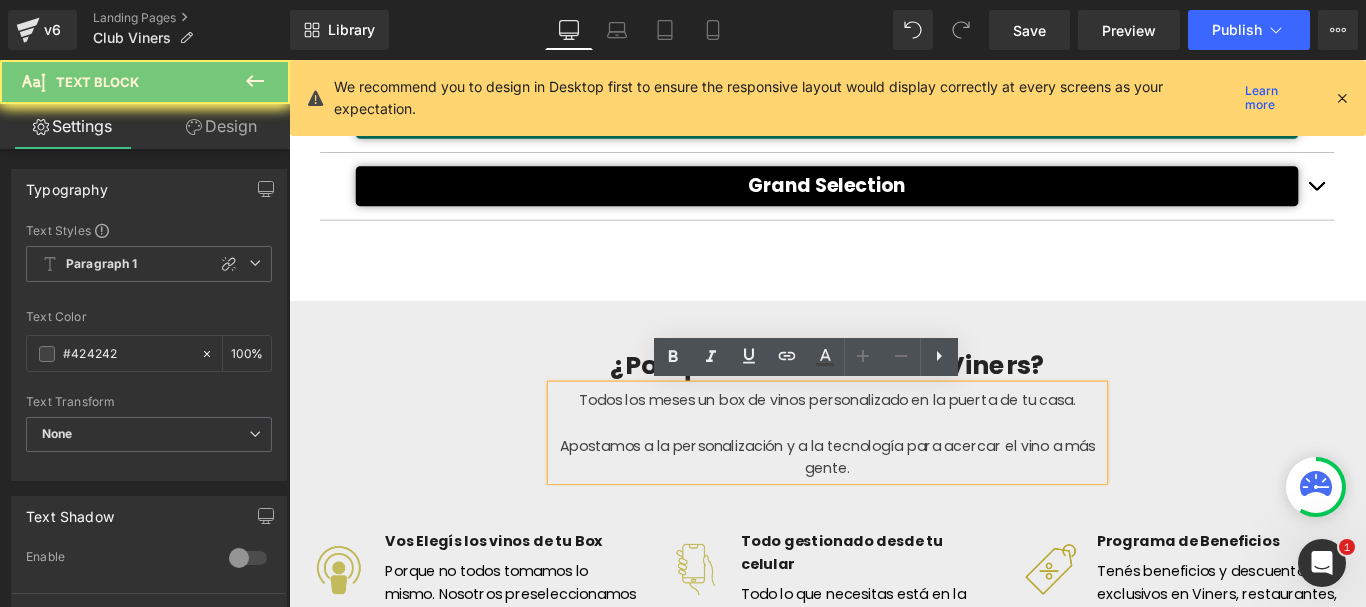 click on "Todos los meses un box de vinos personalizado en la puerta de tu casa. Apostamos a la personalización y a la tecnología para acercar el vino a más gente." at bounding box center (894, 478) 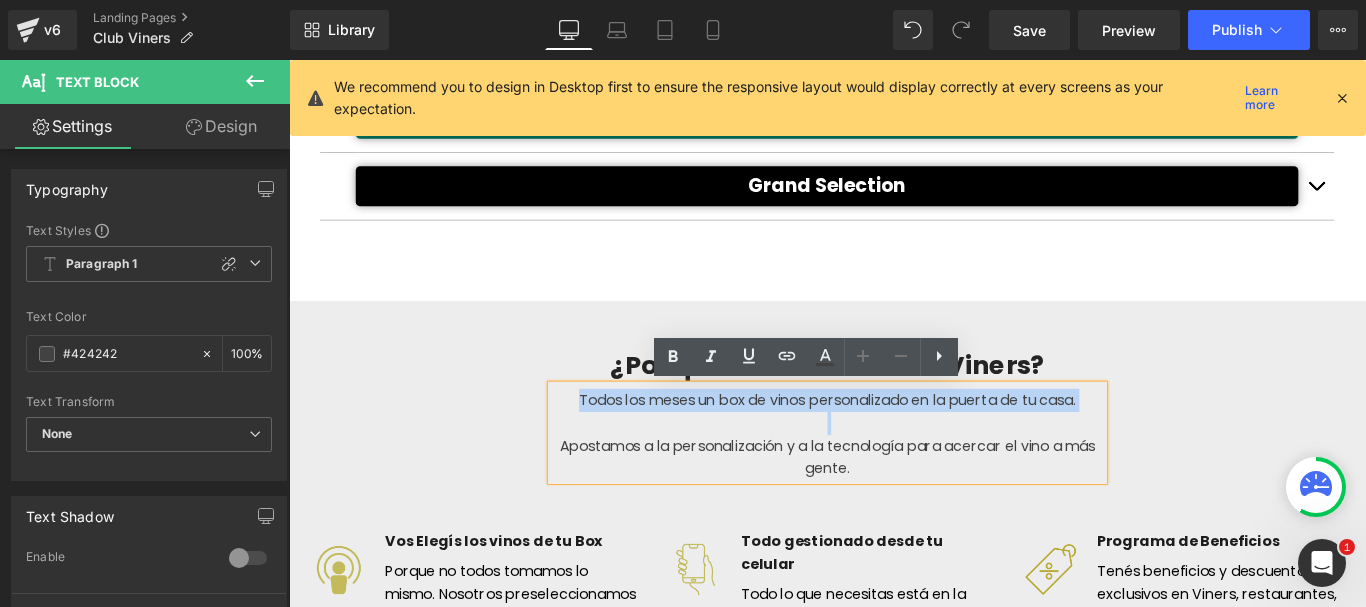 copy on "Todos los meses un box de vinos personalizado en la puerta de tu casa." 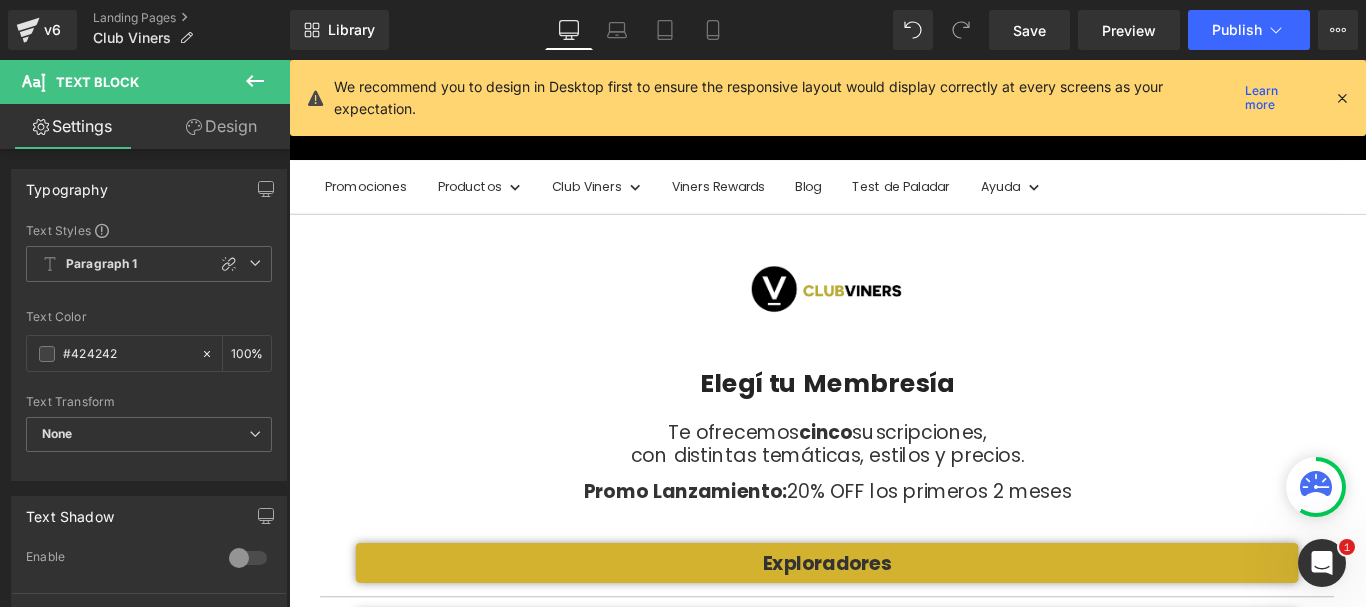 scroll, scrollTop: 0, scrollLeft: 0, axis: both 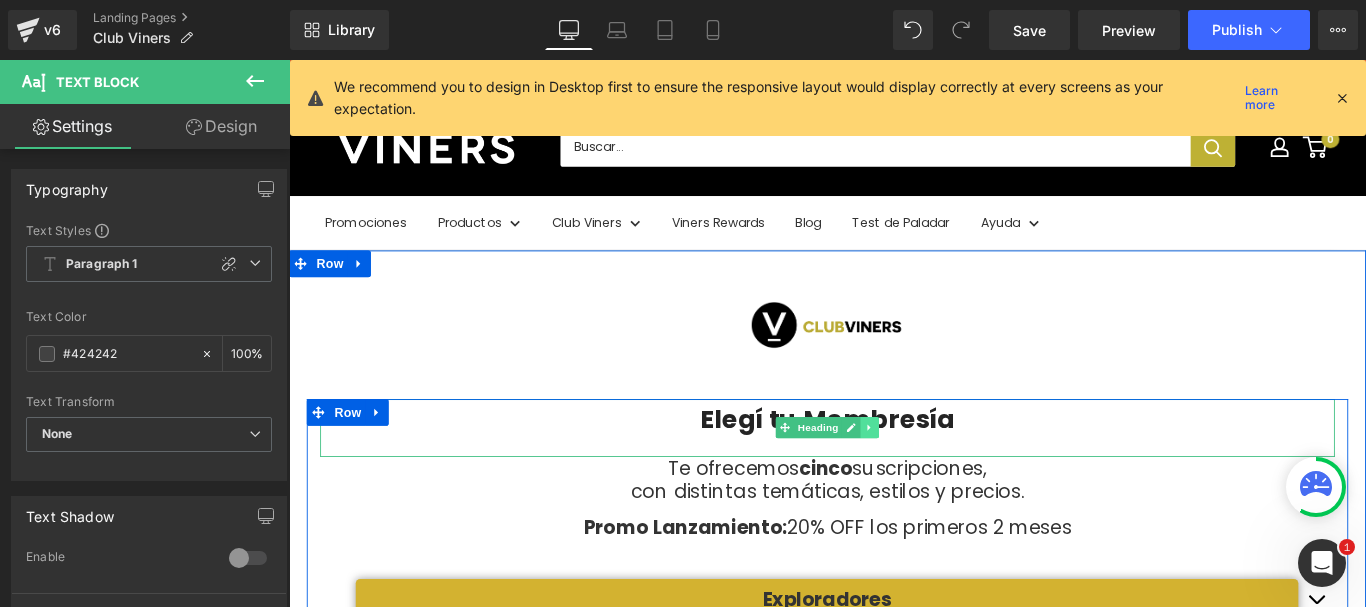 click 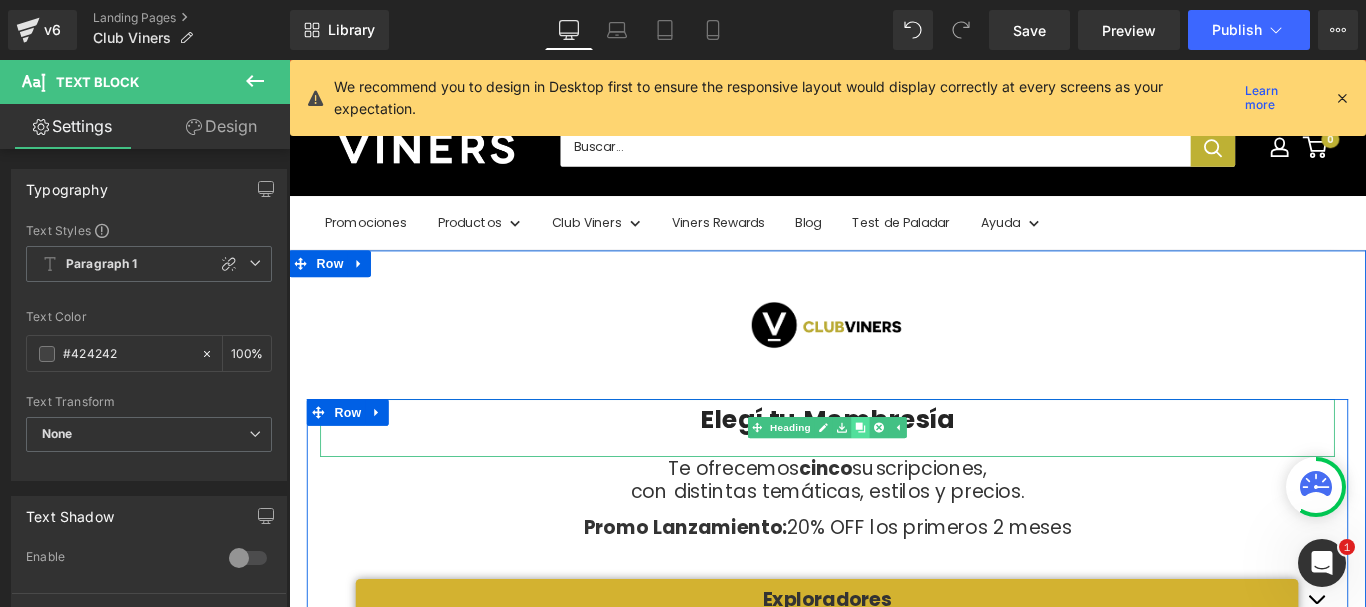 click 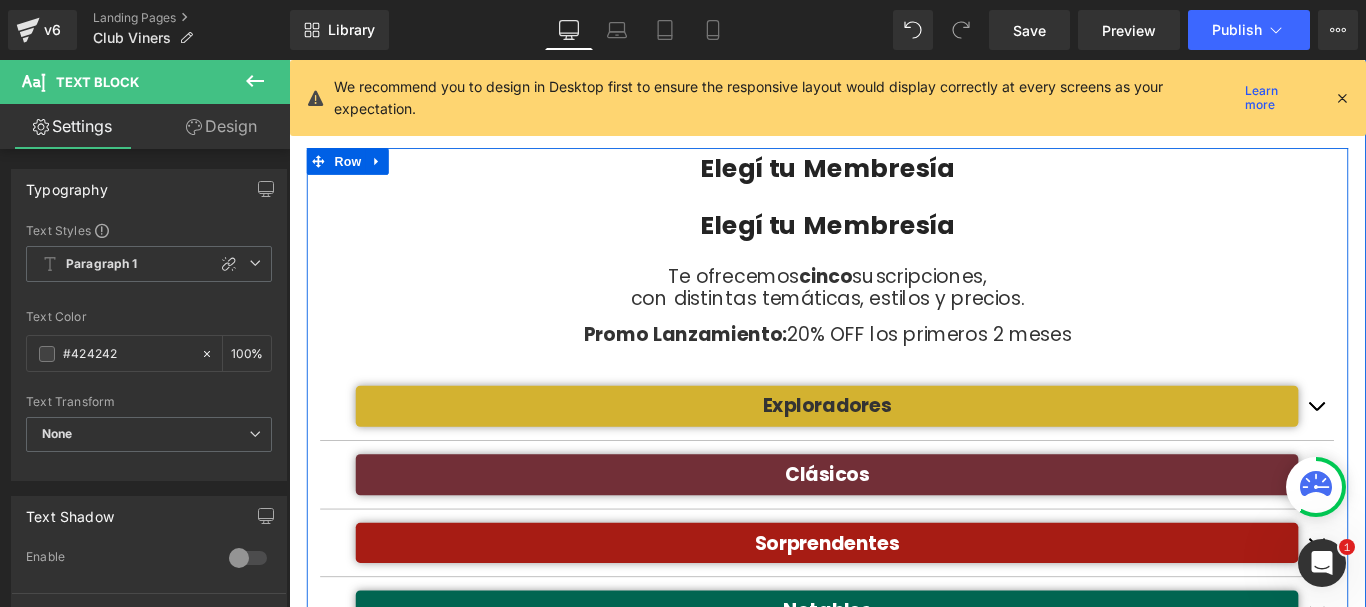 scroll, scrollTop: 166, scrollLeft: 0, axis: vertical 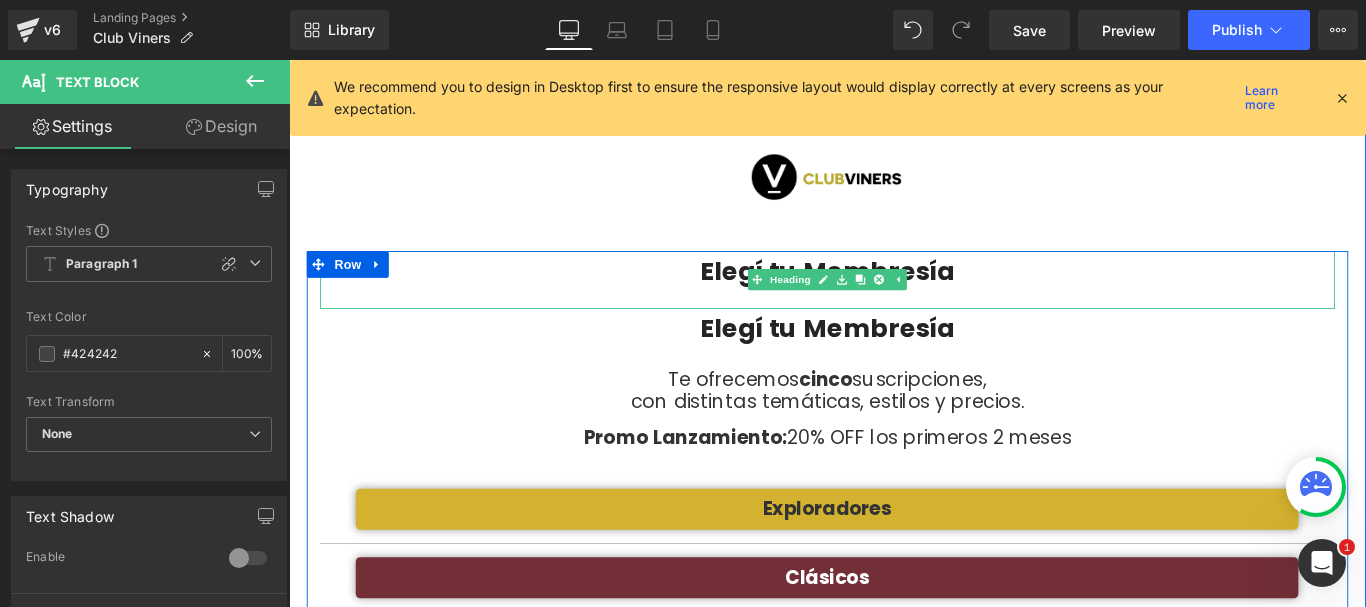click on "Elegí tu Membresía" at bounding box center (894, 298) 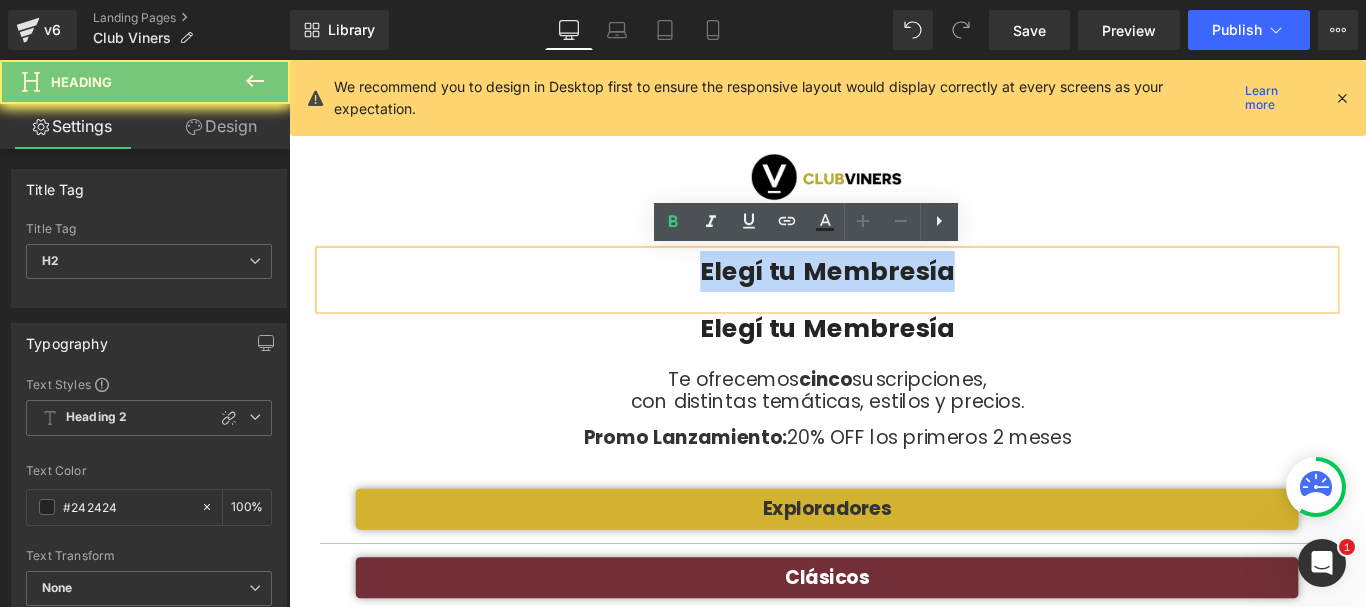 click on "Elegí tu Membresía" at bounding box center (894, 298) 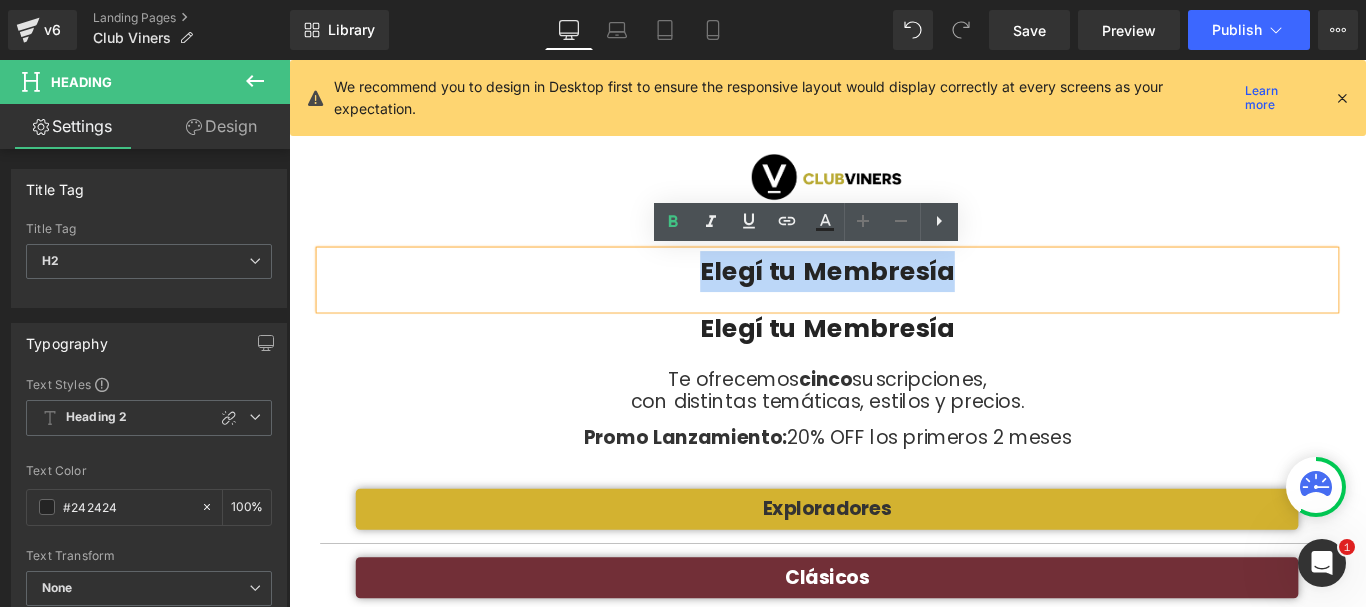 paste 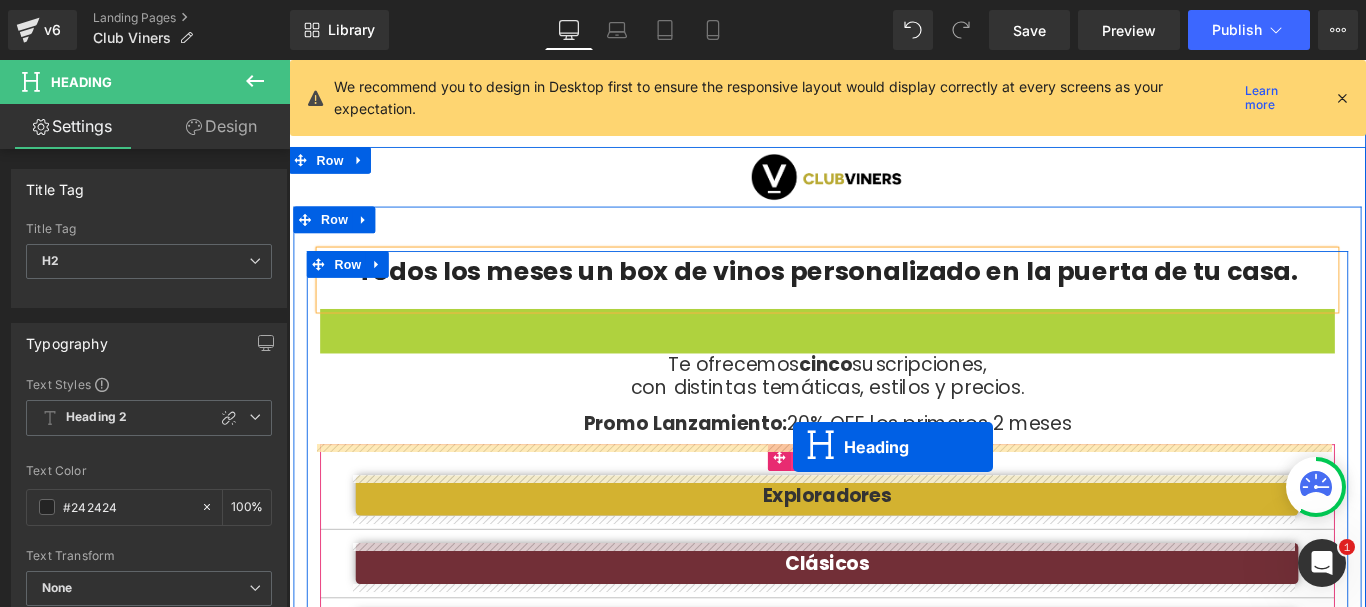 drag, startPoint x: 844, startPoint y: 370, endPoint x: 855, endPoint y: 495, distance: 125.48307 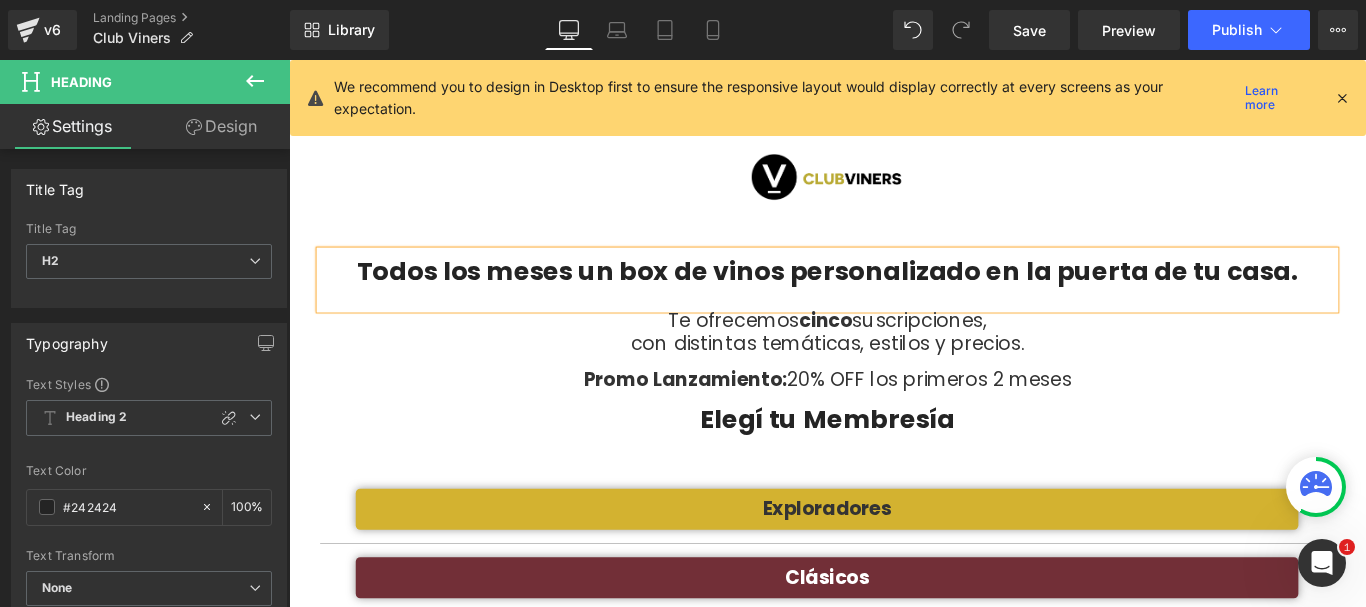 click on "Todos los meses un box de vinos personalizado en la puerta de tu casa. Heading         Te ofrecemos  cinco  suscripciones, con distintas temáticas, estilos y precios. Heading         Promo Lanzamiento:  20% OFF los primeros 2 meses Heading         Elegí tu Membresía Heading
Exploradores Heading
¡Arrancá tu aventura en el mundo del vino con nosotros! Si recién estás dando tus primeros pasos con el vino o querés descubrir nuevas variedades sin complicarte, esta membresía es para vos. Acá te hacemos fácil lo que parece difícil: aprendé de cepas, estilos y regiones, de forma fácil y sin vueltas. ¡Sumate y descubrí un mundo en cada copa! Text Block         Suscribite desde Heading" at bounding box center [894, 612] 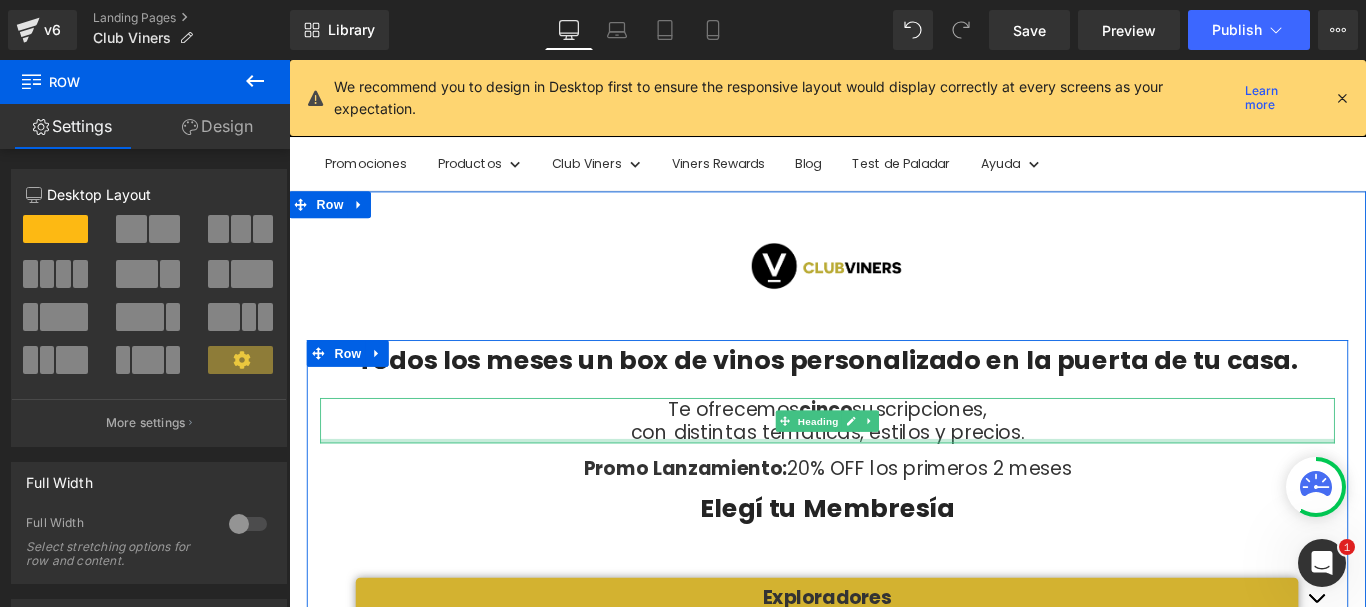 scroll, scrollTop: 166, scrollLeft: 0, axis: vertical 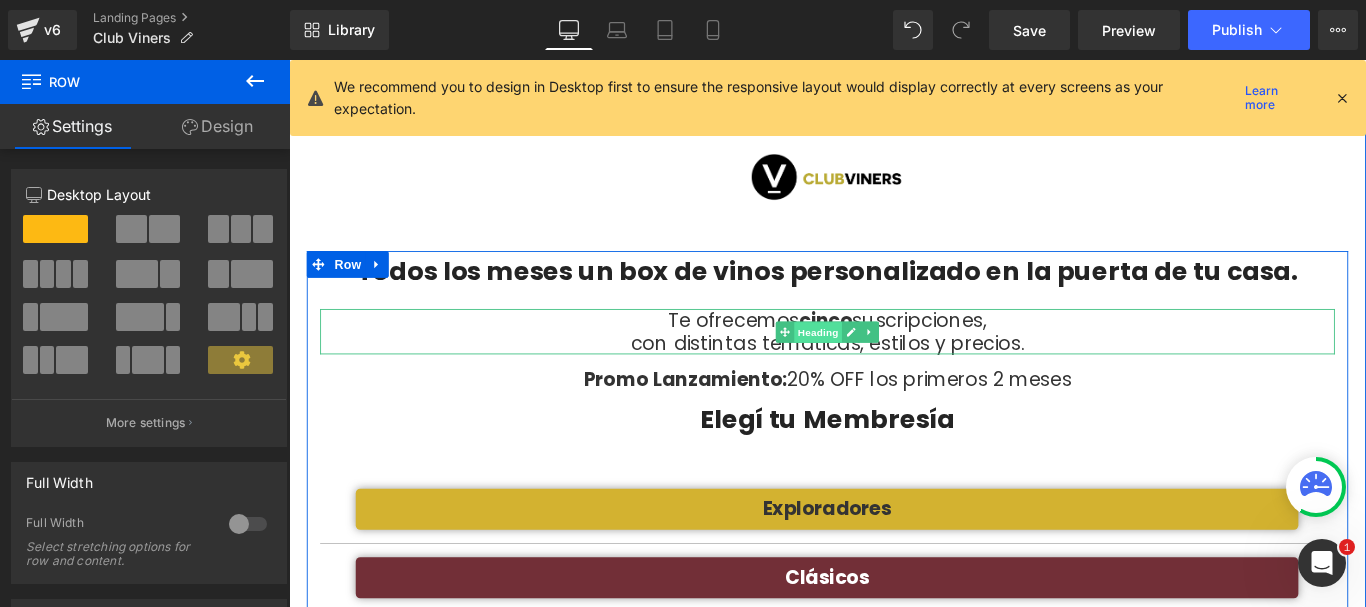 click on "Heading" at bounding box center (884, 367) 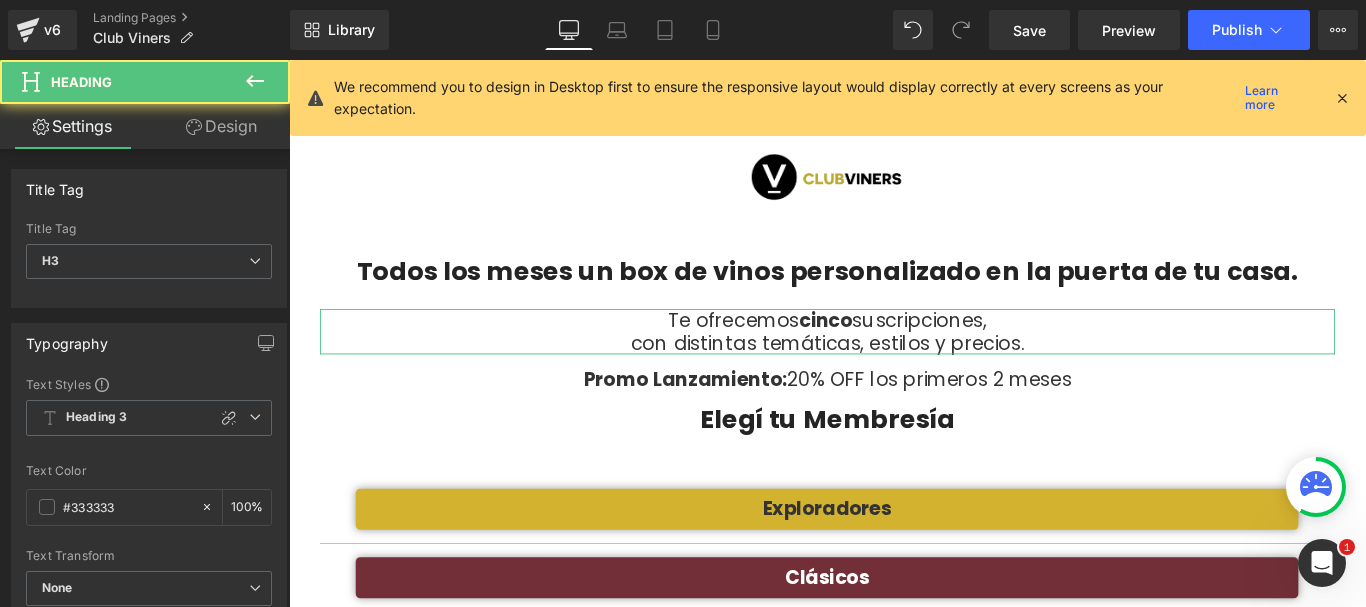 click on "Design" at bounding box center [221, 126] 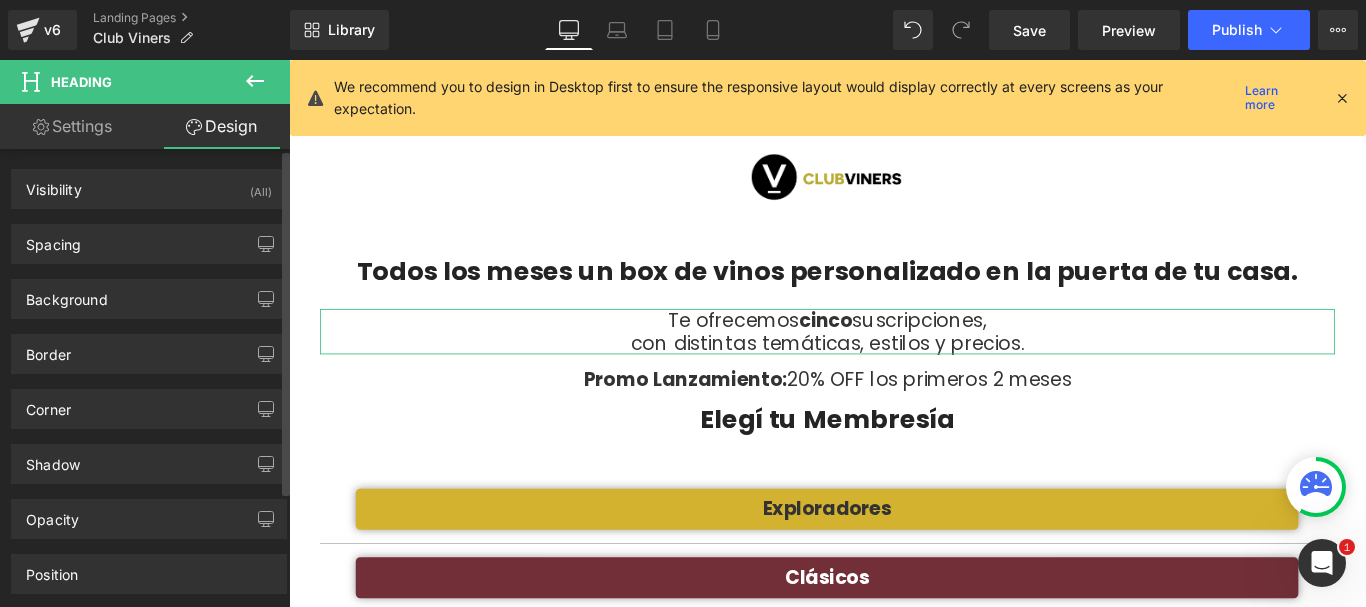 type on "0" 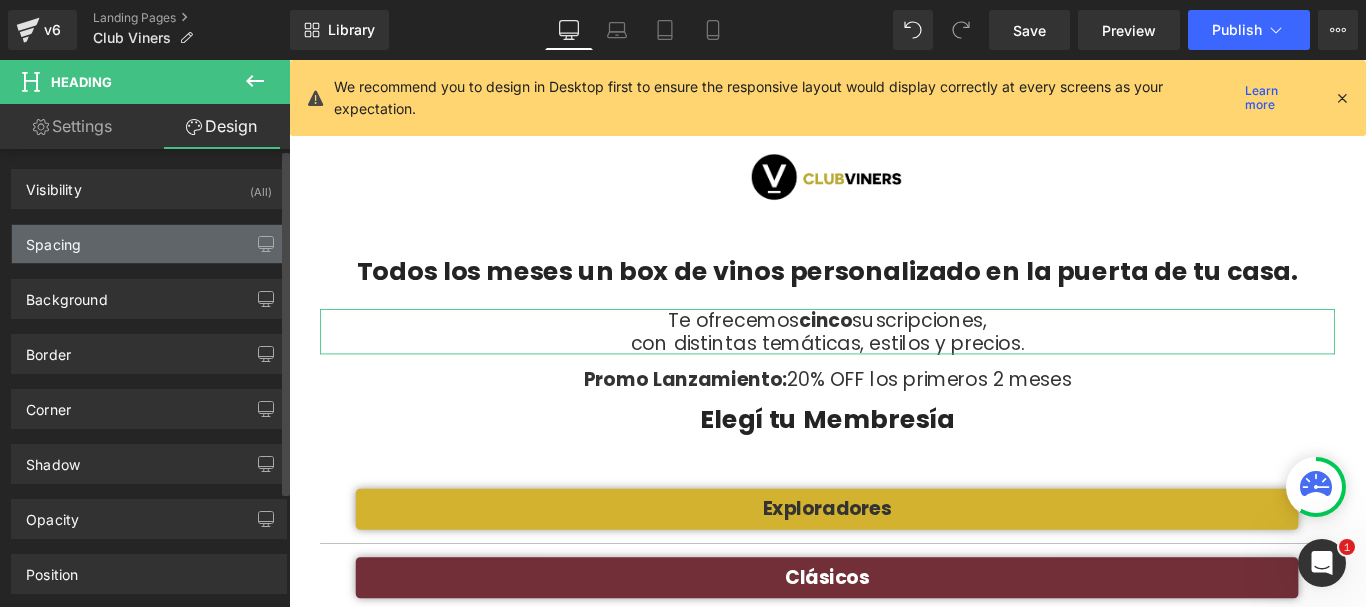click on "Spacing" at bounding box center (149, 244) 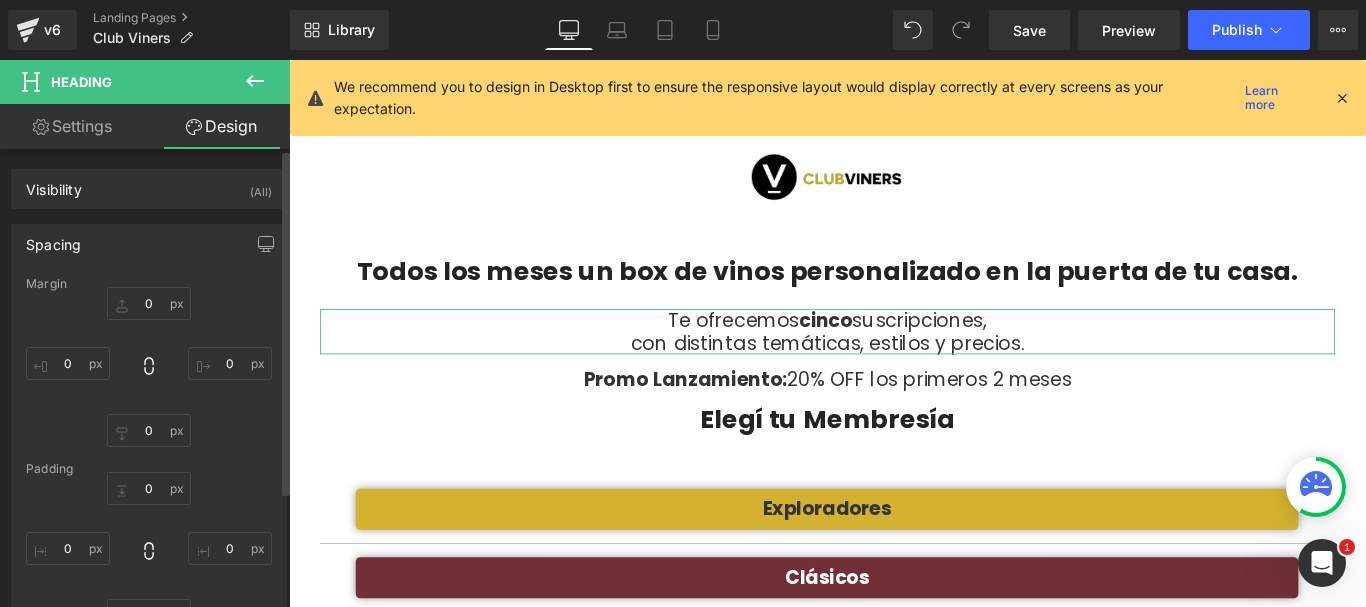 scroll, scrollTop: 100, scrollLeft: 0, axis: vertical 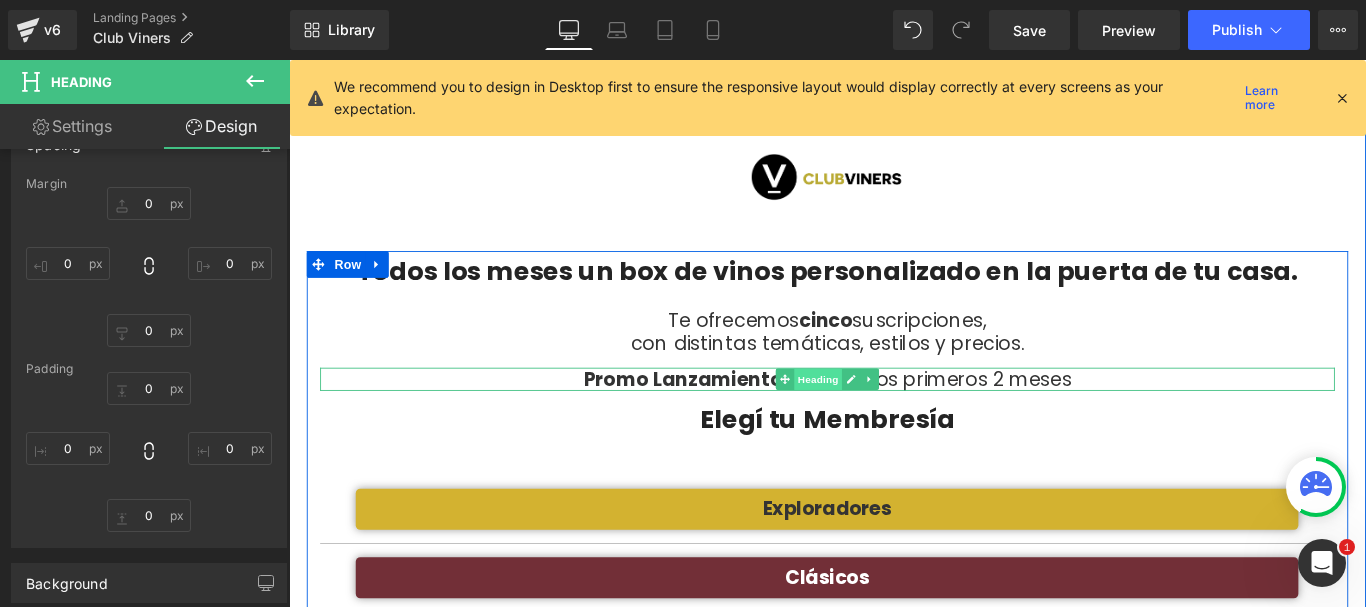click on "Heading" at bounding box center [884, 419] 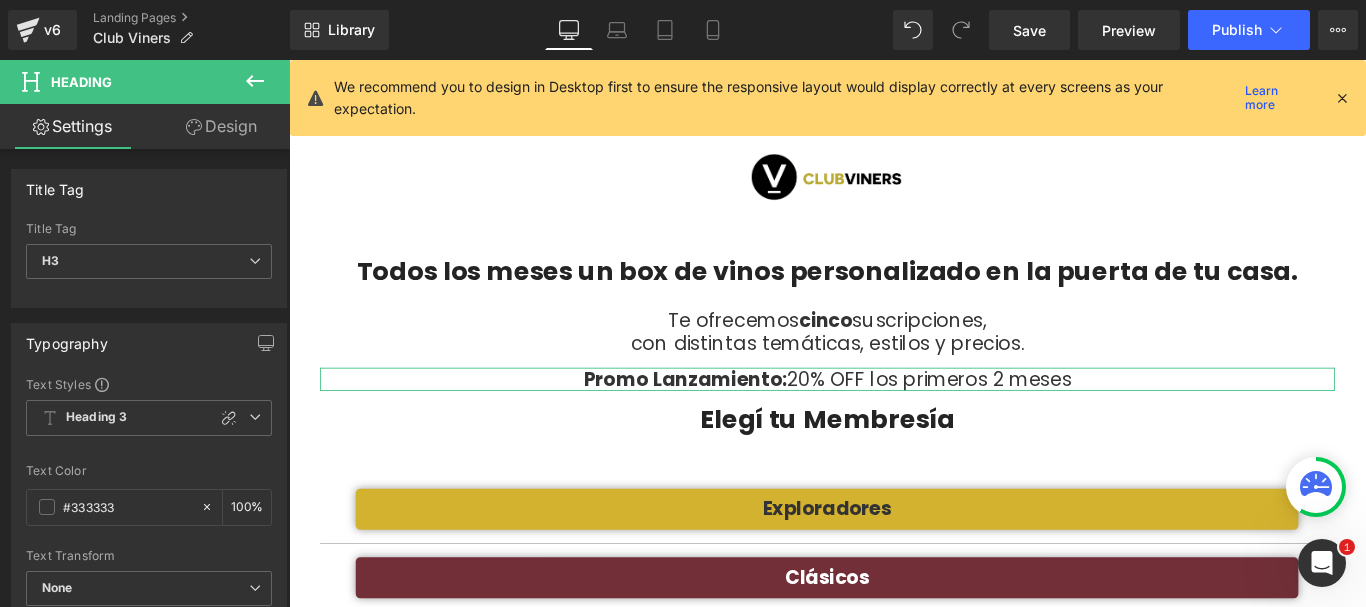 drag, startPoint x: 243, startPoint y: 142, endPoint x: 103, endPoint y: 245, distance: 173.80736 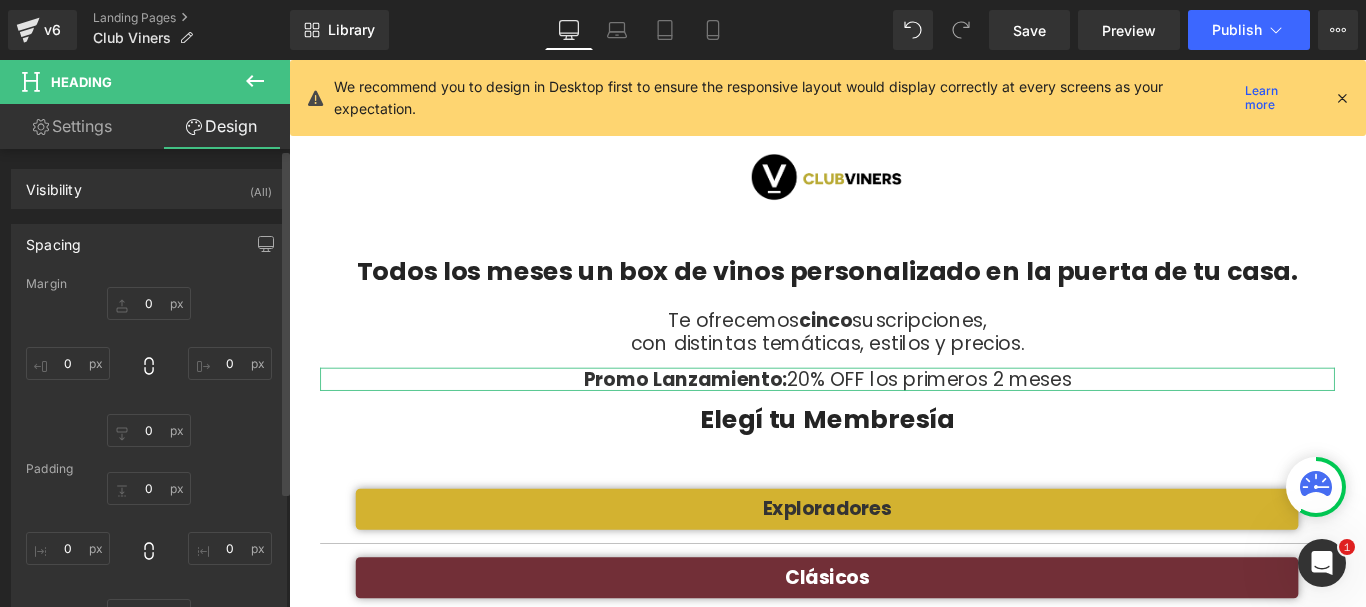 type on "15" 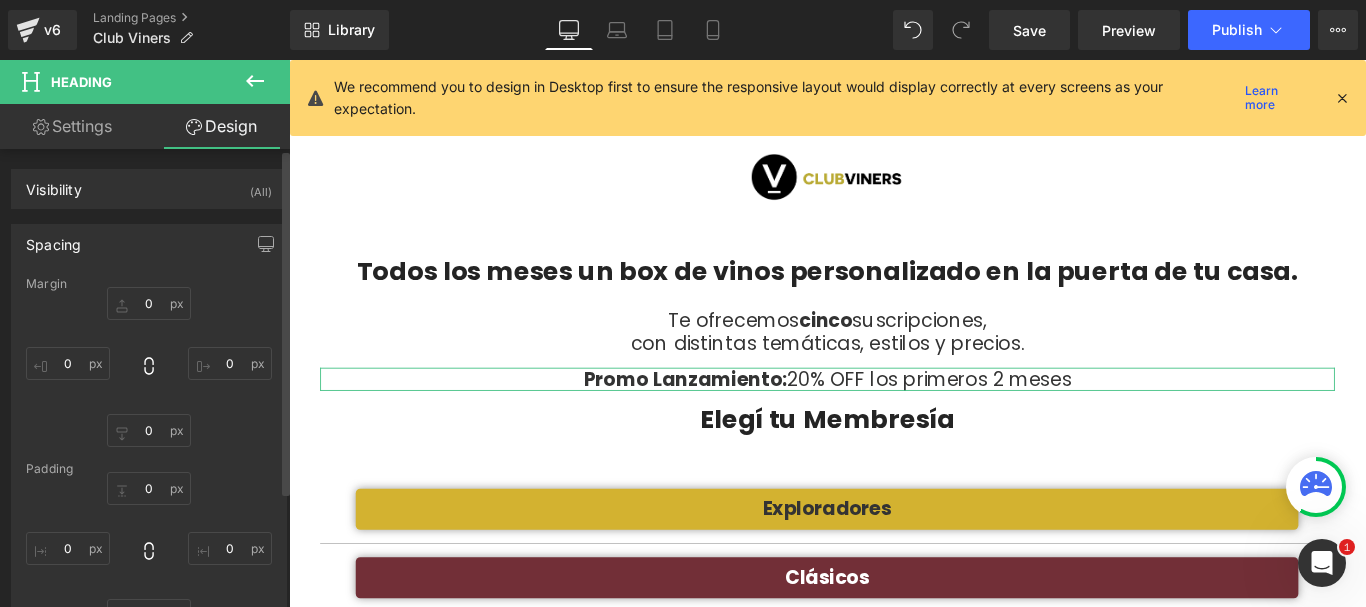 type on "0" 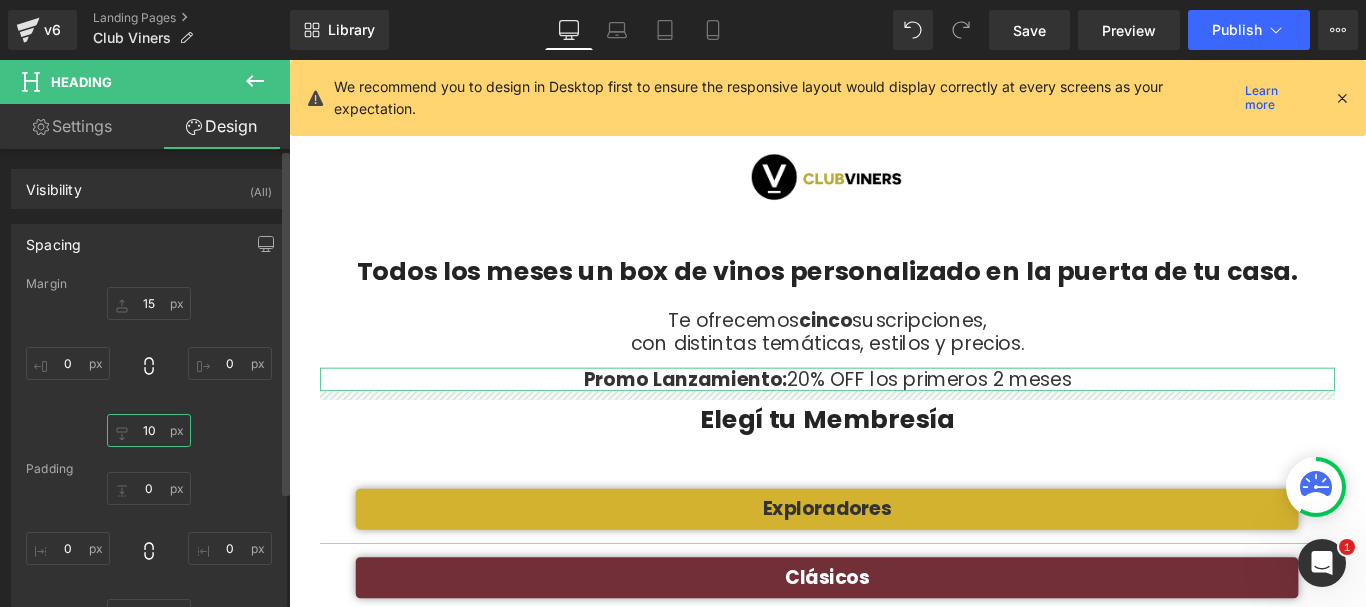 click on "10" at bounding box center [149, 430] 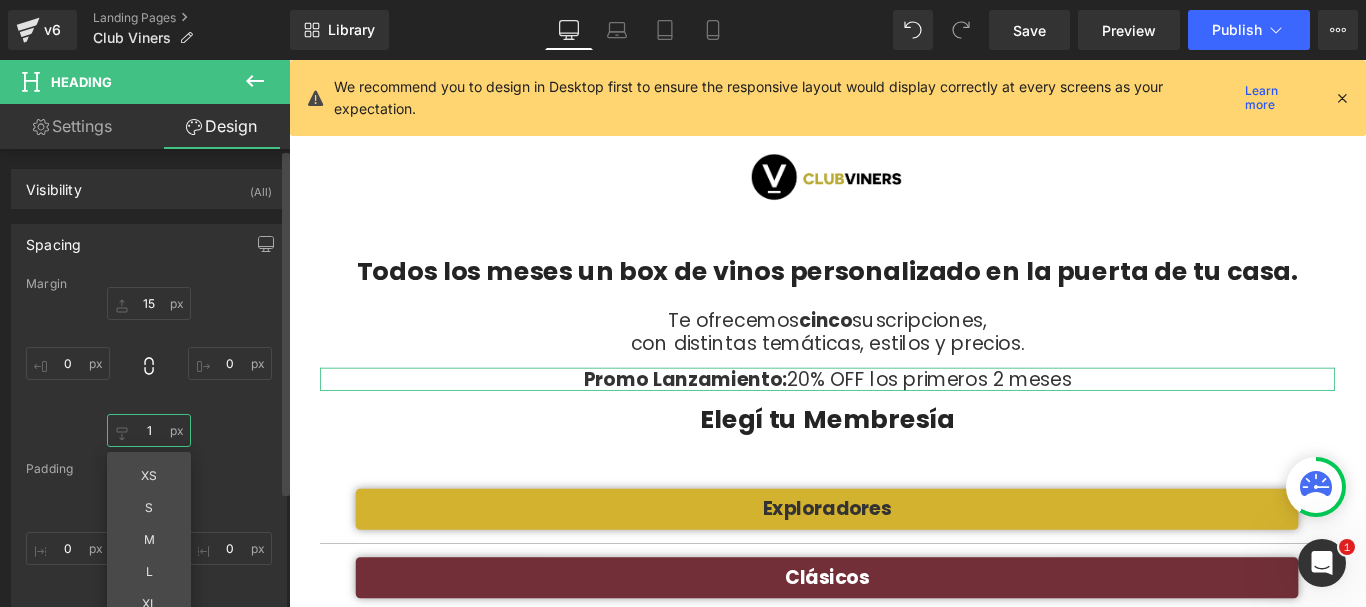 type on "15" 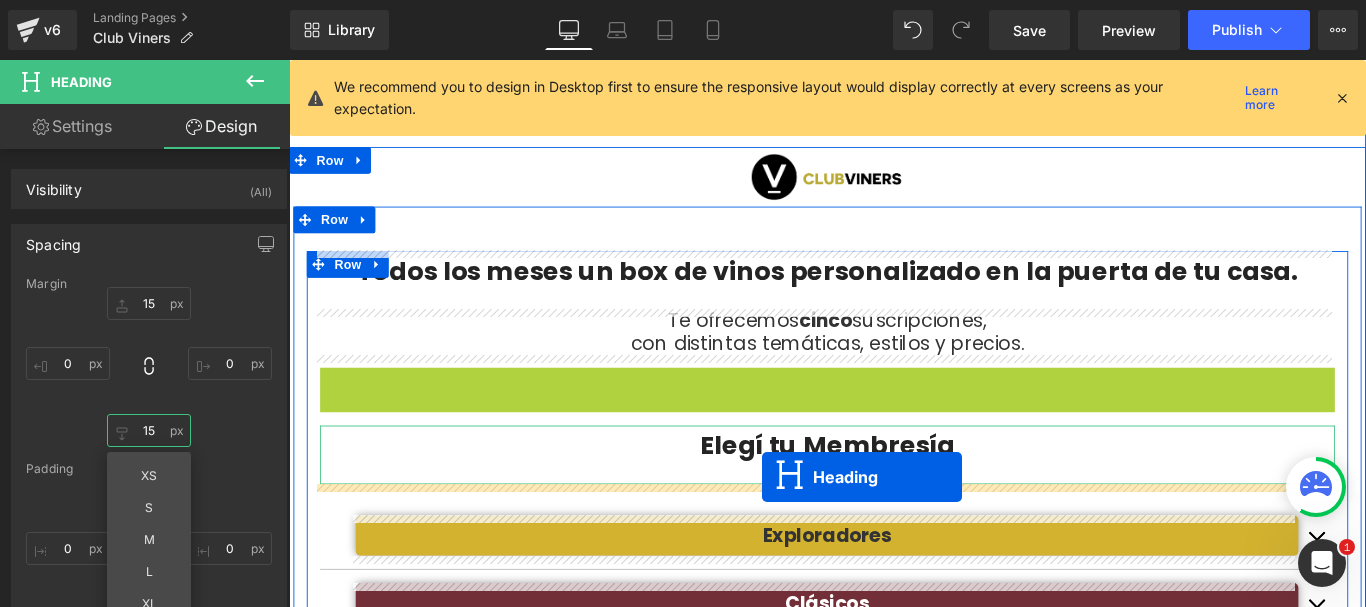 drag, startPoint x: 839, startPoint y: 415, endPoint x: 820, endPoint y: 529, distance: 115.57249 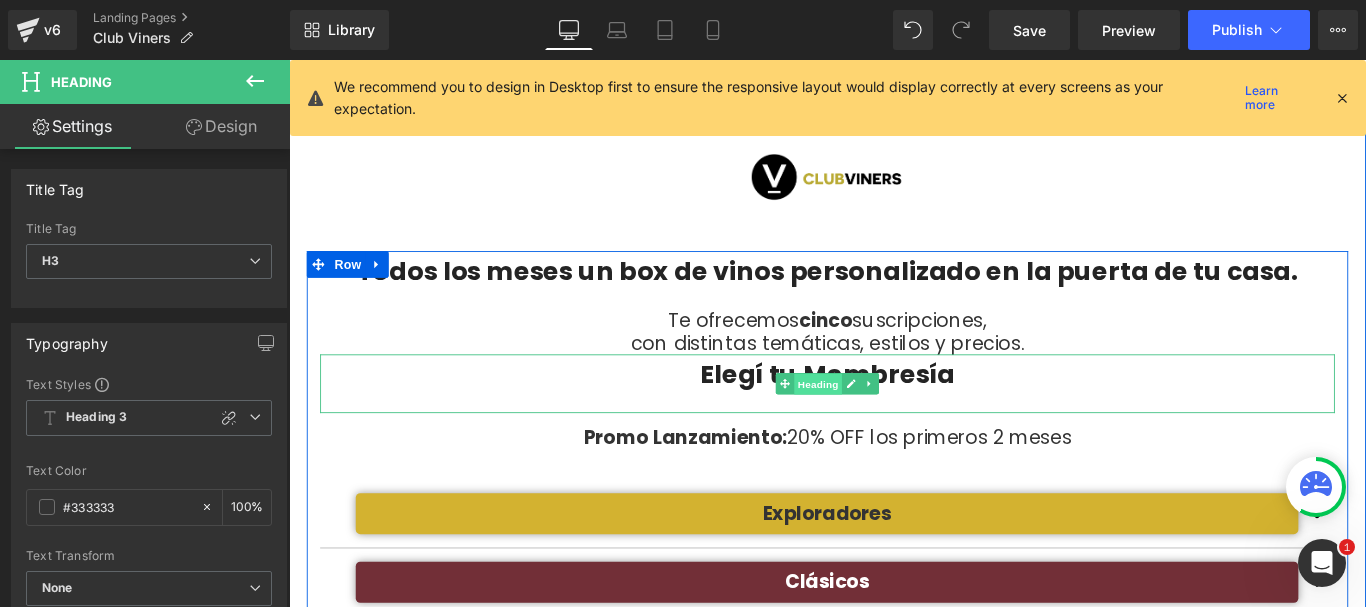 click on "Heading" at bounding box center [884, 425] 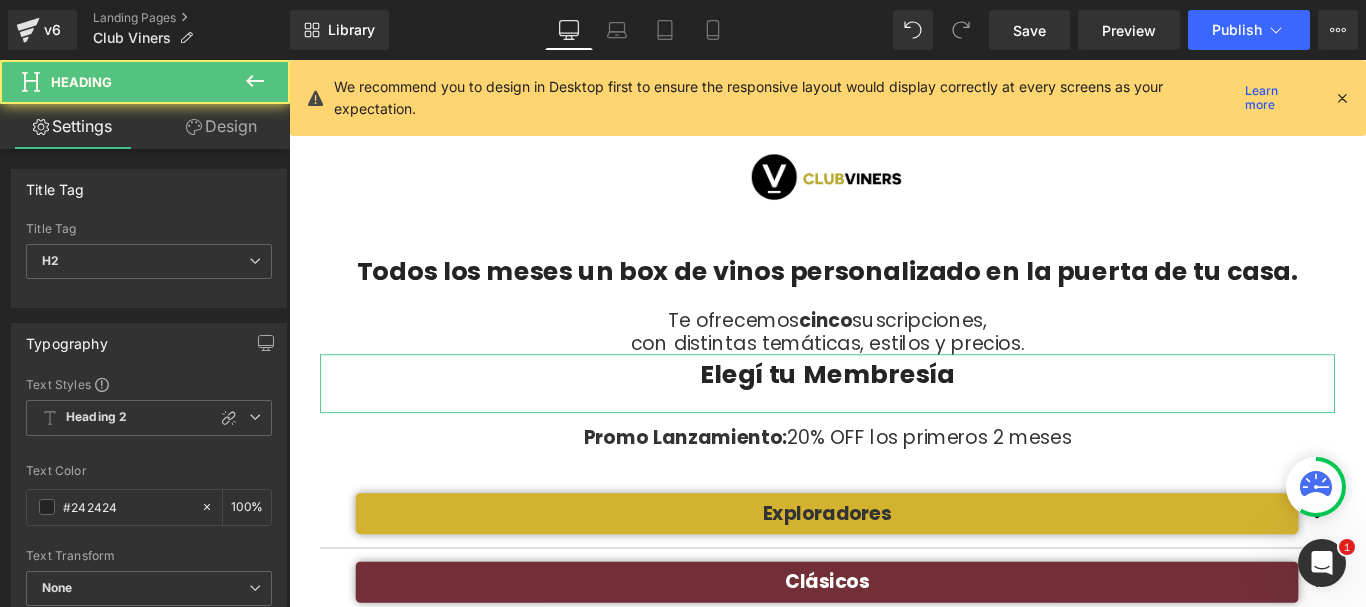 click on "Design" at bounding box center (221, 126) 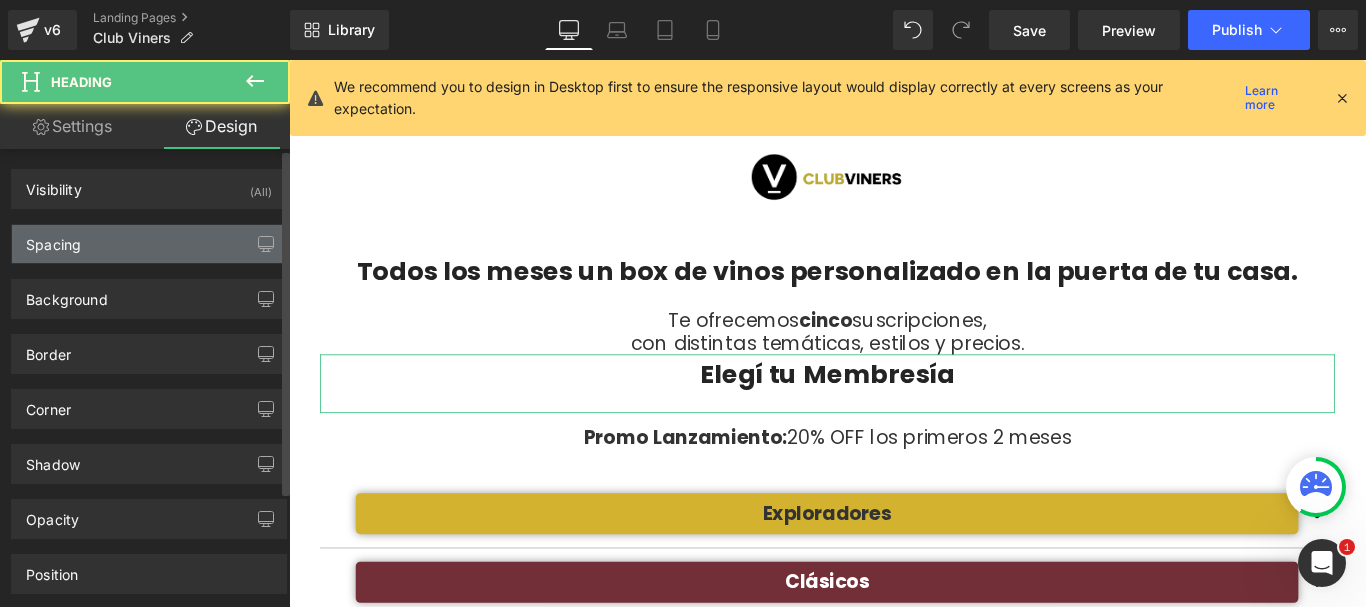 type on "0" 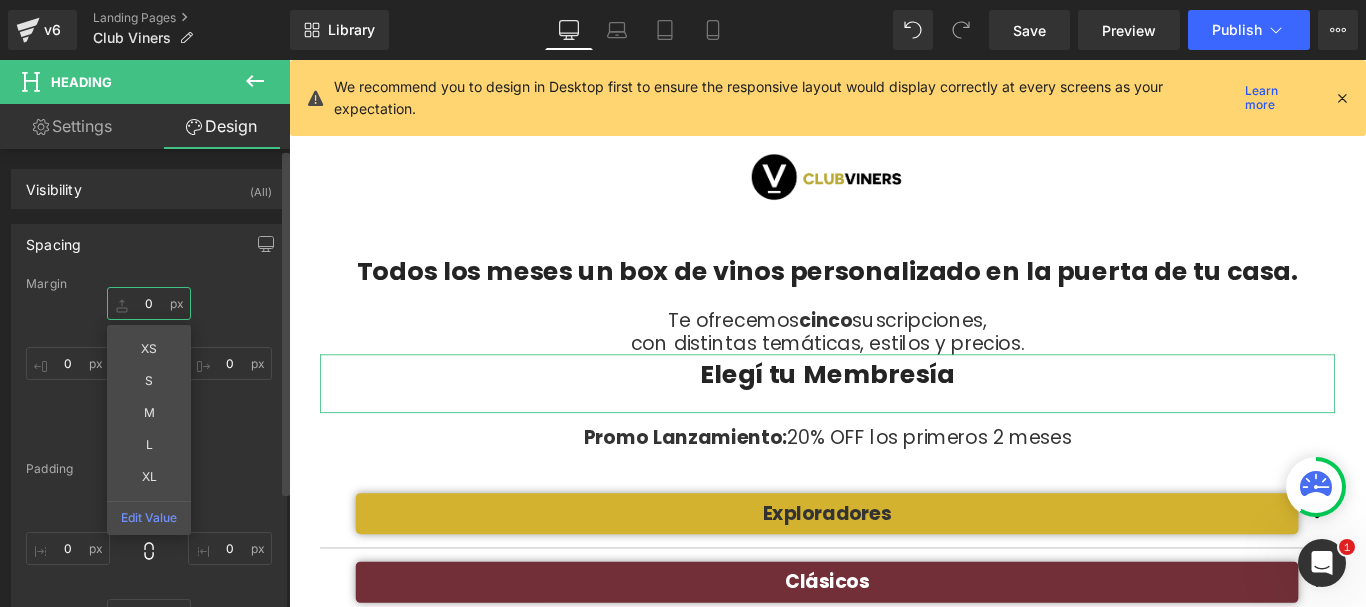 drag, startPoint x: 145, startPoint y: 304, endPoint x: 192, endPoint y: 320, distance: 49.648766 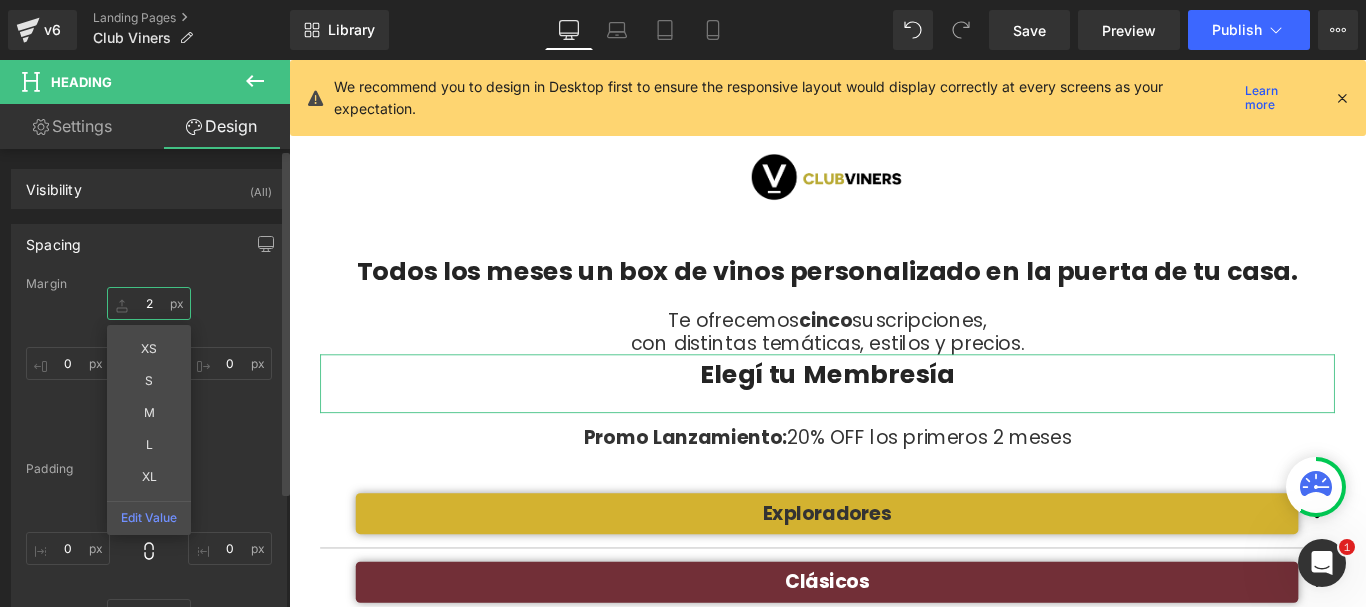 type on "20" 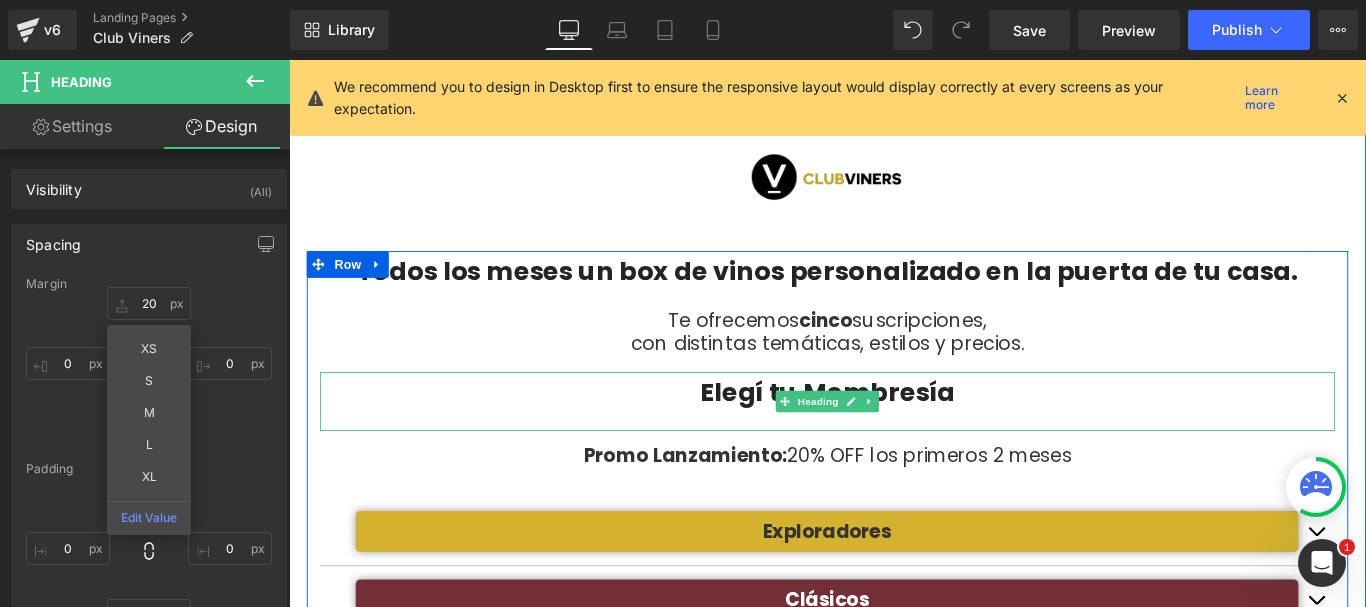 click on "Elegí tu Membresía" at bounding box center (894, 444) 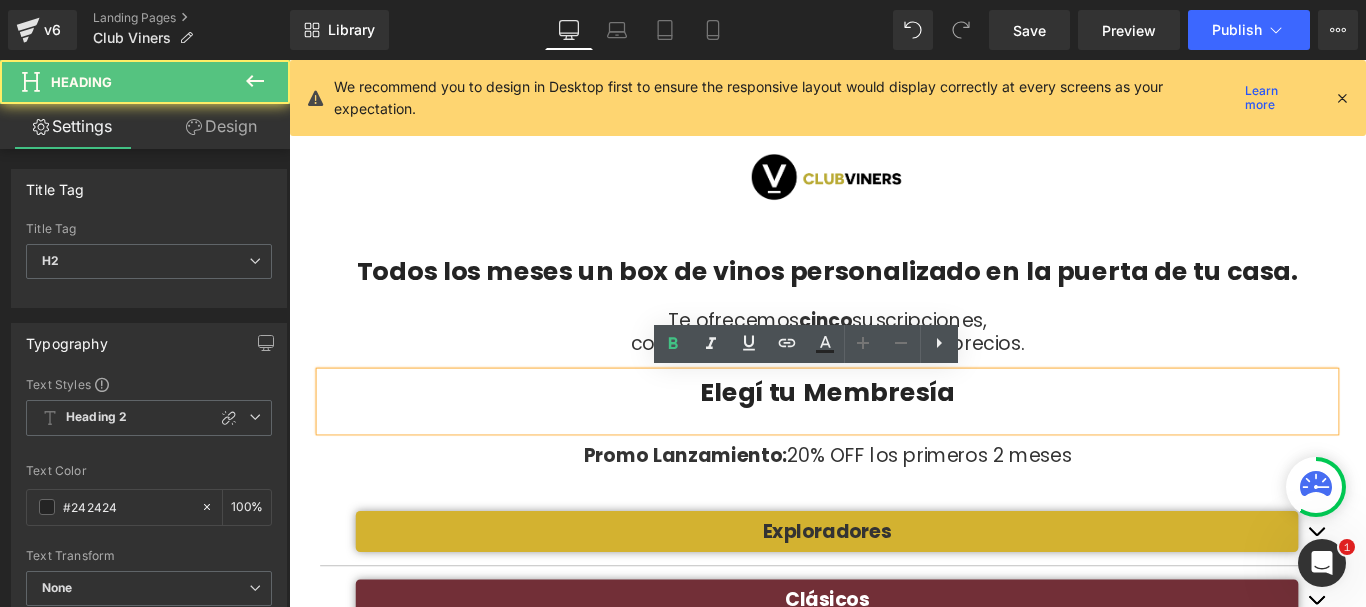click on "Elegí tu Membresía" at bounding box center [894, 434] 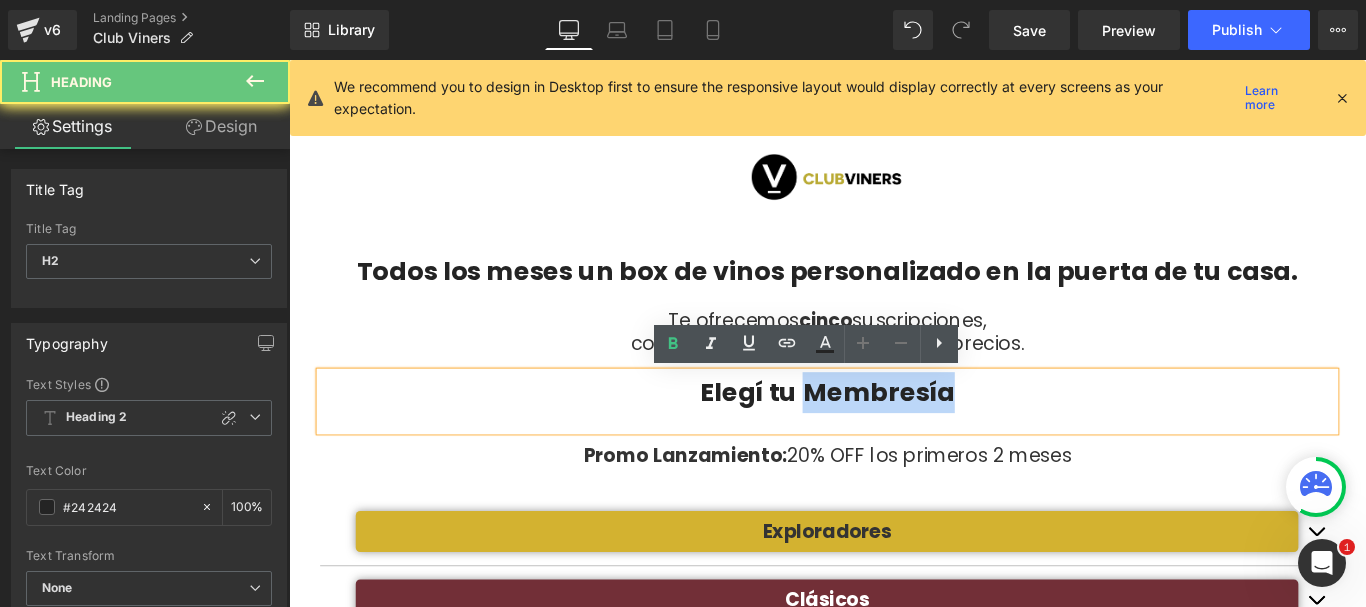click on "Elegí tu Membresía" at bounding box center (894, 444) 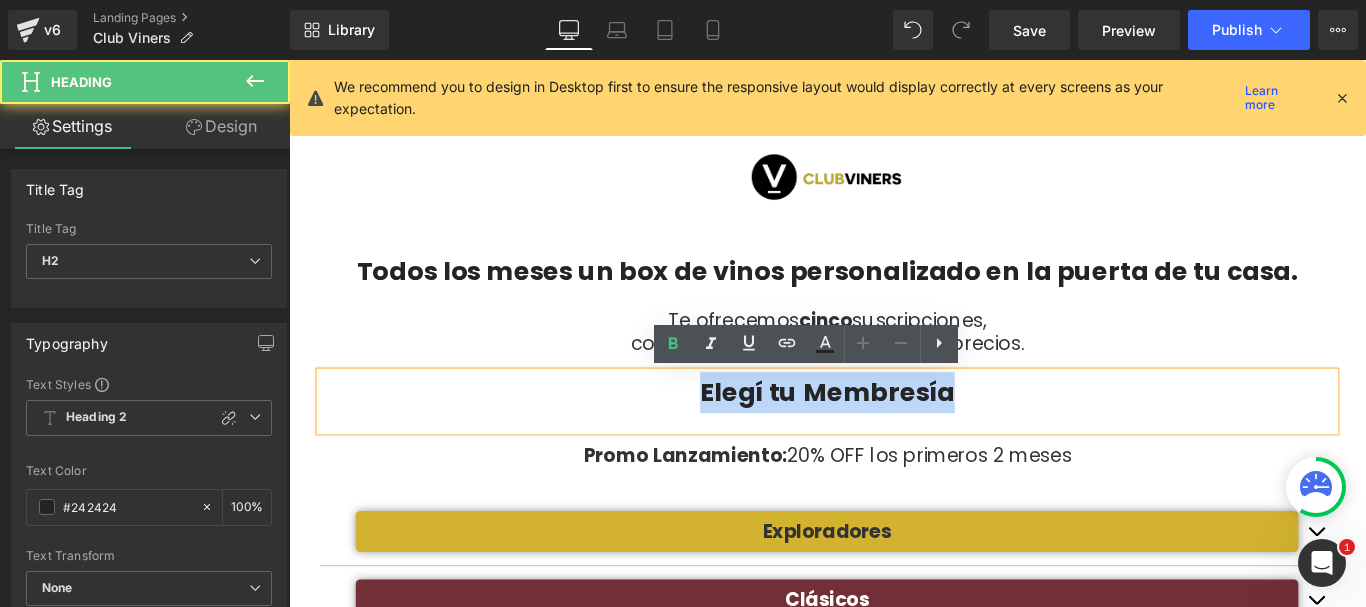 click on "Elegí tu Membresía" at bounding box center [894, 444] 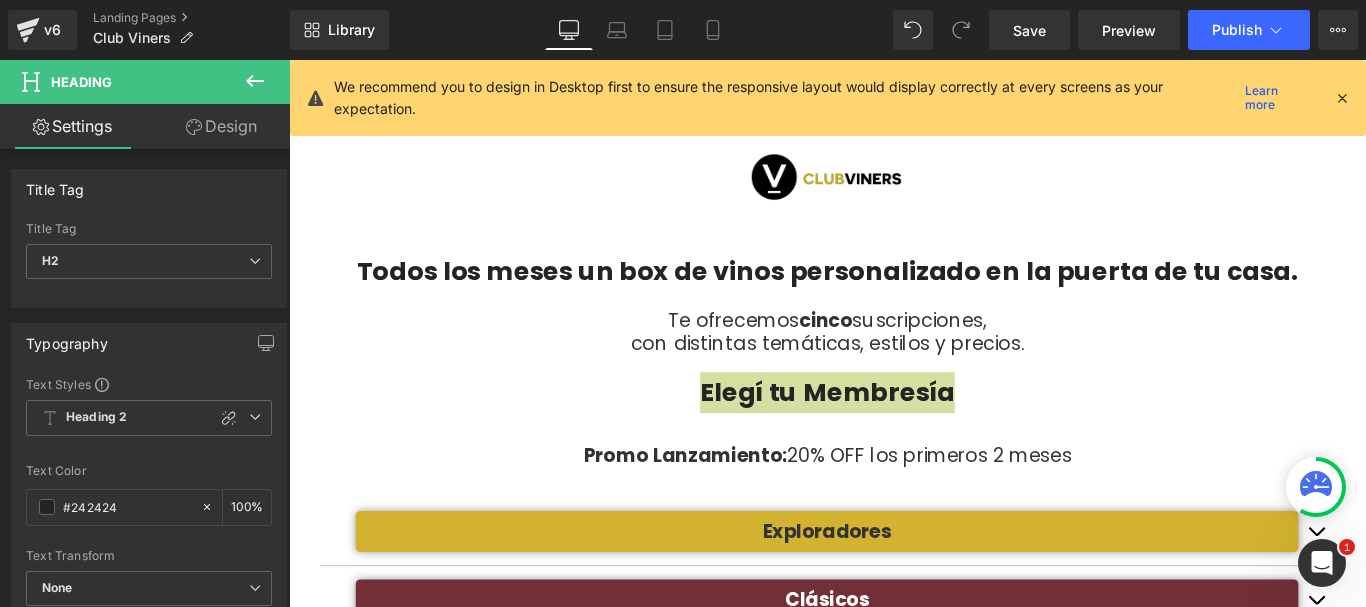 click on "Design" at bounding box center [221, 126] 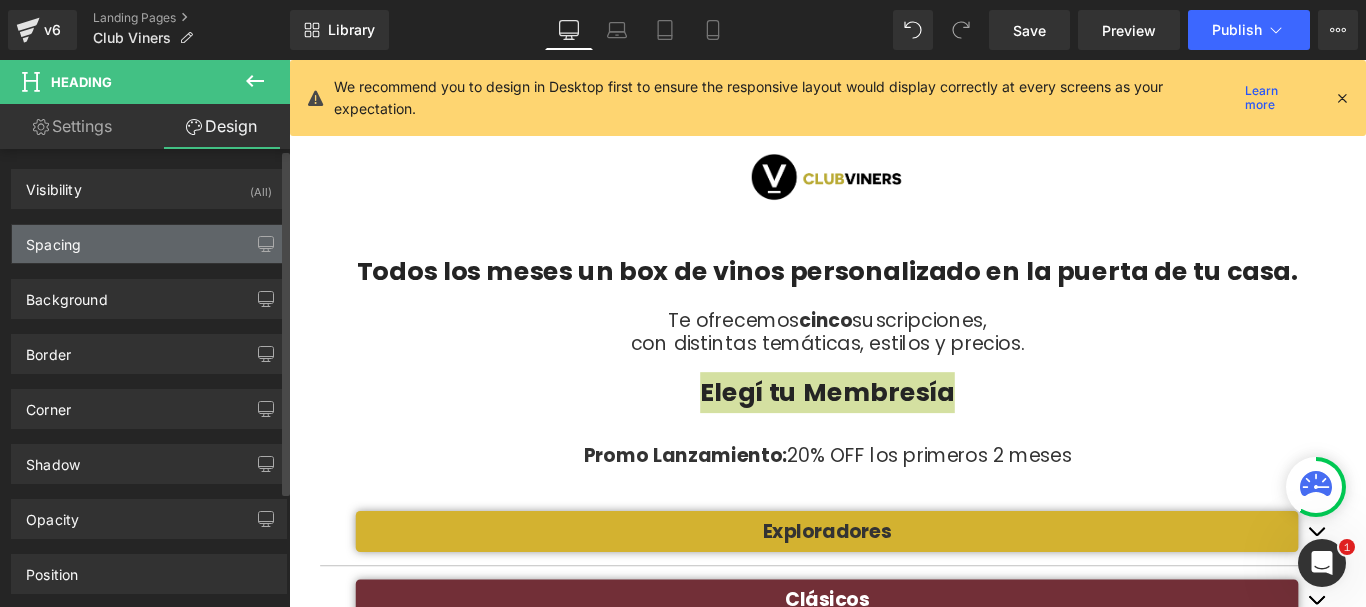 type on "20" 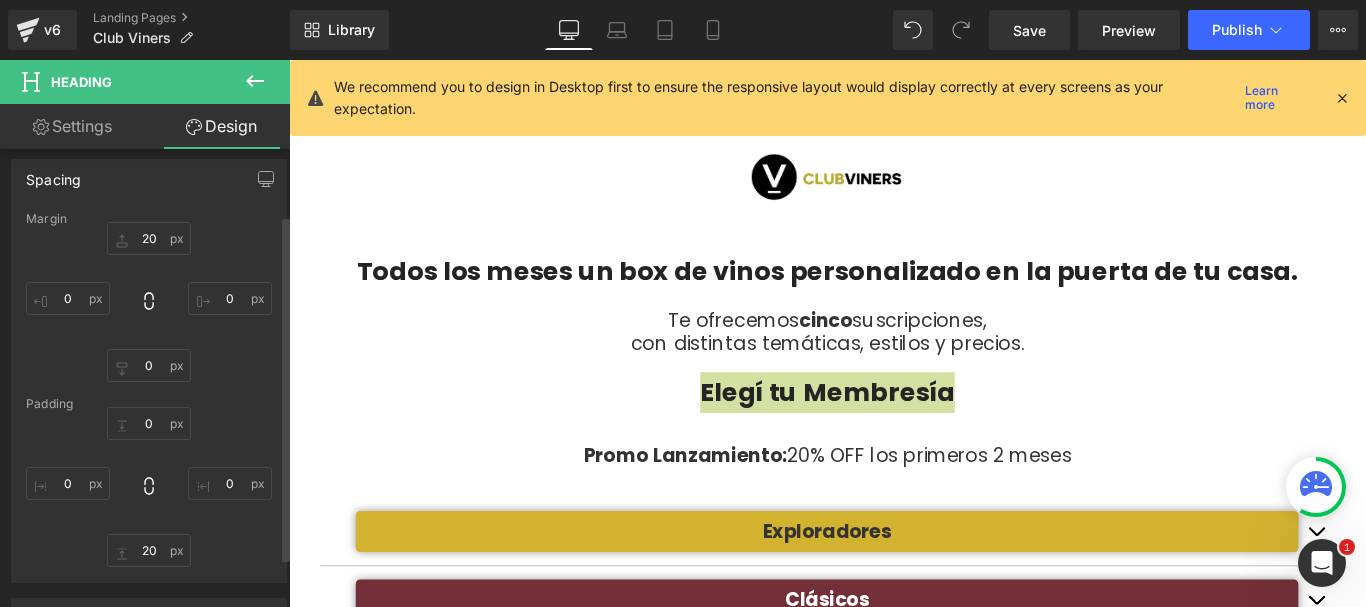 scroll, scrollTop: 100, scrollLeft: 0, axis: vertical 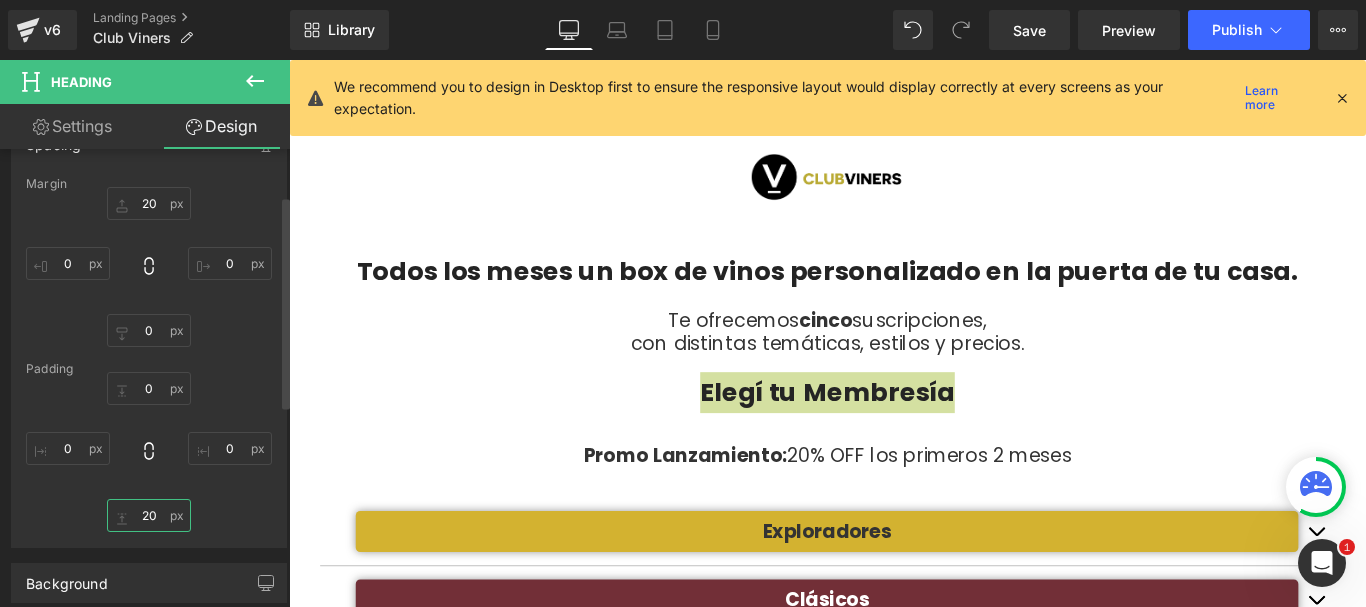 click on "20" at bounding box center [149, 515] 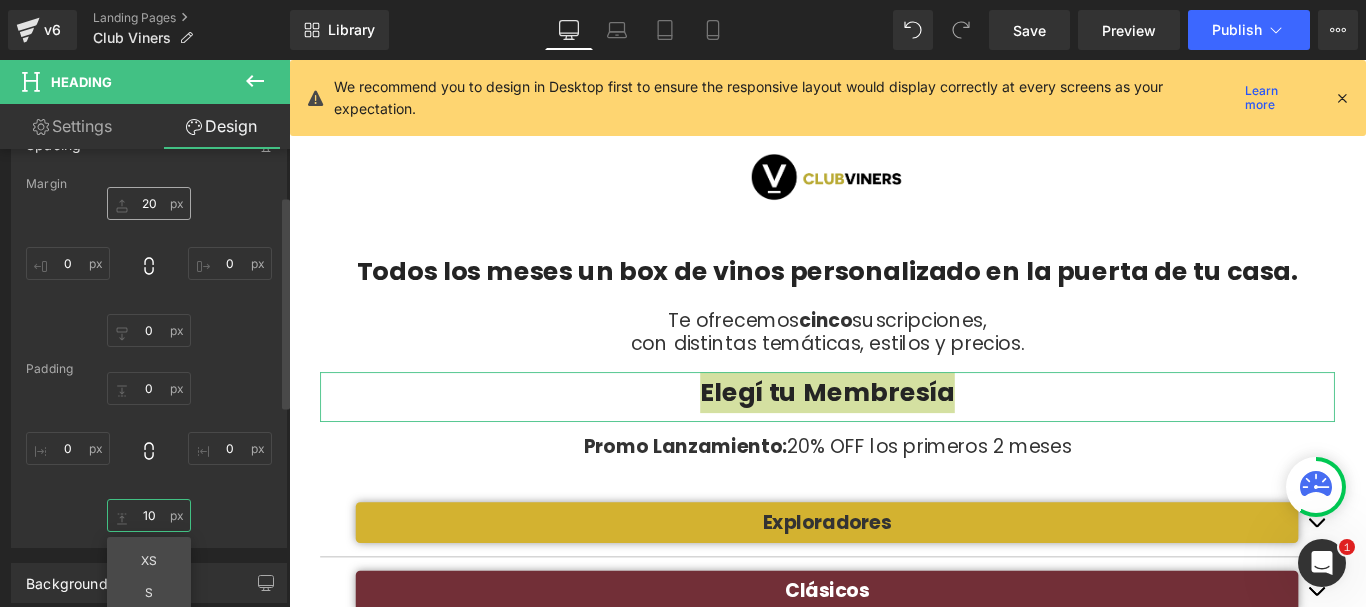 type on "10" 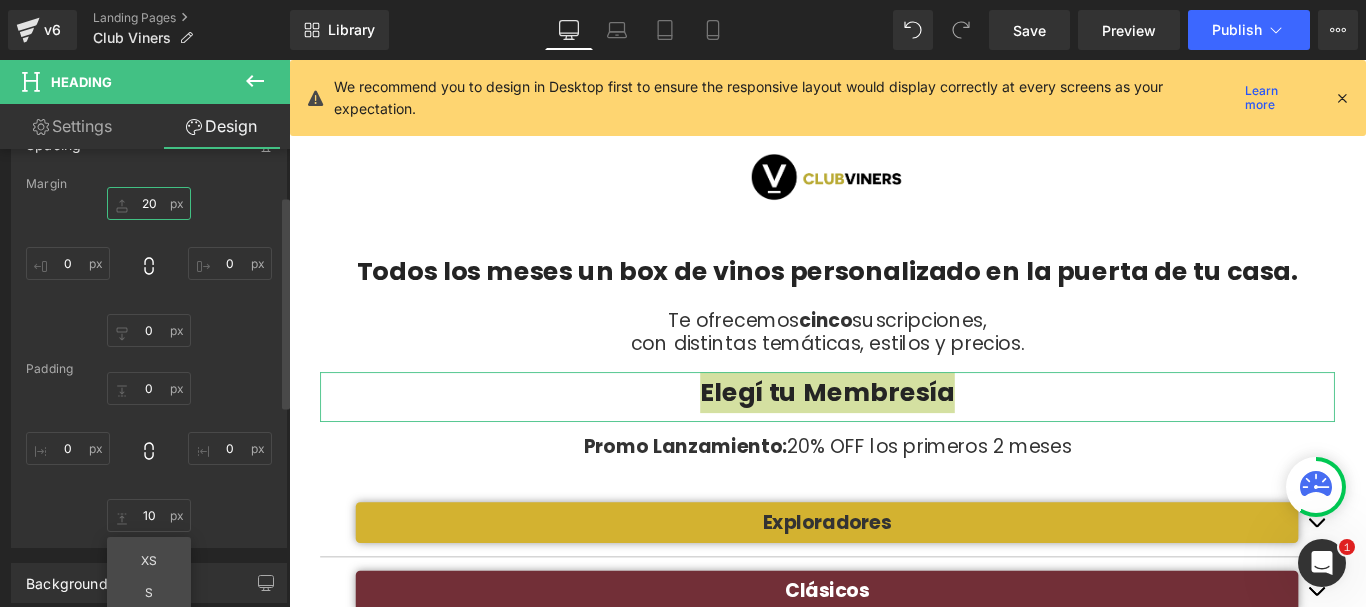 click on "20" at bounding box center [149, 203] 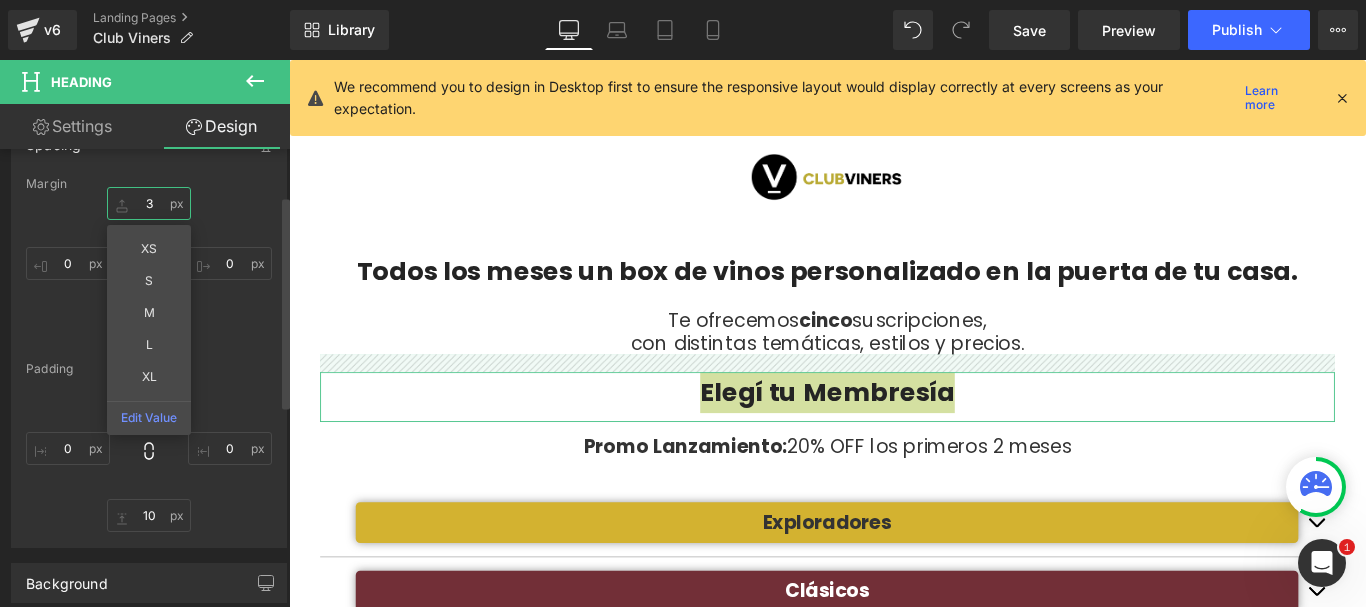 type on "30" 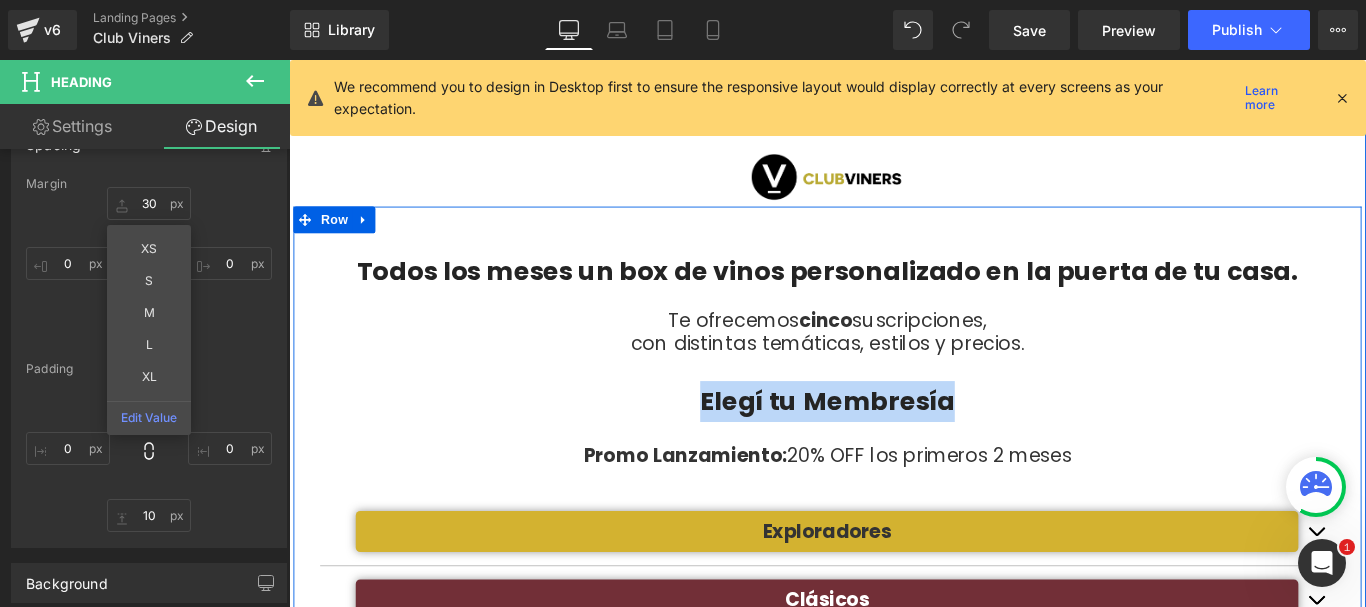 click on "Todos los meses un box de vinos personalizado en la puerta de tu casa. Heading         Te ofrecemos  cinco  suscripciones, con distintas temáticas, estilos y precios. Heading         Elegí tu Membresía Heading         Promo Lanzamiento:  20% OFF los primeros 2 meses Heading
Exploradores Heading
¡Arrancá tu aventura en el mundo del vino con nosotros! Si recién estás dando tus primeros pasos con el vino o querés descubrir nuevas variedades sin complicarte, esta membresía es para vos. Acá te hacemos fácil lo que parece difícil: aprendé de cepas, estilos y regiones, de forma fácil y sin vueltas. ¡Sumate y descubrí un mundo en cada copa! Text Block         Suscribite desde Heading" at bounding box center (894, 625) 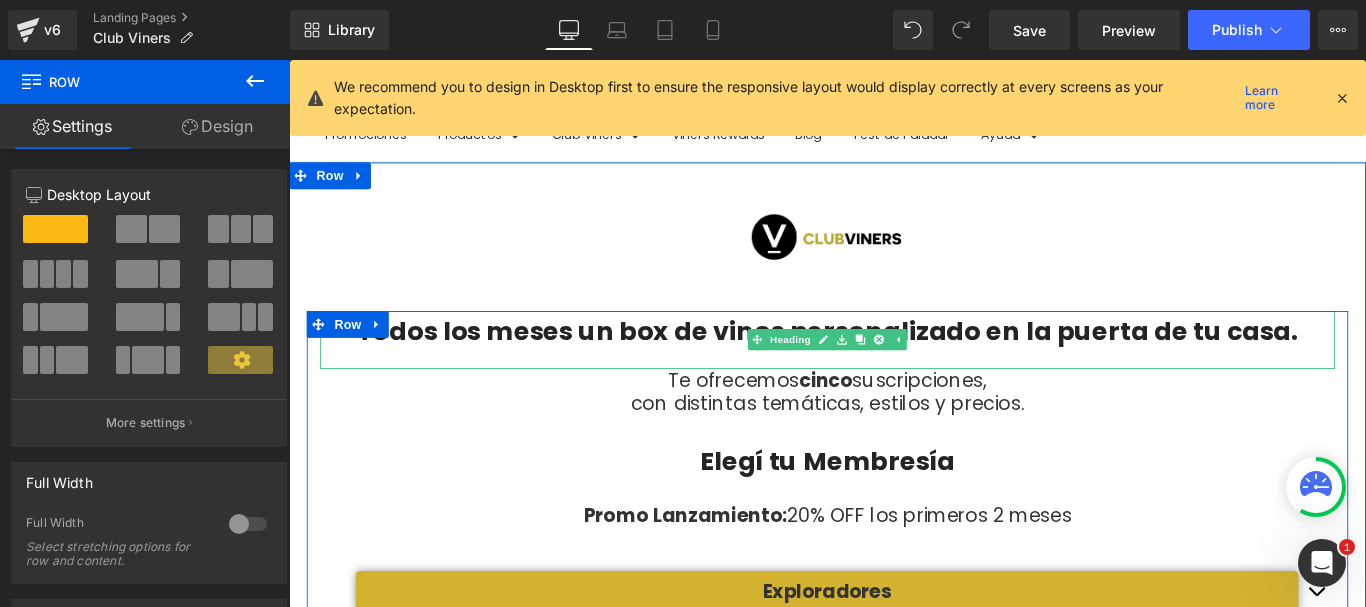 scroll, scrollTop: 66, scrollLeft: 0, axis: vertical 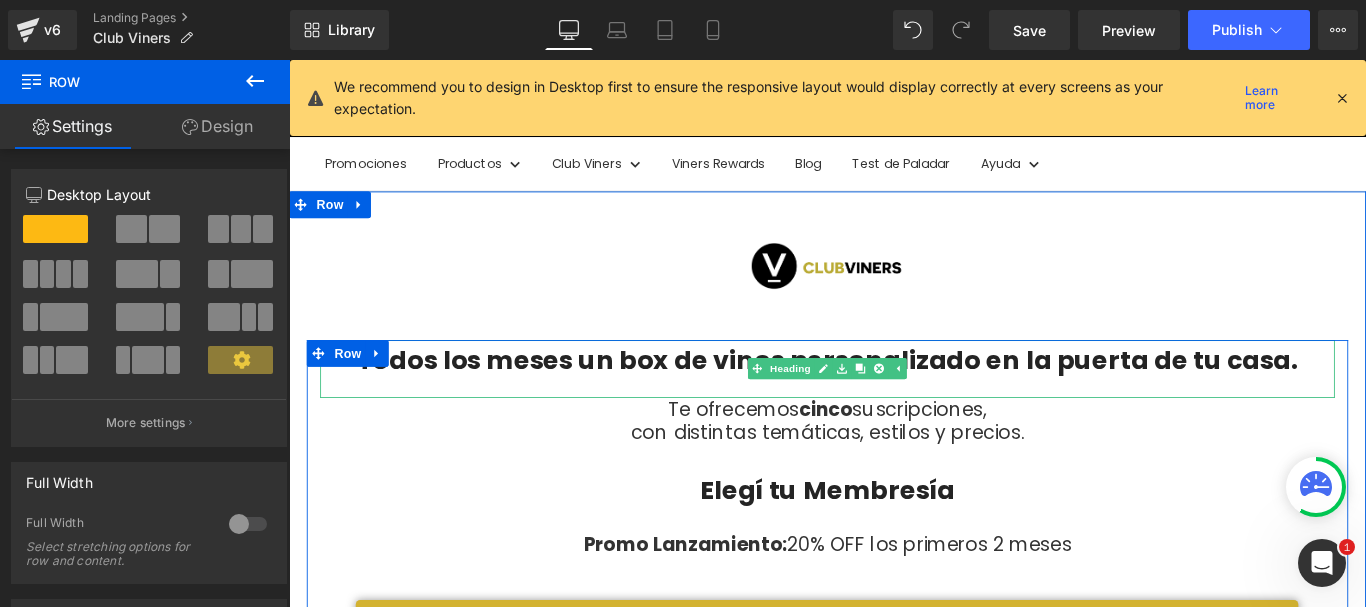 click on "Todos los meses un box de vinos personalizado en la puerta de tu casa." at bounding box center [894, 398] 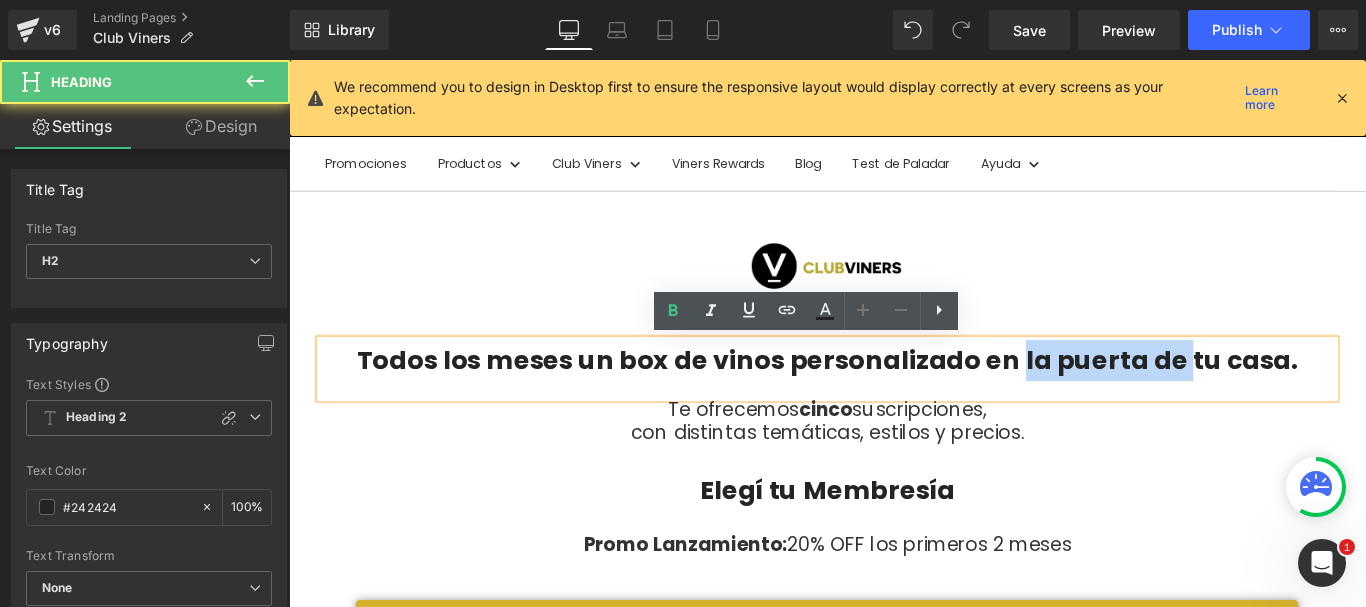 drag, startPoint x: 1108, startPoint y: 394, endPoint x: 1287, endPoint y: 393, distance: 179.00279 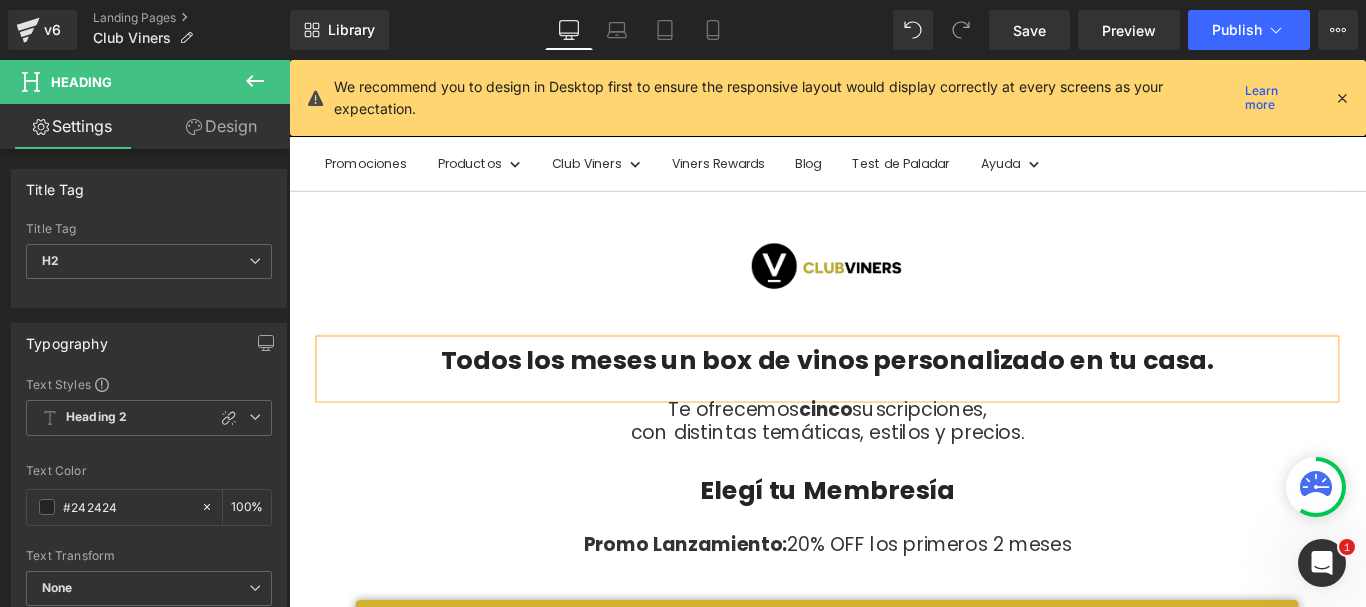 click on "Todos los meses un box de vinos personalizado en tu casa." at bounding box center [894, 398] 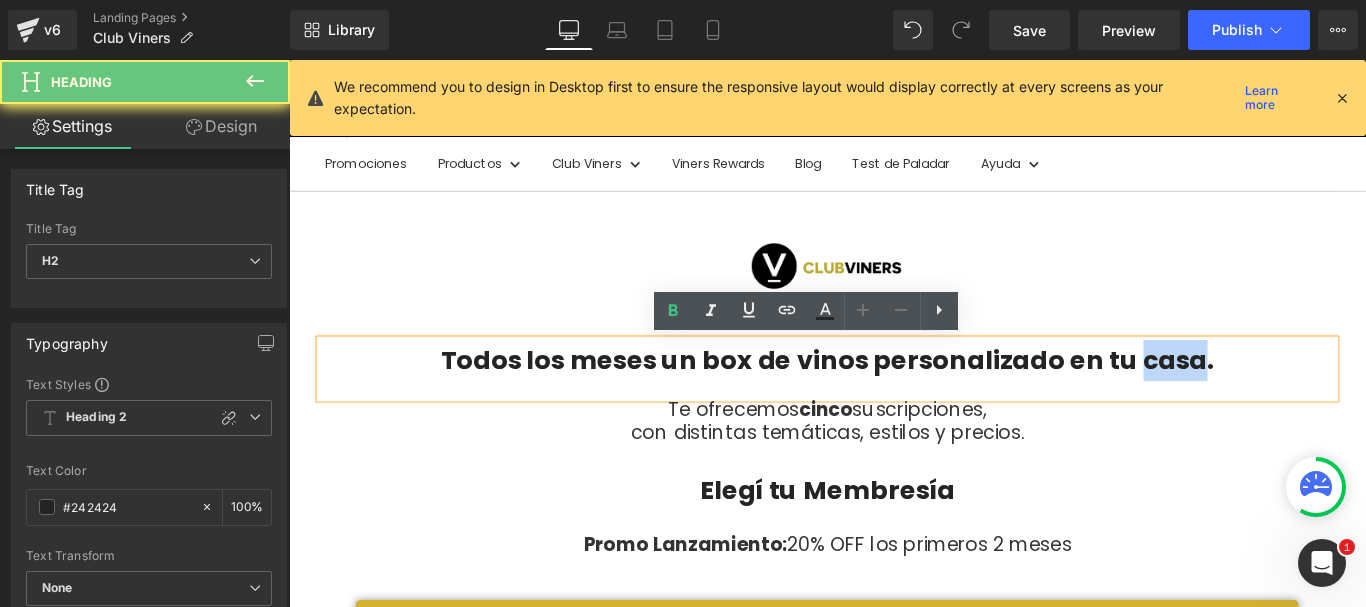 click on "Todos los meses un box de vinos personalizado en tu casa." at bounding box center (894, 398) 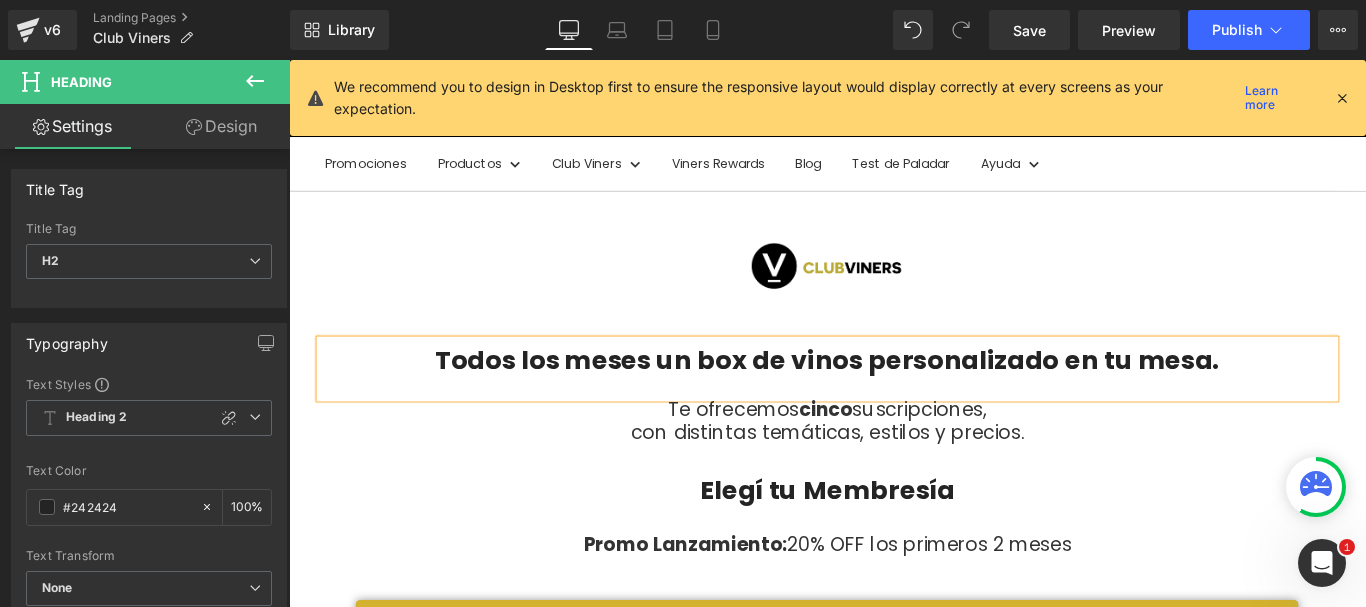 click on "Todos los meses un box de vinos personalizado en tu mesa." at bounding box center (894, 398) 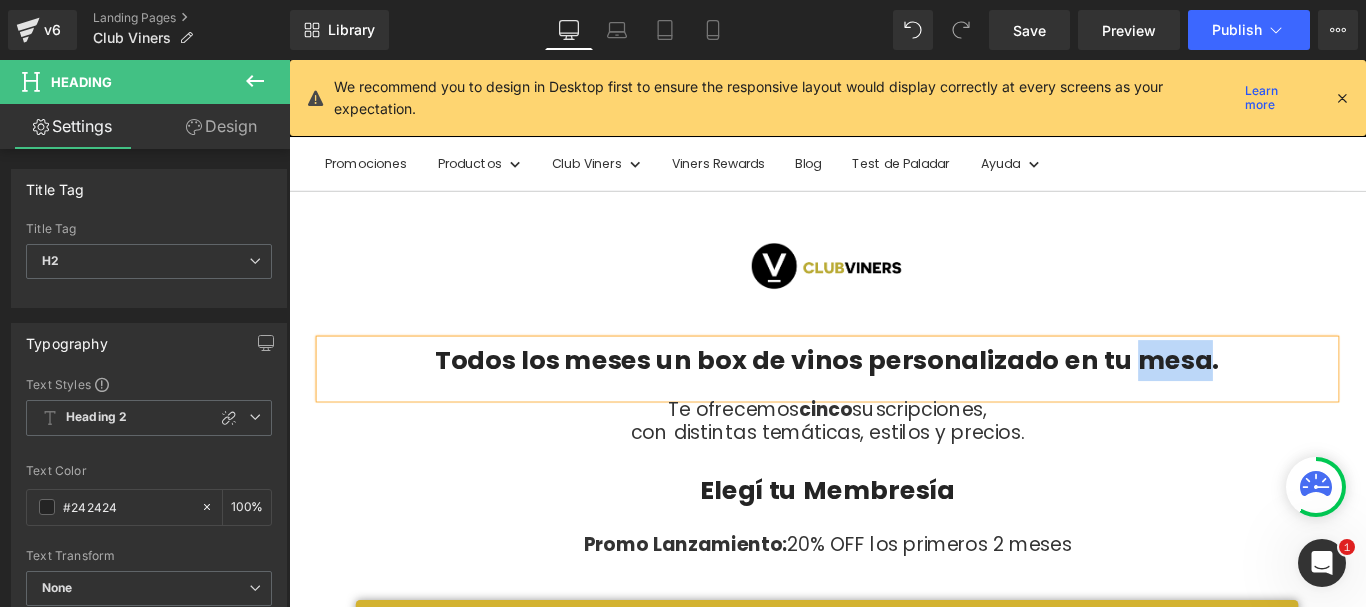 click on "Todos los meses un box de vinos personalizado en tu mesa." at bounding box center (894, 398) 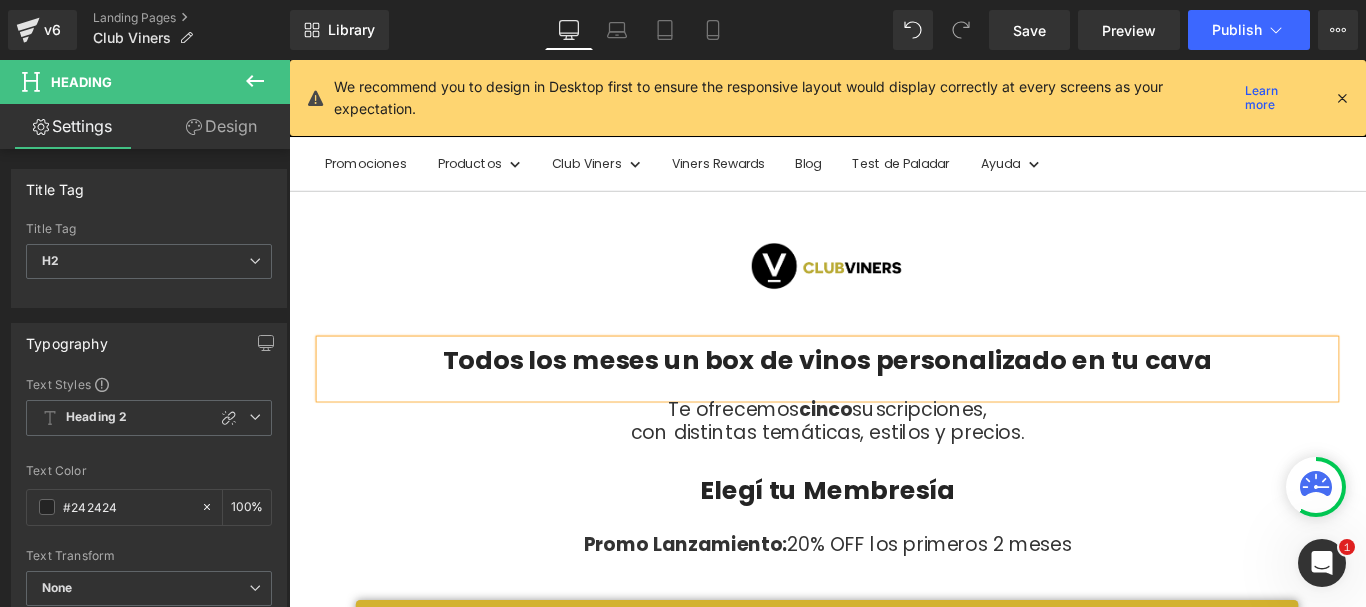 click on "Todos los meses un box de vinos personalizado en tu cava Heading         Te ofrecemos  cinco  suscripciones, con distintas temáticas, estilos y precios. Heading         Elegí tu Membresía Heading         Promo Lanzamiento:  20% OFF los primeros 2 meses Heading
Exploradores Heading
¡Arrancá tu aventura en el mundo del vino con nosotros! Si recién estás dando tus primeros pasos con el vino o querés descubrir nuevas variedades sin complicarte, esta membresía es para vos. Acá te hacemos fácil lo que parece difícil: aprendé de cepas, estilos y regiones, de forma fácil y sin vueltas. ¡Sumate y descubrí un mundo en cada copa! Text Block         Suscribite desde Heading         $31.200" at bounding box center (894, 725) 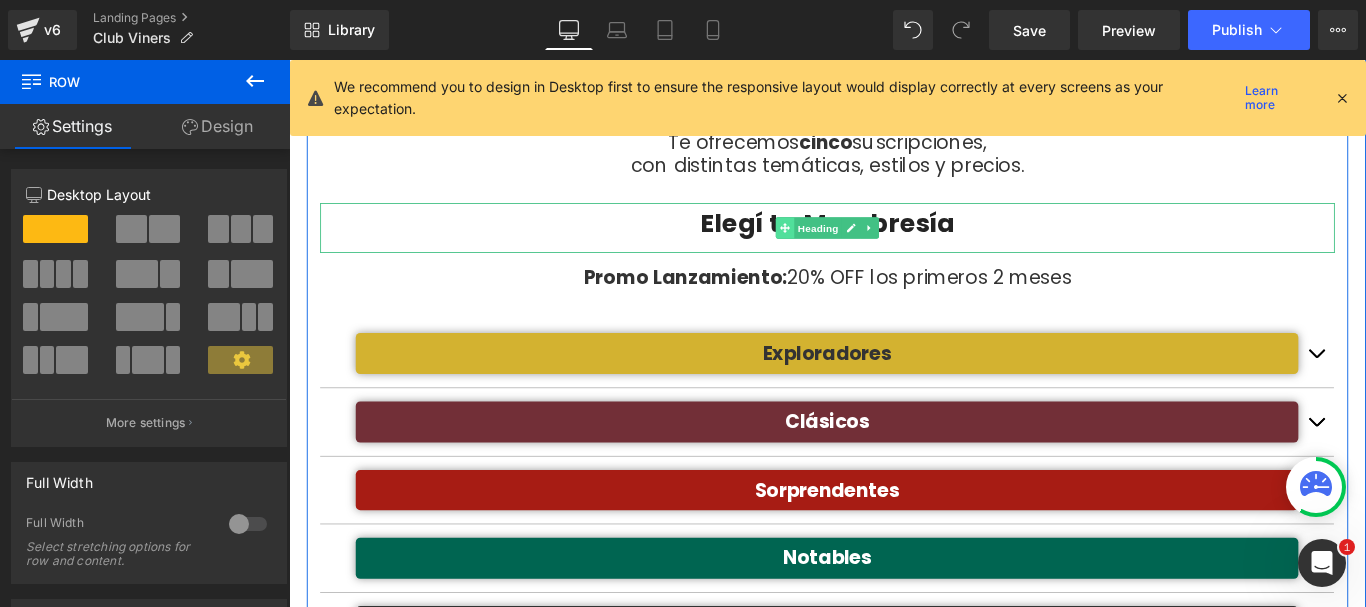 scroll, scrollTop: 266, scrollLeft: 0, axis: vertical 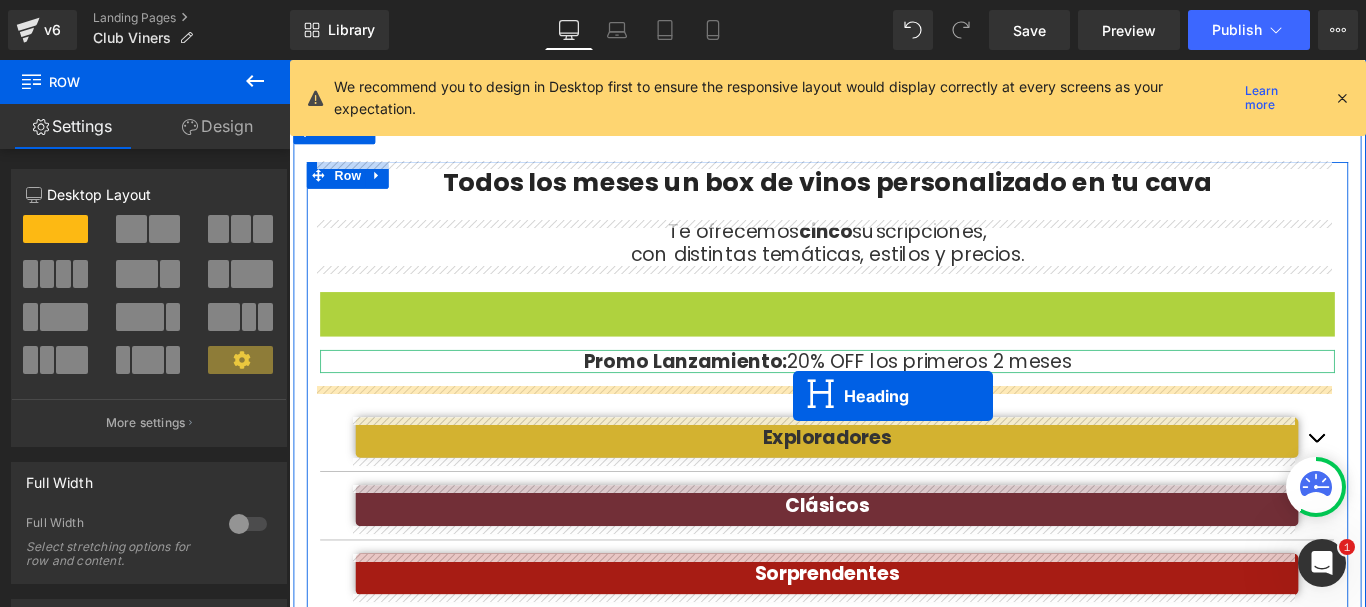 drag, startPoint x: 837, startPoint y: 363, endPoint x: 855, endPoint y: 437, distance: 76.15773 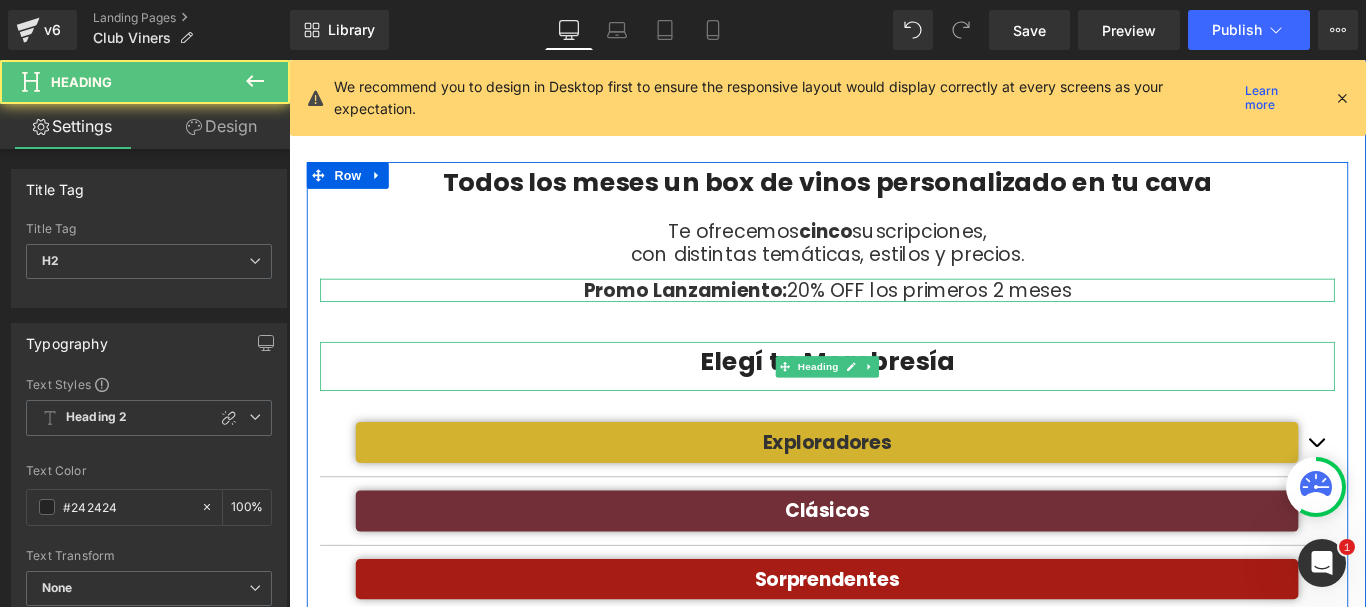 click on "Elegí tu Membresía" at bounding box center (894, 400) 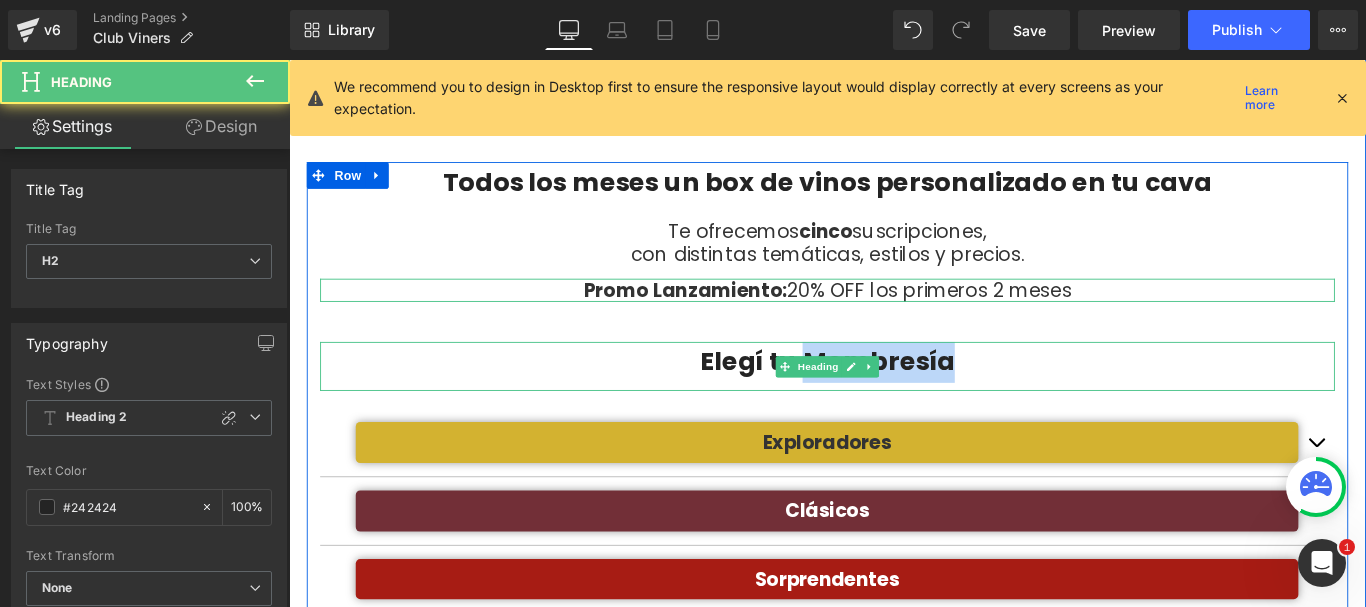click on "Elegí tu Membresía" at bounding box center (894, 400) 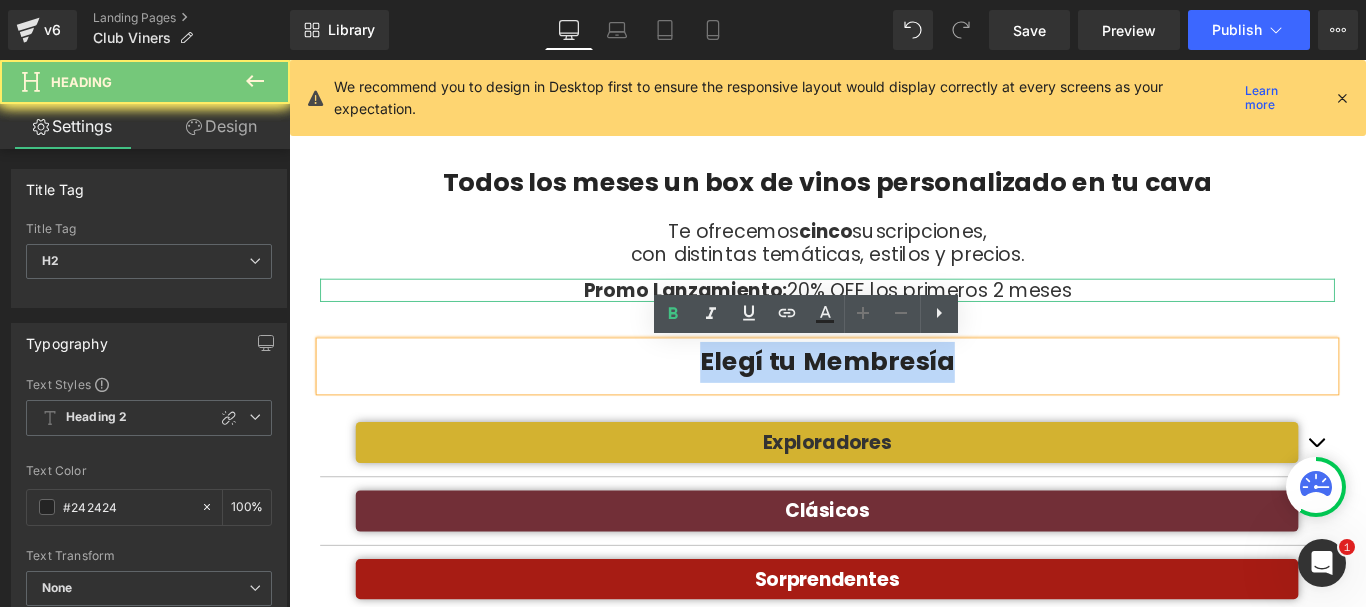 click on "Elegí tu Membresía" at bounding box center (894, 400) 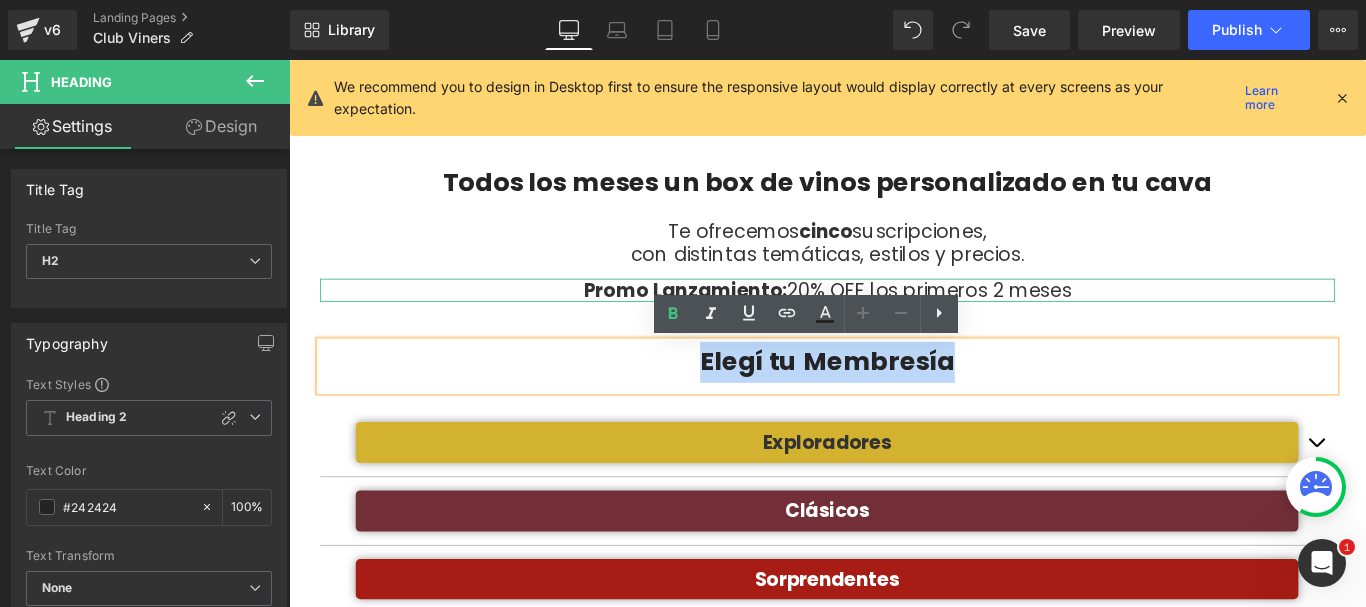 type 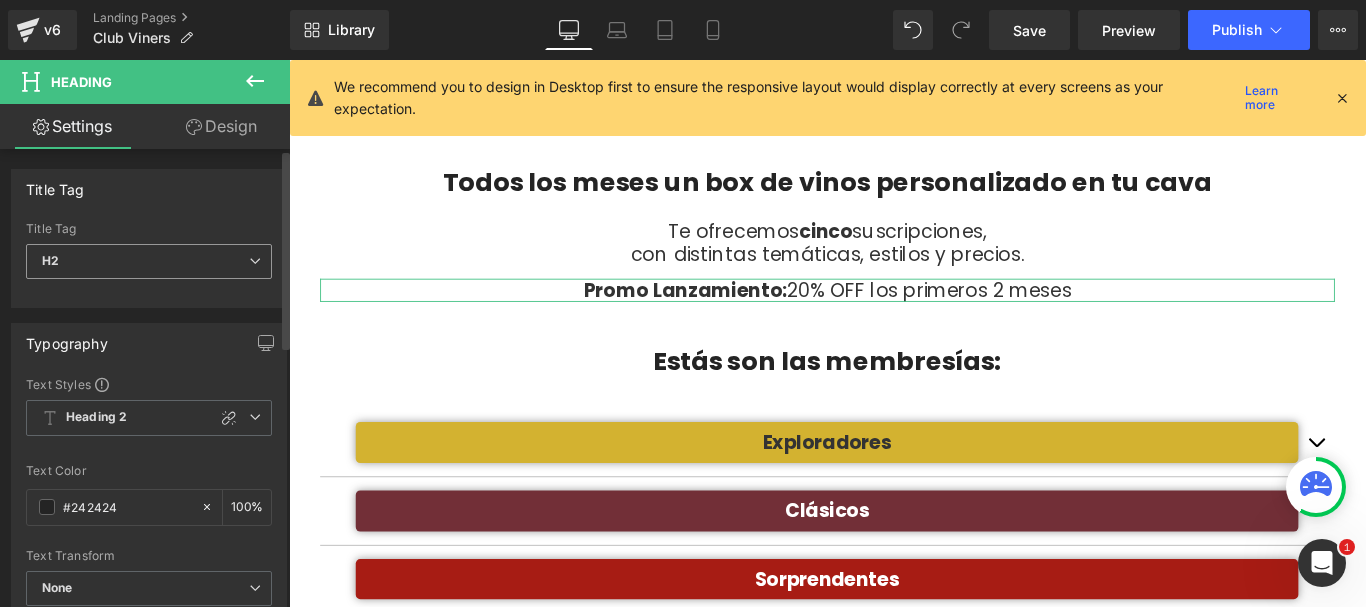 click at bounding box center [255, 261] 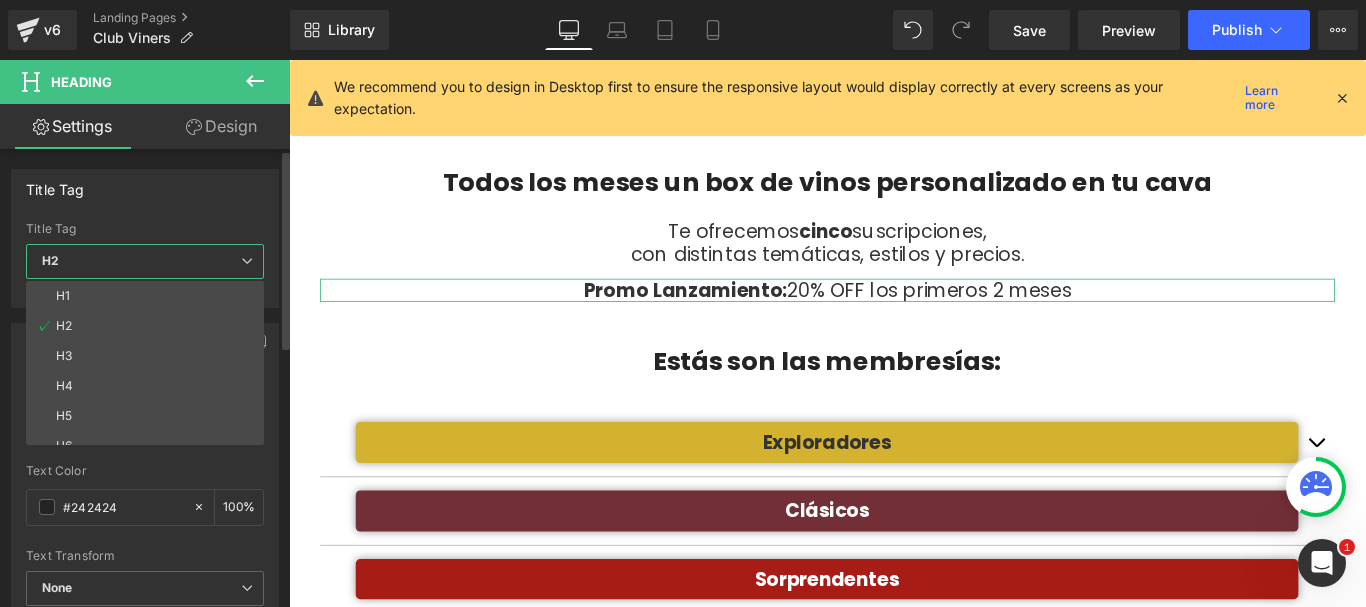 click on "H3" at bounding box center [149, 356] 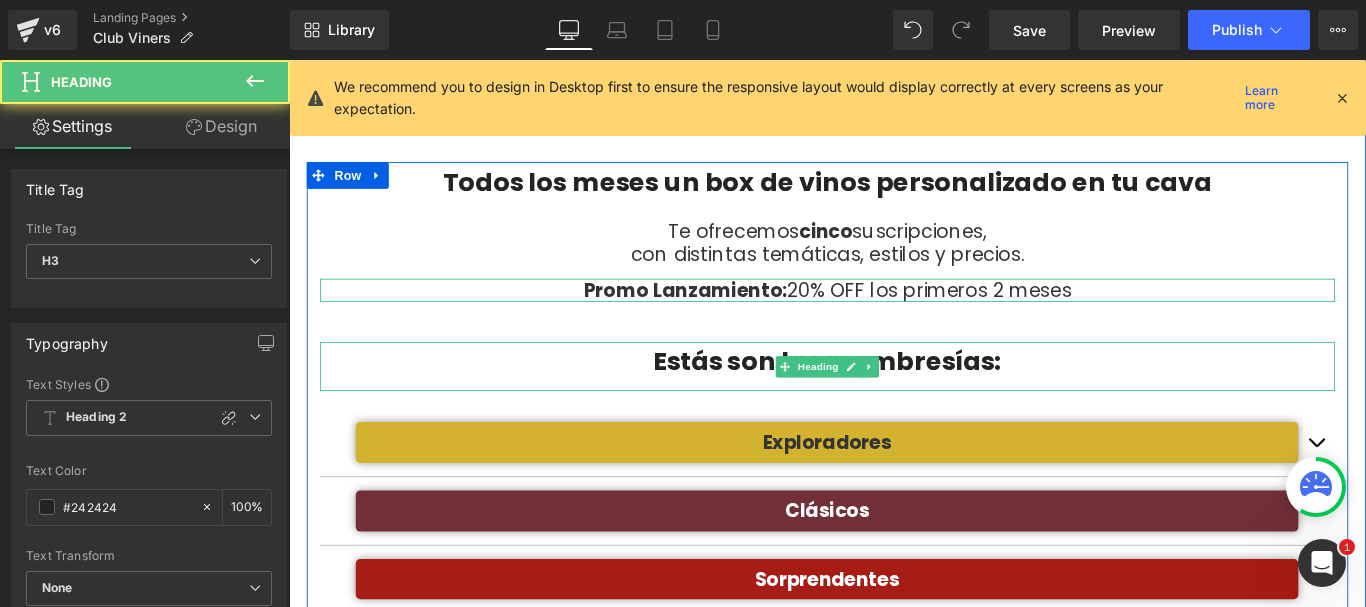 click on "Estás son las membresías:" at bounding box center (894, 400) 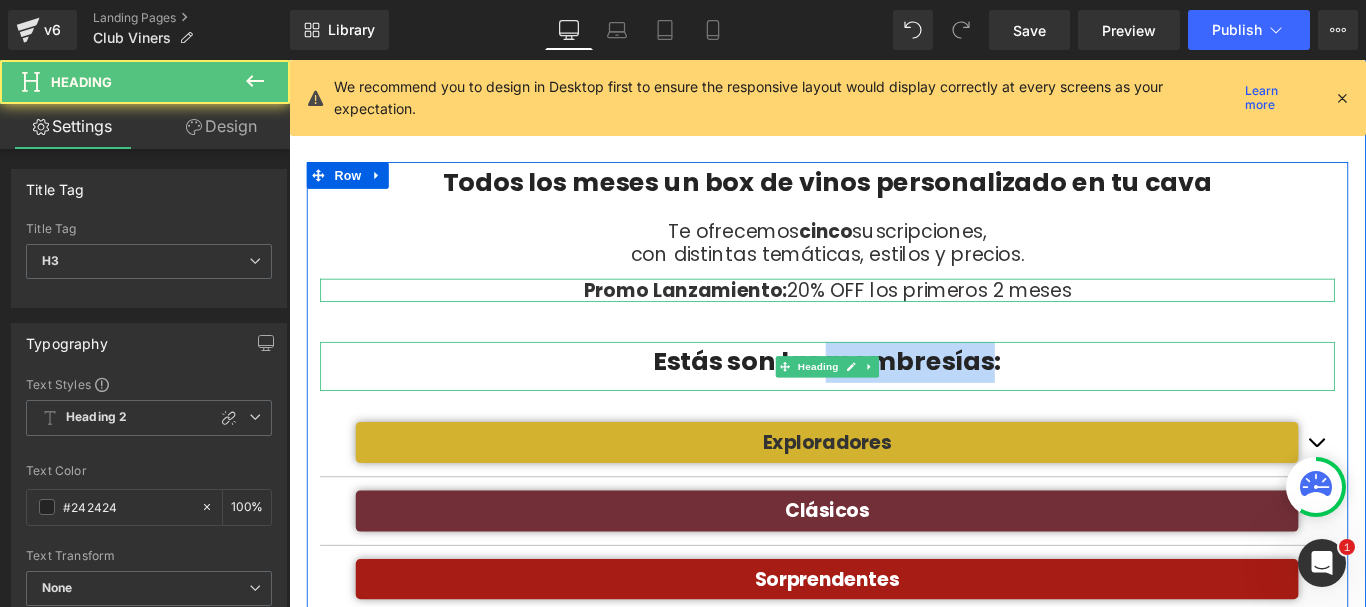 click on "Estás son las membresías:" at bounding box center [894, 400] 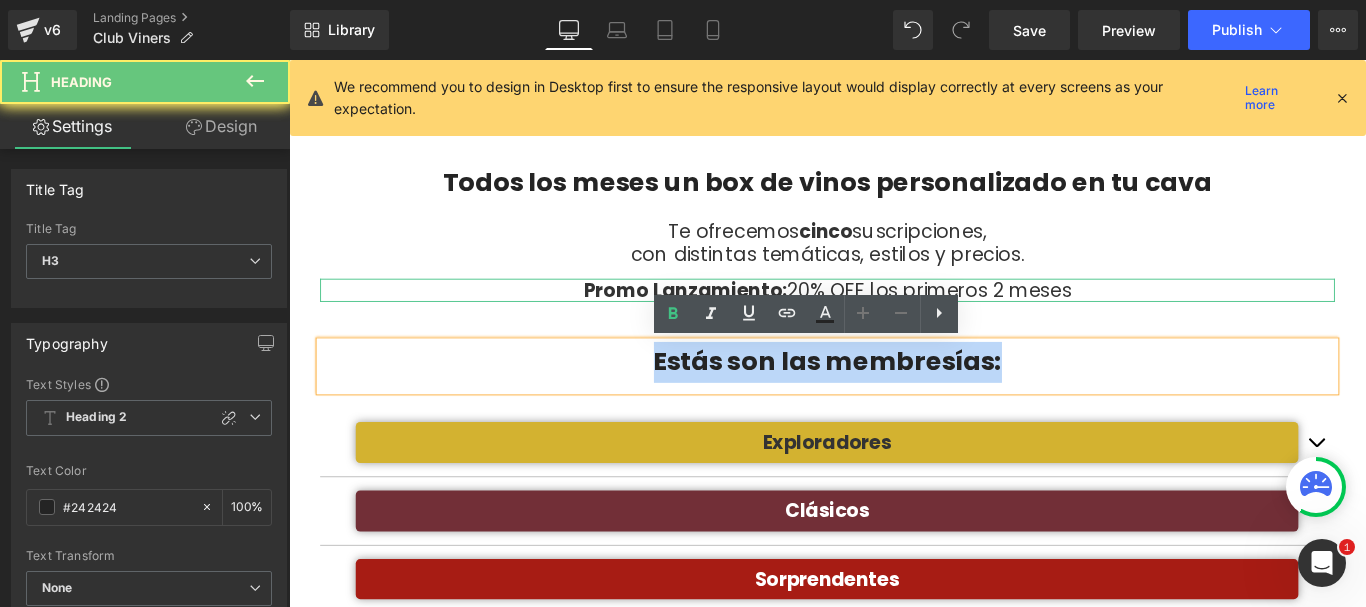 click on "Estás son las membresías:" at bounding box center [894, 400] 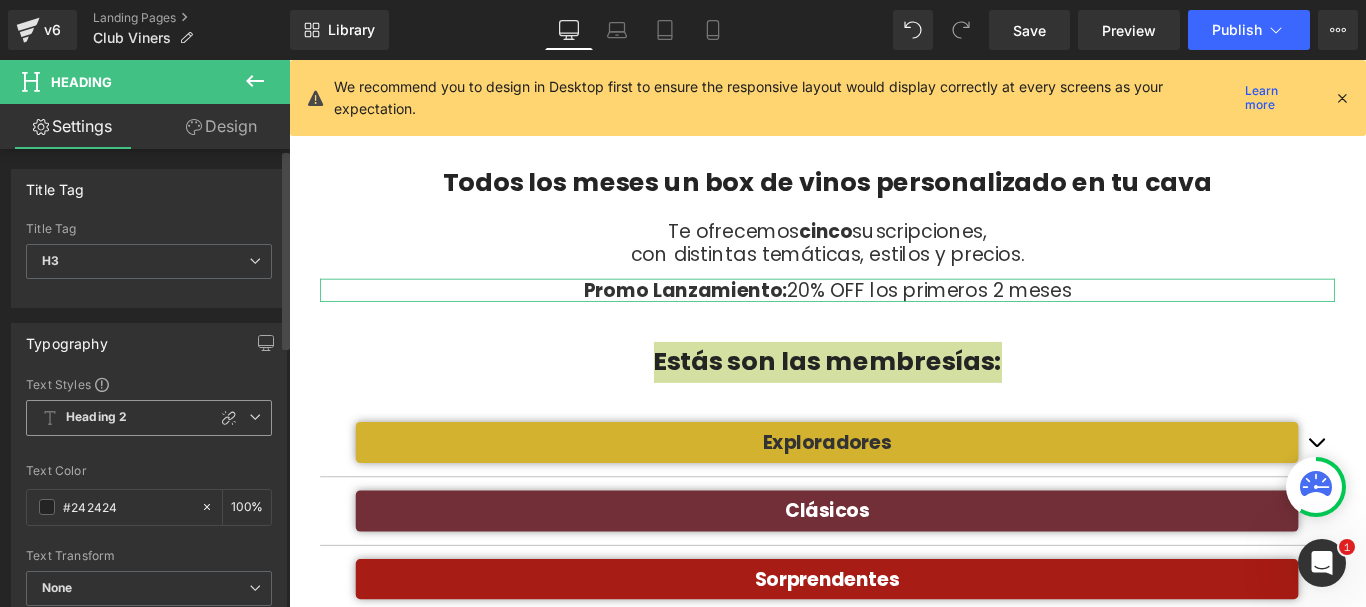 click on "Heading 2" at bounding box center [149, 418] 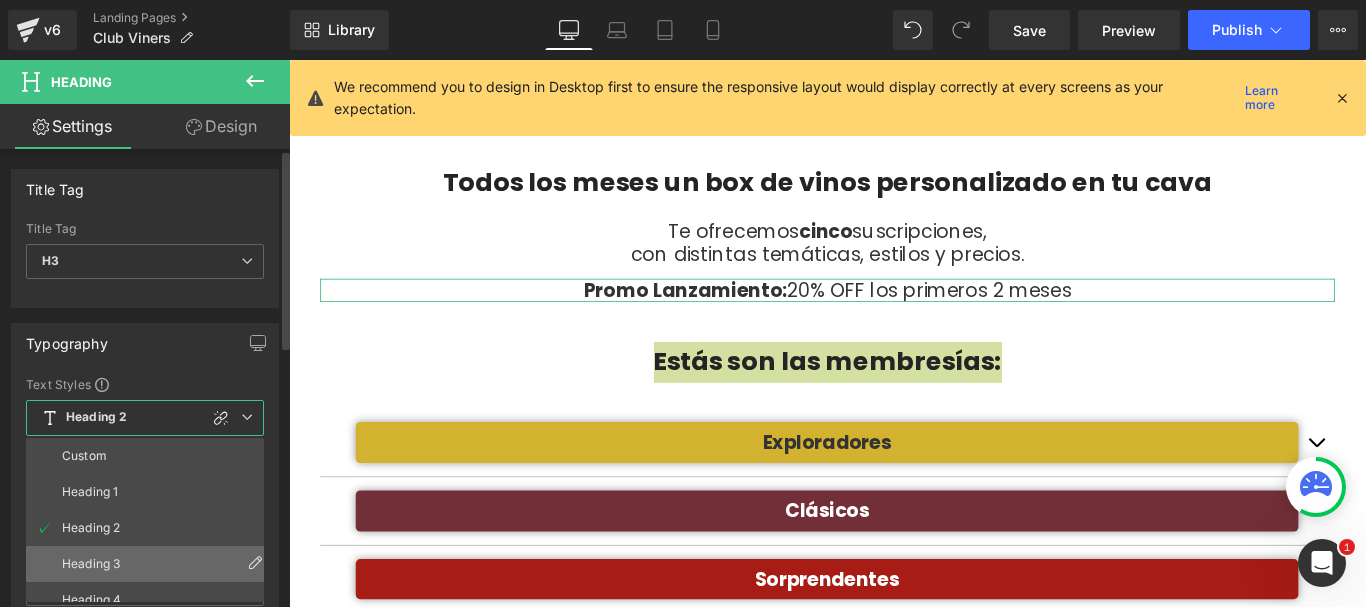 click on "Heading 3" at bounding box center [149, 564] 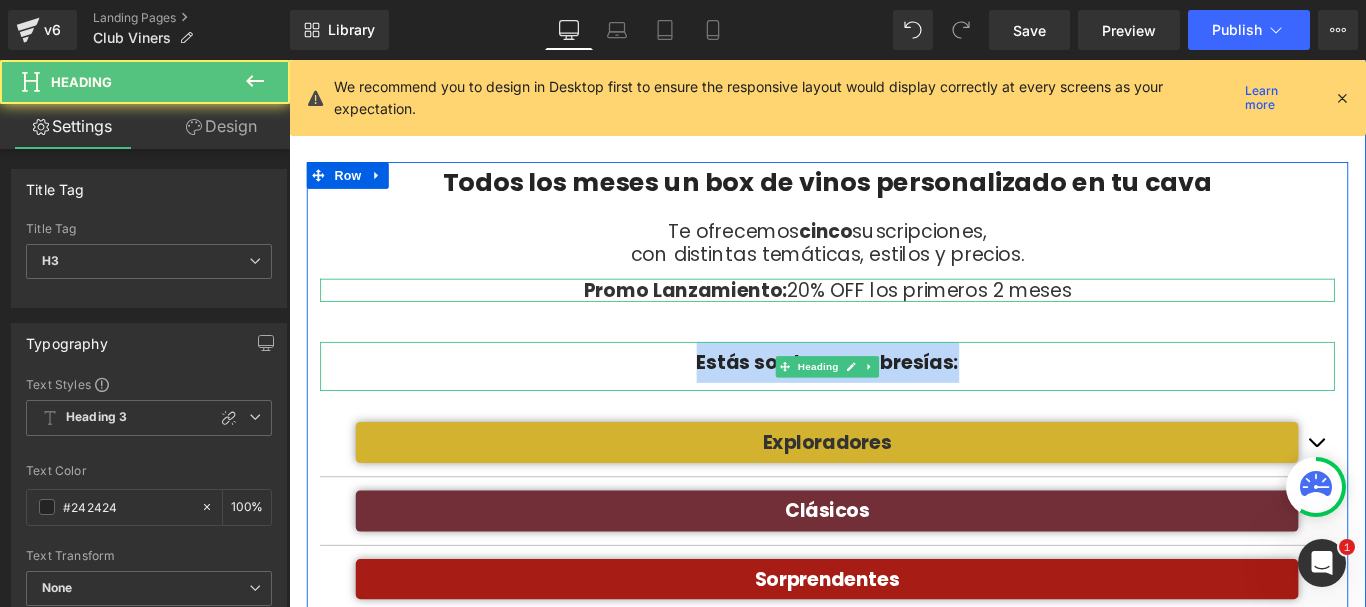 click on "Estás son las membresías:" at bounding box center [894, 400] 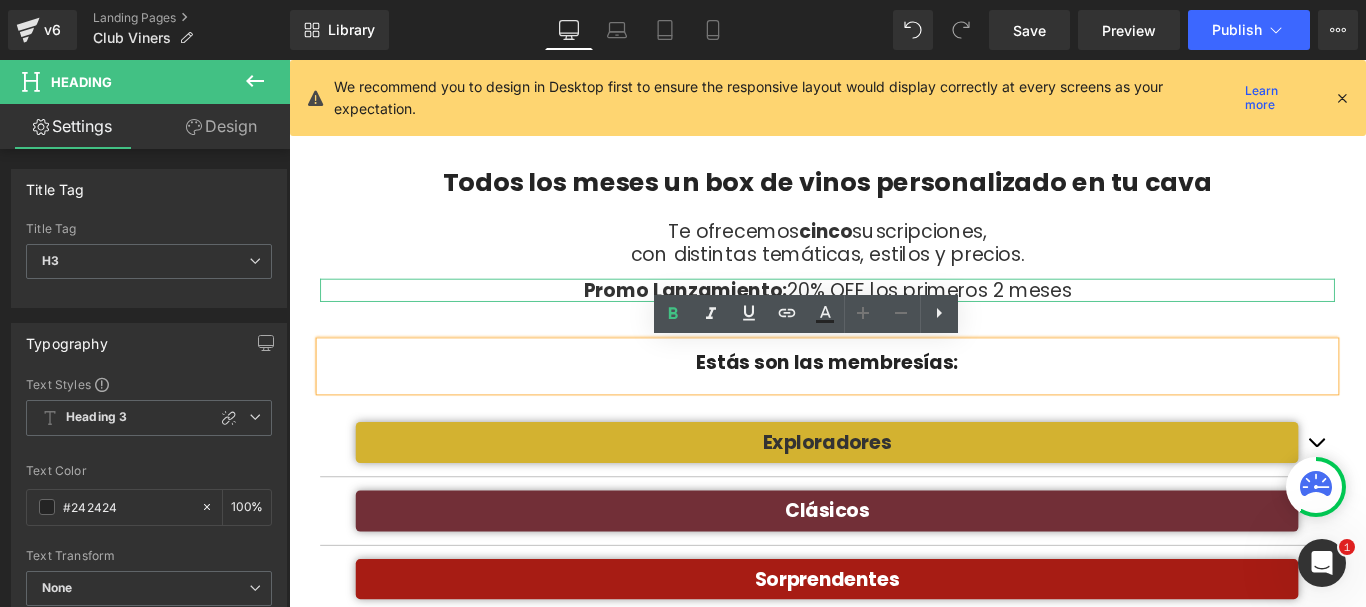 click on "Todos los meses un box de vinos personalizado en tu cava Heading         Te ofrecemos  cinco  suscripciones, con distintas temáticas, estilos y precios. Heading         Promo Lanzamiento:  20% OFF los primeros 2 meses Heading         Estás son las membresías: Heading
Exploradores Heading
¡Arrancá tu aventura en el mundo del vino con nosotros! Si recién estás dando tus primeros pasos con el vino o querés descubrir nuevas variedades sin complicarte, esta membresía es para vos. Acá te hacemos fácil lo que parece difícil: aprendé de cepas, estilos y regiones, de forma fácil y sin vueltas. ¡Sumate y descubrí un mundo en cada copa! Text Block         Suscribite desde Heading         $31.200" at bounding box center (894, 525) 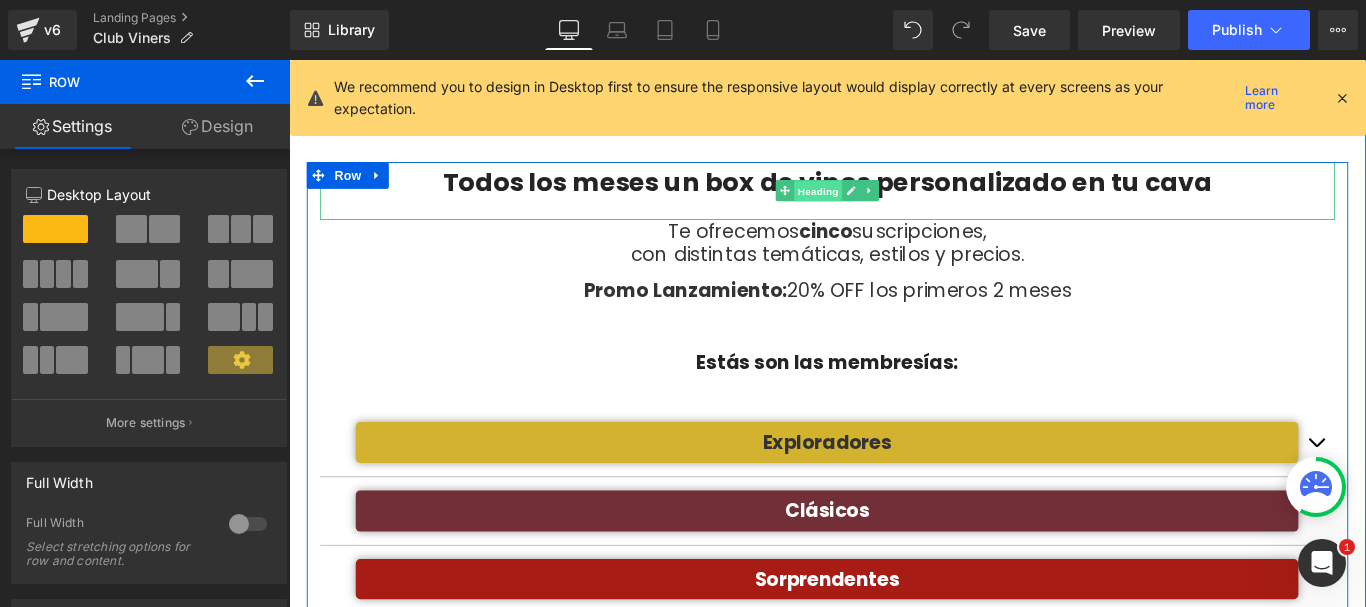 click on "Heading" at bounding box center (873, 207) 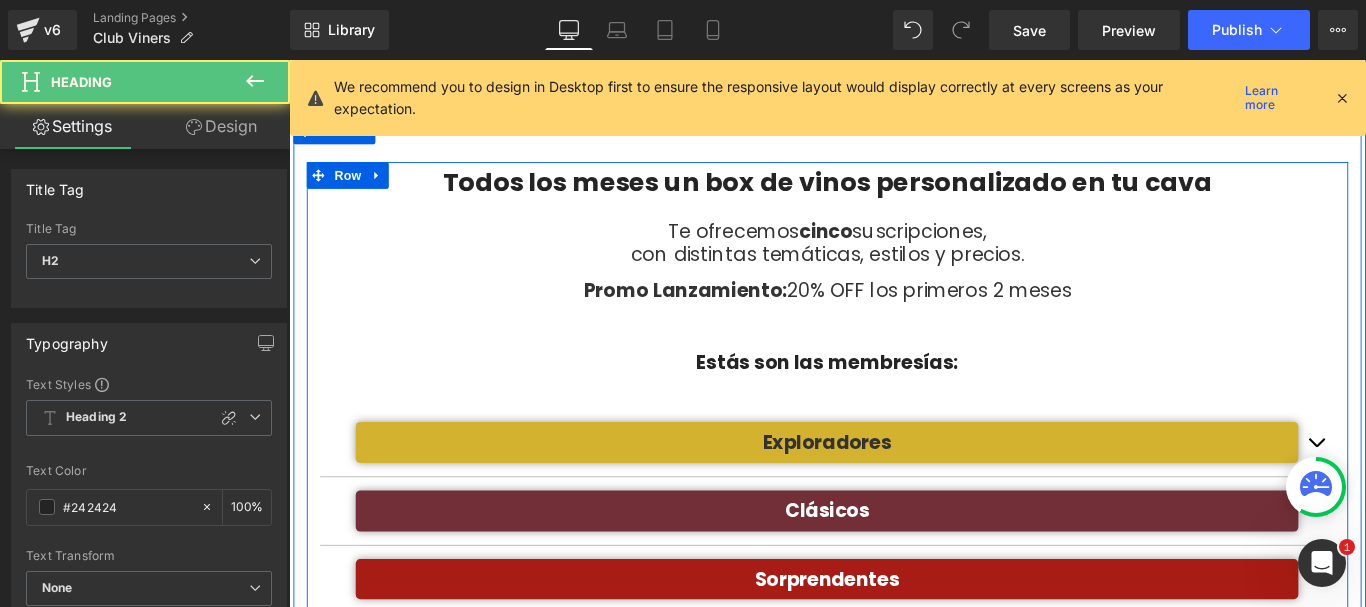 scroll, scrollTop: 166, scrollLeft: 0, axis: vertical 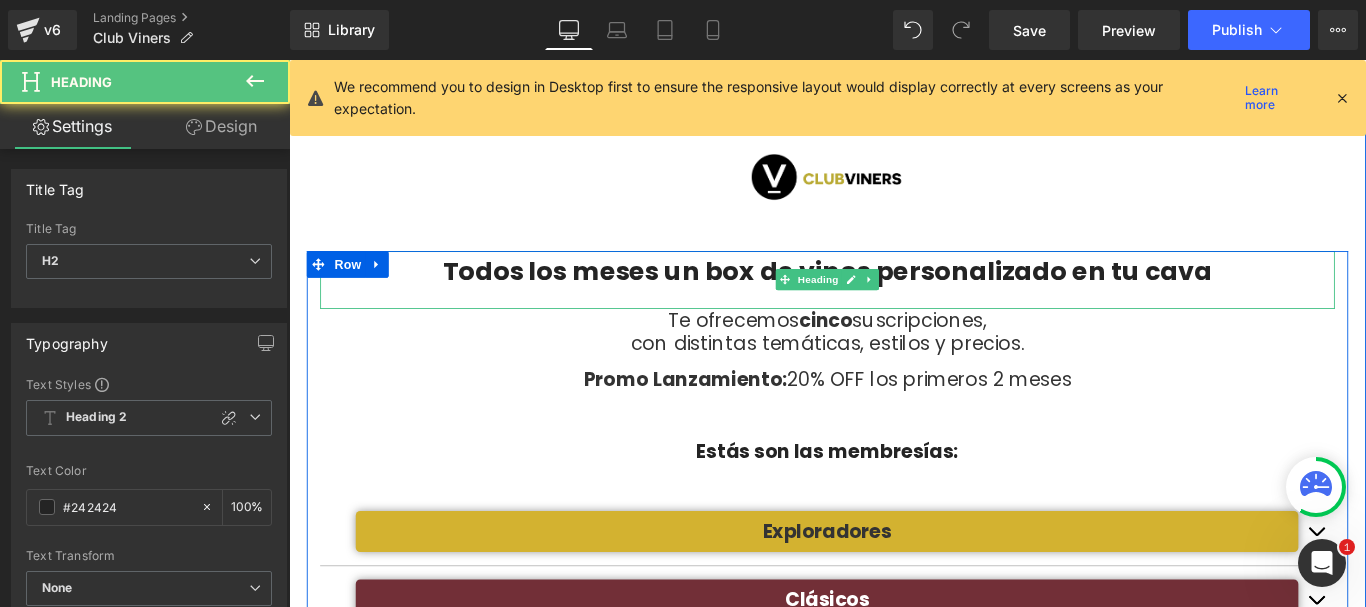 click on "Todos los meses un box de vinos personalizado en tu cava" at bounding box center [894, 298] 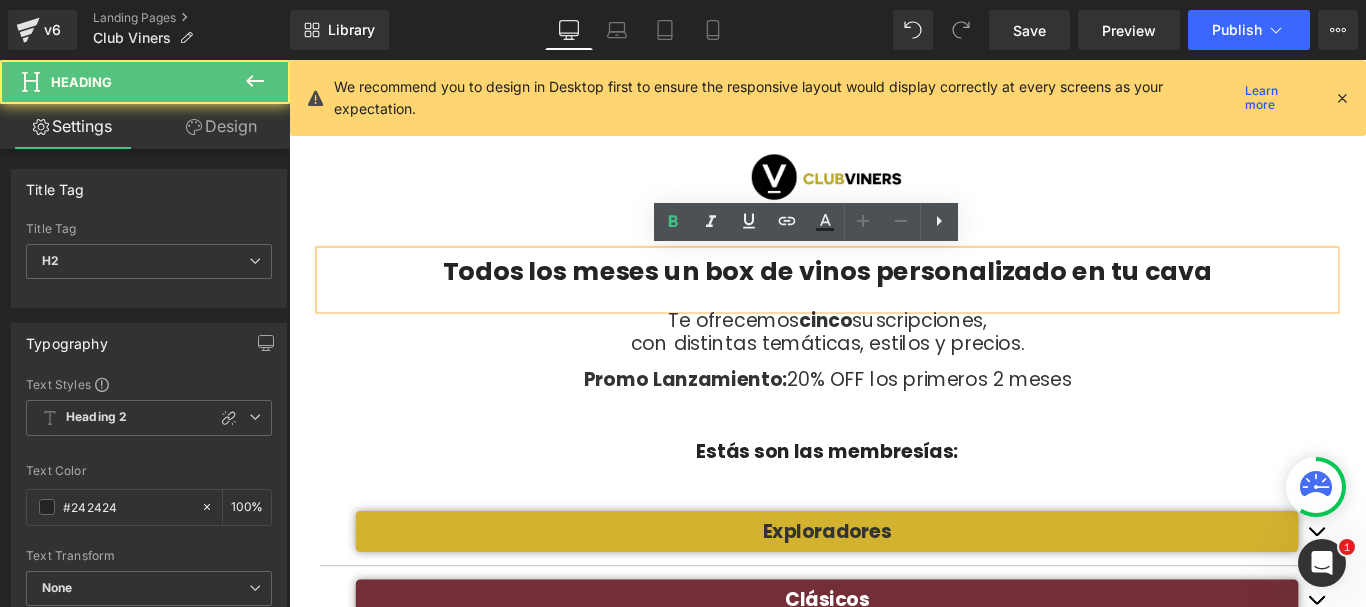 click on "Todos los meses un box de vinos personalizado en tu cava" at bounding box center (894, 298) 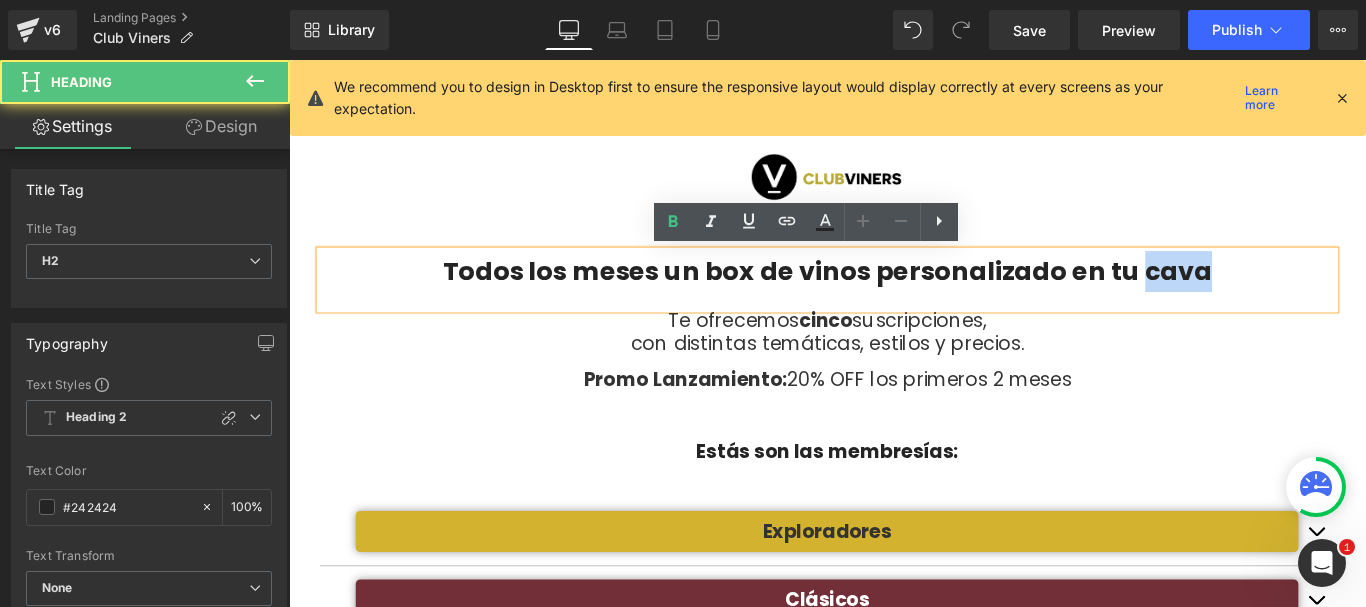 click on "Todos los meses un box de vinos personalizado en tu cava" at bounding box center [894, 298] 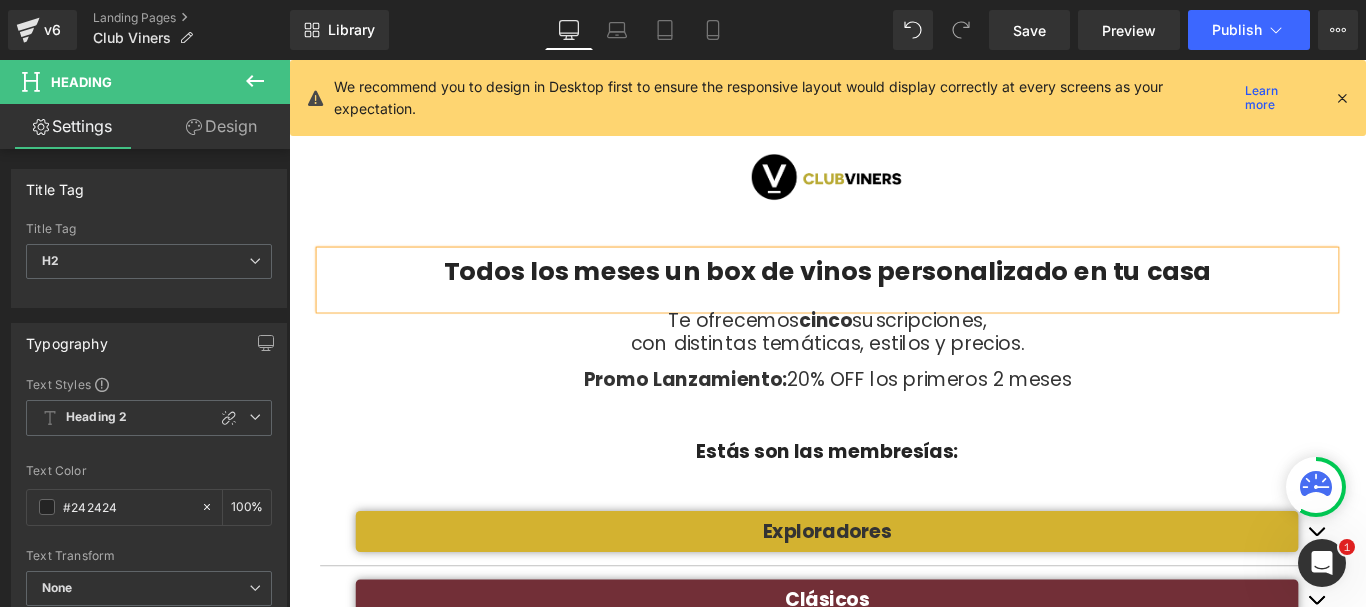 click on "Todos los meses un box de vinos personalizado en tu casa Heading         Te ofrecemos  cinco  suscripciones, con distintas temáticas, estilos y precios. Heading         Promo Lanzamiento:  20% OFF los primeros 2 meses Heading         Estás son las membresías: Heading
Exploradores Heading
¡Arrancá tu aventura en el mundo del vino con nosotros! Si recién estás dando tus primeros pasos con el vino o querés descubrir nuevas variedades sin complicarte, esta membresía es para vos. Acá te hacemos fácil lo que parece difícil: aprendé de cepas, estilos y regiones, de forma fácil y sin vueltas. ¡Sumate y descubrí un mundo en cada copa! Text Block         Suscribite desde Heading         $31.200" at bounding box center [894, 625] 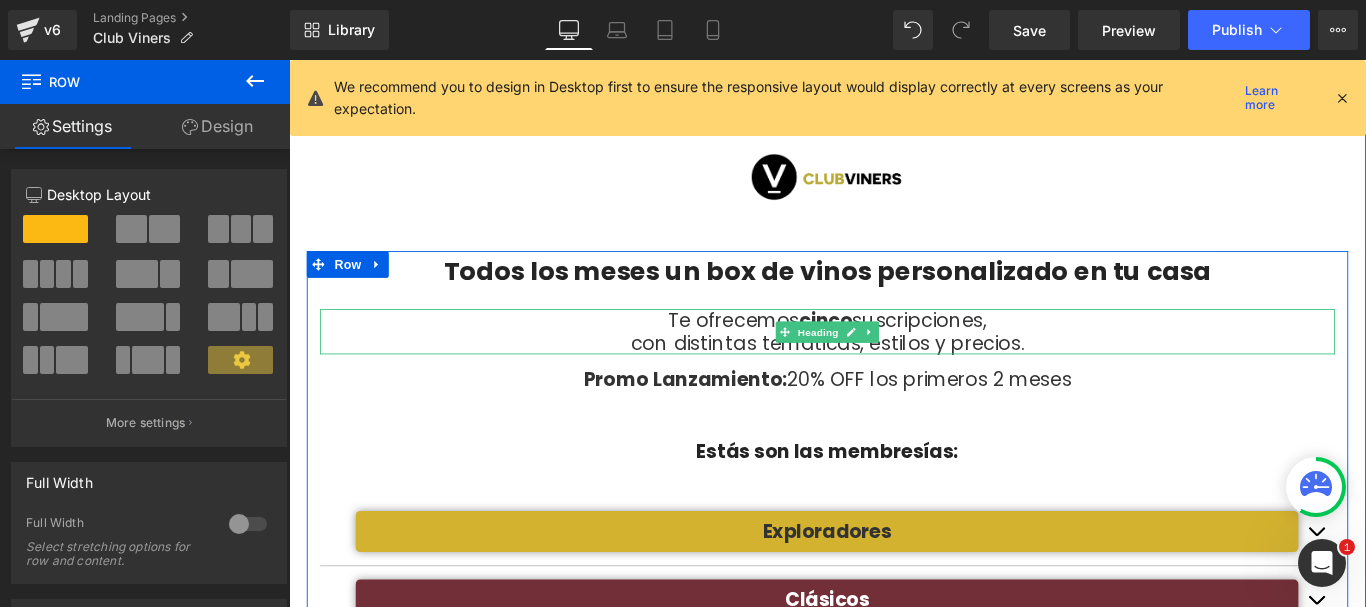 click on "suscripciones," at bounding box center (997, 352) 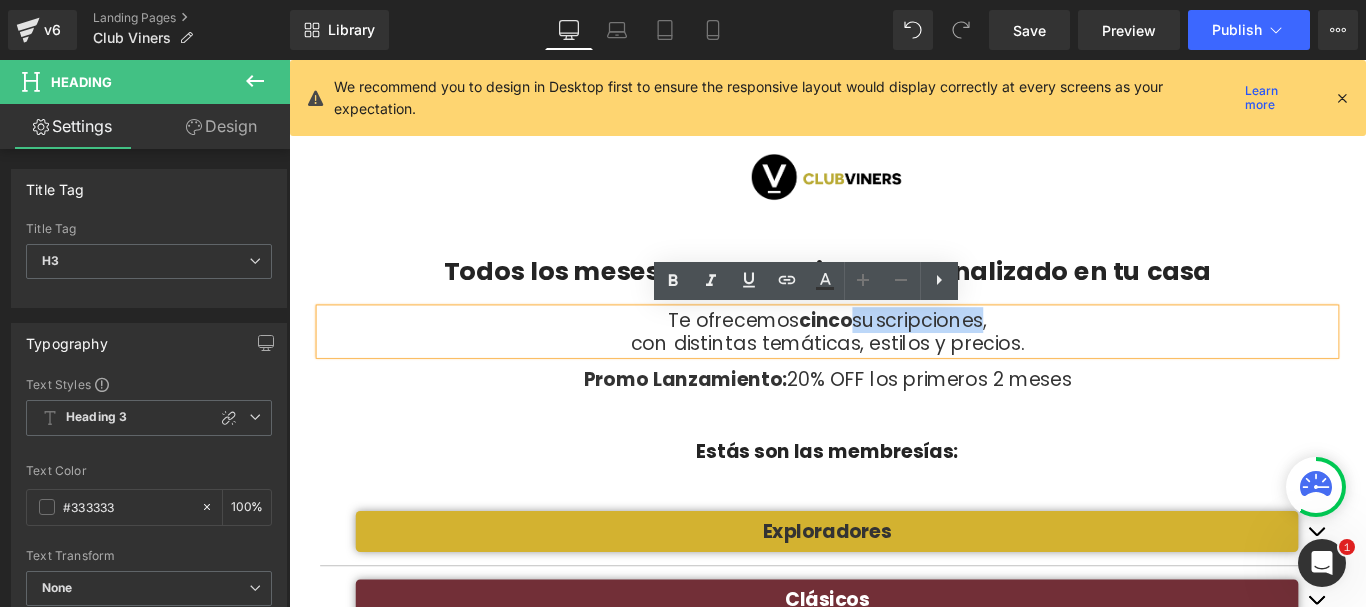 type 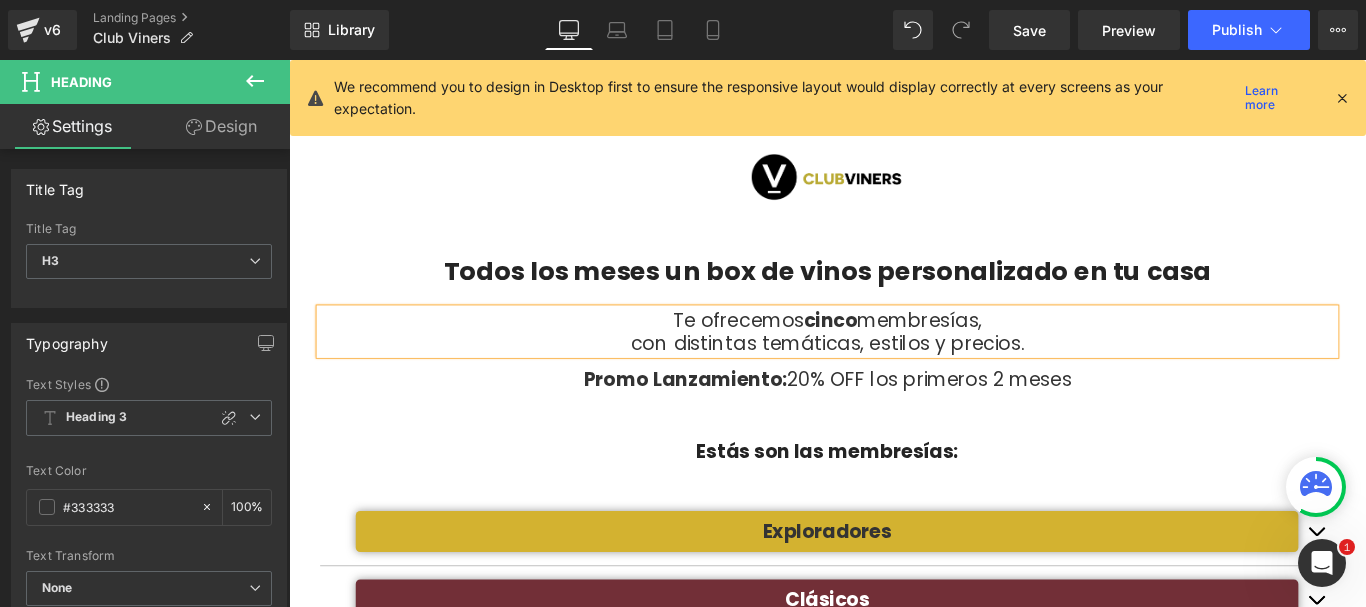 click on "Todos los meses un box de vinos personalizado en tu casa Heading         Te ofrecemos  cinco  membresías, con distintas temáticas, estilos y precios. Heading         Promo Lanzamiento:  20% OFF los primeros 2 meses Heading         Estás son las membresías: Heading
Exploradores Heading
¡Arrancá tu aventura en el mundo del vino con nosotros! Si recién estás dando tus primeros pasos con el vino o querés descubrir nuevas variedades sin complicarte, esta membresía es para vos. Acá te hacemos fácil lo que parece difícil: aprendé de cepas, estilos y regiones, de forma fácil y sin vueltas. ¡Sumate y descubrí un mundo en cada copa! Text Block         Suscribite desde Heading         $31.200" at bounding box center [894, 620] 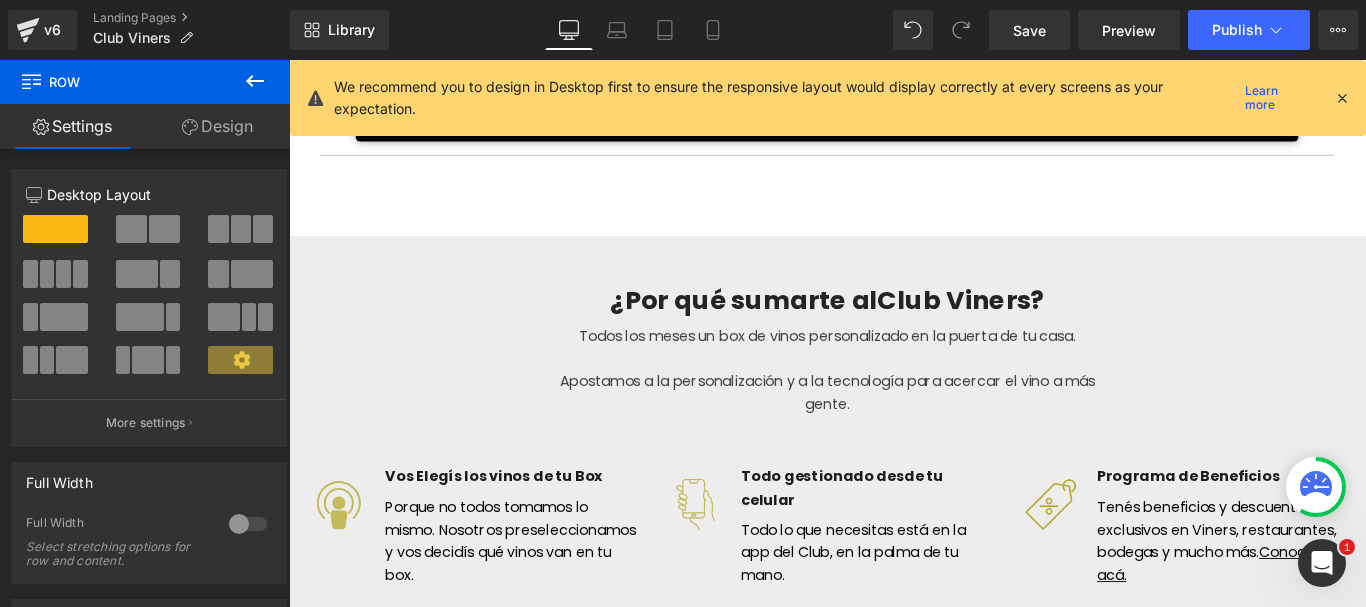 scroll, scrollTop: 966, scrollLeft: 0, axis: vertical 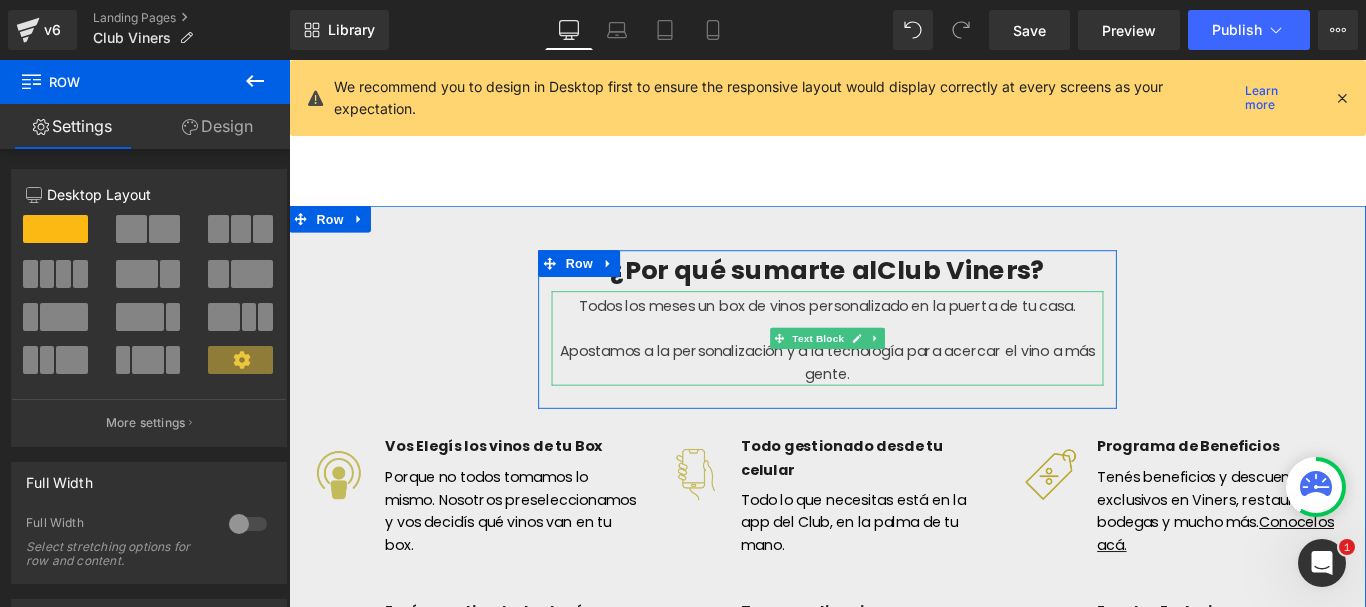 click on "Todos los meses un box de vinos personalizado en la puerta de tu casa. Apostamos a la personalización y a la tecnología para acercar el vino a más gente." at bounding box center [894, 373] 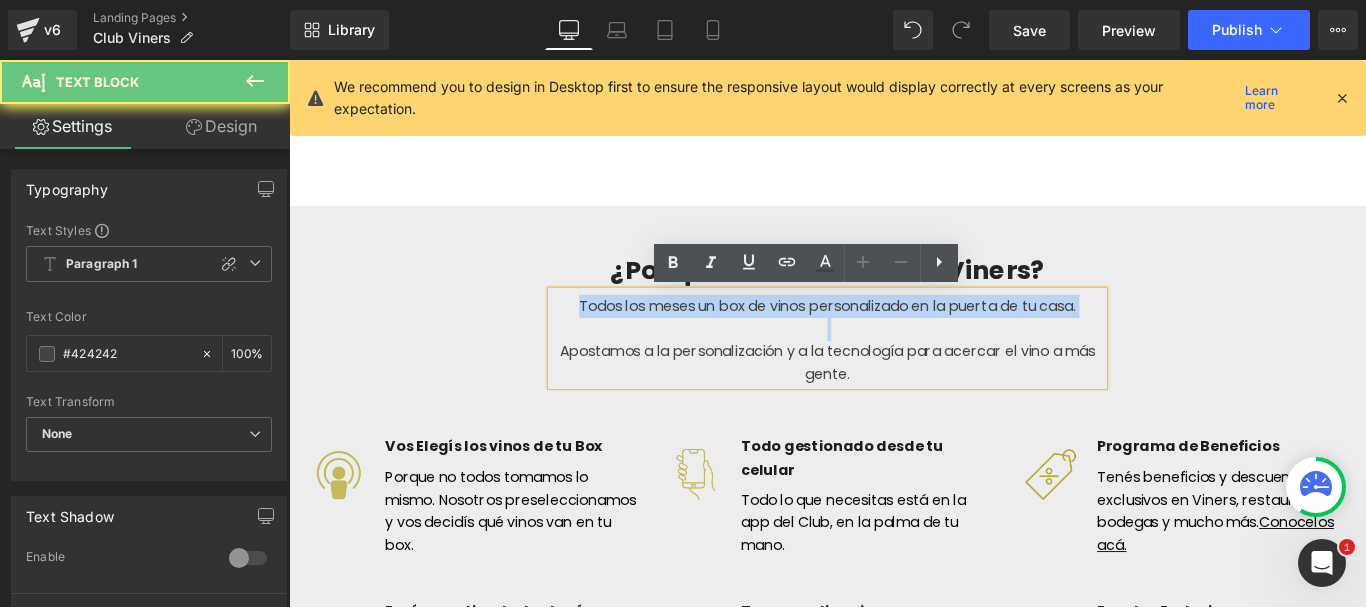 click on "Todos los meses un box de vinos personalizado en la puerta de tu casa. Apostamos a la personalización y a la tecnología para acercar el vino a más gente." at bounding box center [894, 373] 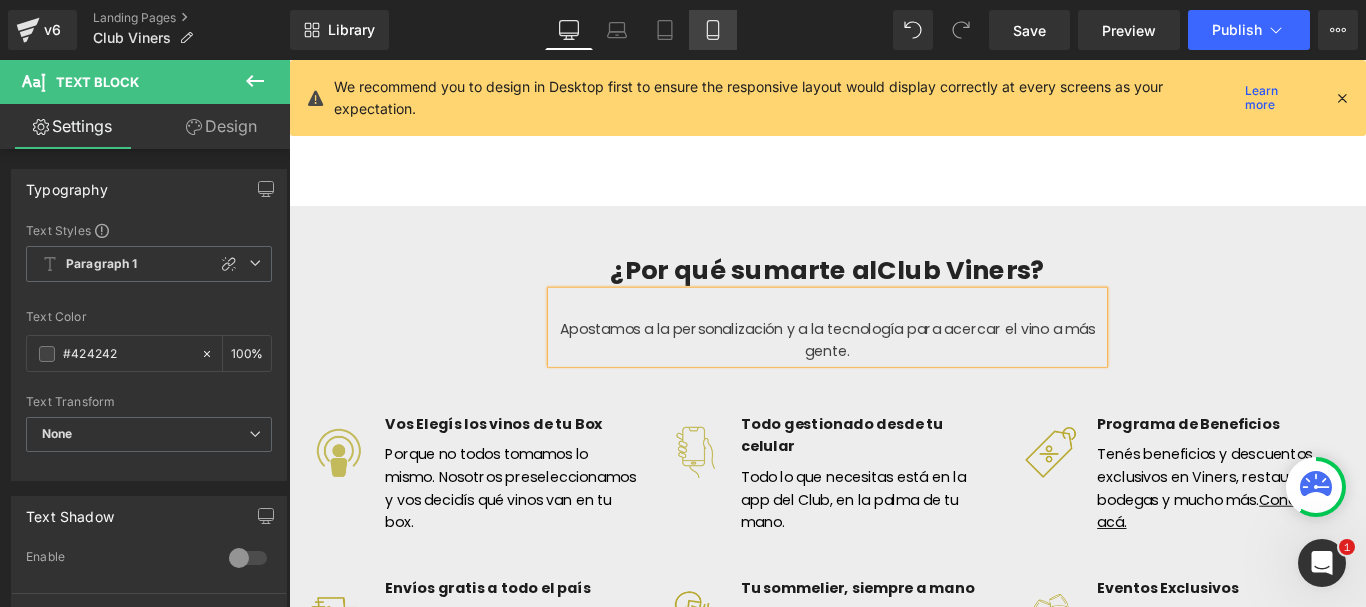 click 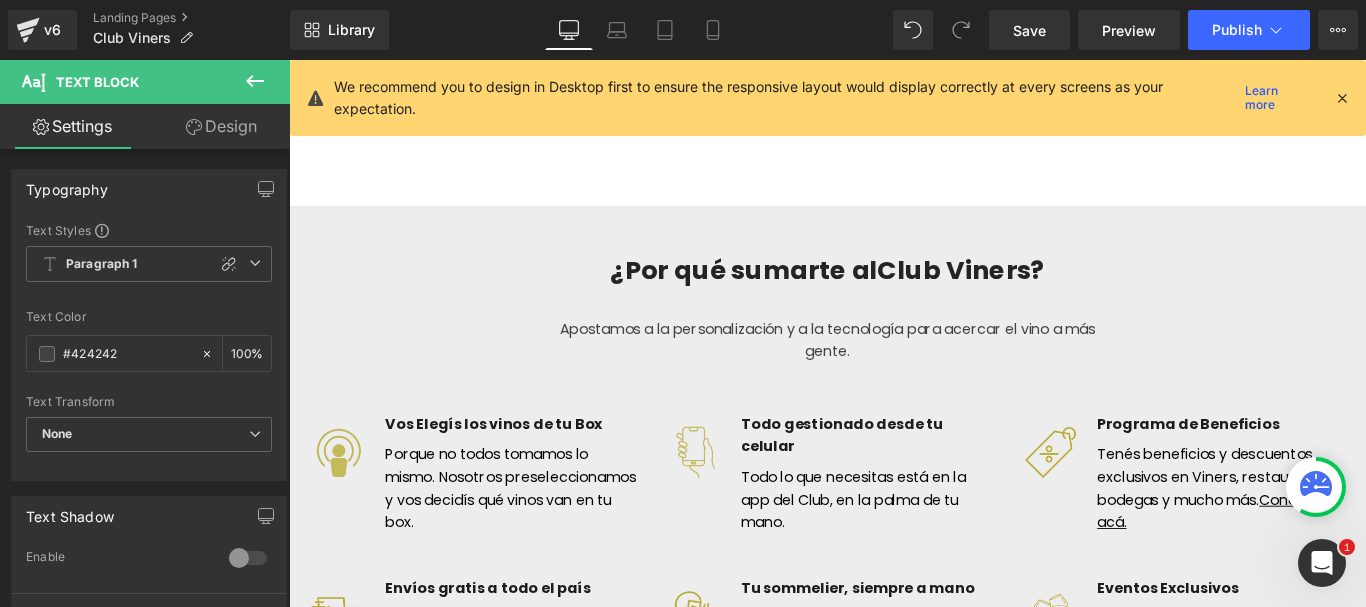 type on "100" 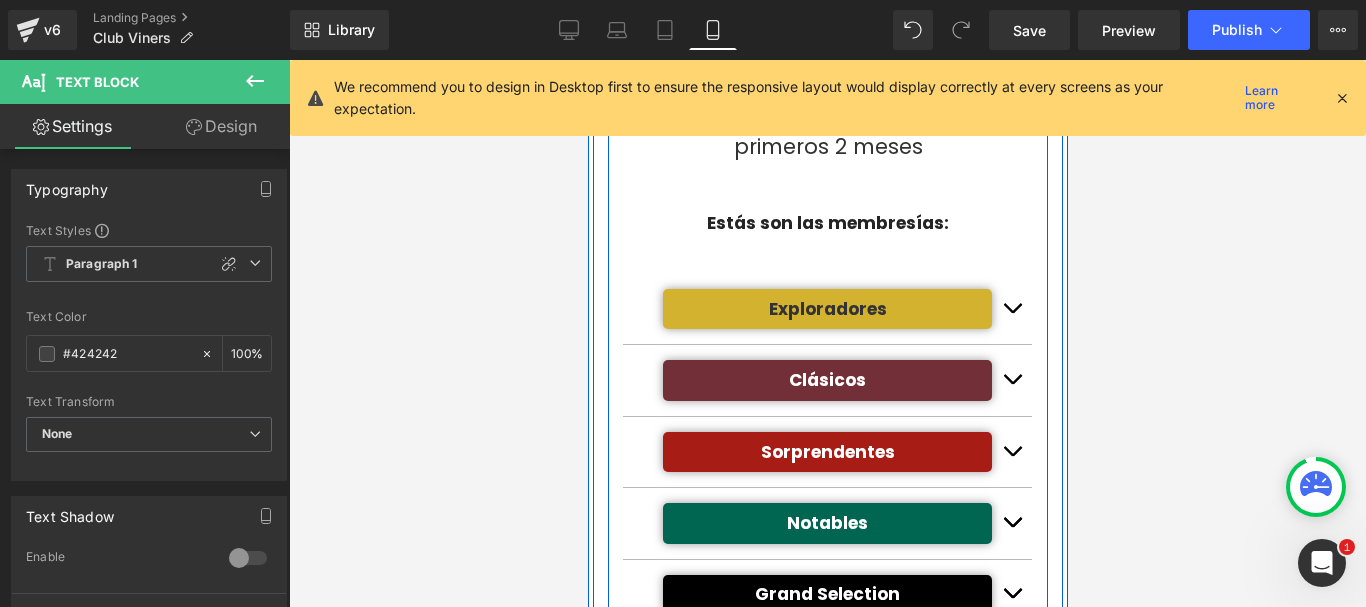 scroll, scrollTop: 400, scrollLeft: 0, axis: vertical 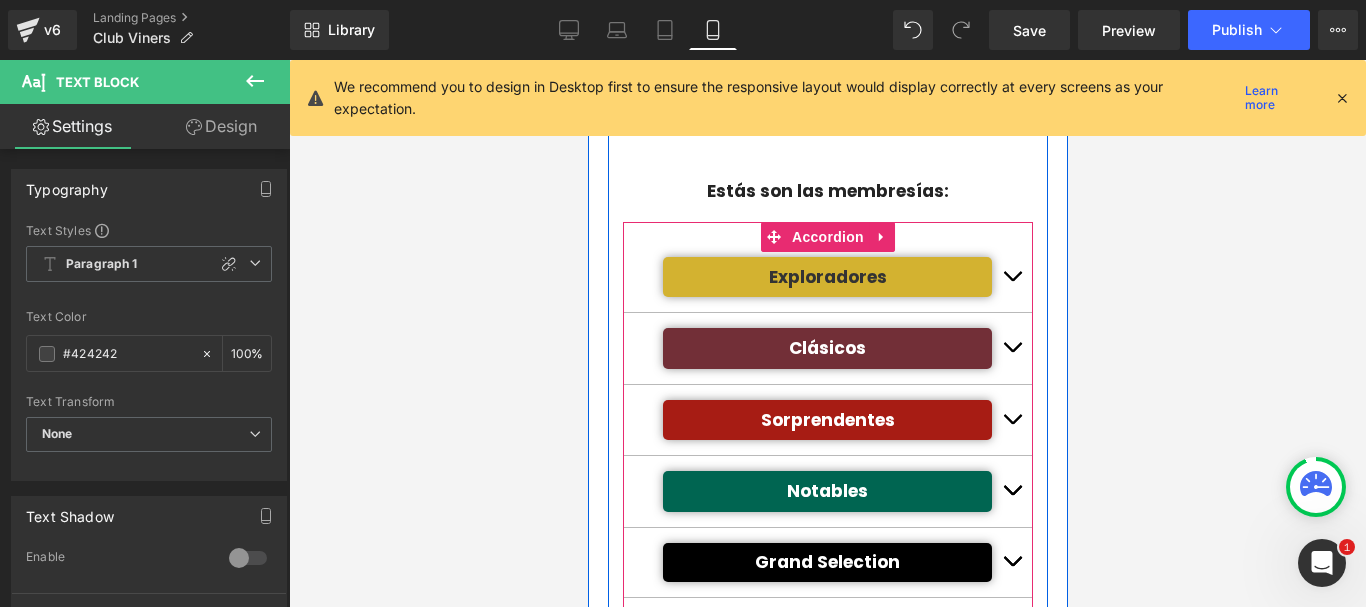 click at bounding box center [1011, 277] 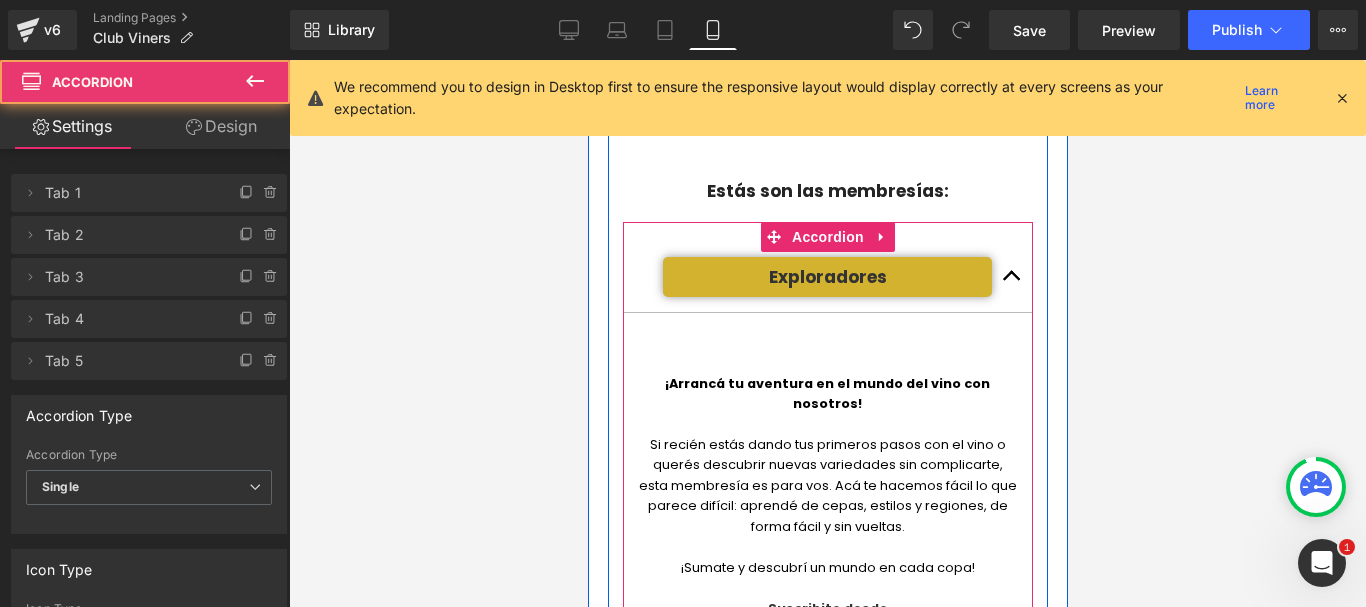 click at bounding box center (1011, 277) 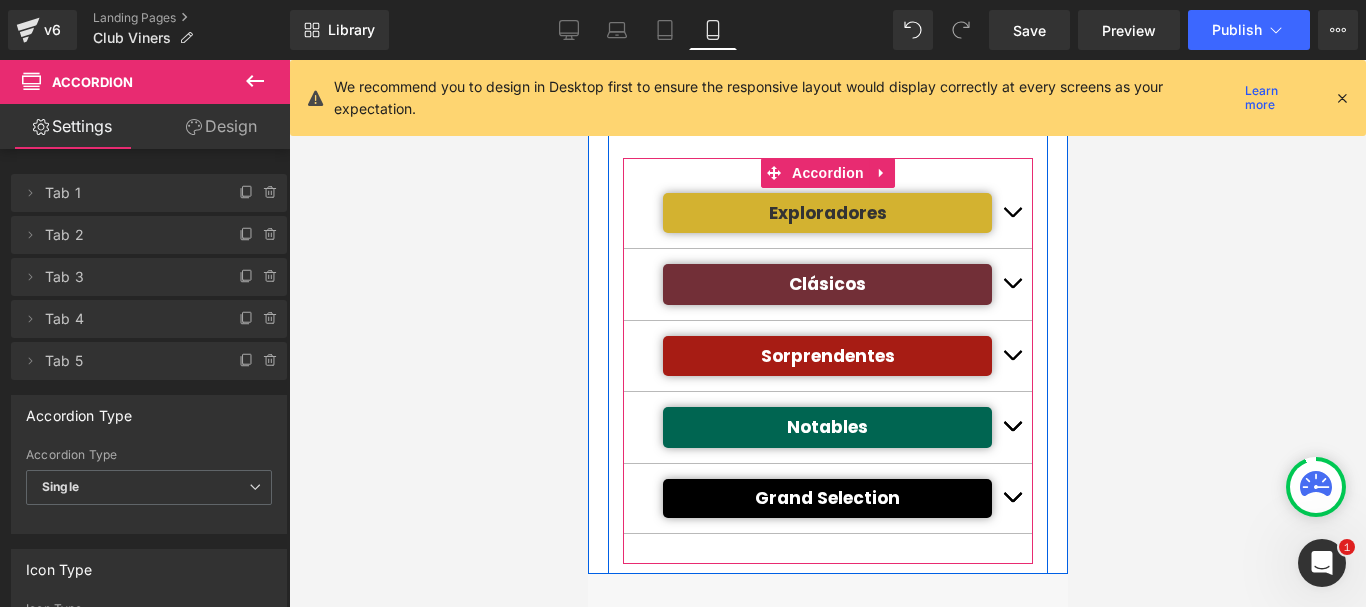 scroll, scrollTop: 500, scrollLeft: 0, axis: vertical 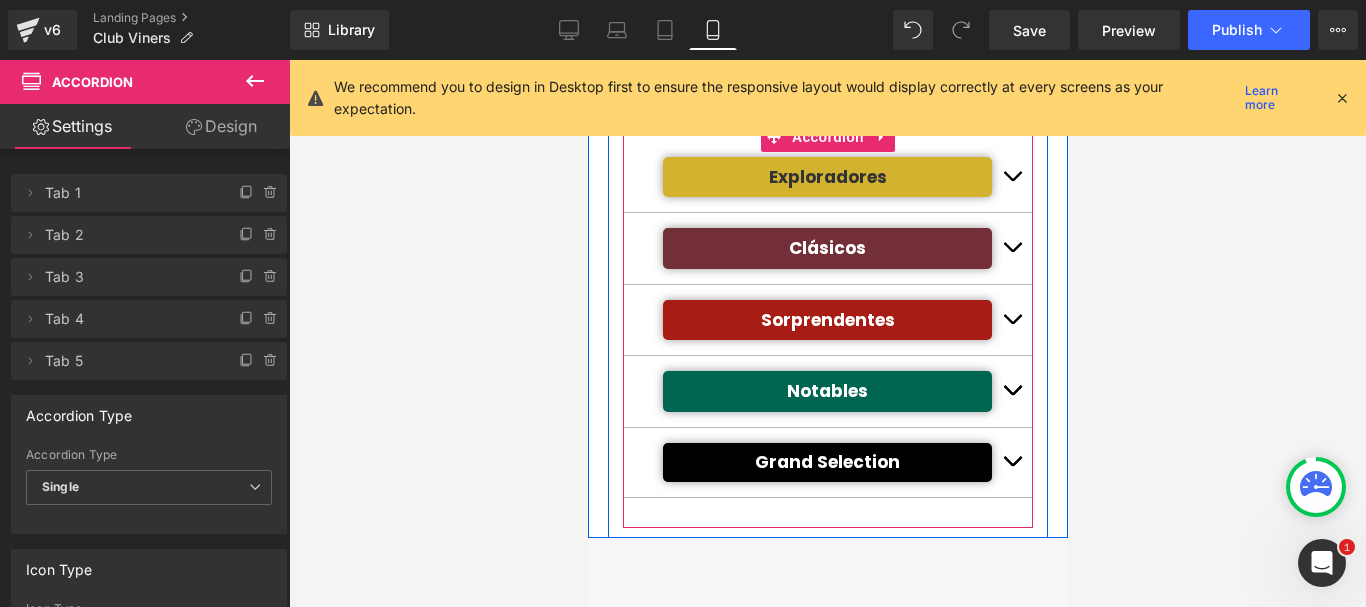 click at bounding box center (1011, 252) 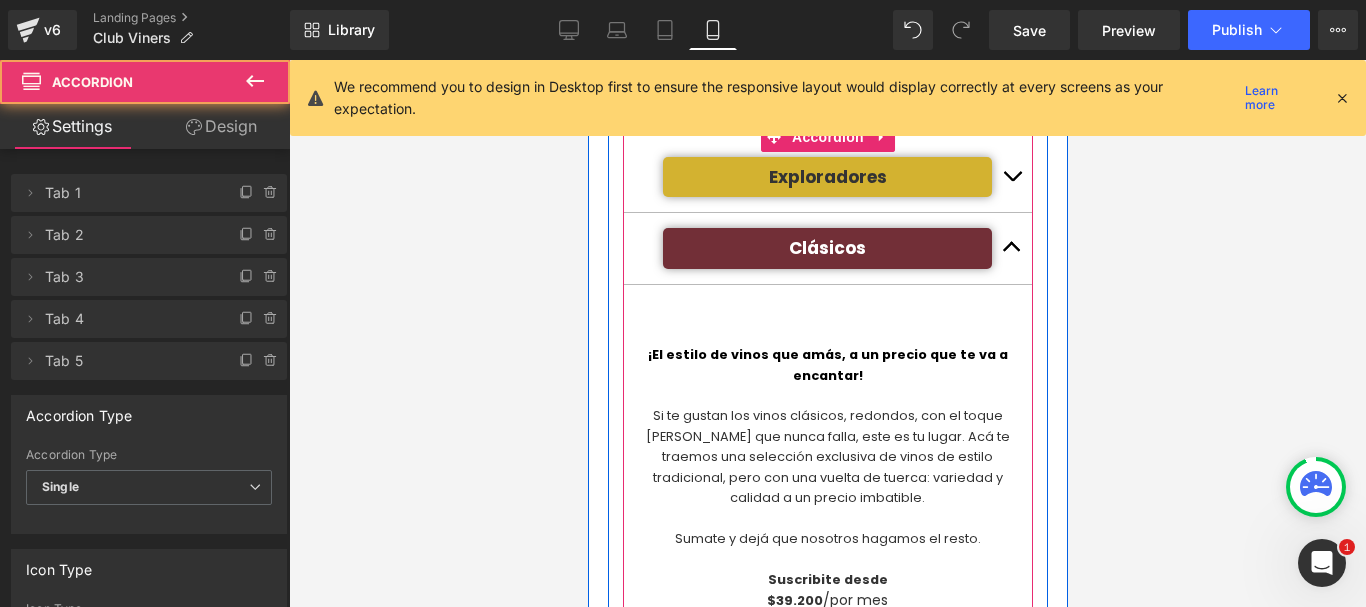click at bounding box center (1011, 248) 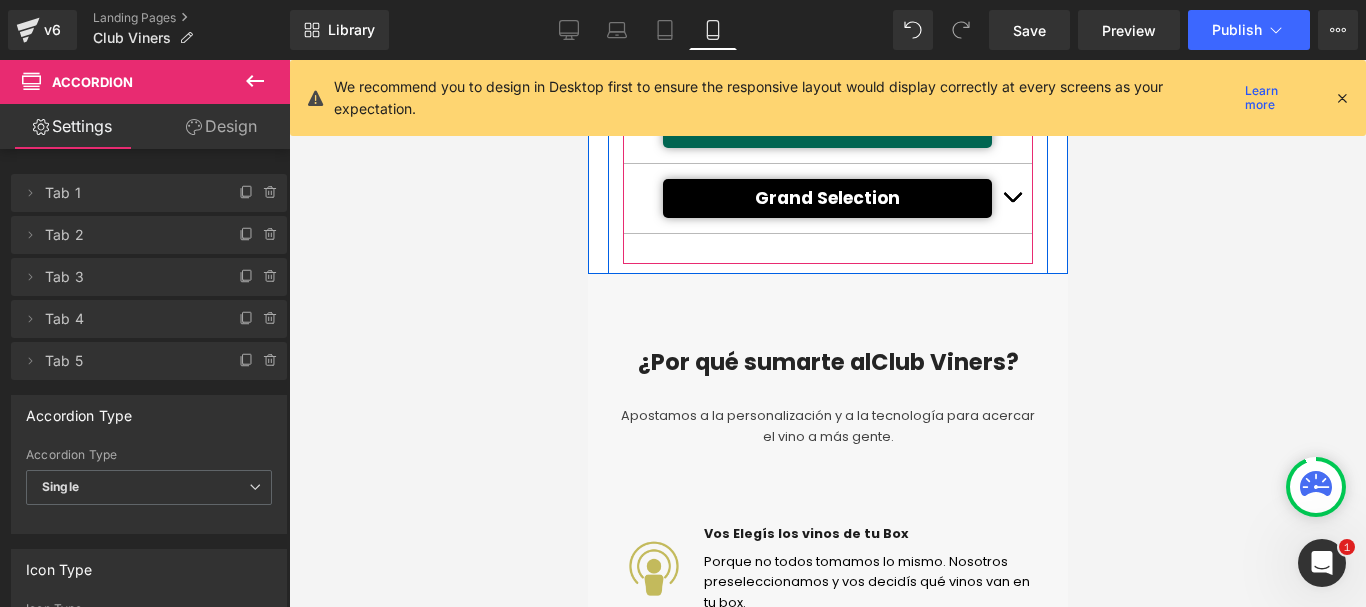 scroll, scrollTop: 800, scrollLeft: 0, axis: vertical 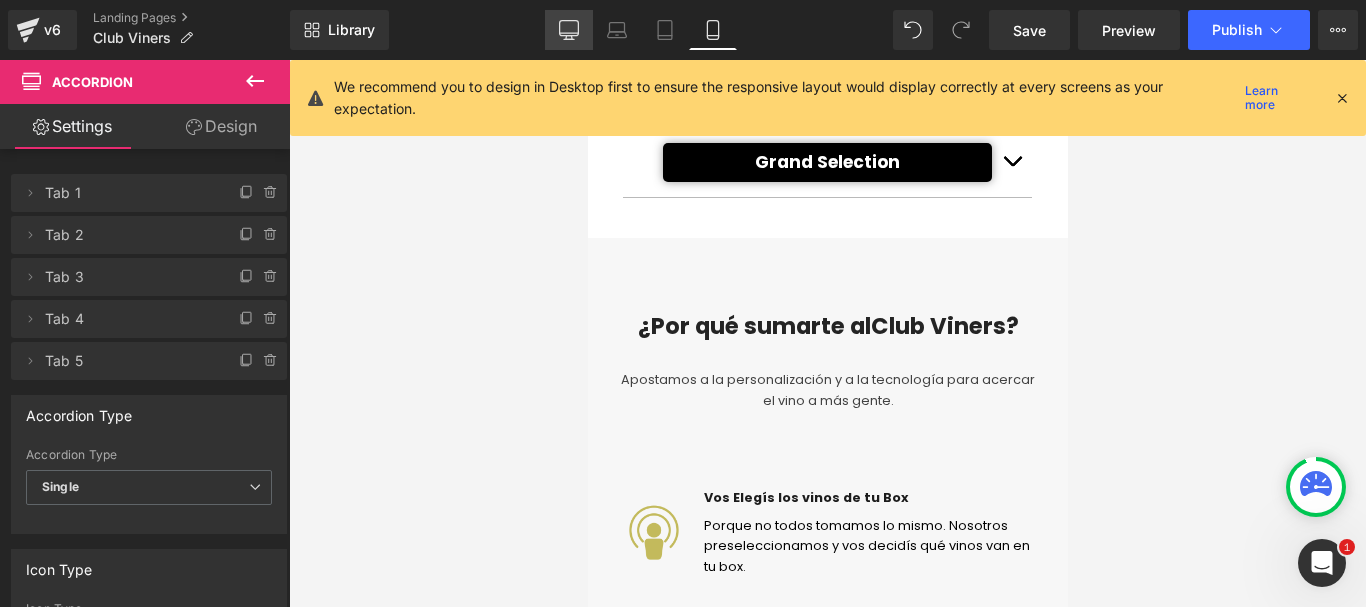 click on "Desktop" at bounding box center [569, 30] 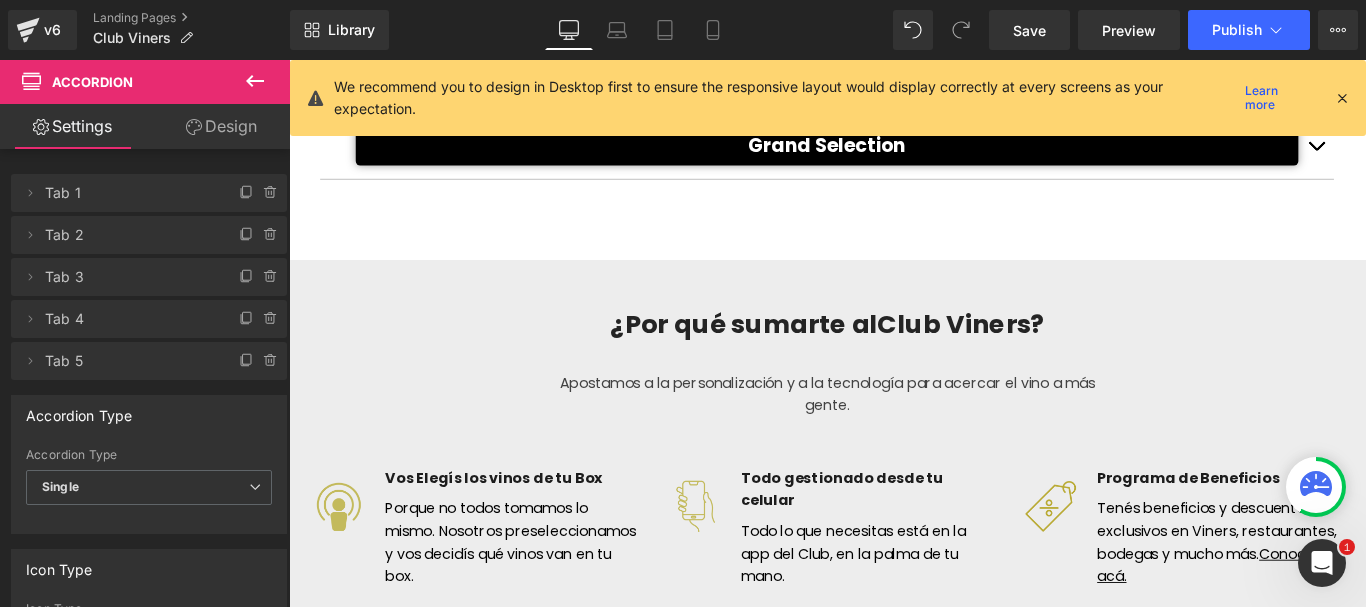 scroll, scrollTop: 939, scrollLeft: 0, axis: vertical 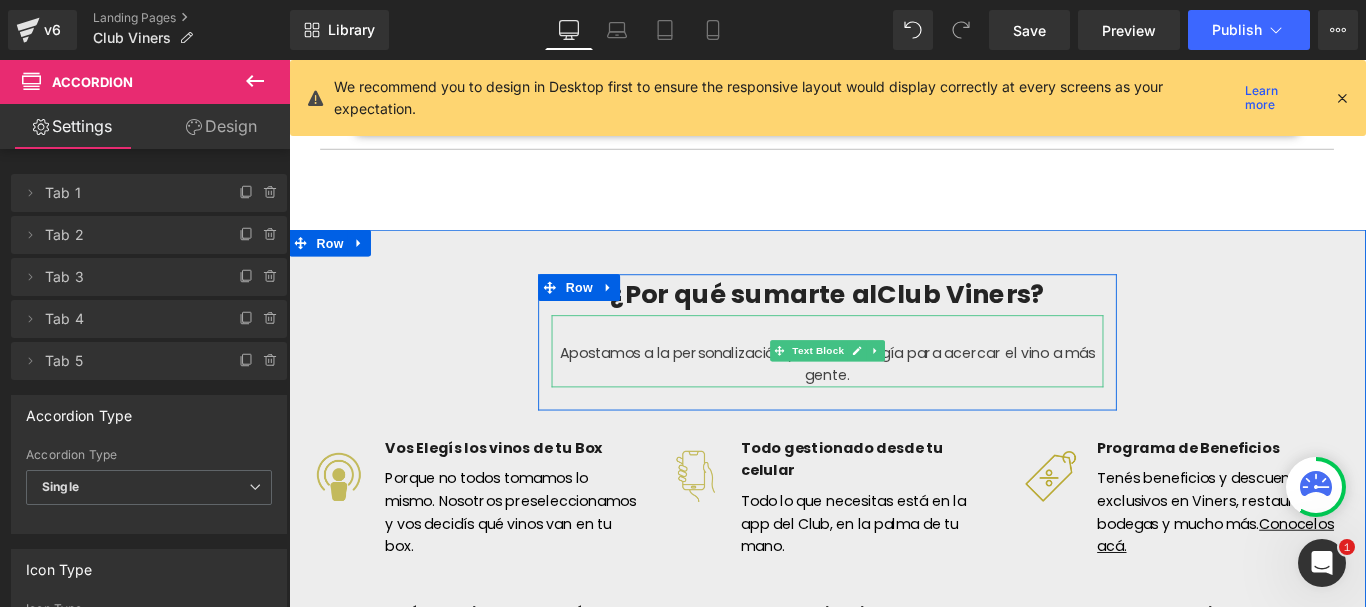 click on "Apostamos a la personalización y a la tecnología para acercar el vino a más gente." at bounding box center [894, 402] 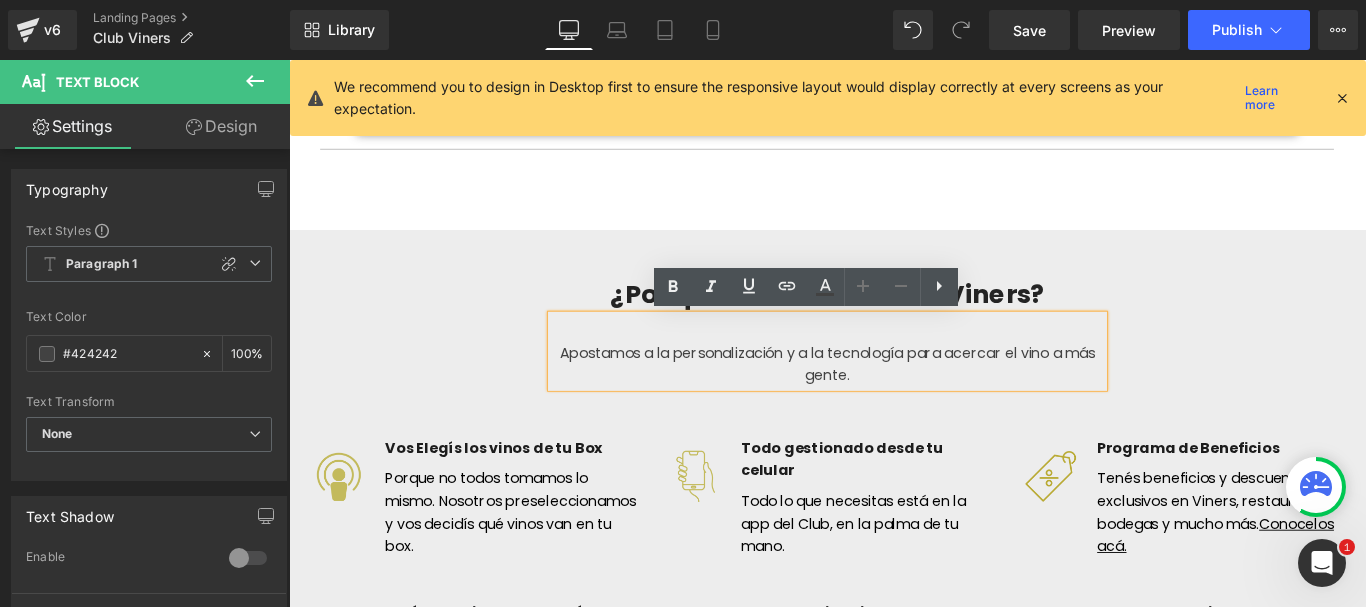 click on "Apostamos a la personalización y a la tecnología para acercar el vino a más gente." at bounding box center [894, 402] 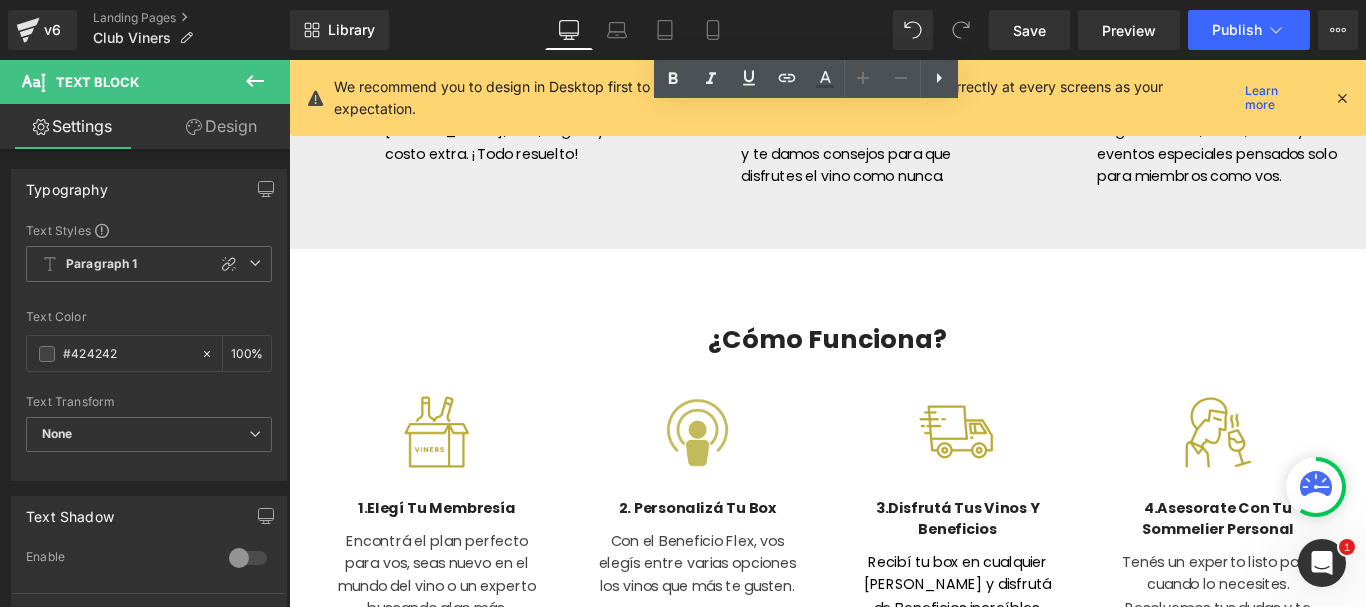 scroll, scrollTop: 1639, scrollLeft: 0, axis: vertical 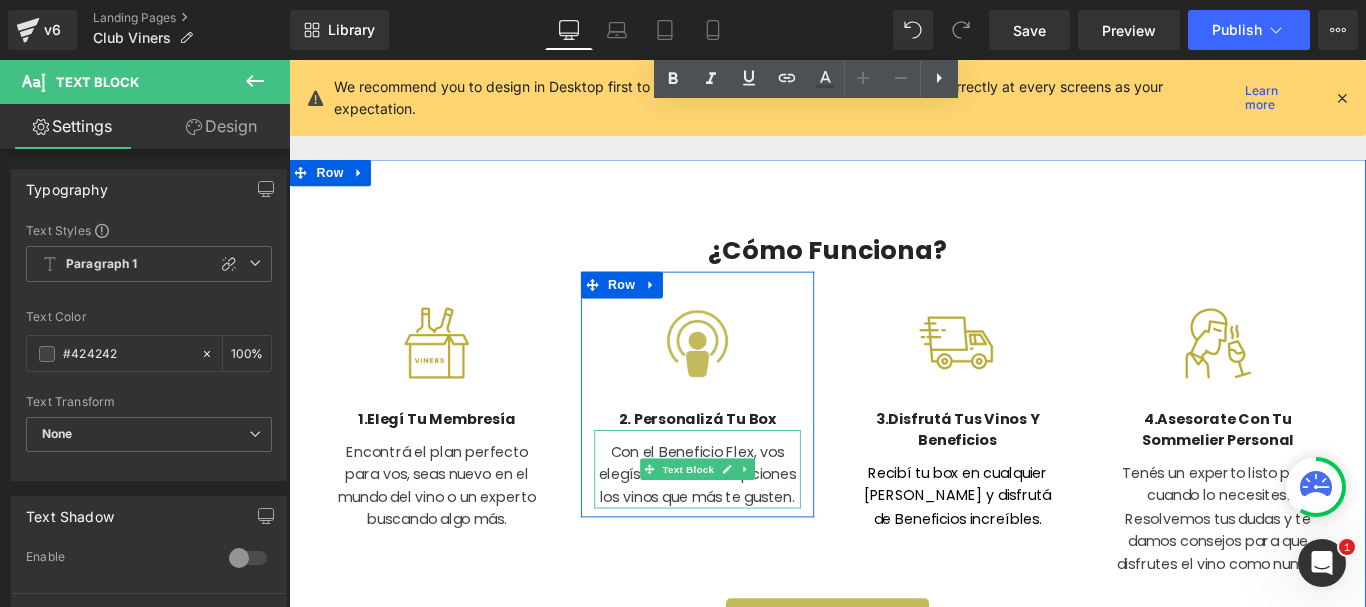 click on "Con el Beneficio Flex, vos elegís entre varias opciones los vinos que más te gusten." at bounding box center [748, 526] 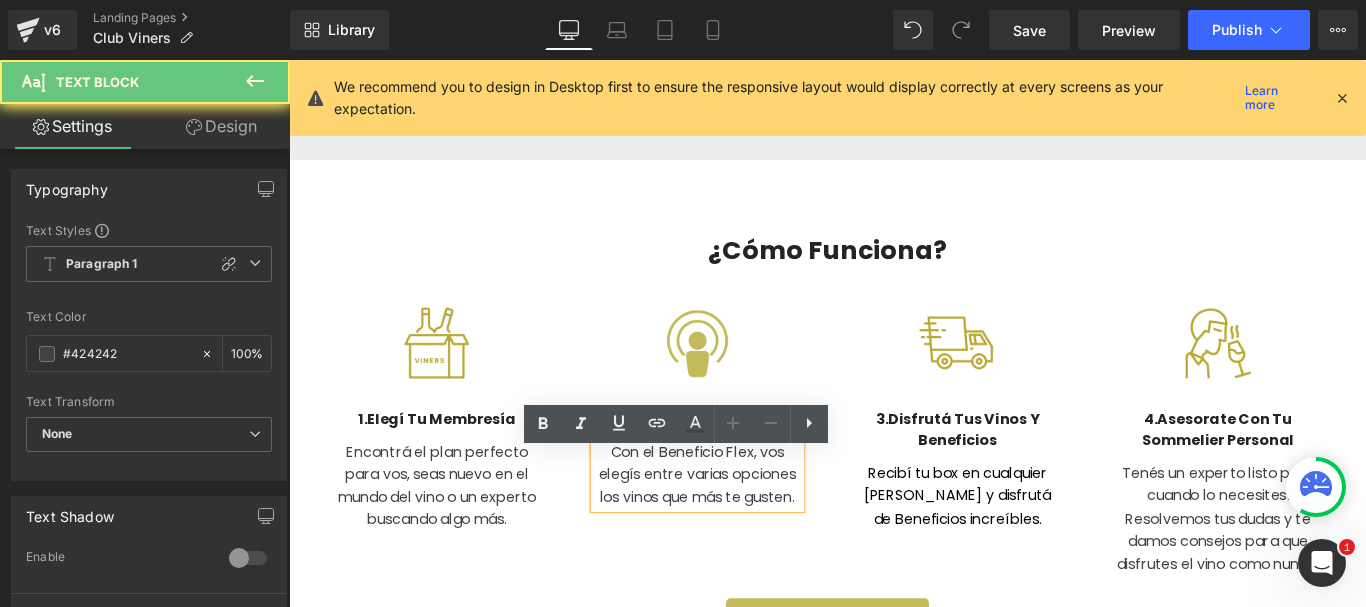 click on "Con el Beneficio Flex, vos elegís entre varias opciones los vinos que más te gusten." at bounding box center (748, 526) 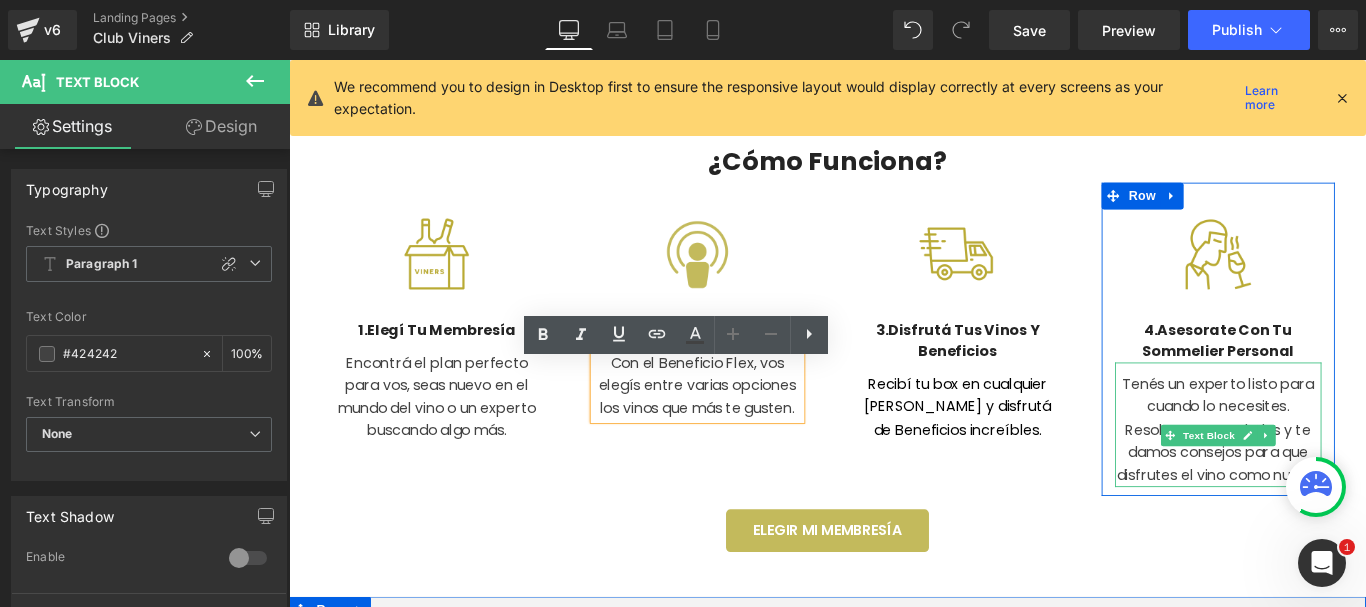 scroll, scrollTop: 1839, scrollLeft: 0, axis: vertical 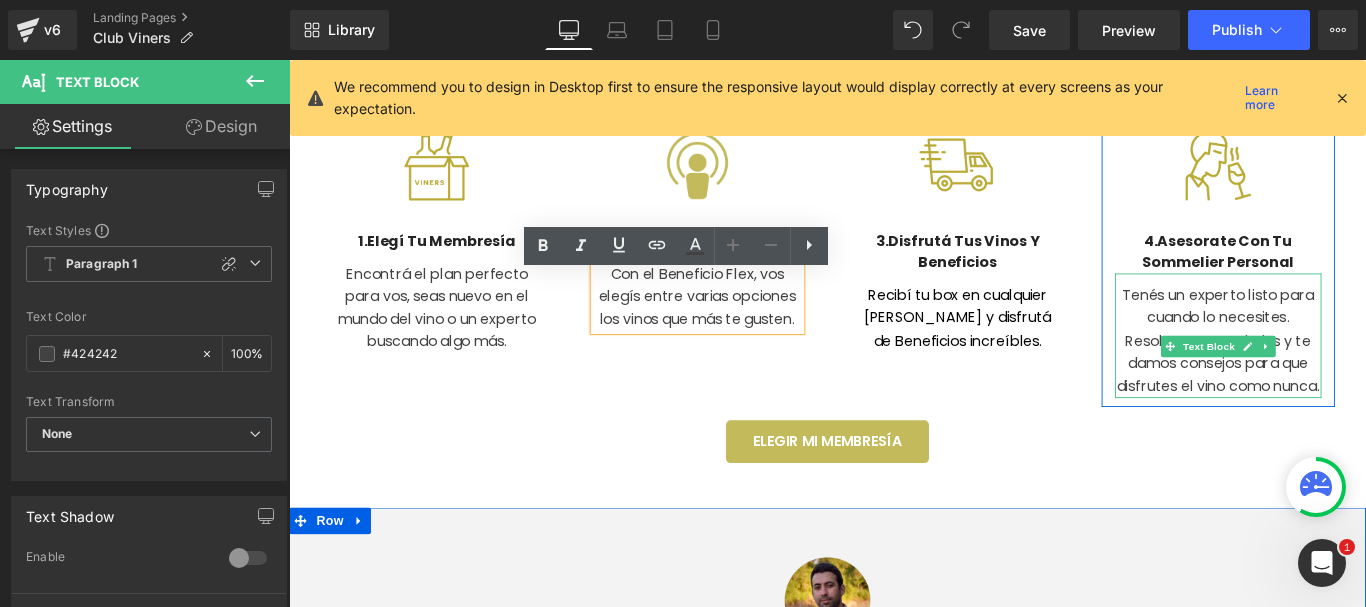 click on "Tenés un experto listo para cuando lo necesites. Resolvemos tus dudas y te damos consejos para que disfrutes el vino como nunca." at bounding box center (1333, 376) 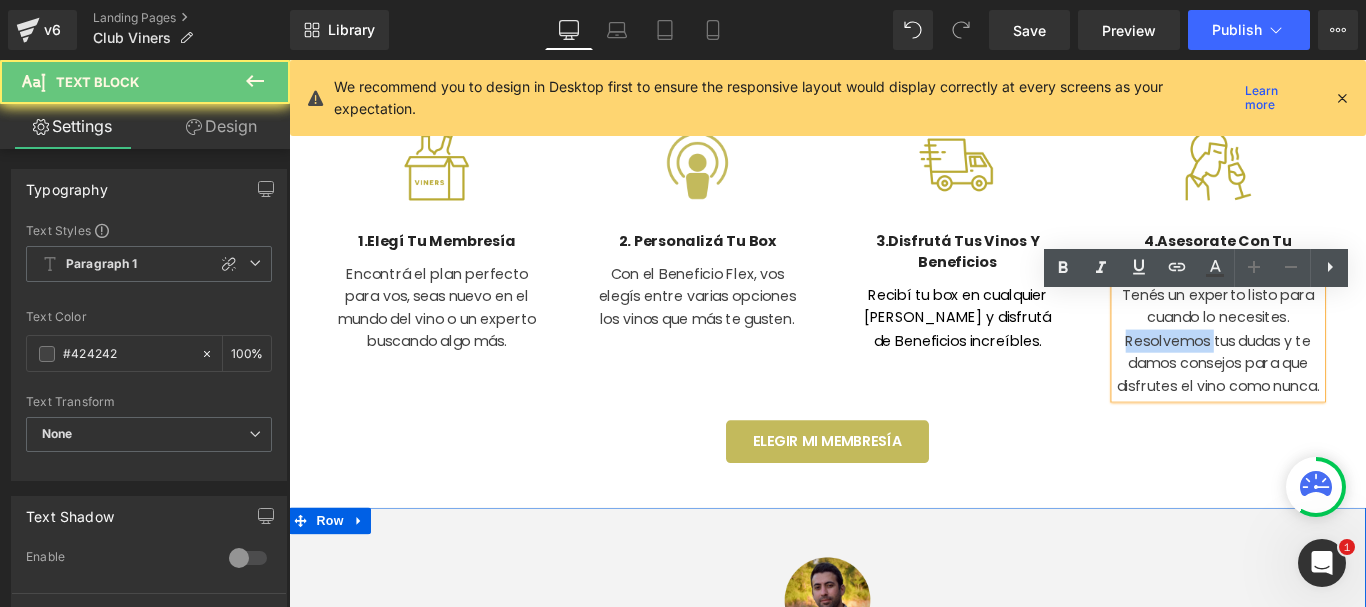 click on "Tenés un experto listo para cuando lo necesites. Resolvemos tus dudas y te damos consejos para que disfrutes el vino como nunca." at bounding box center [1333, 376] 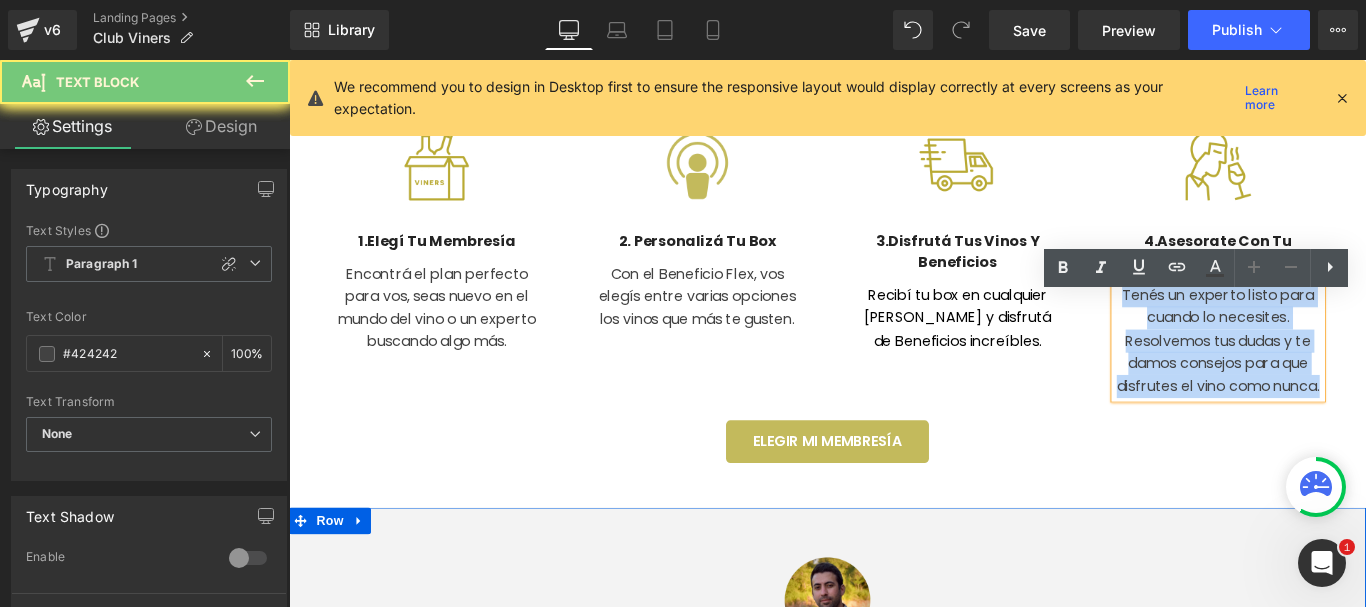 click on "Tenés un experto listo para cuando lo necesites. Resolvemos tus dudas y te damos consejos para que disfrutes el vino como nunca." at bounding box center (1333, 376) 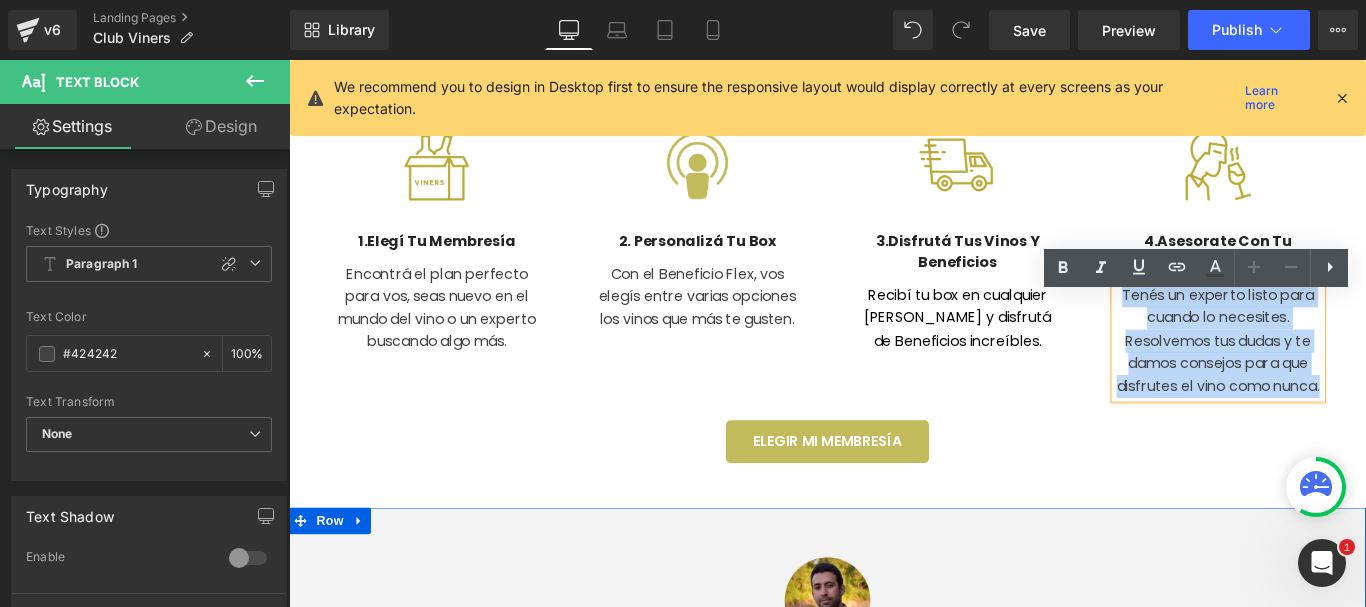 click on "Tenés un experto listo para cuando lo necesites. Resolvemos tus dudas y te damos consejos para que disfrutes el vino como nunca." at bounding box center [1333, 376] 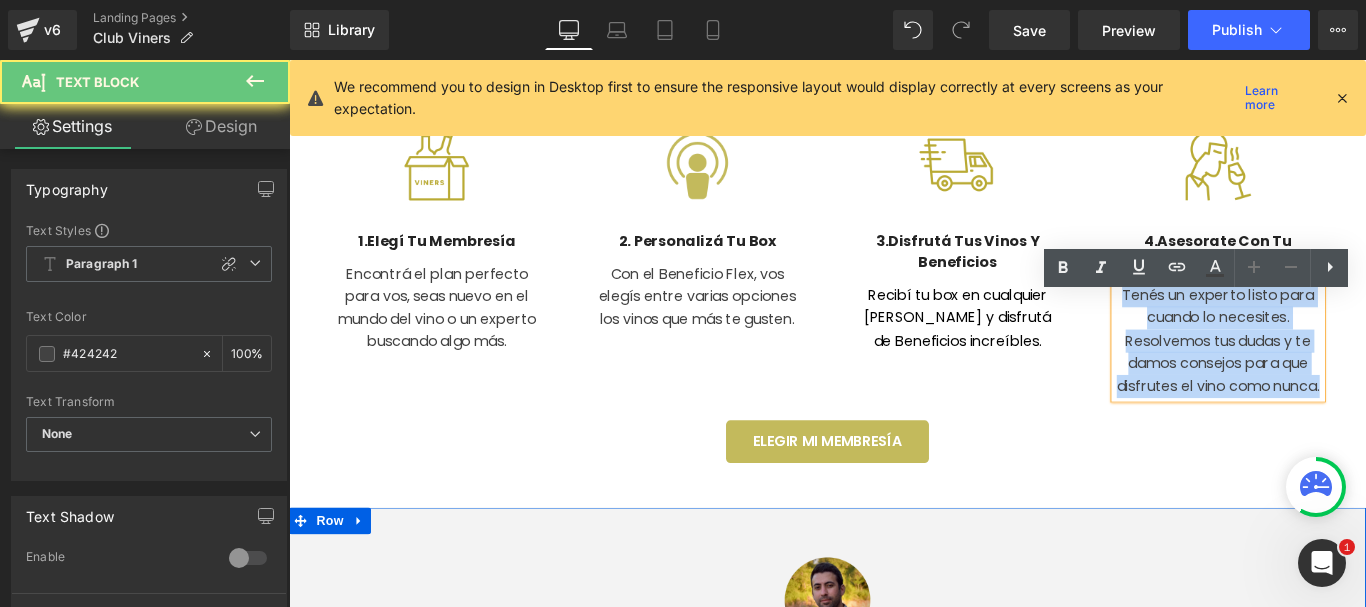 click on "Tenés un experto listo para cuando lo necesites. Resolvemos tus dudas y te damos consejos para que disfrutes el vino como nunca." at bounding box center (1333, 376) 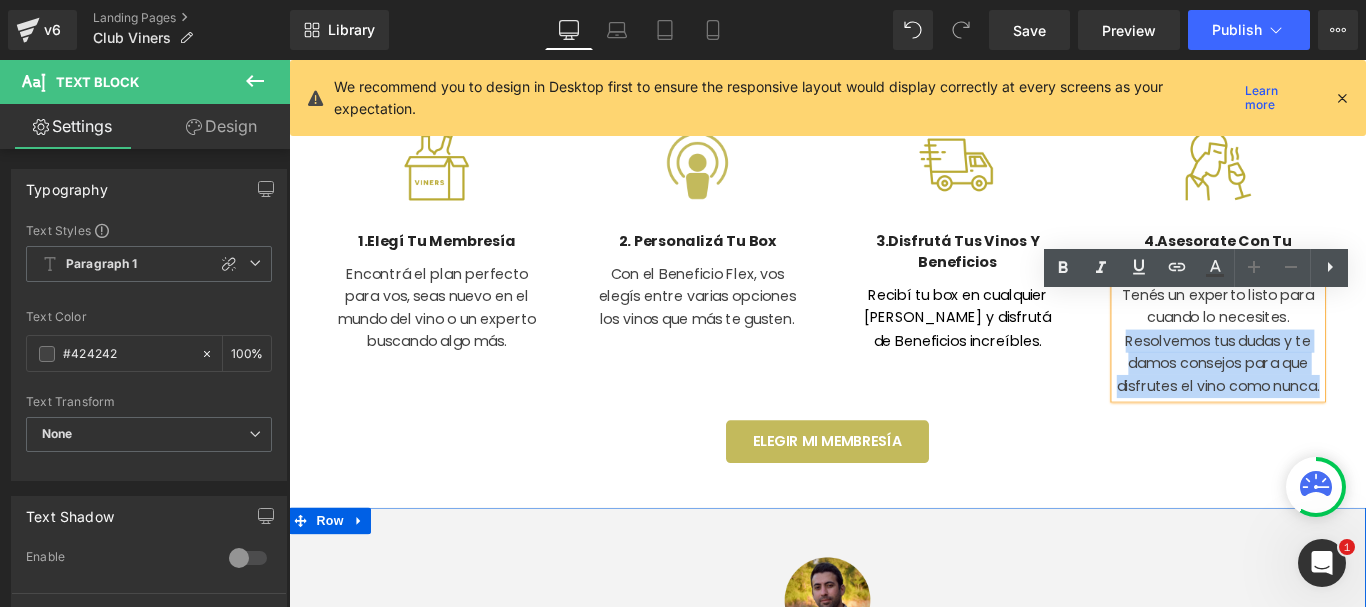 drag, startPoint x: 1364, startPoint y: 480, endPoint x: 1202, endPoint y: 402, distance: 179.7999 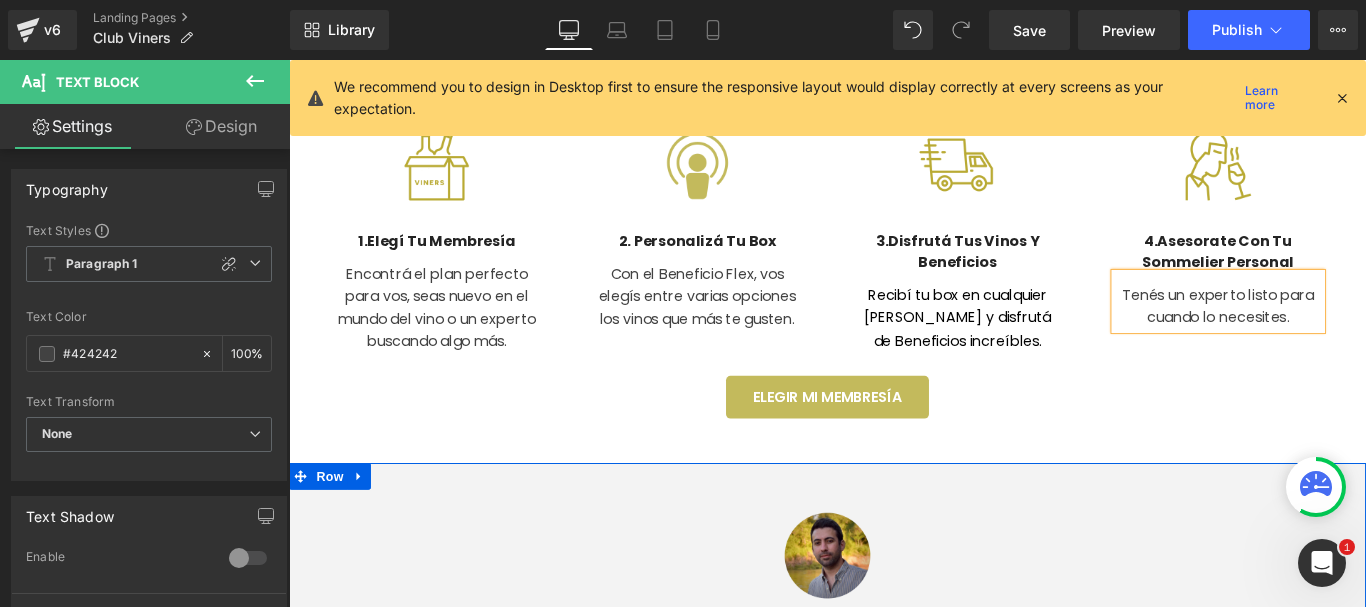click on "¿Cómo Funciona? Heading         Image         1.  Elegí tu membresía Heading         Encontrá el plan perfecto para vos, seas nuevo en el mundo del vino o un experto buscando algo más. Text Block         Row         Image         2. Personalizá tu box Heading         Con el Beneficio Flex, vos elegís entre varias opciones los vinos que más te gusten. Text Block         Row         Image         3.  Disfrutá tus vinos y Beneficios Heading         Recibí tu box en cualquier [PERSON_NAME] y disfrutá de Beneficios increíbles. Text Block         Row         Image         4.  Asesorate con tu sommelier personal Heading         Tenés un experto listo para cuando lo necesites.  Text Block         Row         Row
Elegir Mi Membresía
Button" at bounding box center (894, 257) 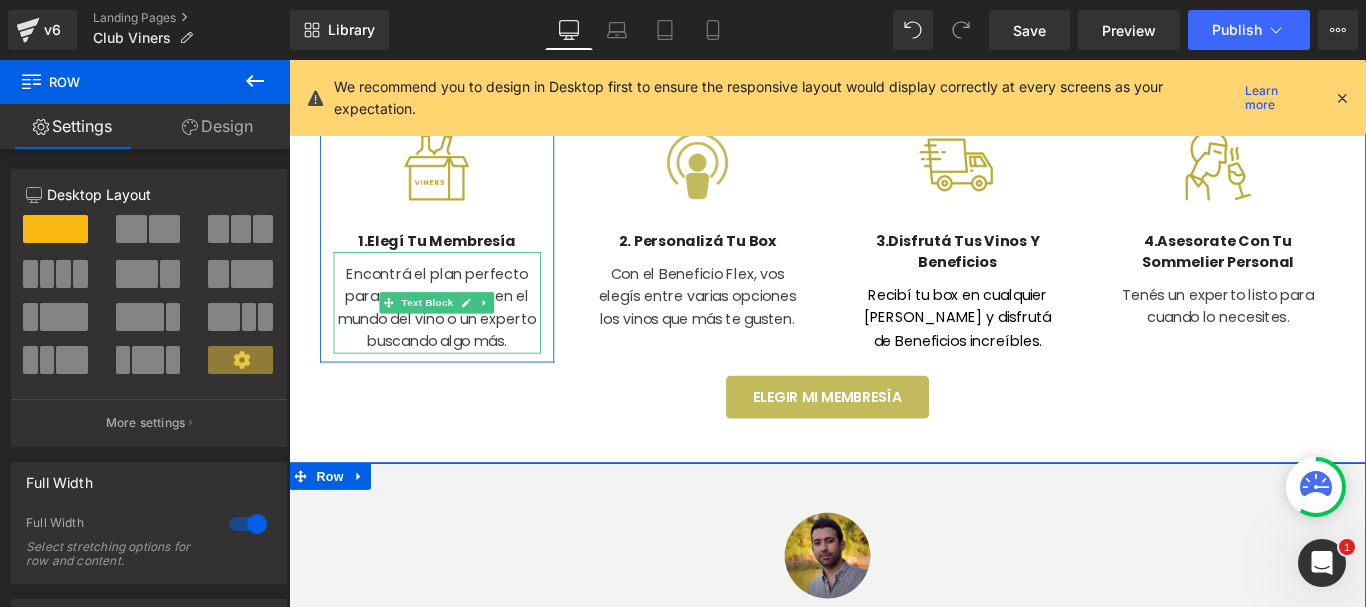 click on "Encontrá el plan perfecto para vos, seas nuevo en el mundo del vino o un experto buscando algo más." at bounding box center (455, 339) 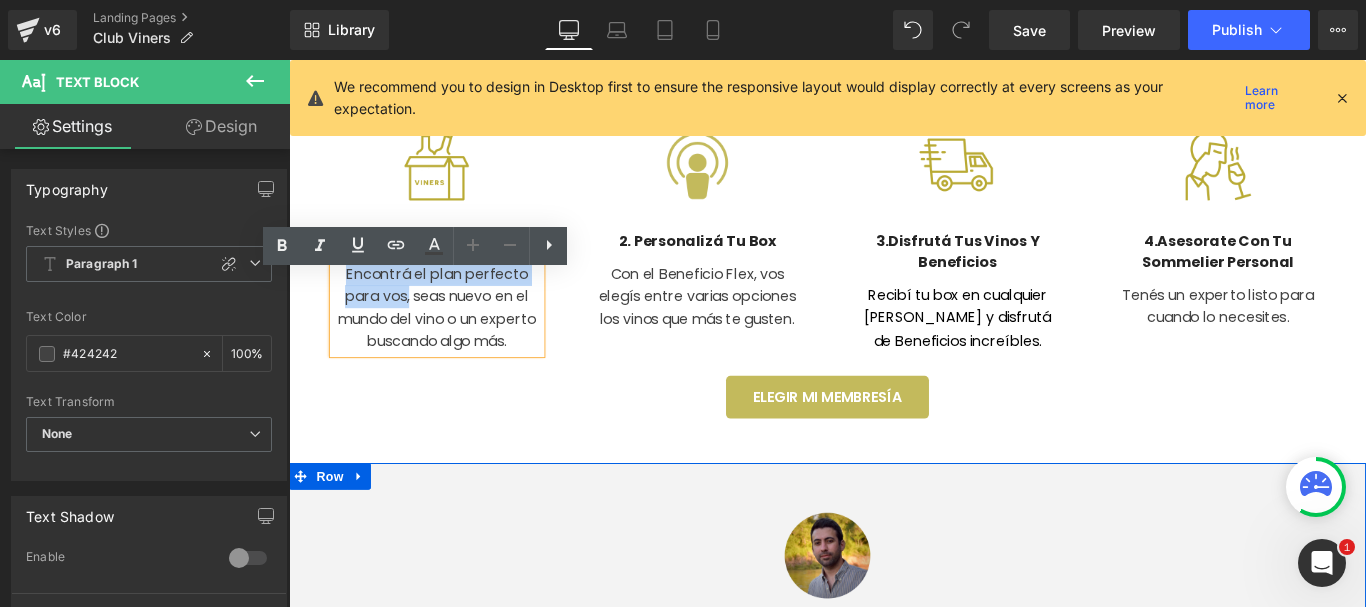 drag, startPoint x: 346, startPoint y: 322, endPoint x: 415, endPoint y: 348, distance: 73.736015 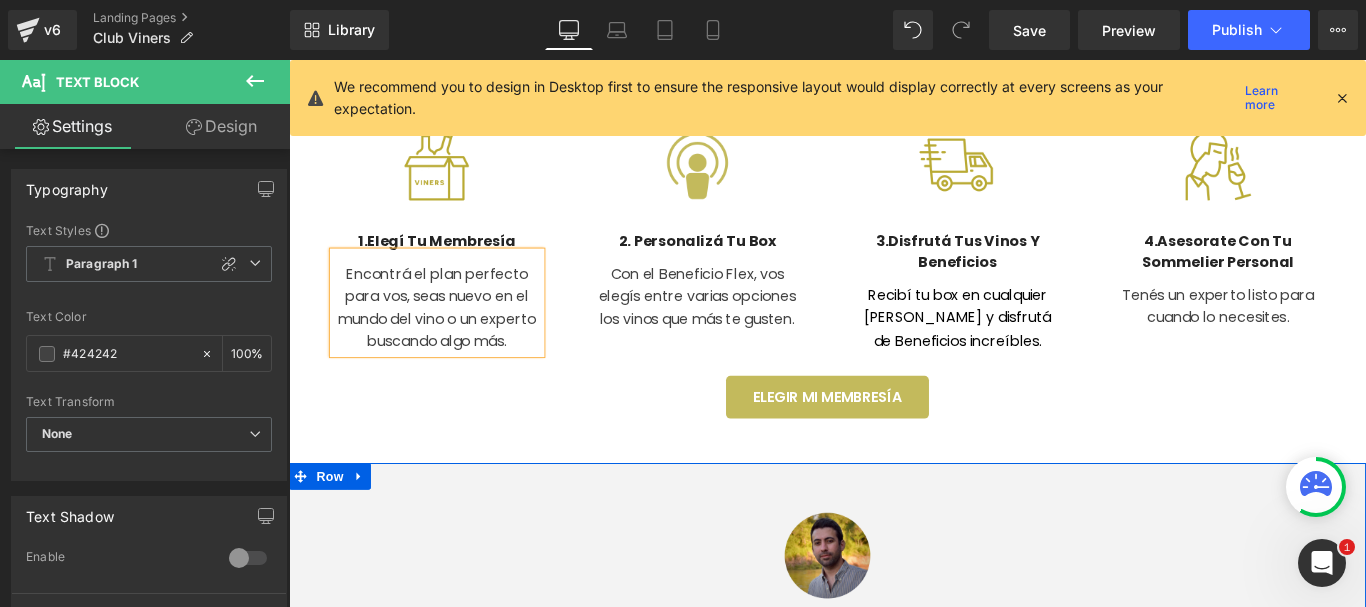 type 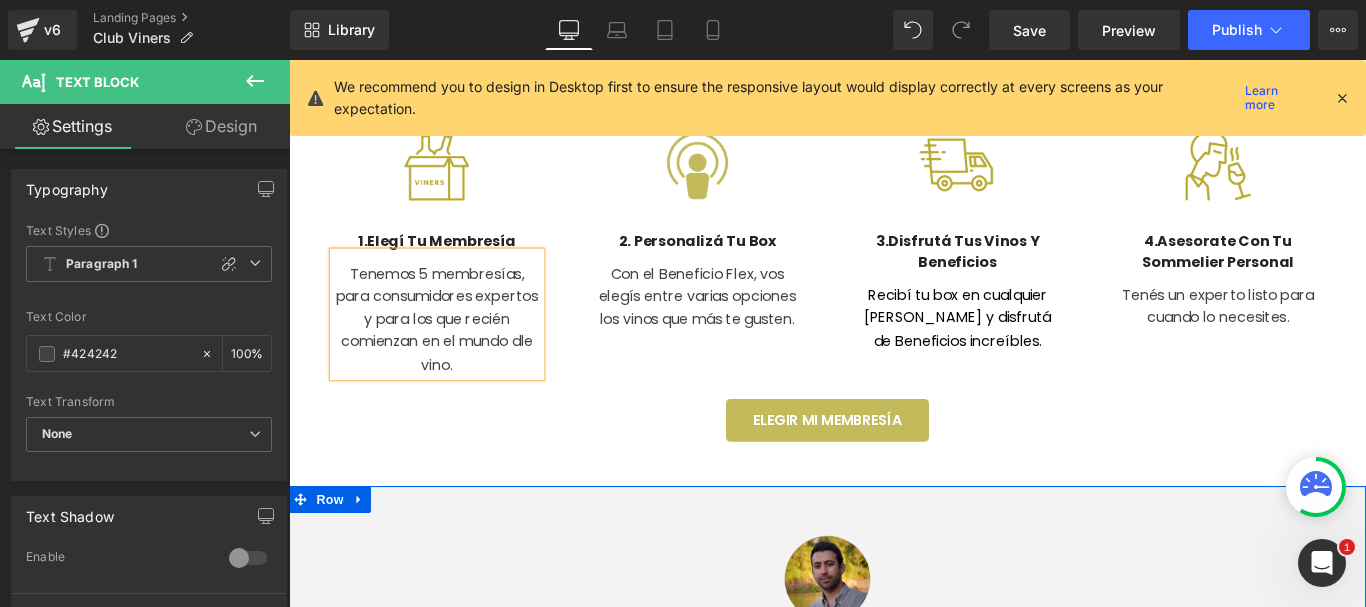 click on "¿Cómo Funciona? Heading         Image         1.  Elegí tu membresía Heading         Tenemos 5 membresías, para consumidores expertos y para los que recién comienzan en el mundo dle vino. Text Block         Row         Image         2. Personalizá tu box Heading         Con el Beneficio Flex, vos elegís entre varias opciones los vinos que más te gusten. Text Block         Row         Image         3.  Disfrutá tus vinos y Beneficios Heading         Recibí tu box en cualquier [PERSON_NAME] y disfrutá de Beneficios increíbles. Text Block         Row         Image         4.  Asesorate con tu sommelier personal Heading         Tenés un experto listo para cuando lo necesites.  Text Block         Row         Row
Elegir Mi Membresía
Button         Row   50px   50px" at bounding box center (894, 255) 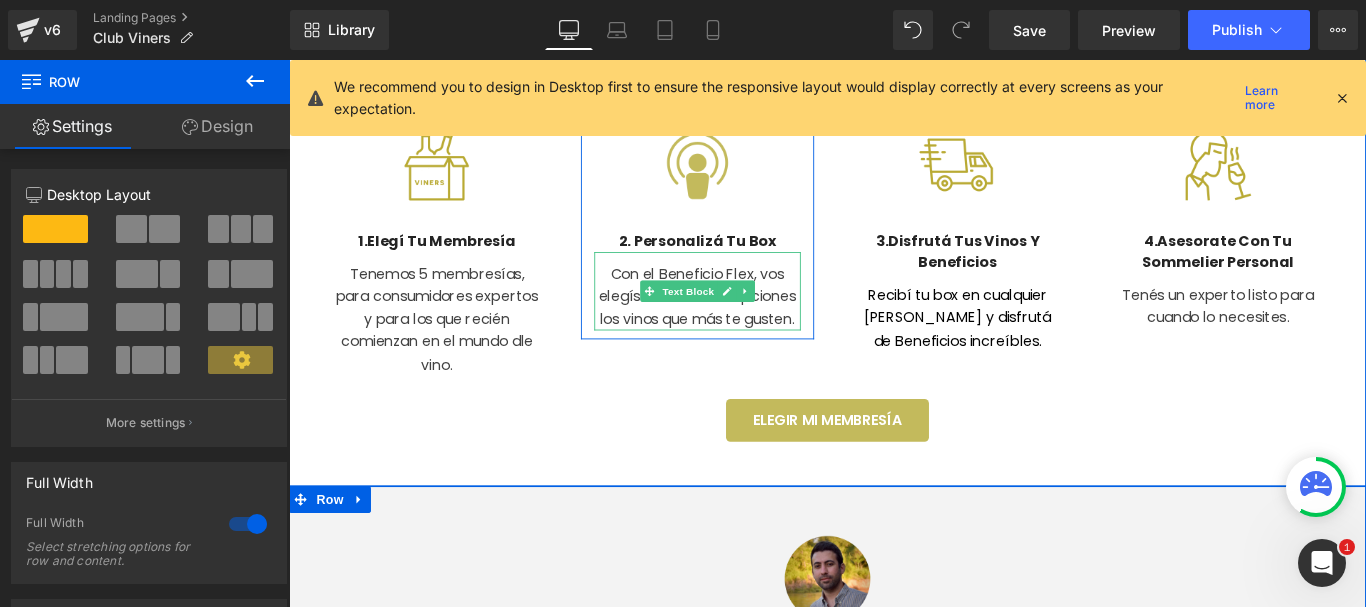 click on "Con el Beneficio Flex, vos elegís entre varias opciones los vinos que más te gusten." at bounding box center [748, 326] 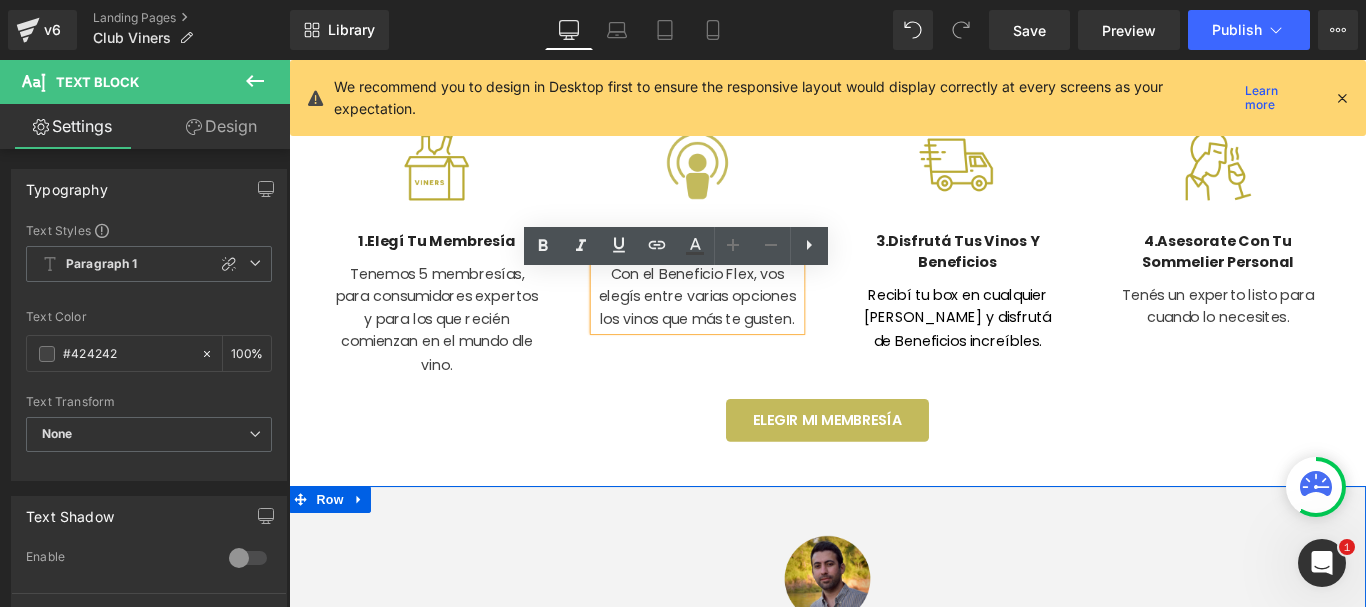 click on "Con el Beneficio Flex, vos elegís entre varias opciones los vinos que más te gusten." at bounding box center [748, 326] 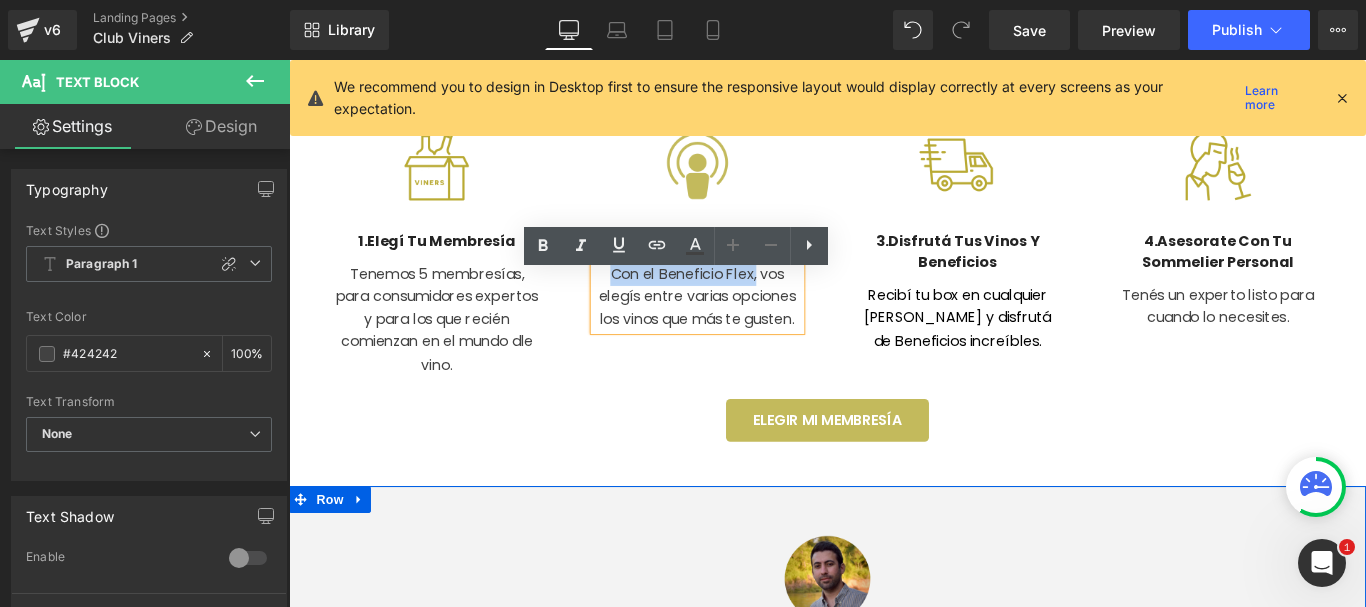 click on "Con el Beneficio Flex, vos elegís entre varias opciones los vinos que más te gusten." at bounding box center [748, 326] 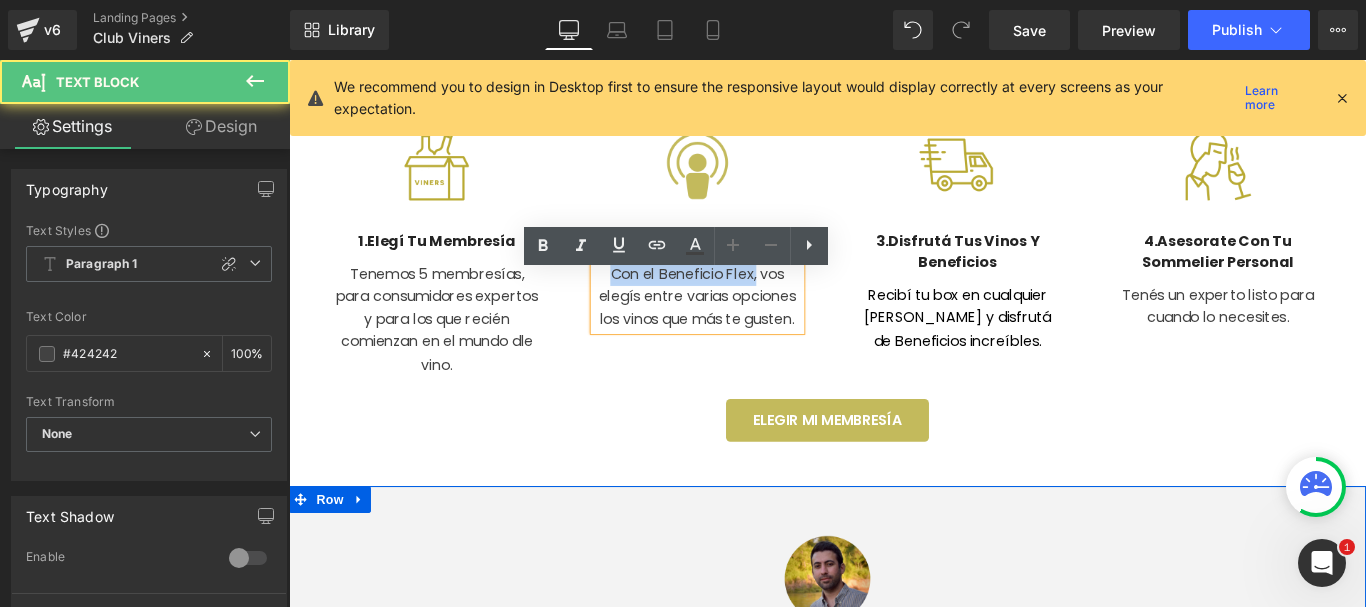 type 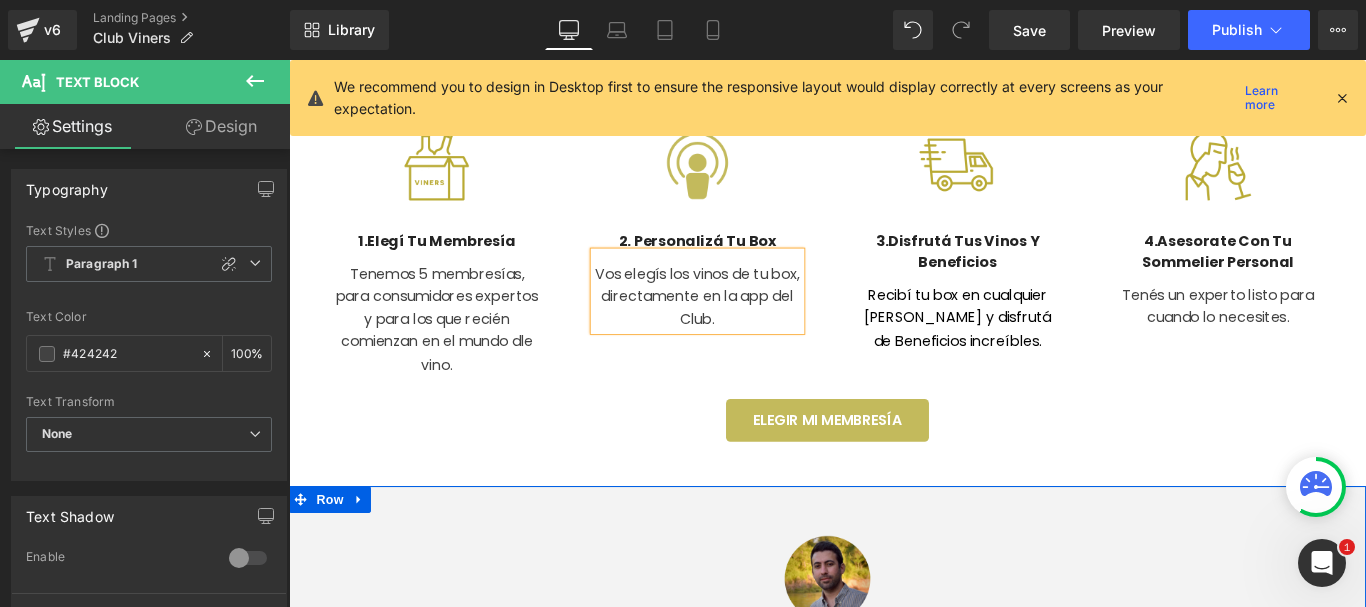 click on "Image         3.  Disfrutá tus vinos y Beneficios Heading         Recibí tu box en cualquier [PERSON_NAME] y disfrutá de Beneficios increíbles. Text Block         Row" at bounding box center (1040, 248) 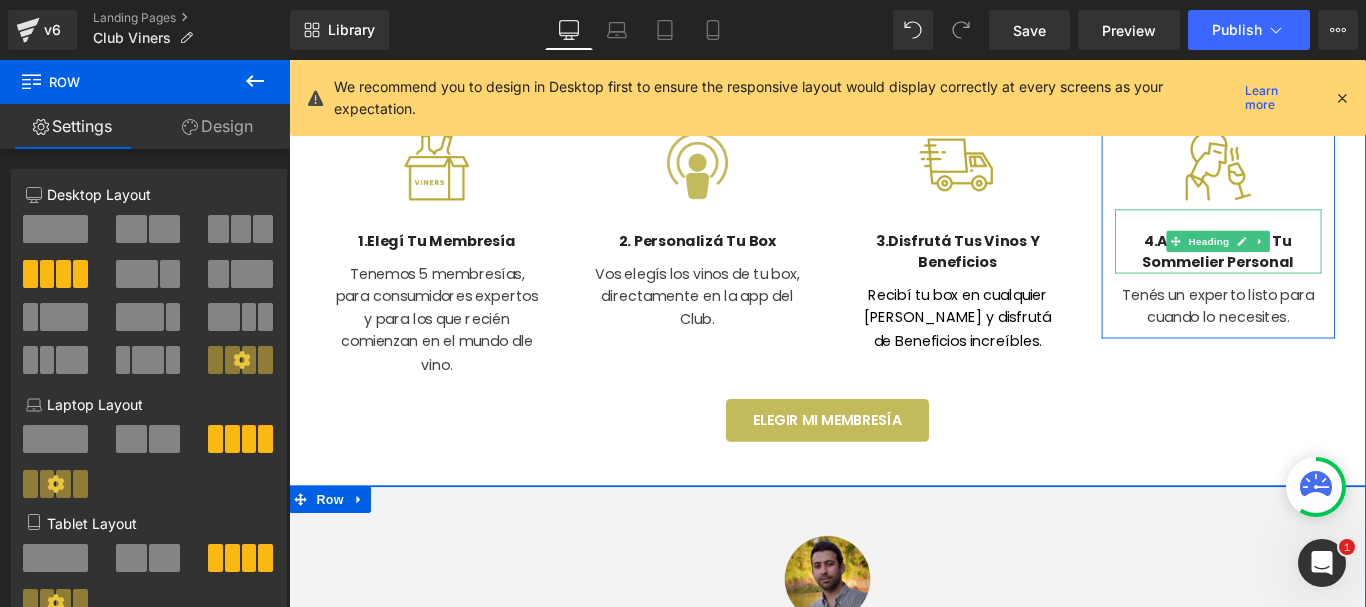 click on "4.  Asesorate con tu sommelier personal" at bounding box center (1333, 276) 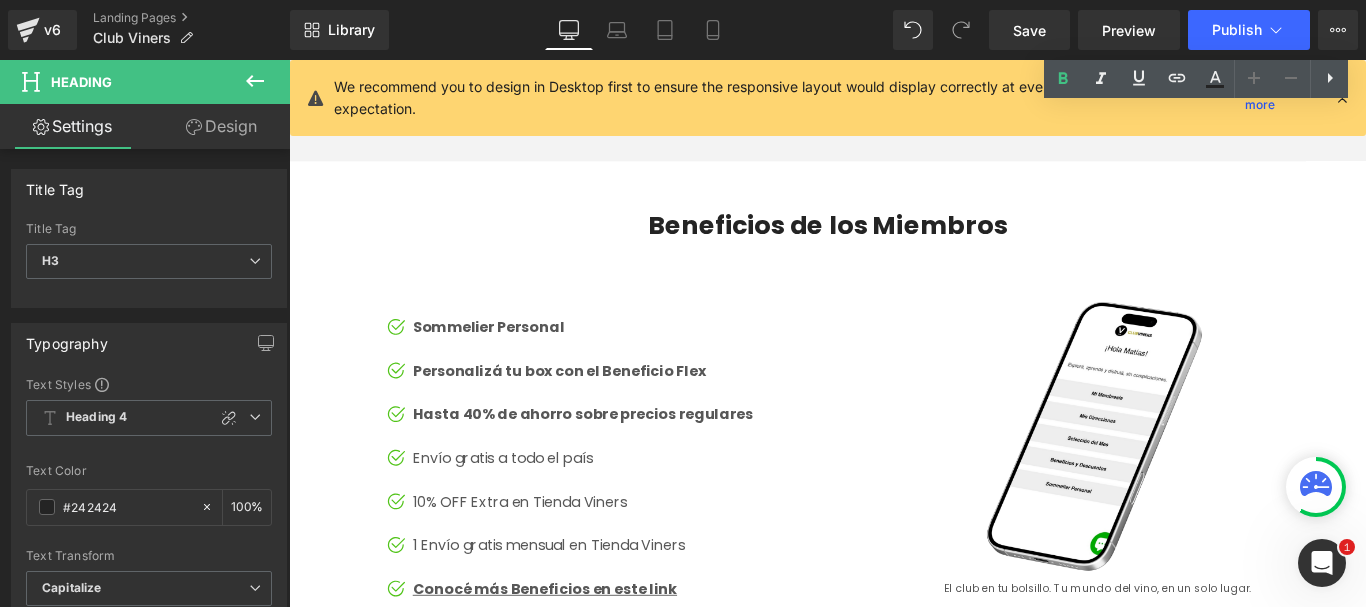 scroll, scrollTop: 2639, scrollLeft: 0, axis: vertical 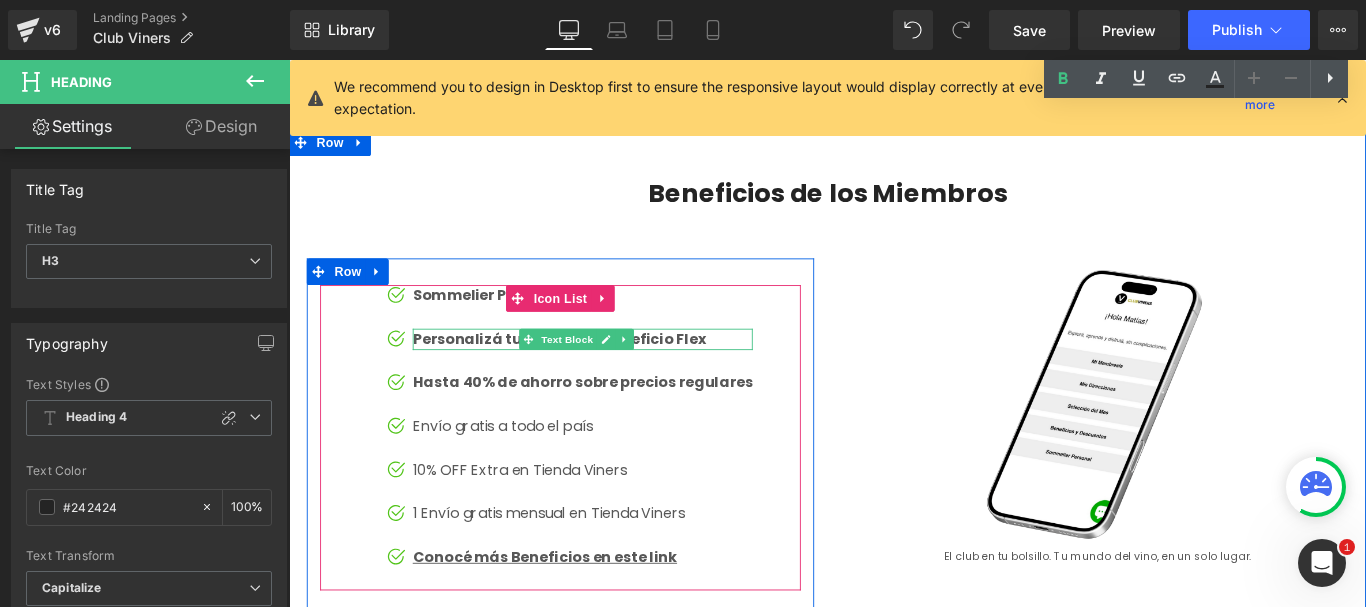click on "Personalizá tu box con el Beneficio Flex" at bounding box center (592, 373) 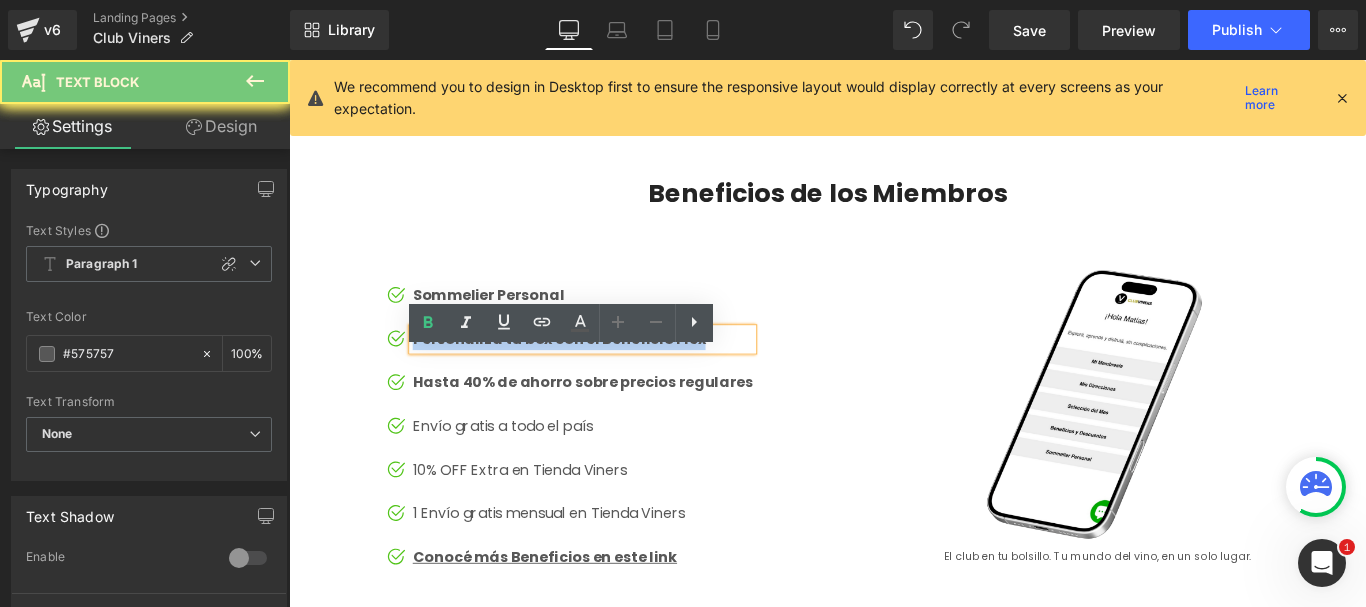 copy on "Personalizá tu box con el Beneficio Flex" 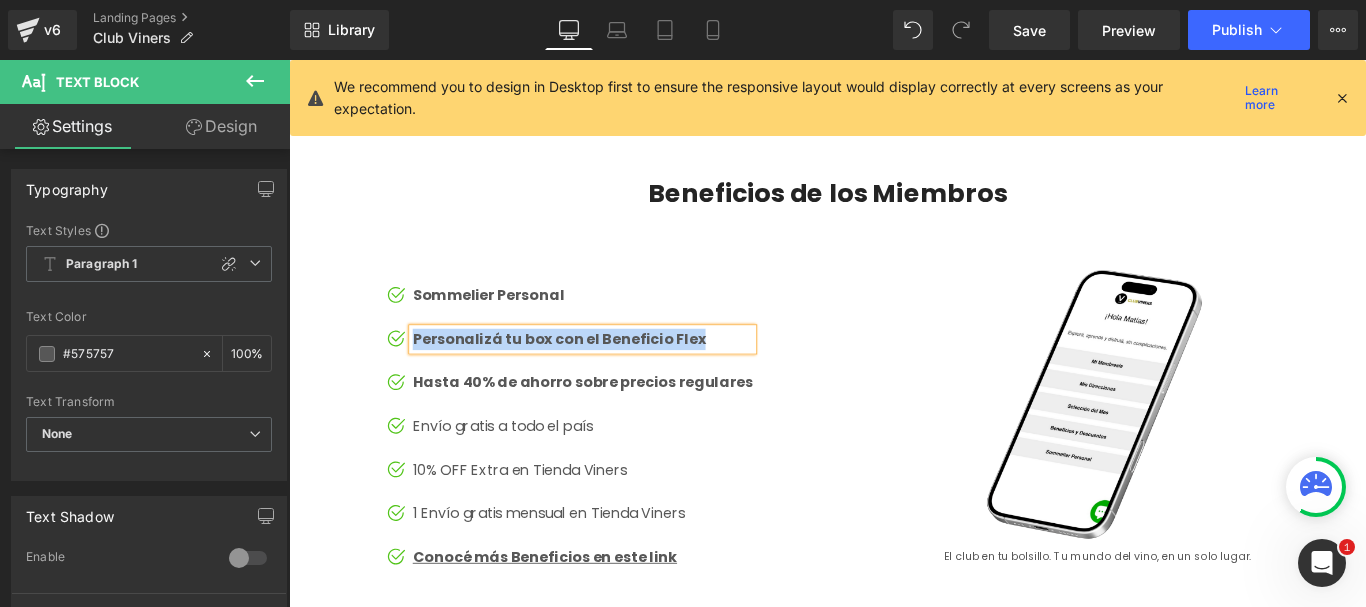 click on "Image         Icon
Sommelier Personal Text Block
Image         Icon
Personalizá tu box con el Beneficio Flex Text Block
Image
Icon
Hasta 40% de ahorro sobre precios regulares" at bounding box center (594, 492) 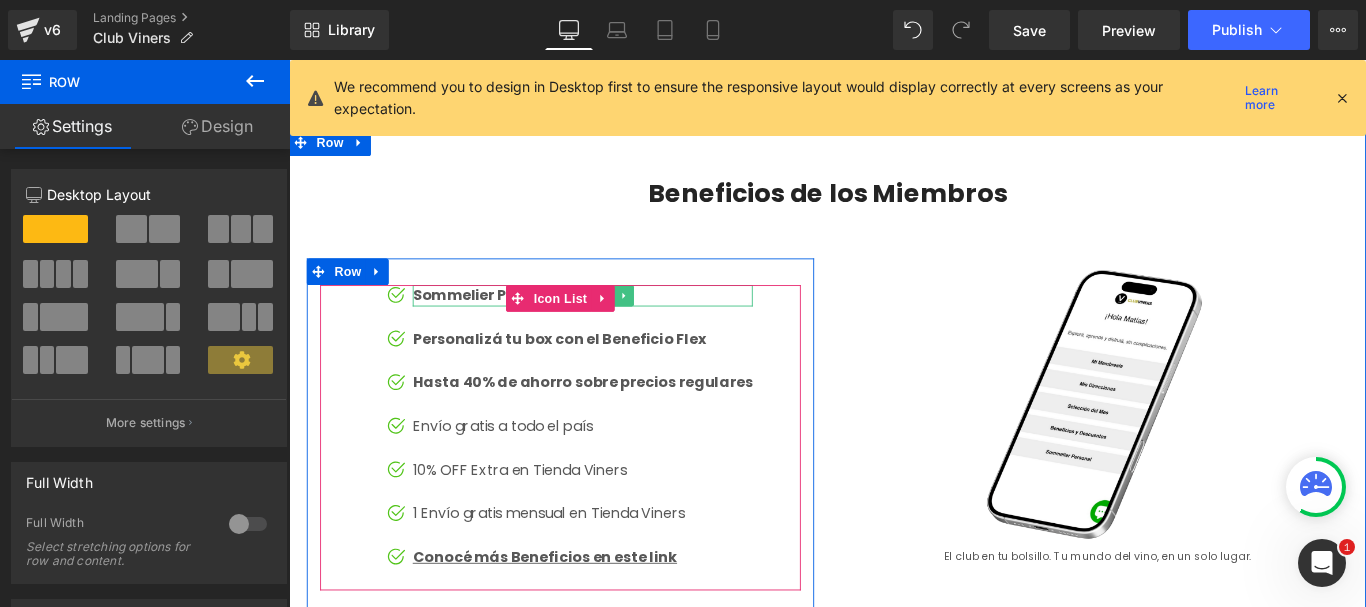 click on "Sommelier Personal" at bounding box center (619, 325) 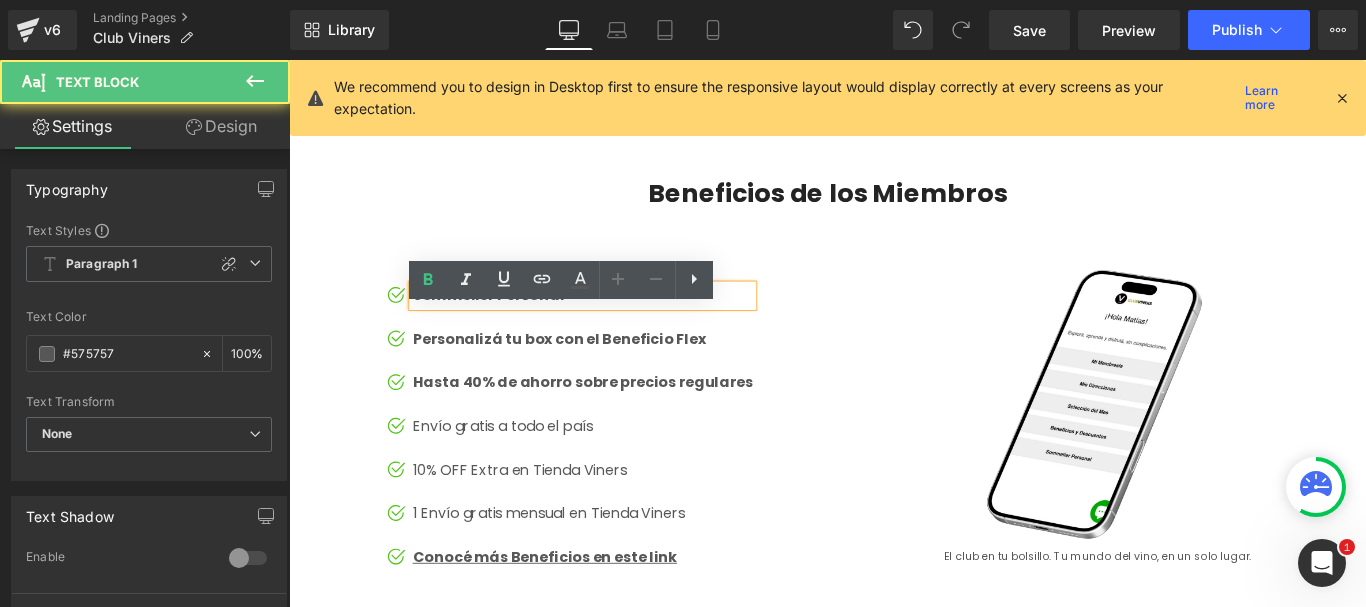 click on "Sommelier Personal" at bounding box center [619, 325] 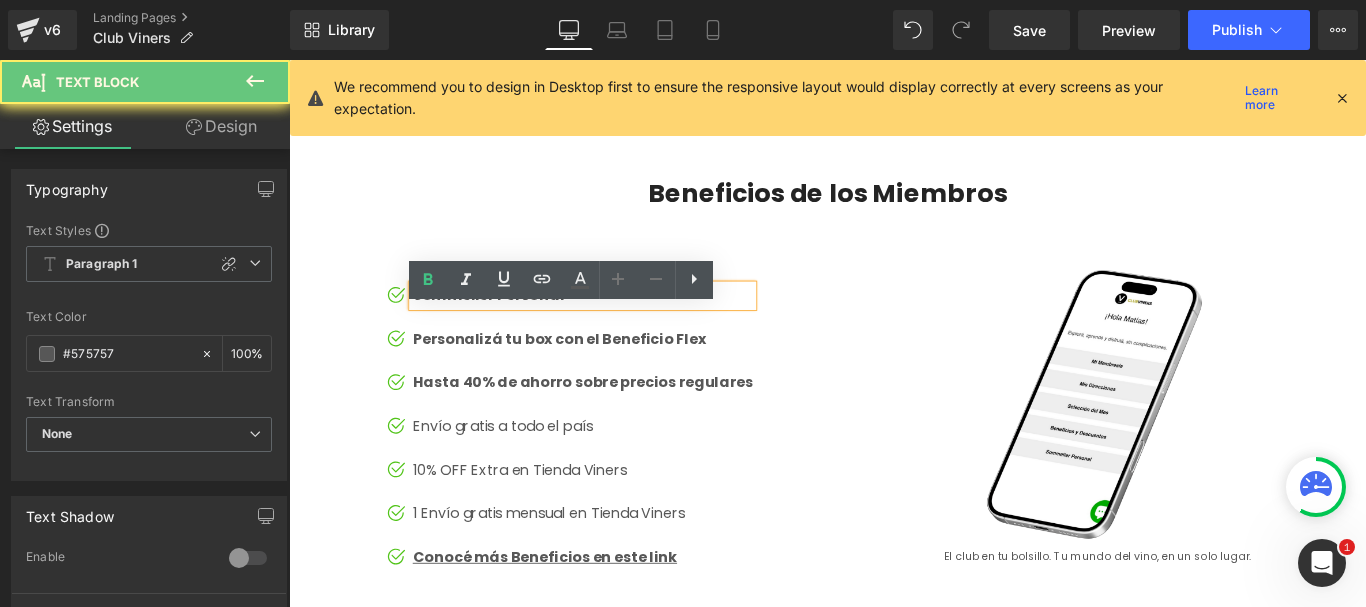 click on "Sommelier Personal" at bounding box center (619, 325) 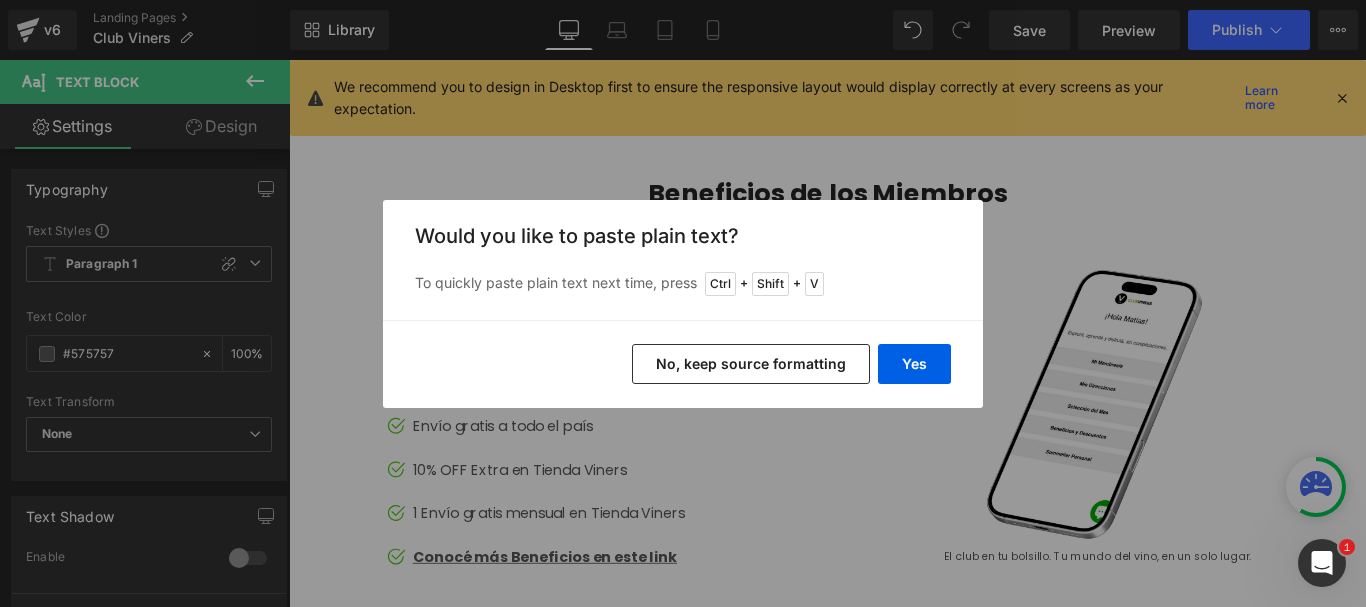 click on "No, keep source formatting" at bounding box center (751, 364) 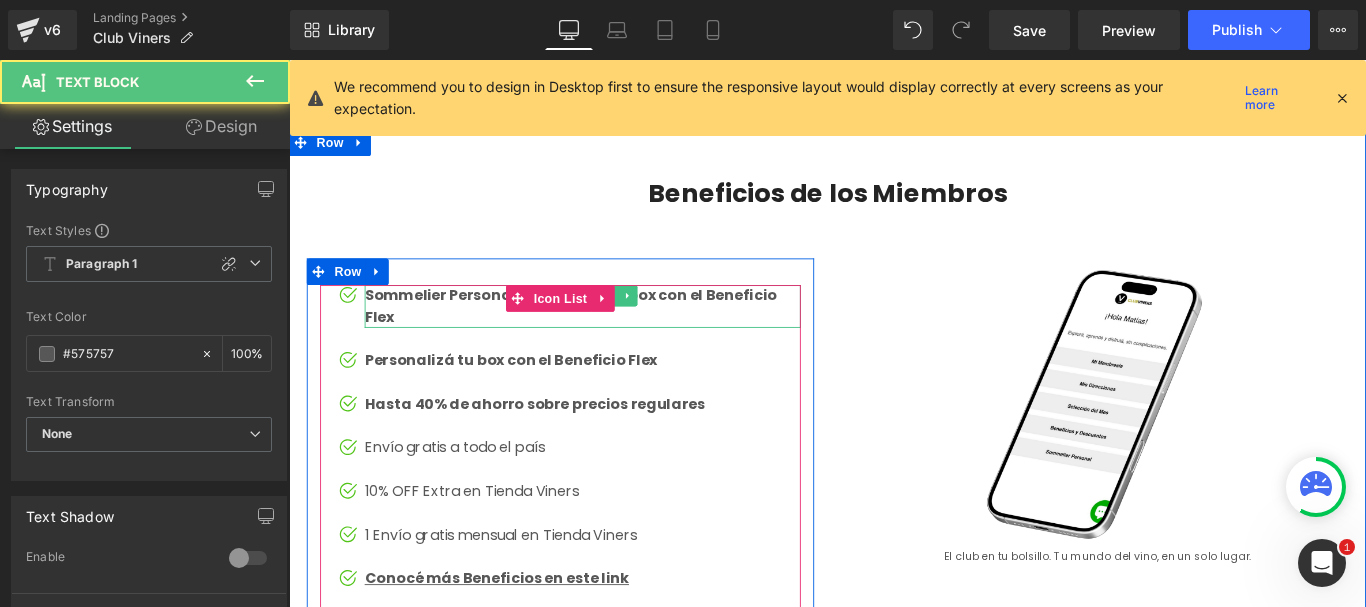 click on "Personalizá tu box con el Beneficio Flex" at bounding box center [605, 336] 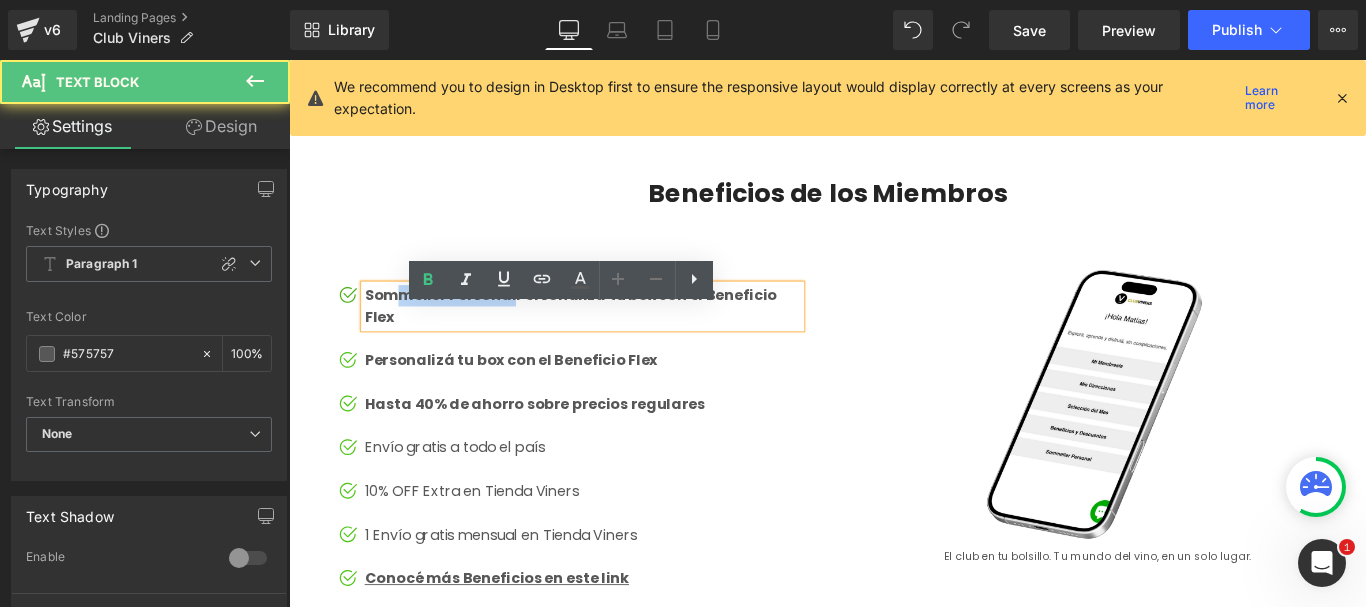 drag, startPoint x: 536, startPoint y: 350, endPoint x: 357, endPoint y: 341, distance: 179.22612 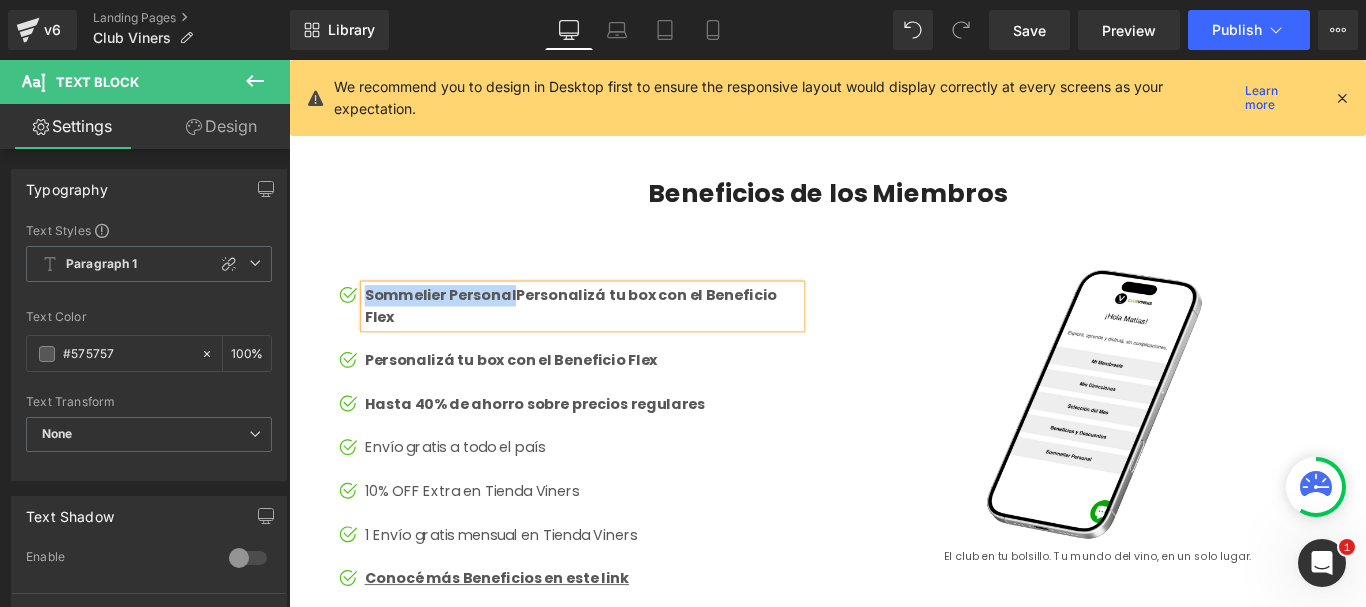 copy on "Sommelier Personal" 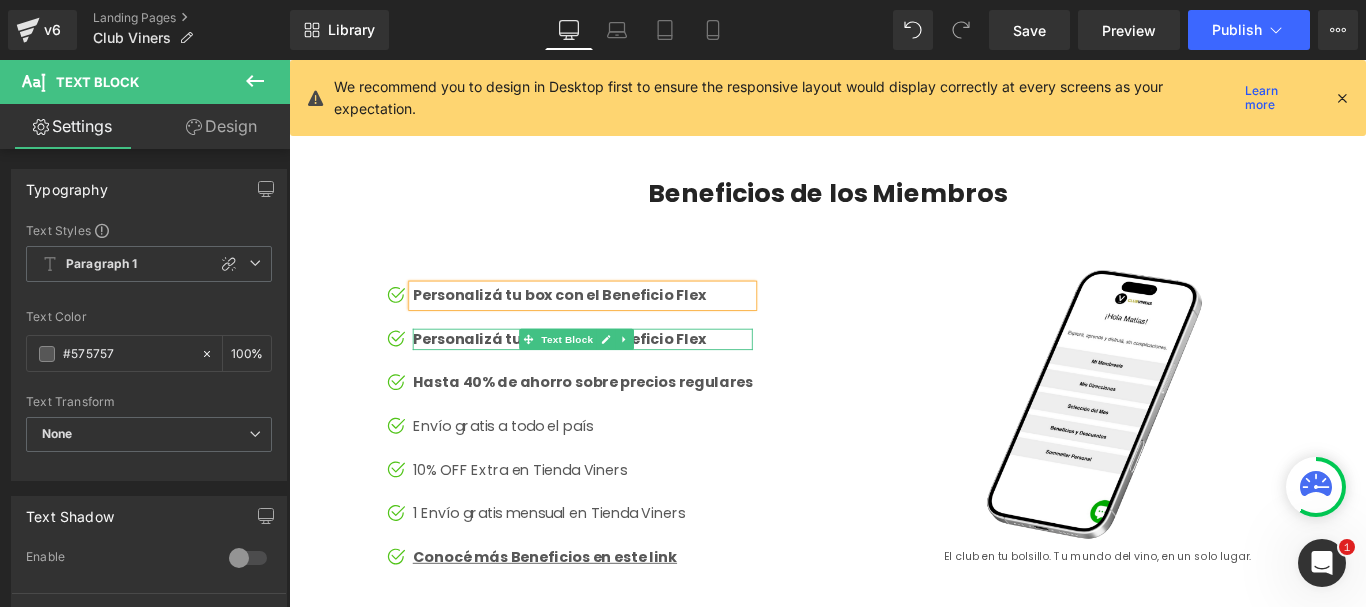 click on "Personalizá tu box con el Beneficio Flex" at bounding box center [592, 373] 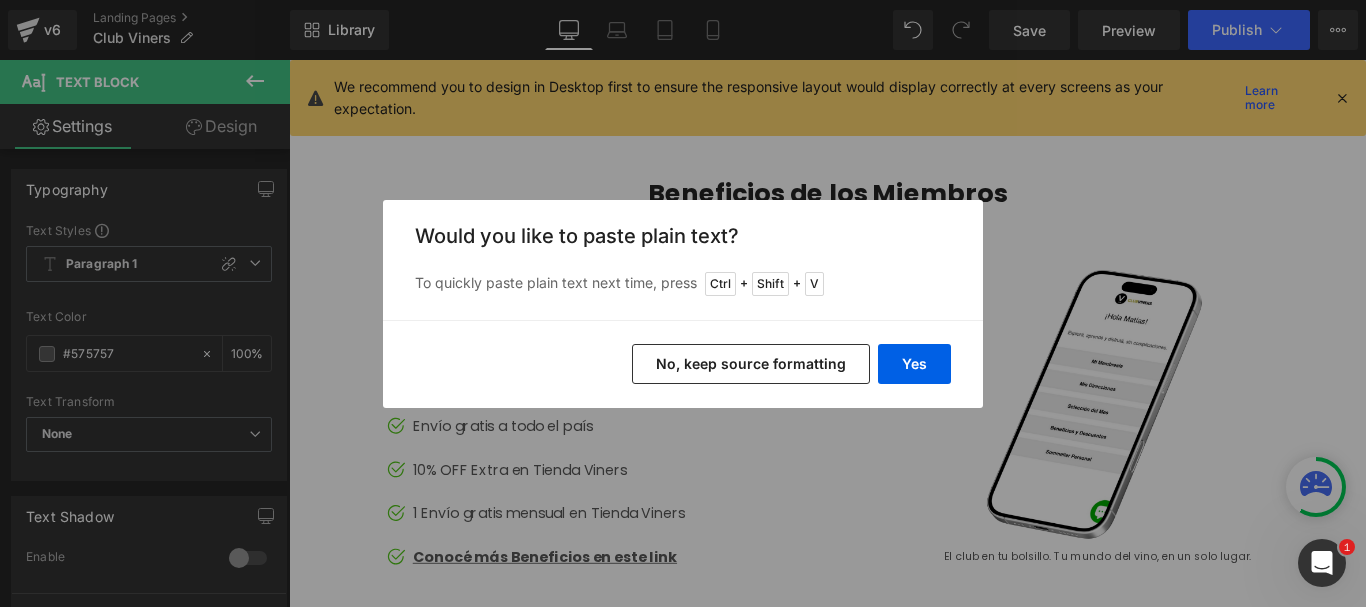 click on "No, keep source formatting" at bounding box center (751, 364) 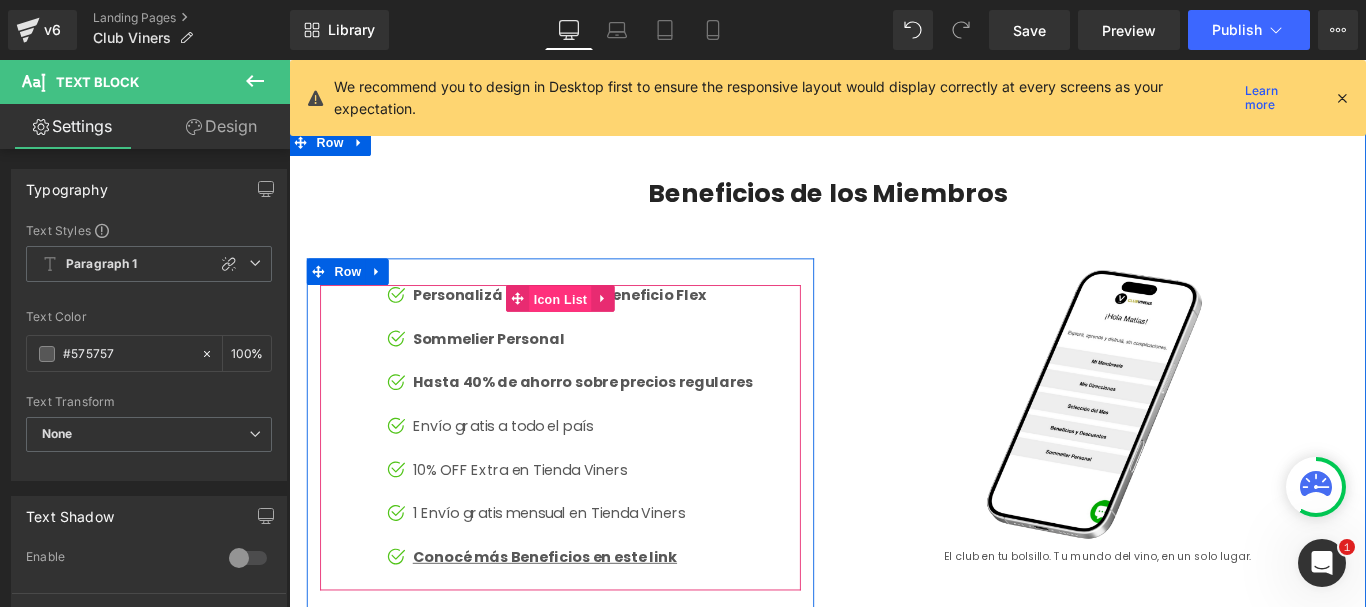 click on "Icon List" at bounding box center (594, 329) 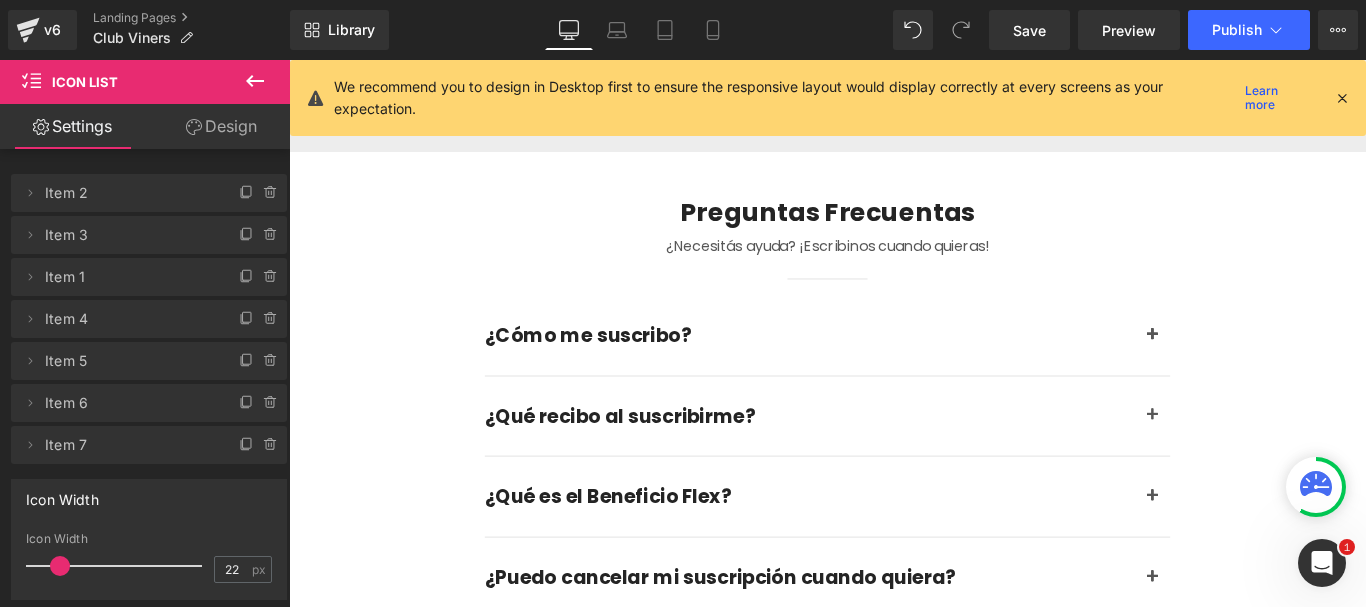 scroll, scrollTop: 3839, scrollLeft: 0, axis: vertical 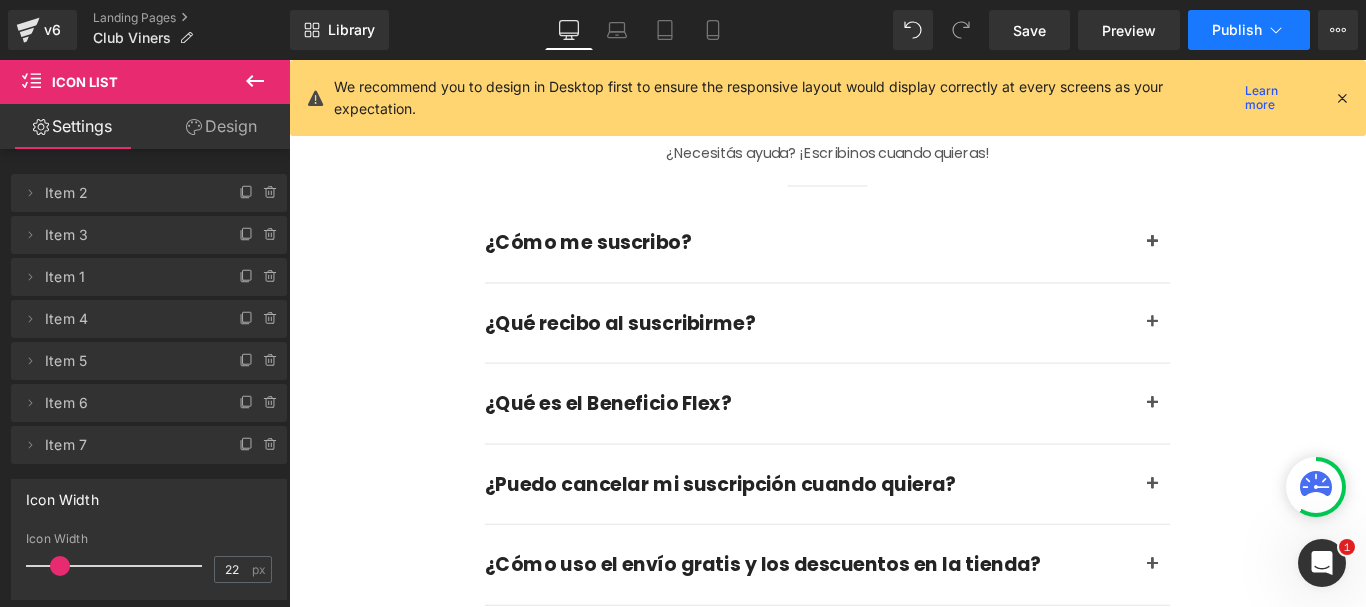 click on "Publish" at bounding box center (1237, 30) 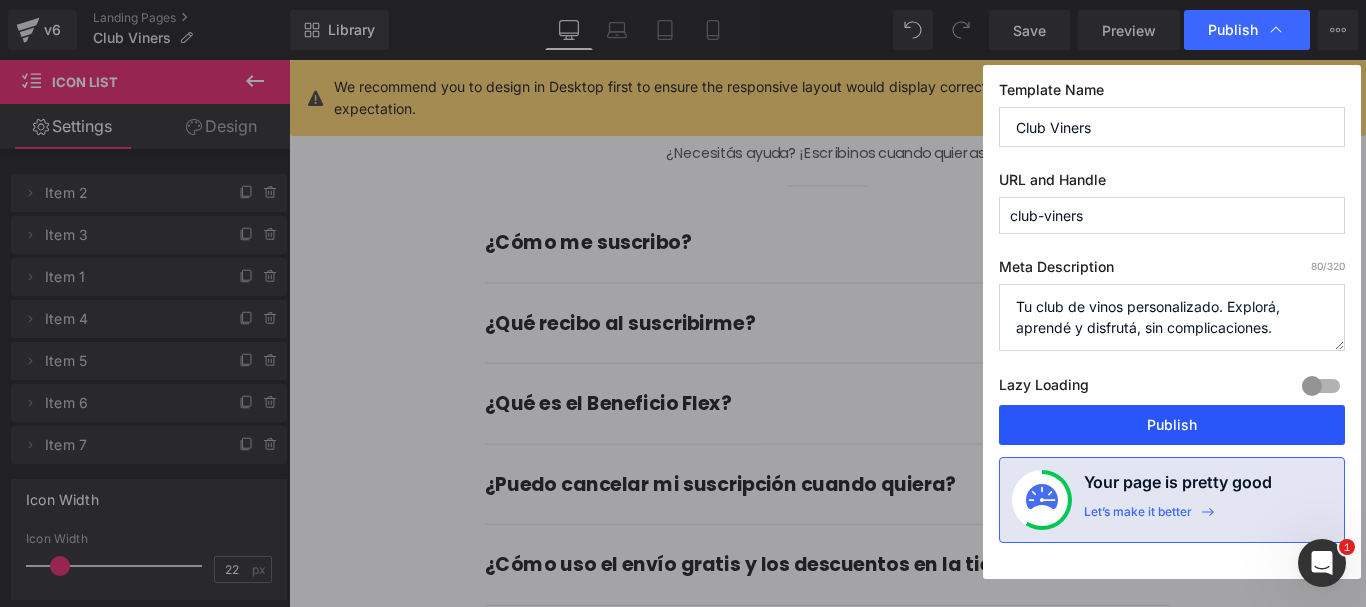 click on "Publish" at bounding box center (1172, 425) 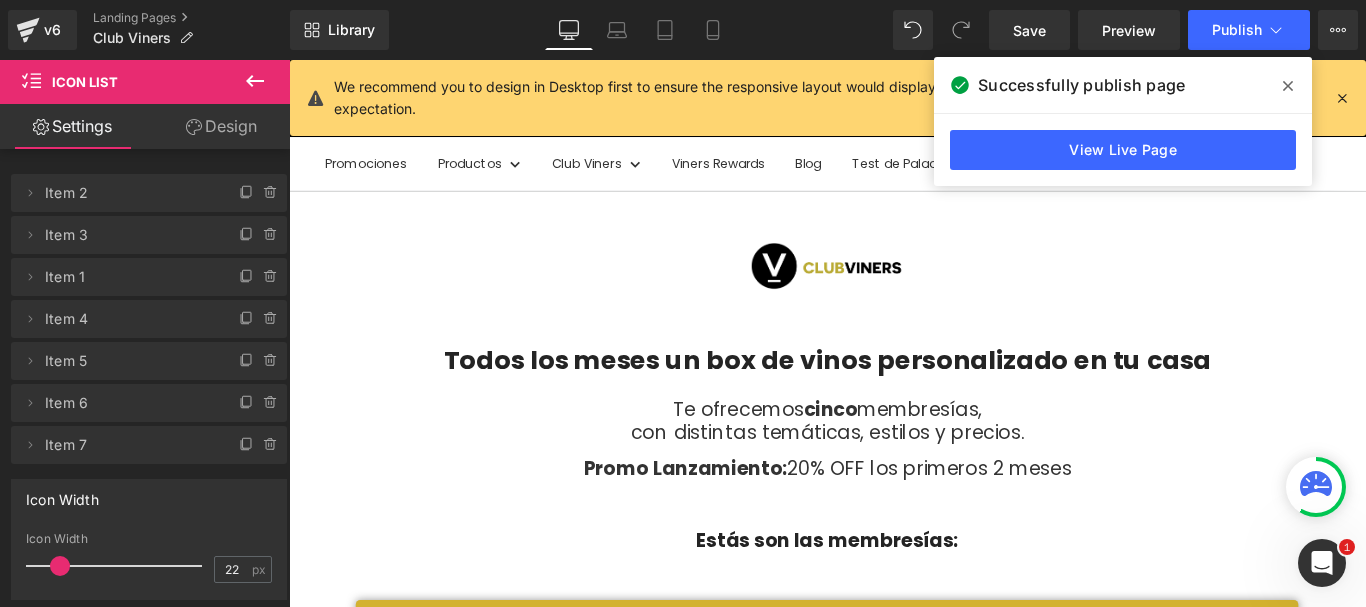 scroll, scrollTop: 0, scrollLeft: 0, axis: both 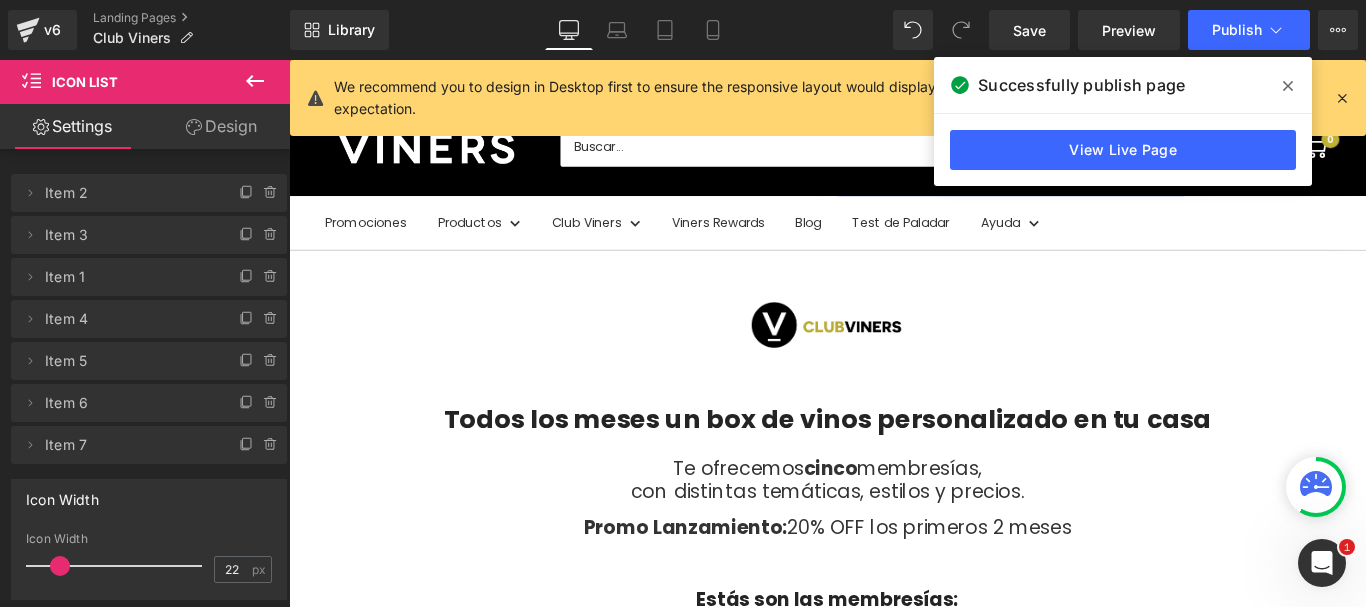 click 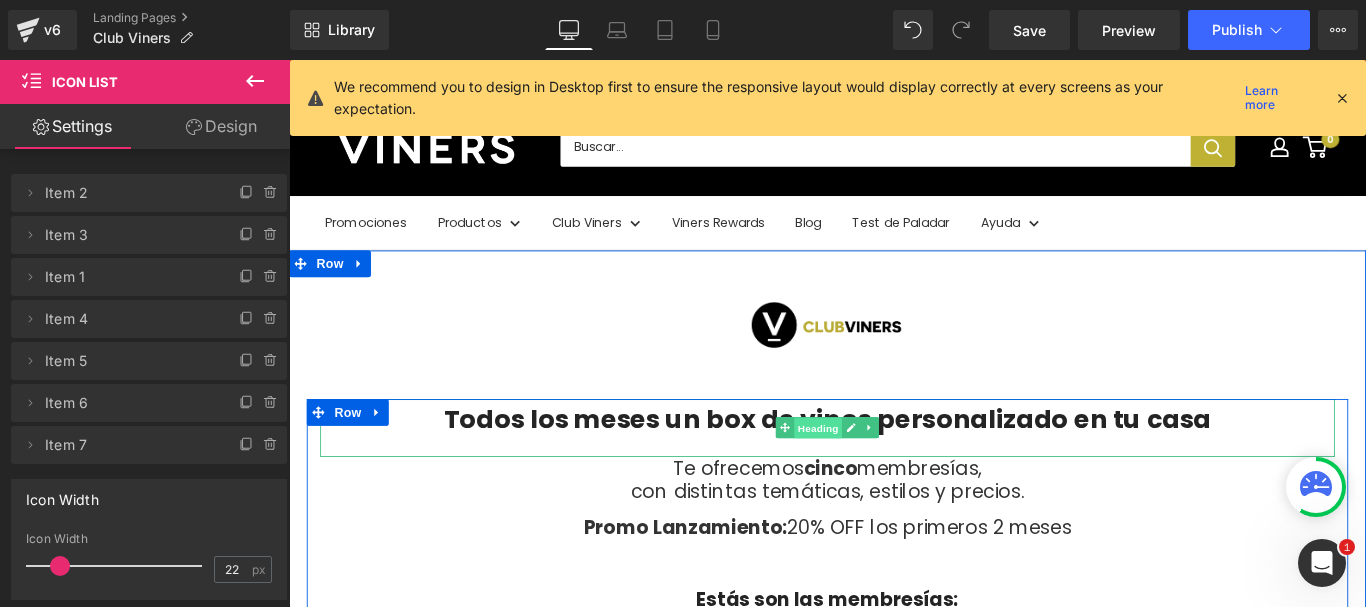 click on "Heading" at bounding box center (884, 474) 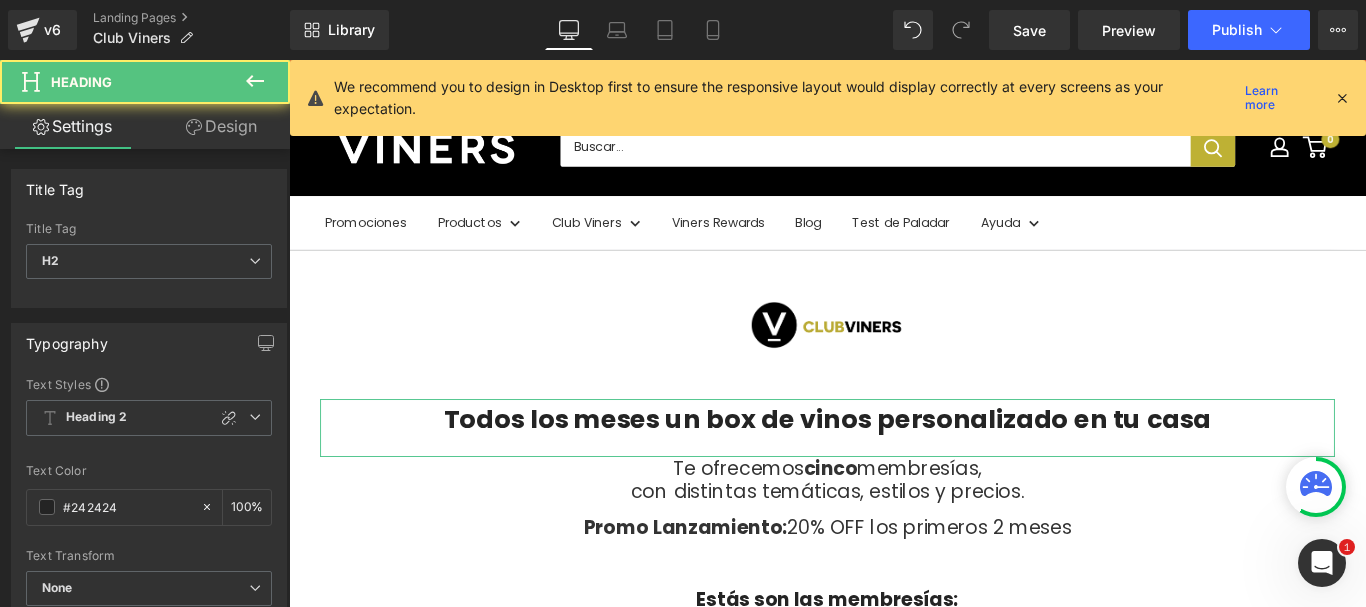 click on "Design" at bounding box center [221, 126] 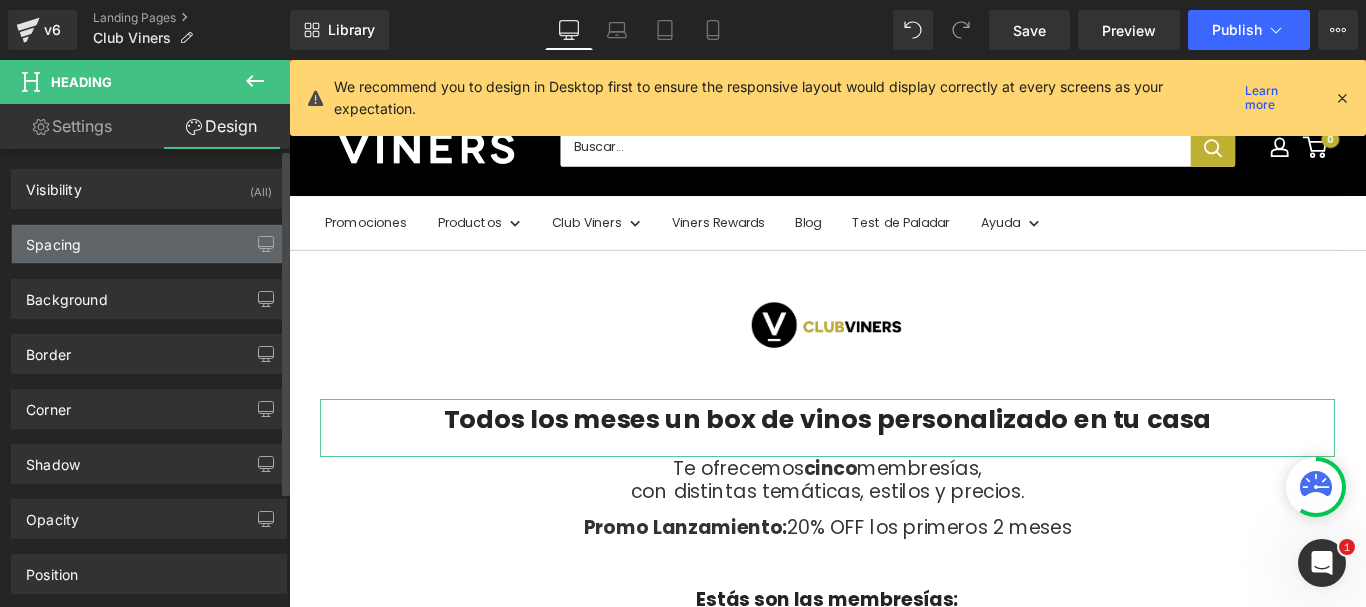 click on "Spacing" at bounding box center [149, 244] 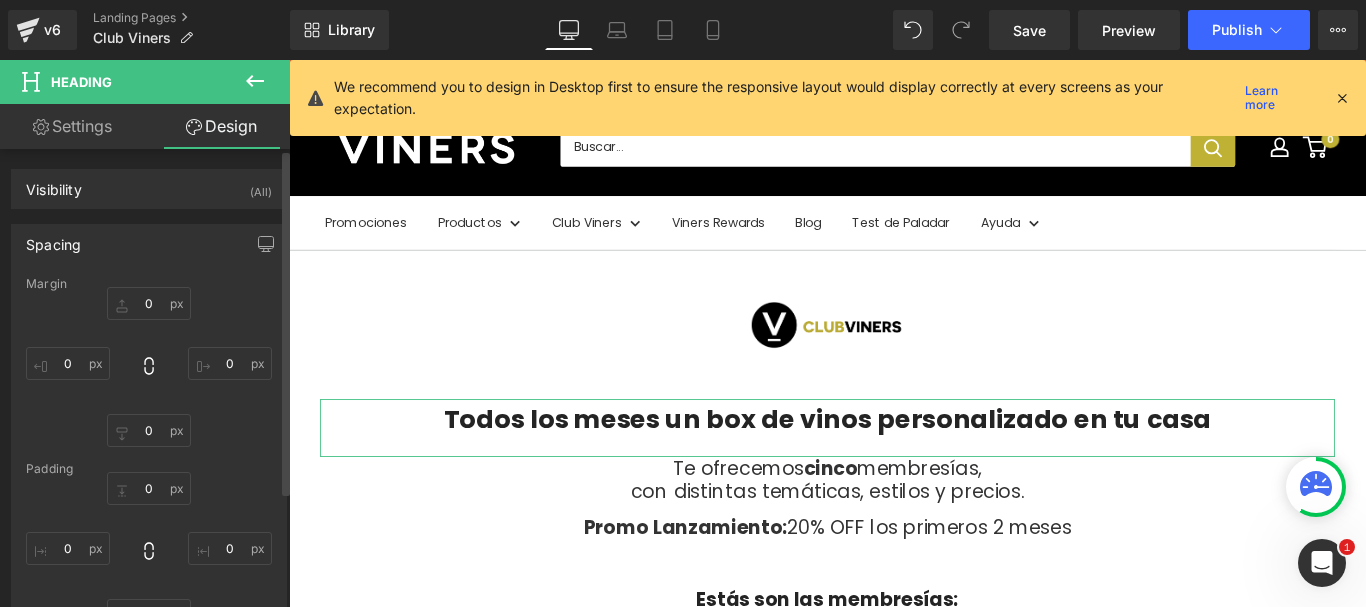 type on "0" 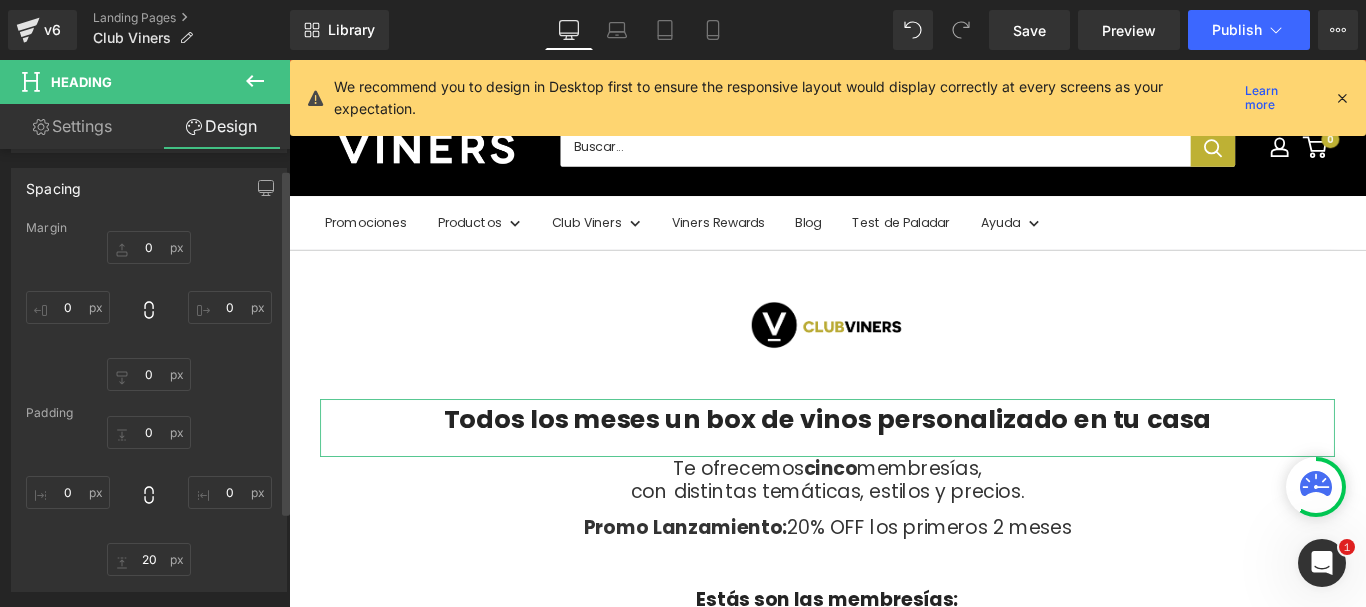 scroll, scrollTop: 100, scrollLeft: 0, axis: vertical 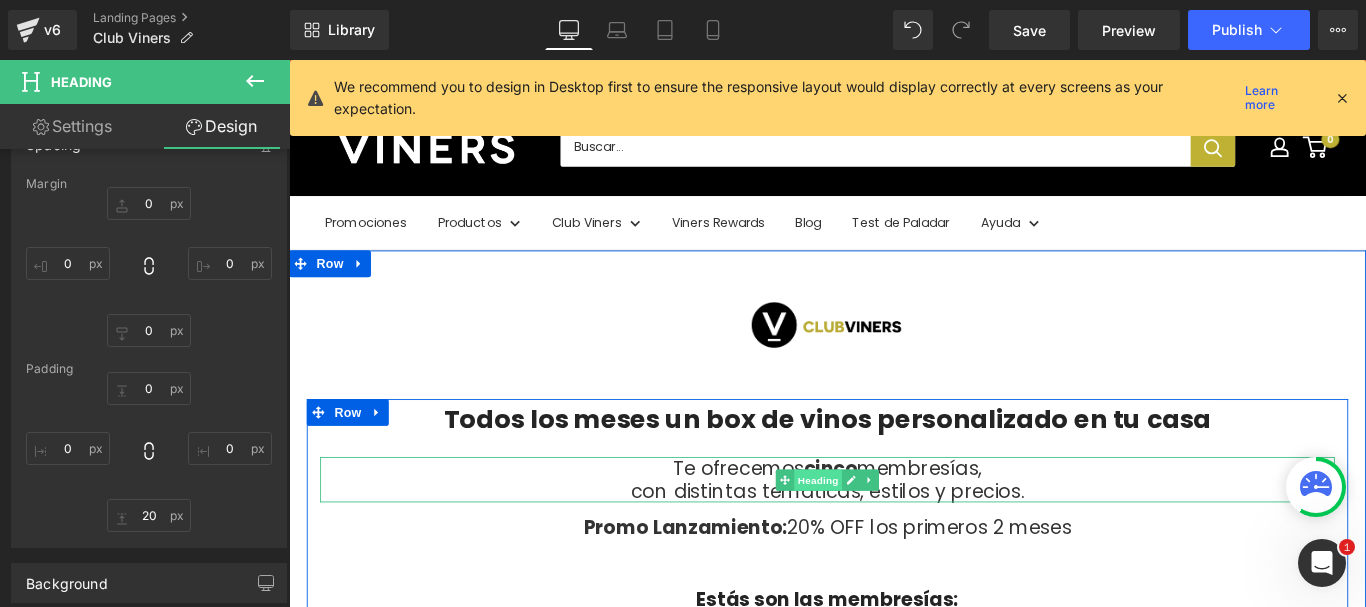 click on "Heading" at bounding box center [884, 532] 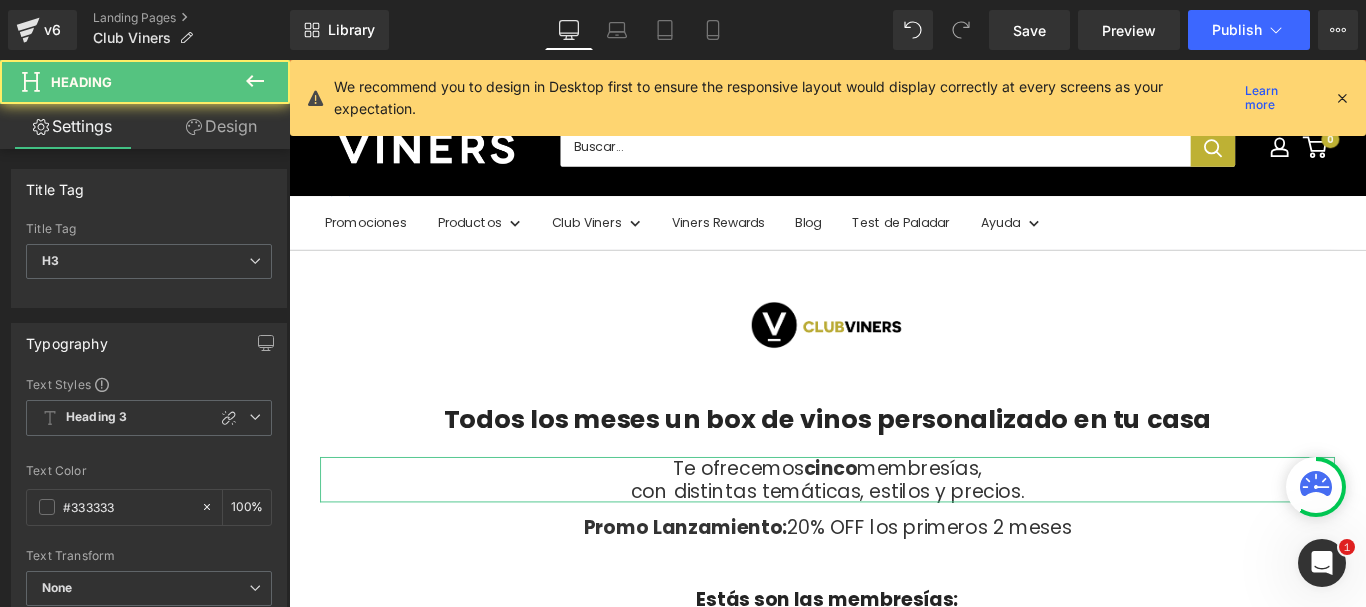 click on "Design" at bounding box center [221, 126] 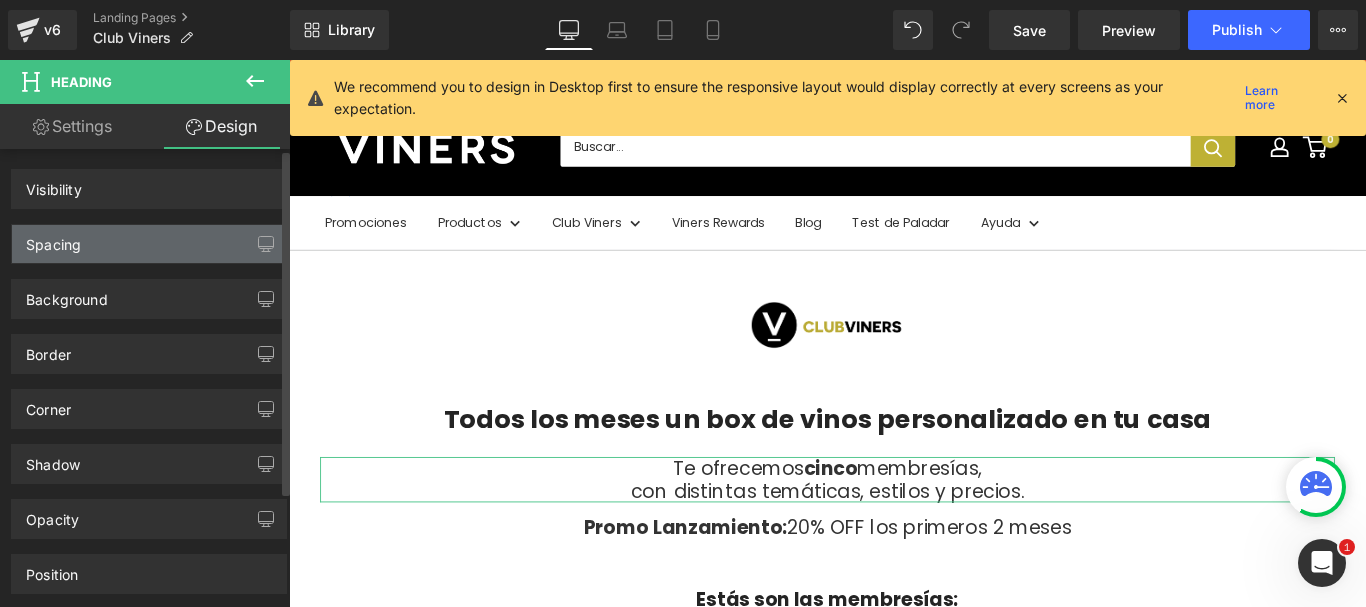 click on "Spacing" at bounding box center (149, 244) 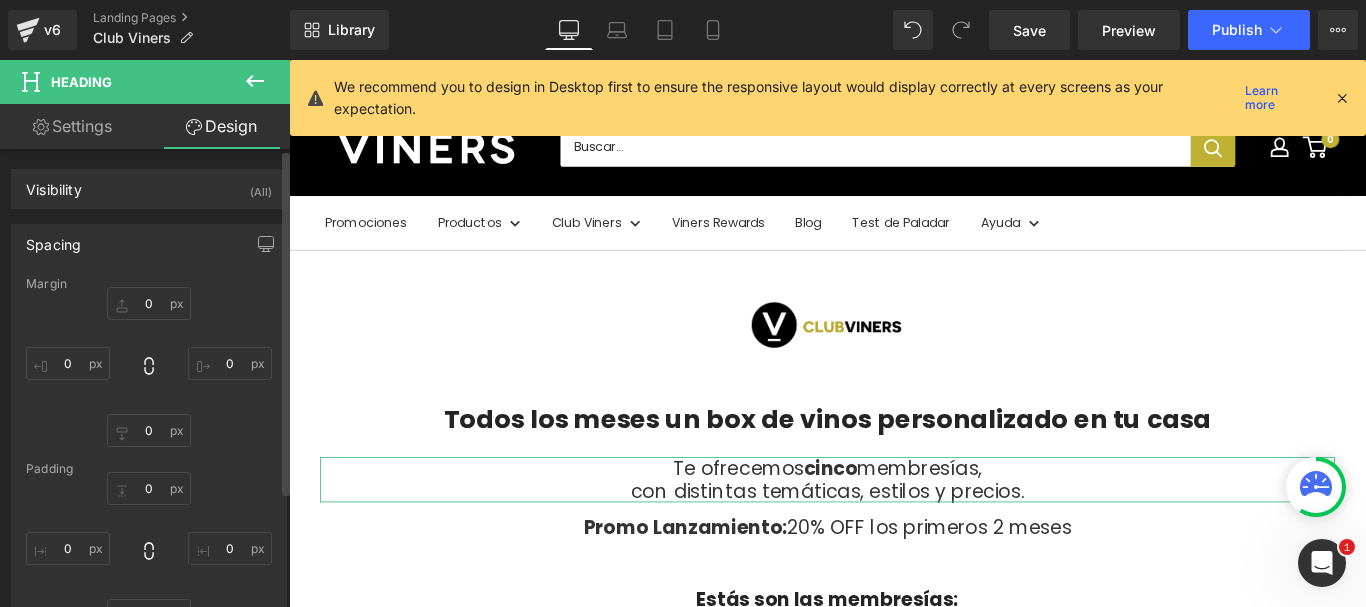 type on "0" 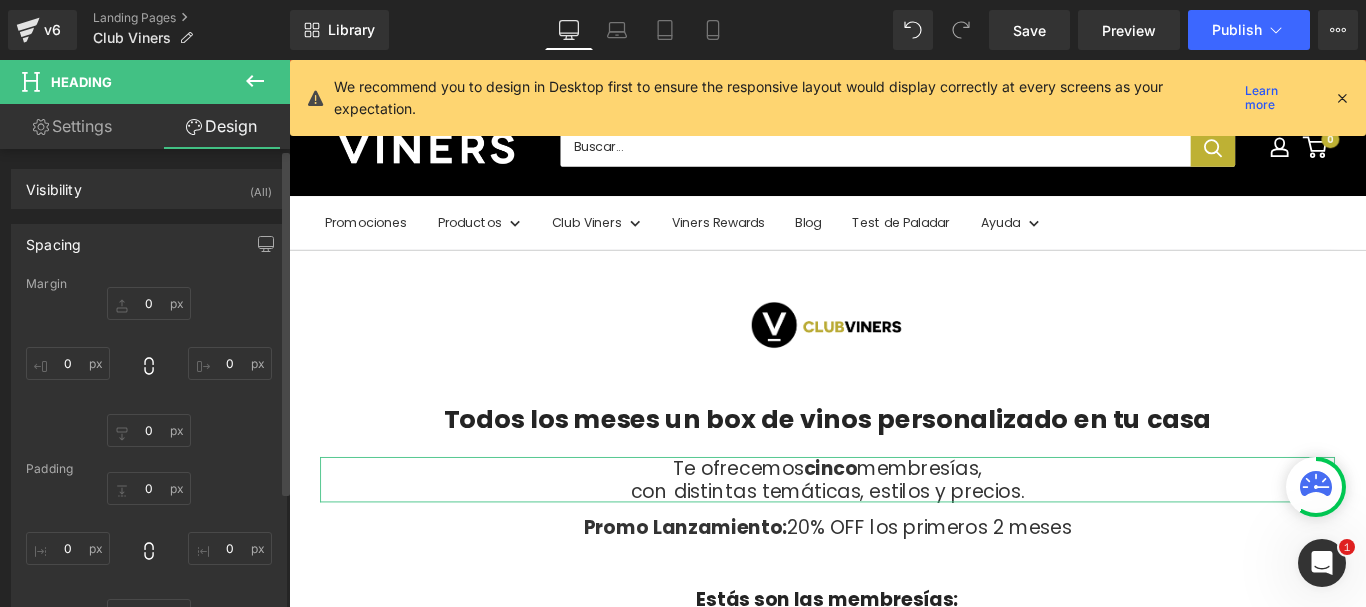 type on "0" 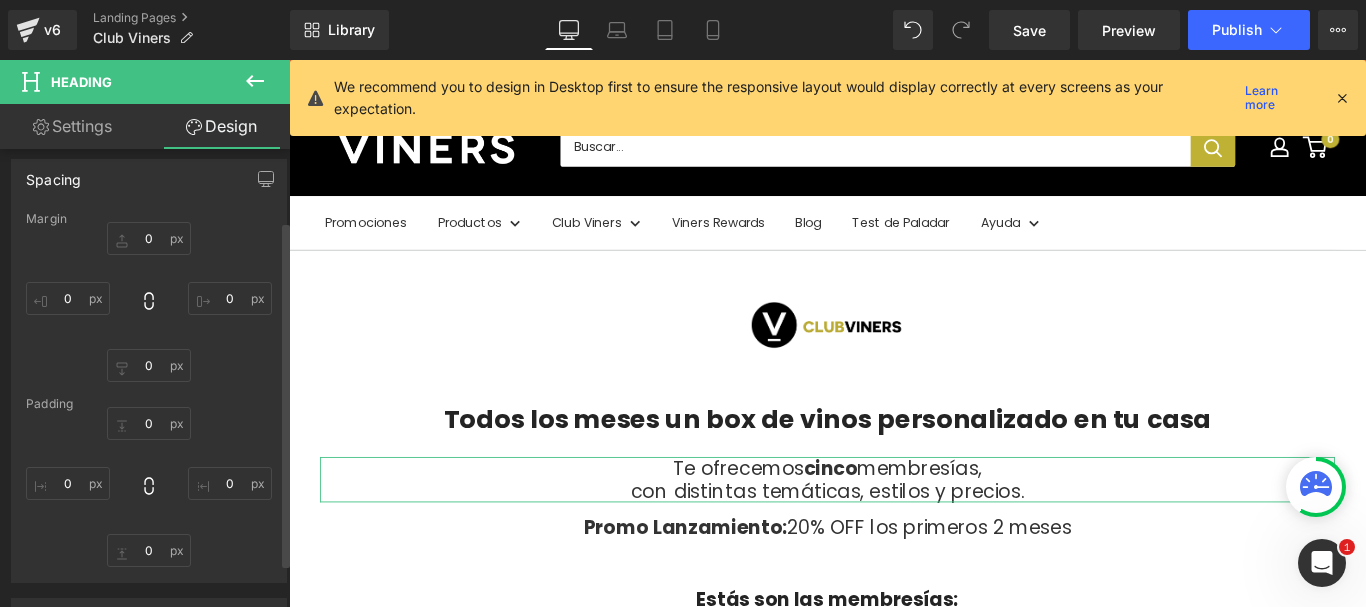scroll, scrollTop: 100, scrollLeft: 0, axis: vertical 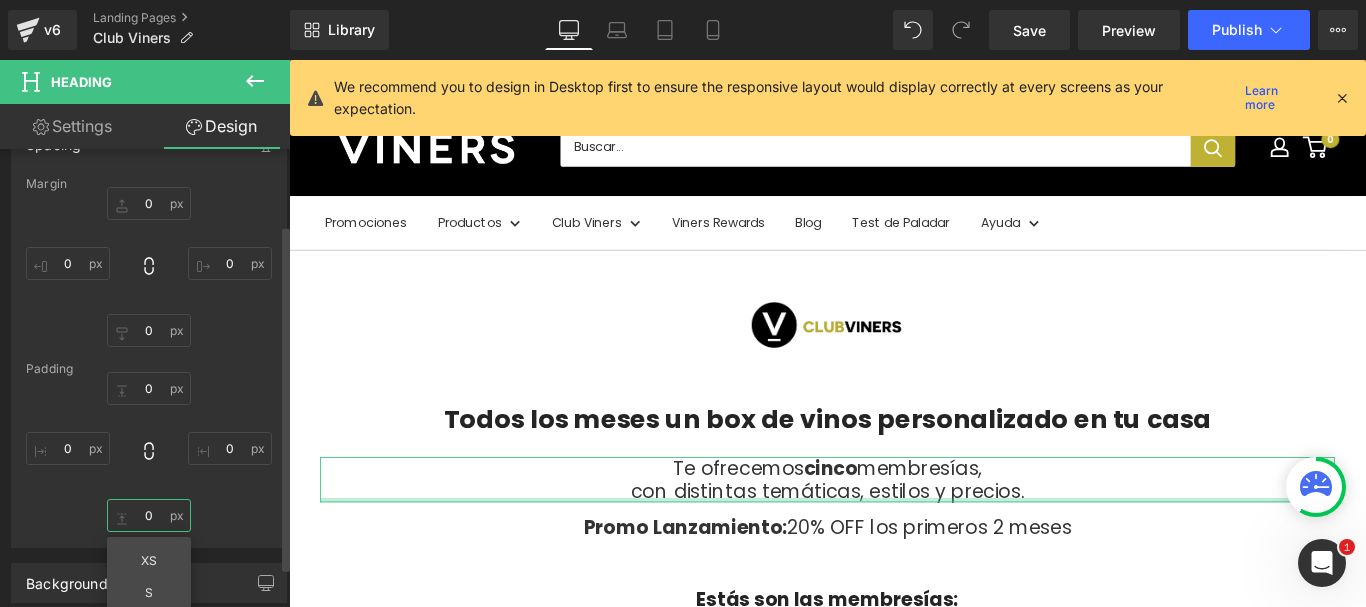click on "0" at bounding box center [149, 515] 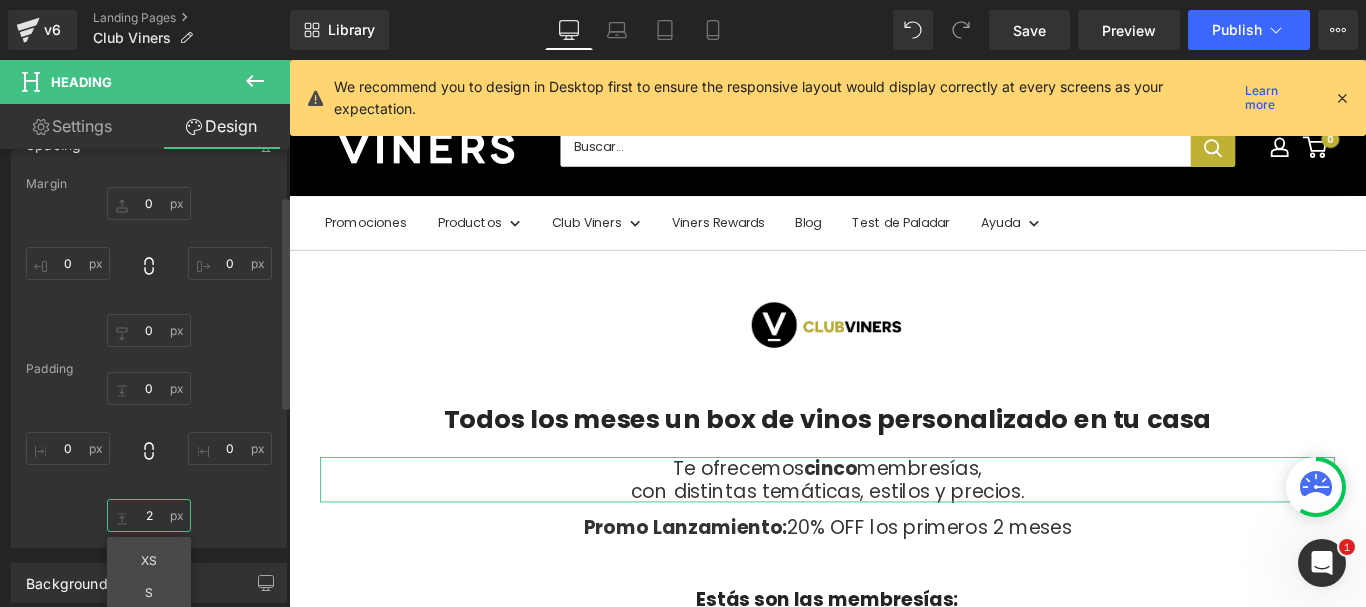 type on "20" 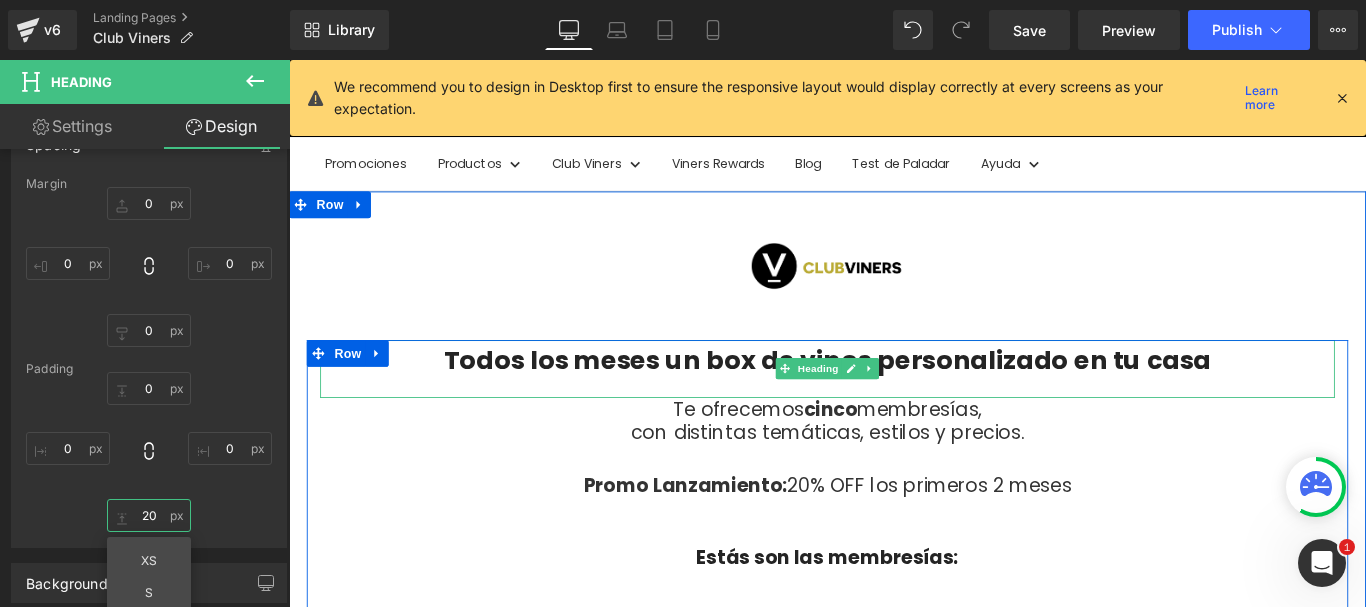 scroll, scrollTop: 100, scrollLeft: 0, axis: vertical 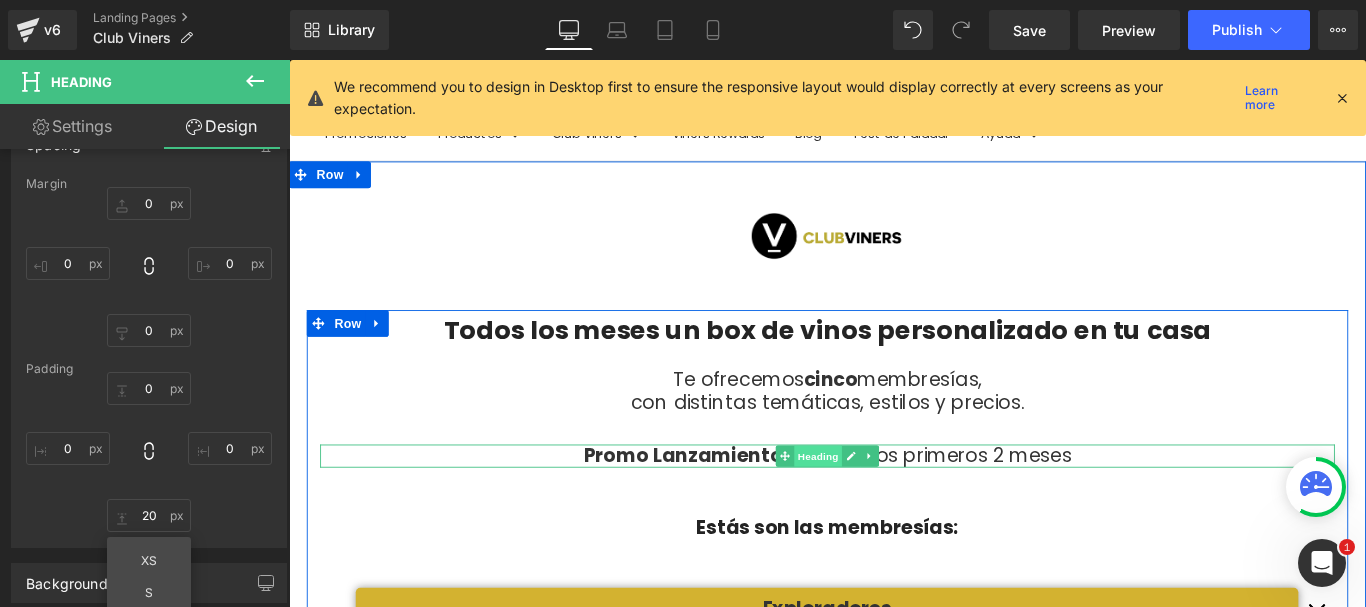 click on "Heading" at bounding box center [884, 505] 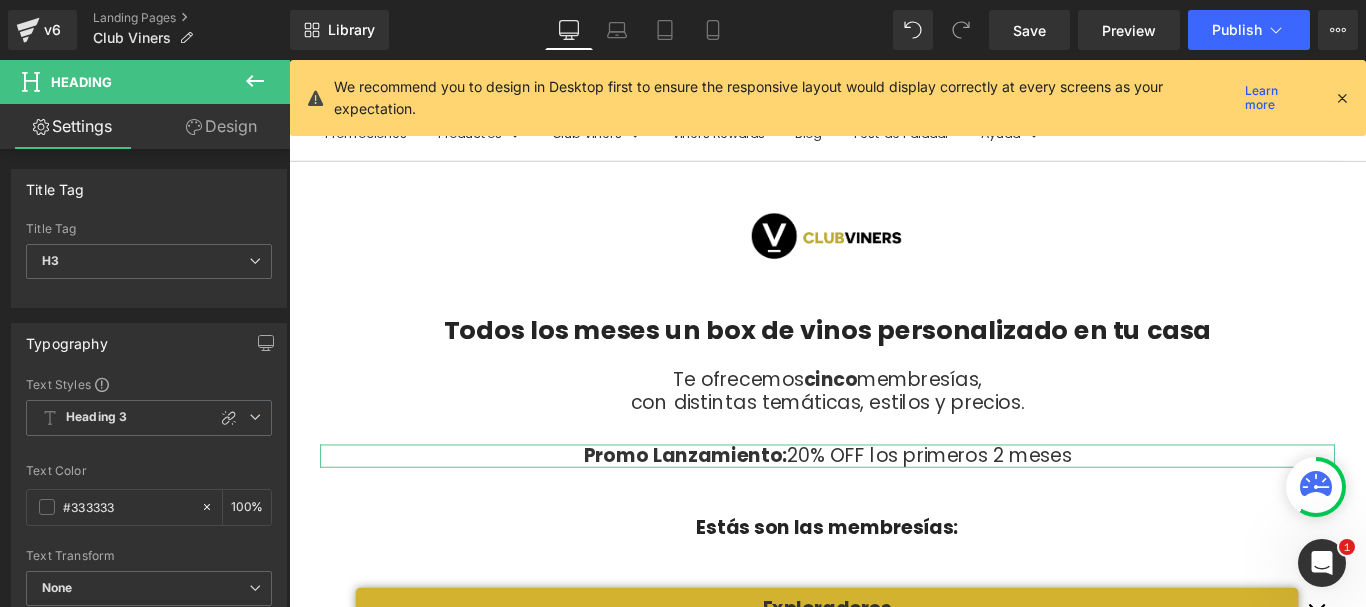 drag, startPoint x: 266, startPoint y: 114, endPoint x: 127, endPoint y: 225, distance: 177.88199 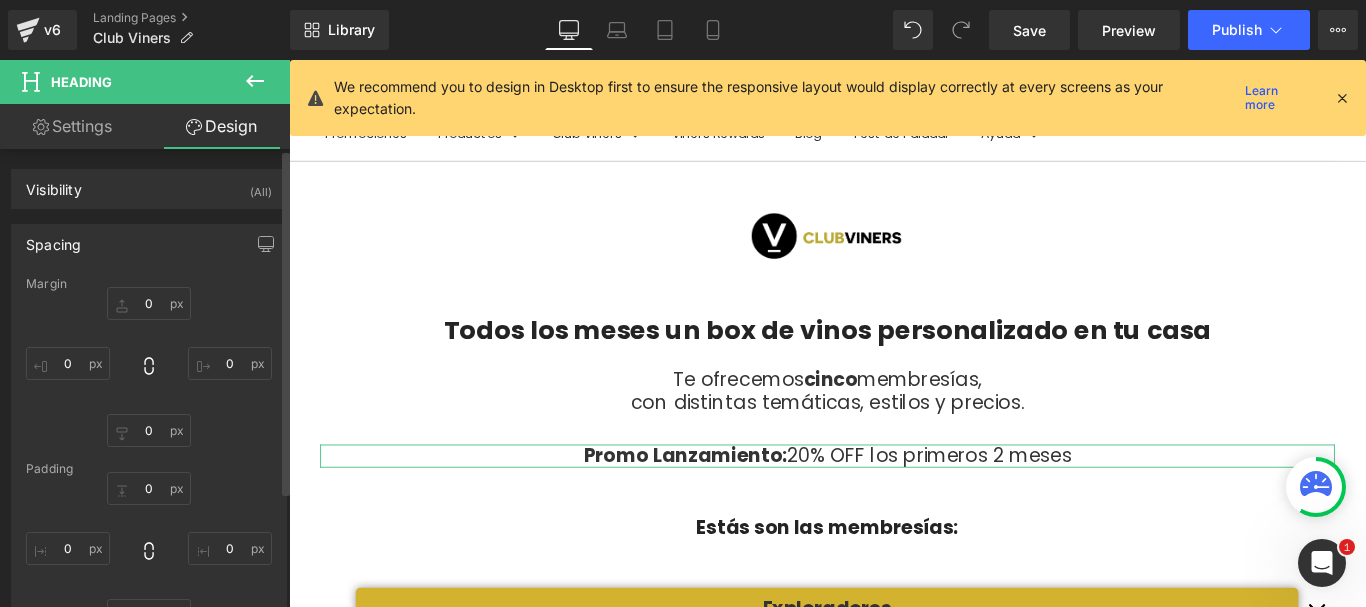 type on "15" 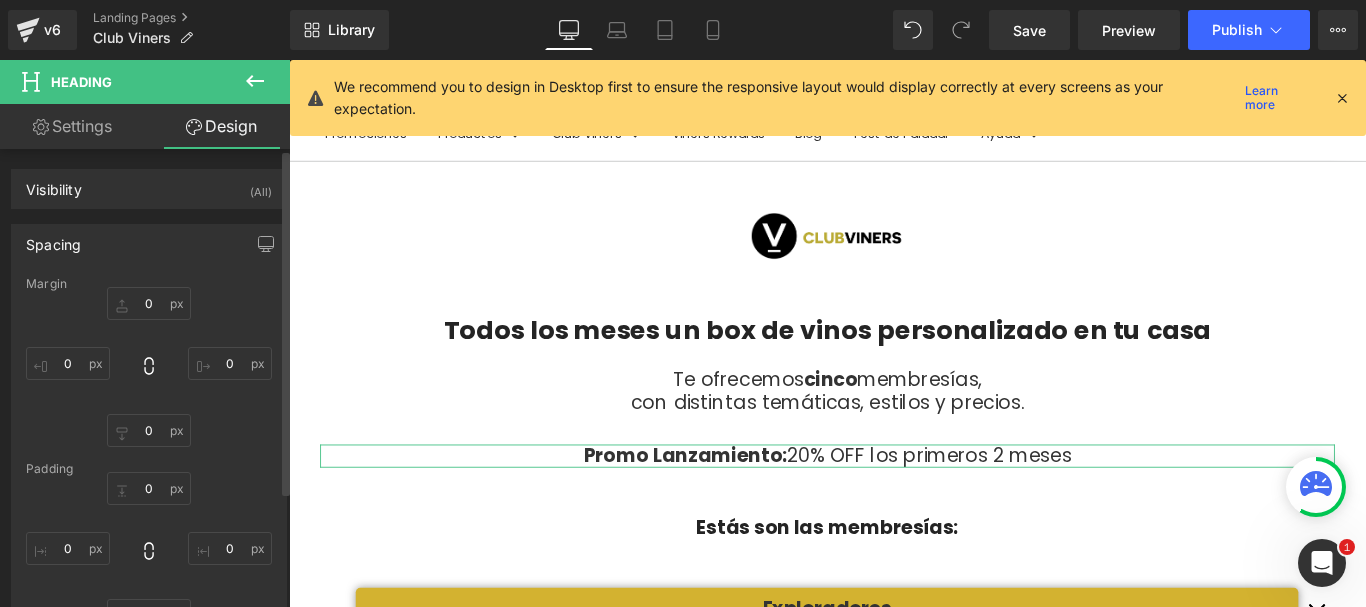 type on "0" 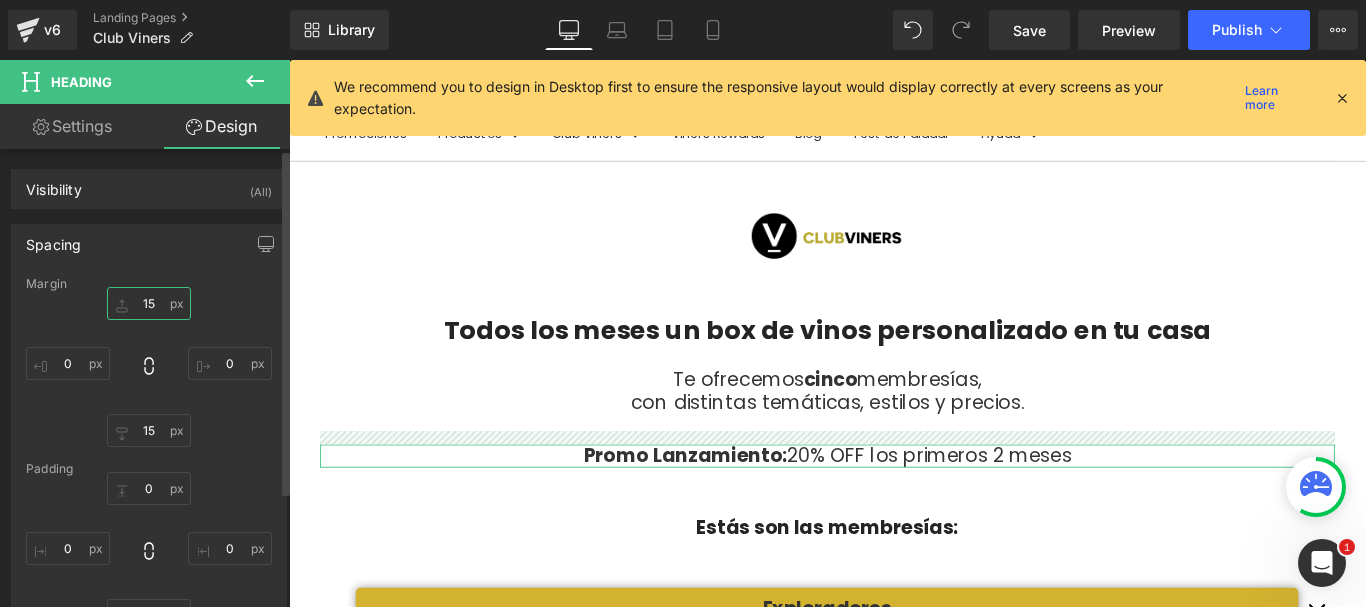 click on "15" at bounding box center [149, 303] 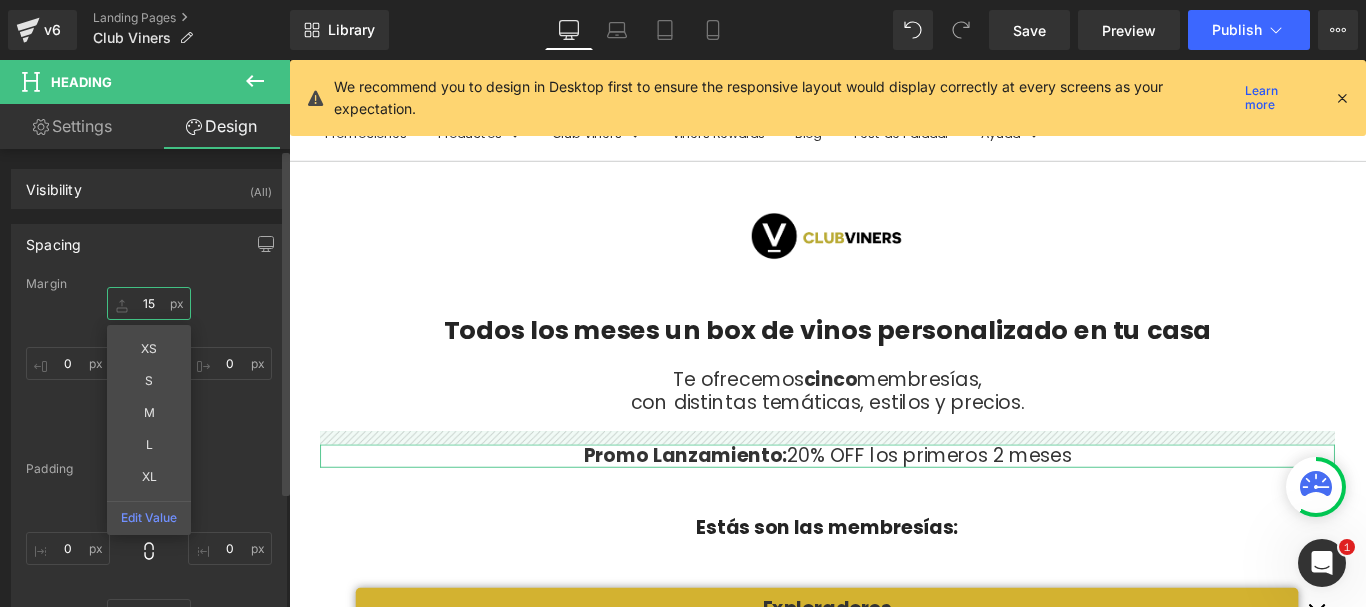 click on "15" at bounding box center [149, 303] 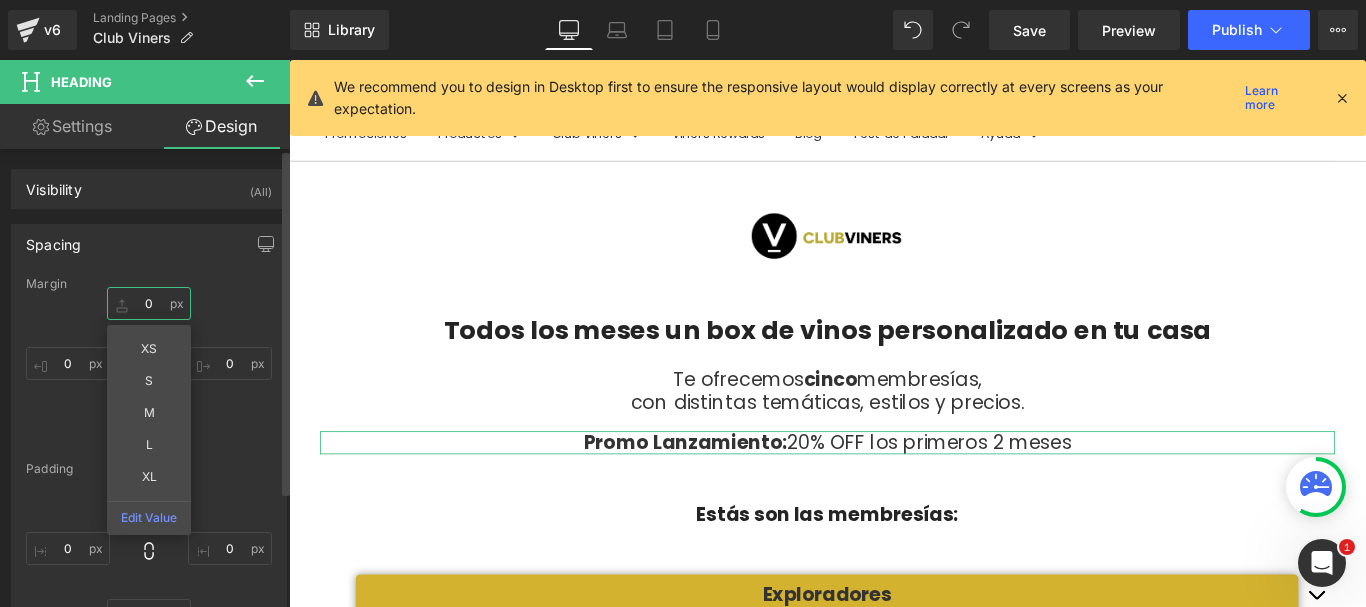 type on "0" 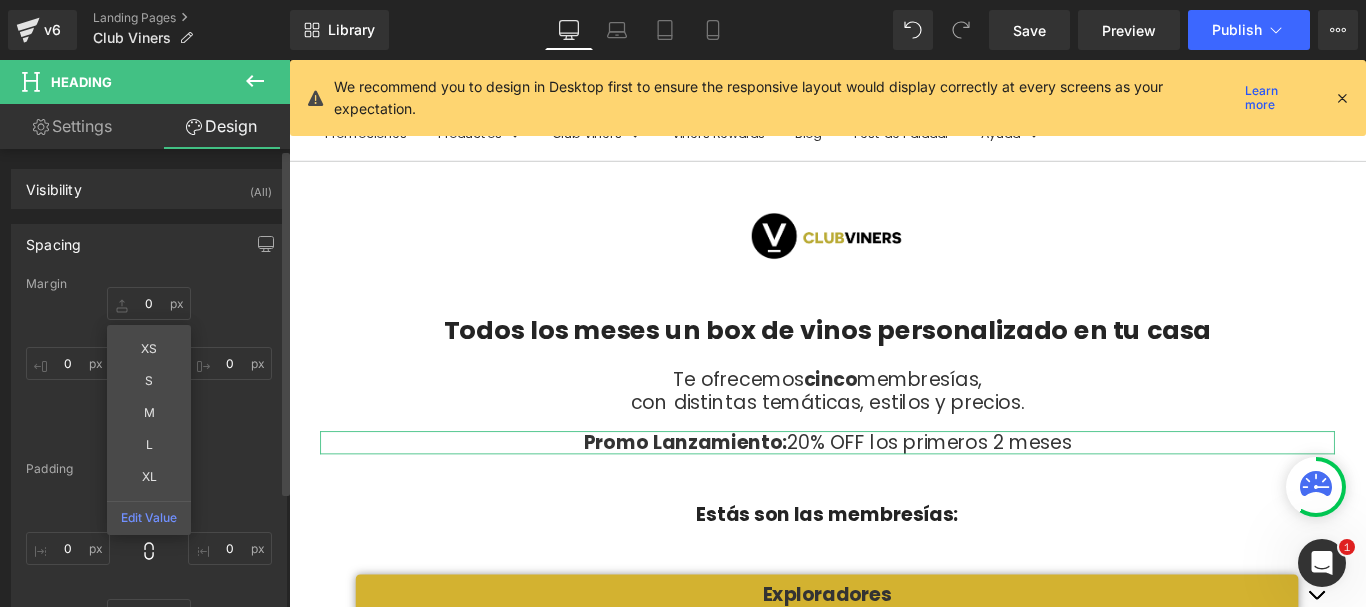 click on "0 0 XS S M L XL Edit Value
0px 0
15px 15
0px 0" at bounding box center (149, 367) 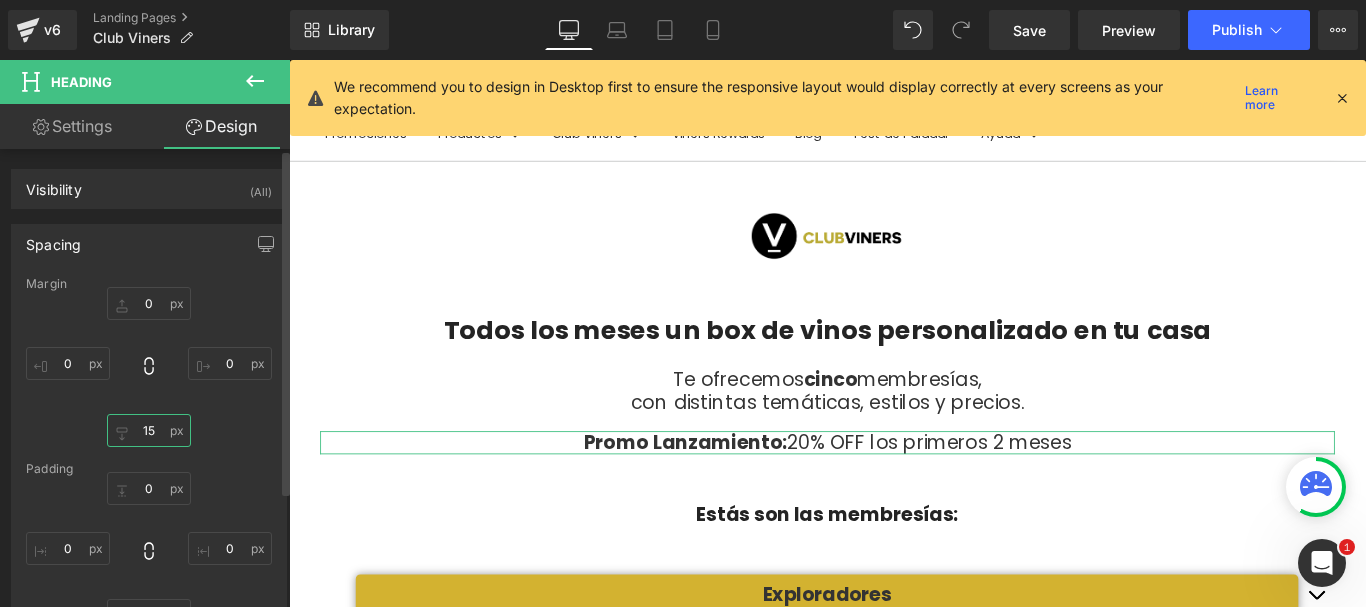 click on "15" at bounding box center [149, 430] 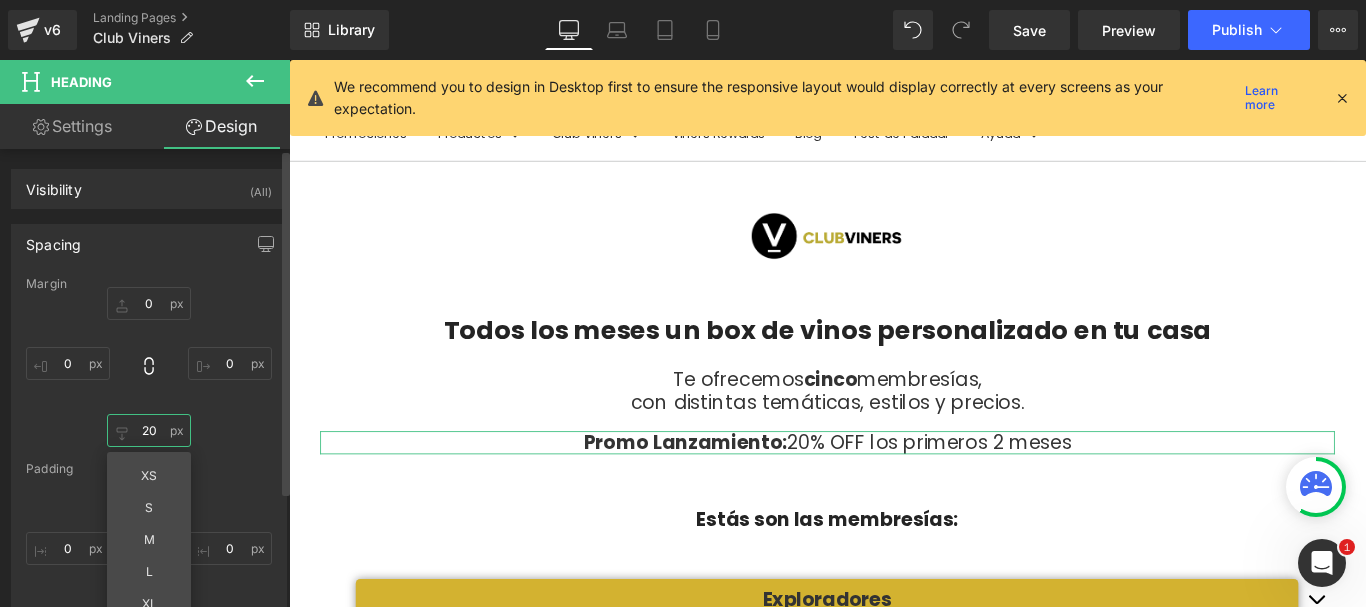 type on "20" 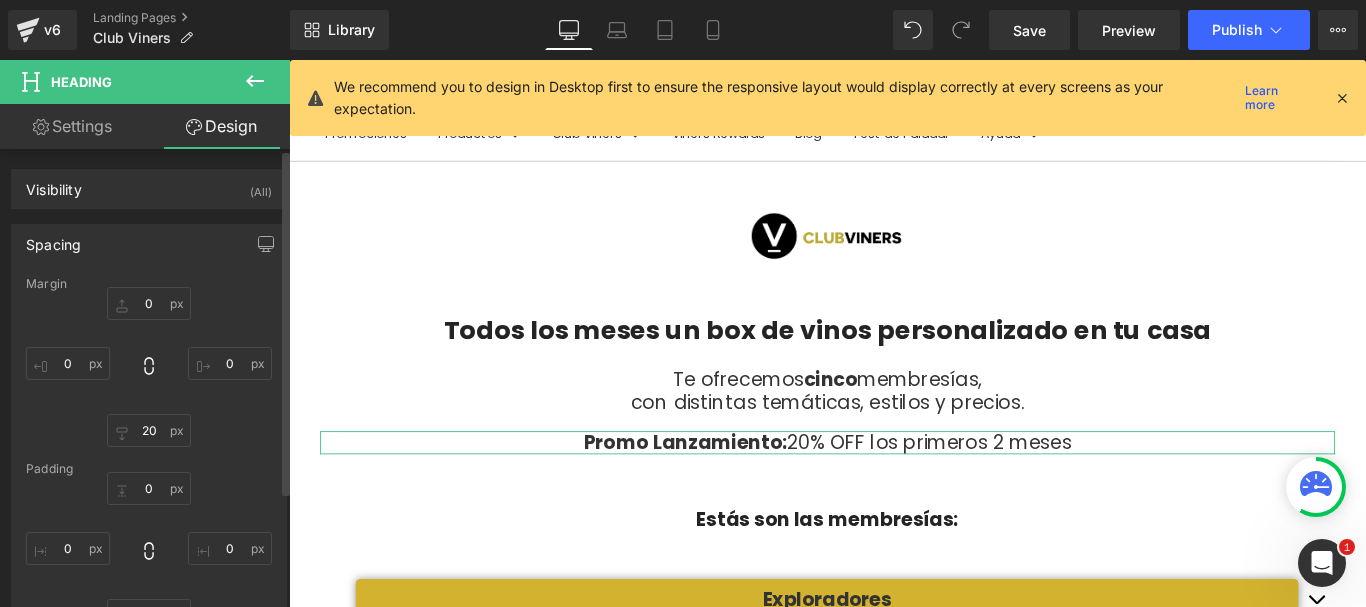 drag, startPoint x: 248, startPoint y: 449, endPoint x: 8, endPoint y: 437, distance: 240.29982 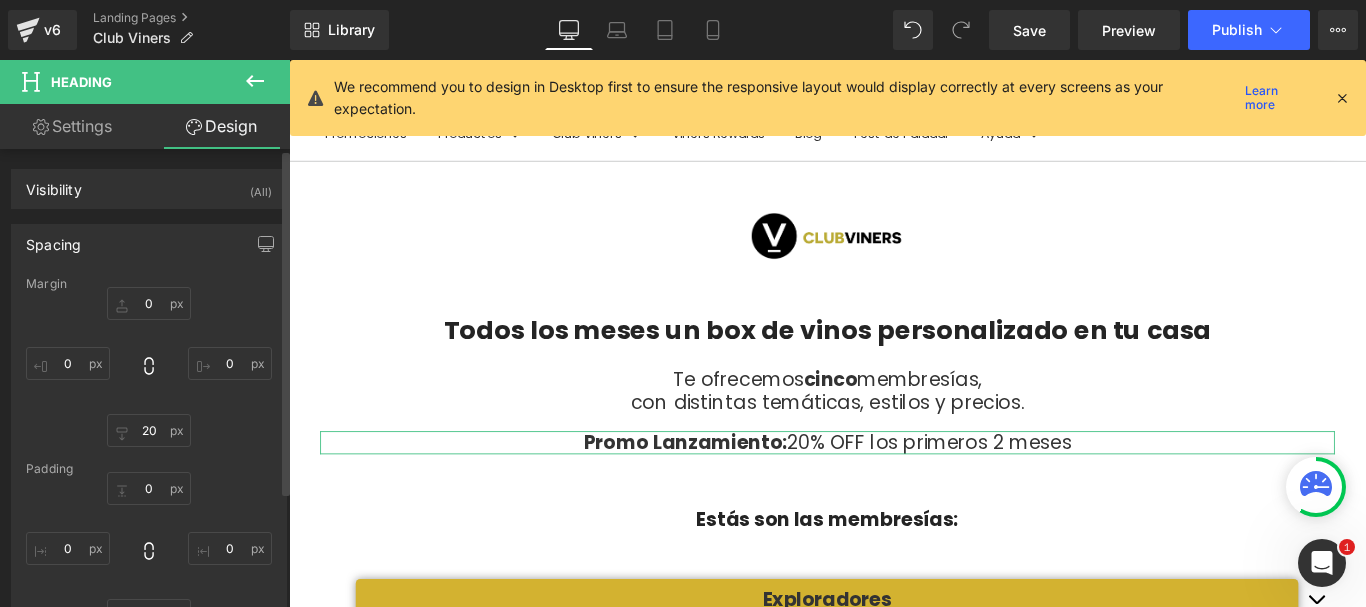 click on "Margin
0 0
0px 0
20 20
0px 0
[GEOGRAPHIC_DATA]
0px 0
0px 0
0px 0
0px 0" at bounding box center (149, 462) 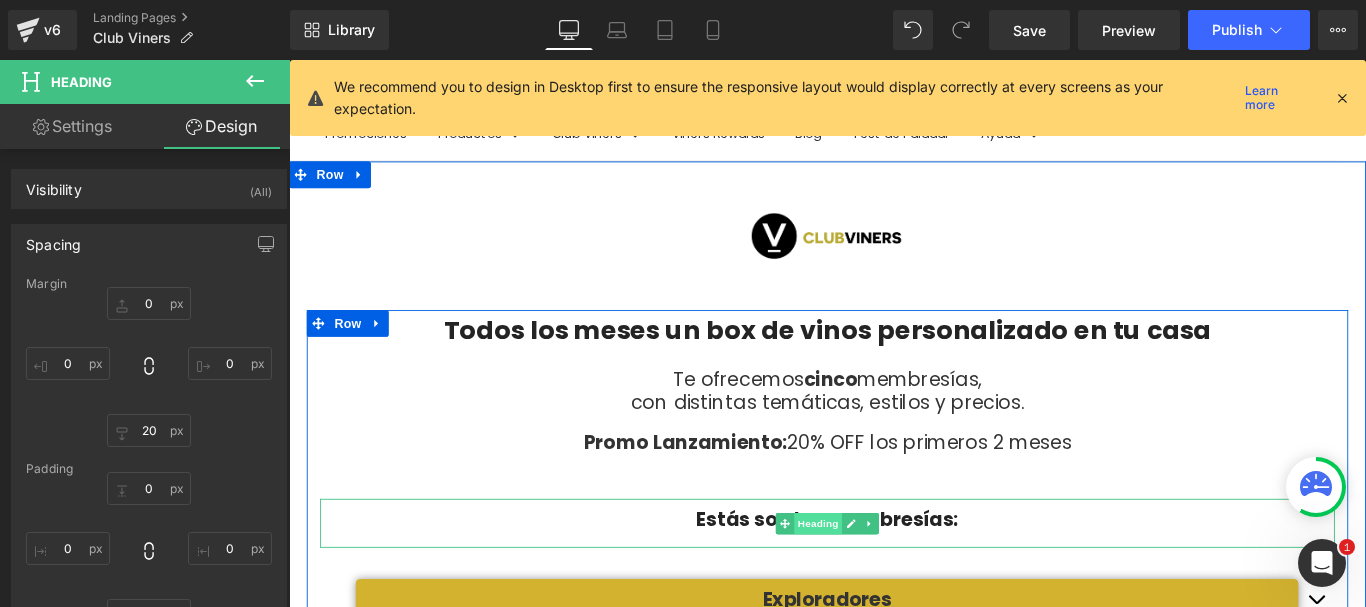 click on "Heading" at bounding box center [884, 581] 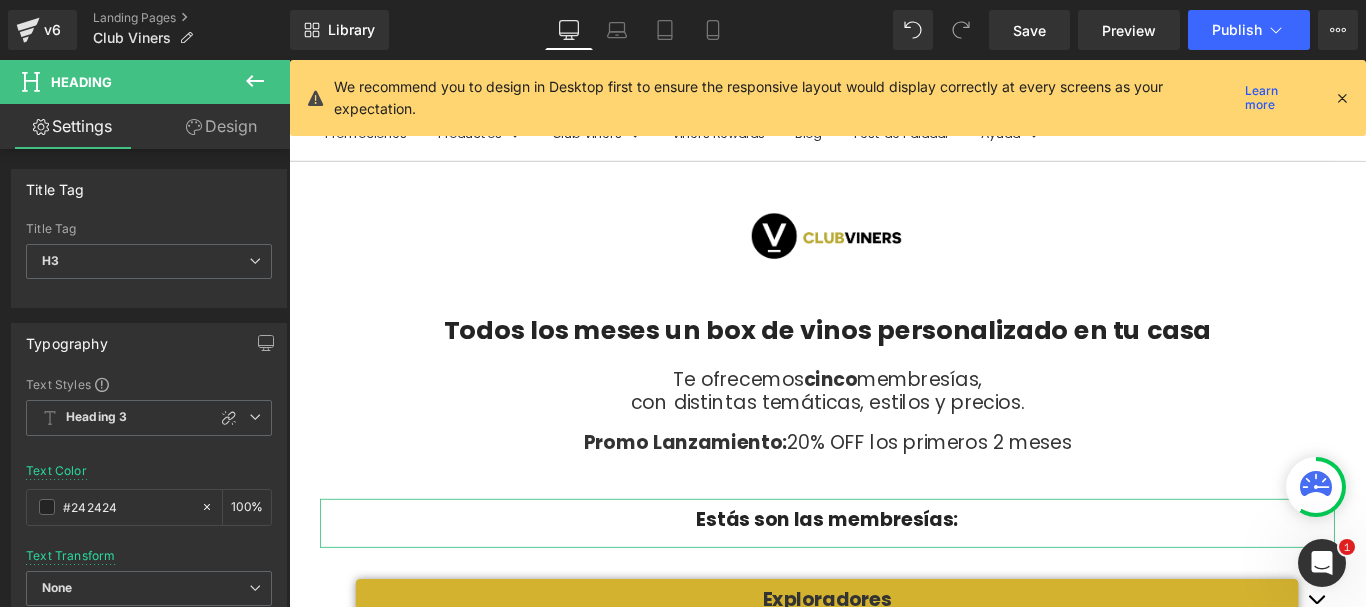 click on "Design" at bounding box center (221, 126) 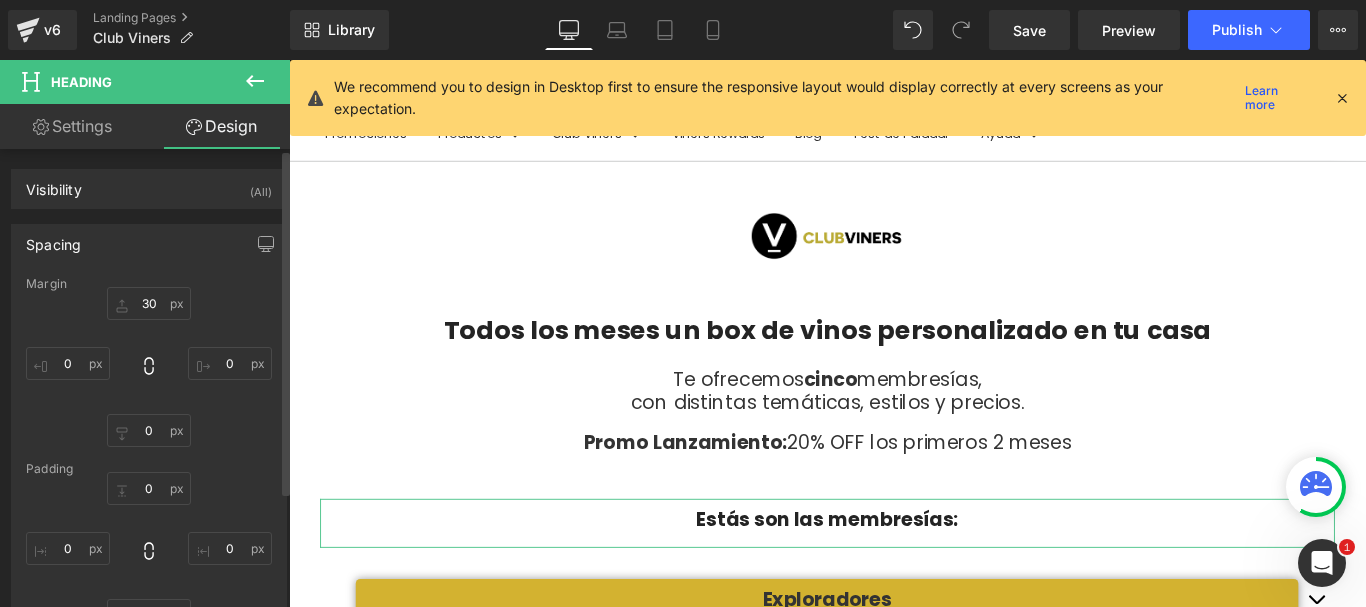type on "30" 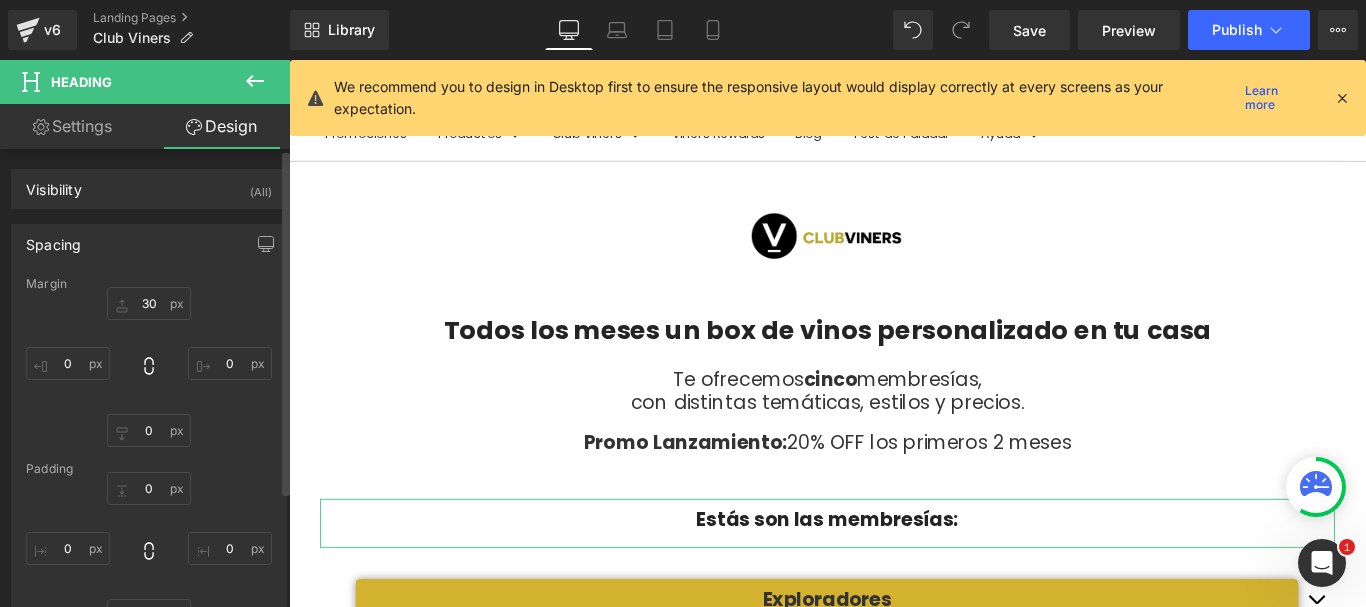 type on "0" 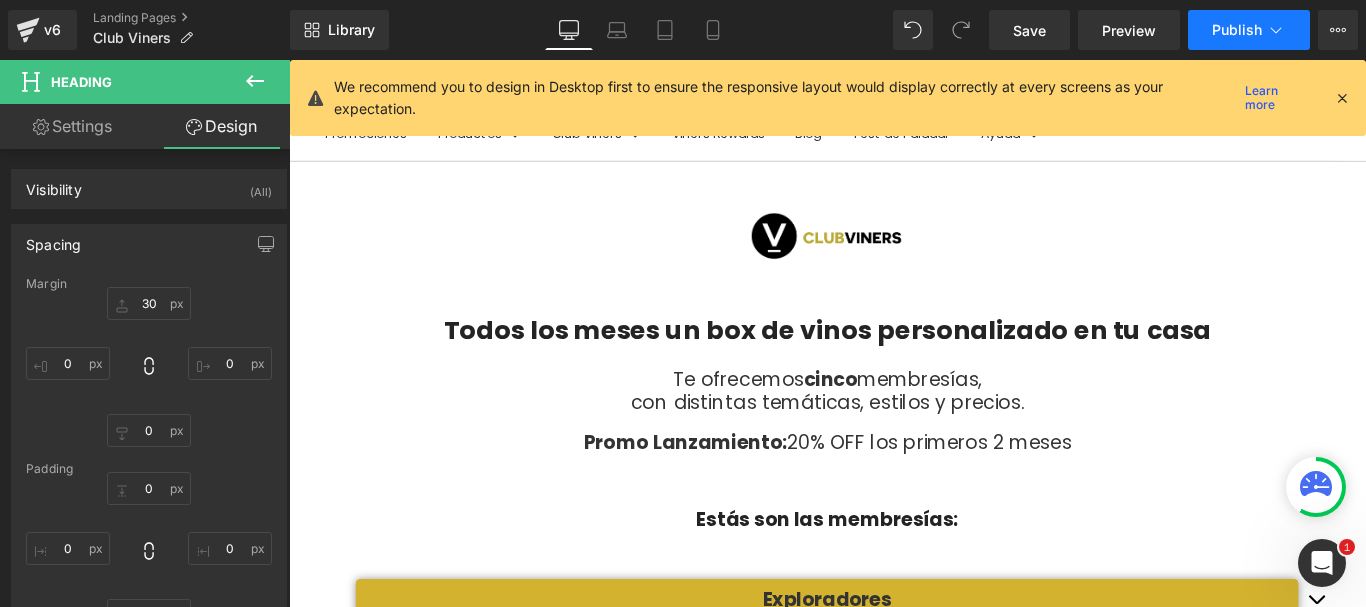 click on "Publish" at bounding box center (1237, 30) 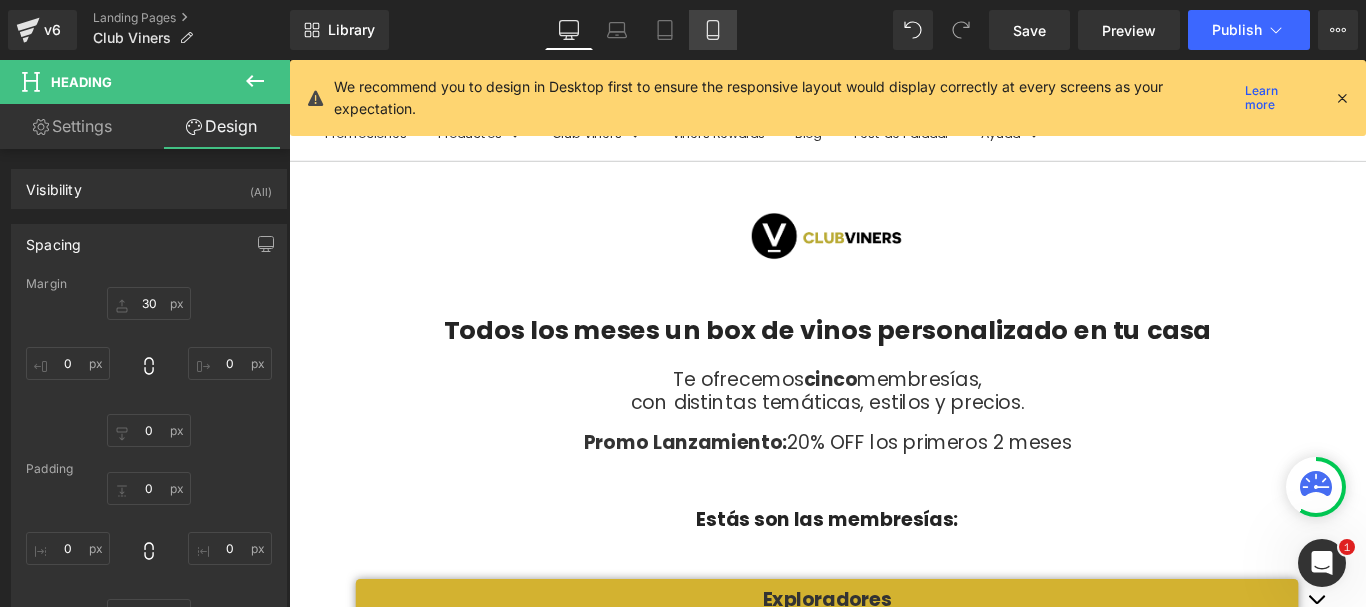 click 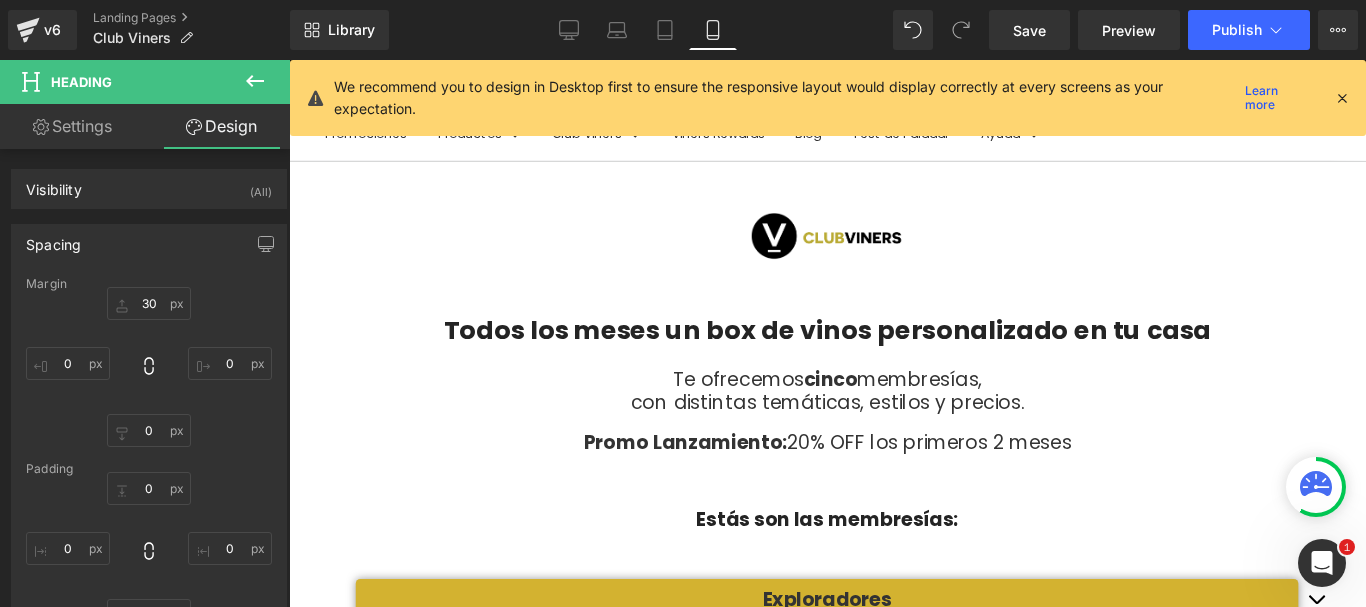 type on "30" 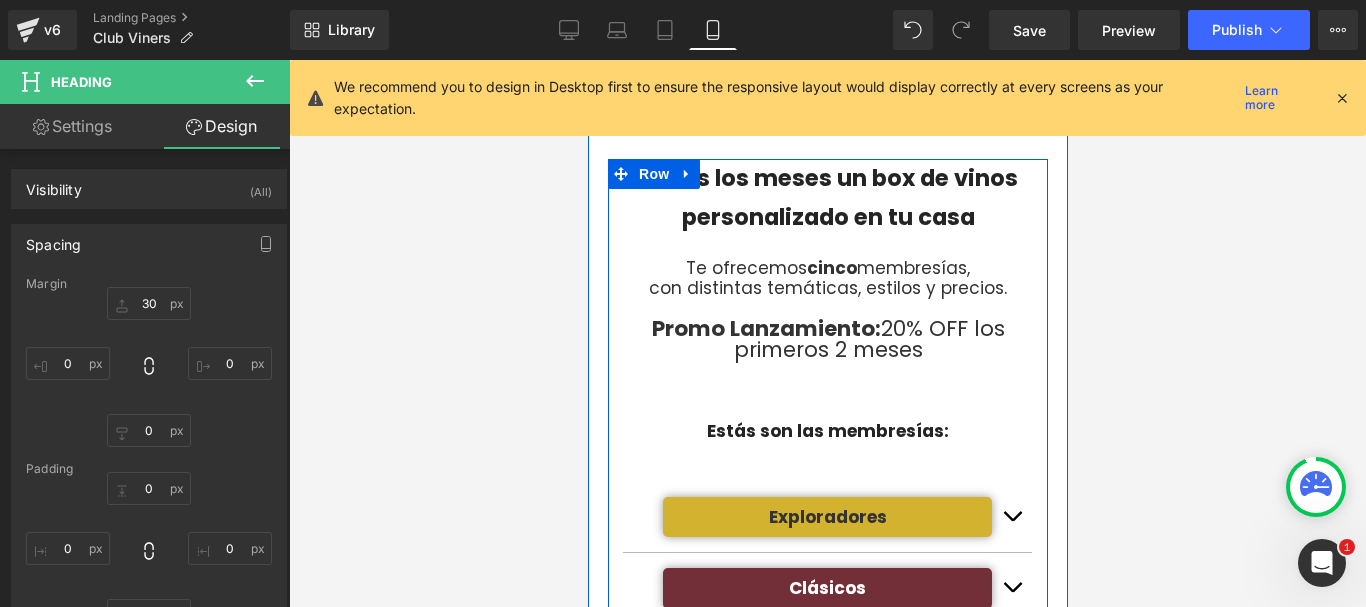 scroll, scrollTop: 200, scrollLeft: 0, axis: vertical 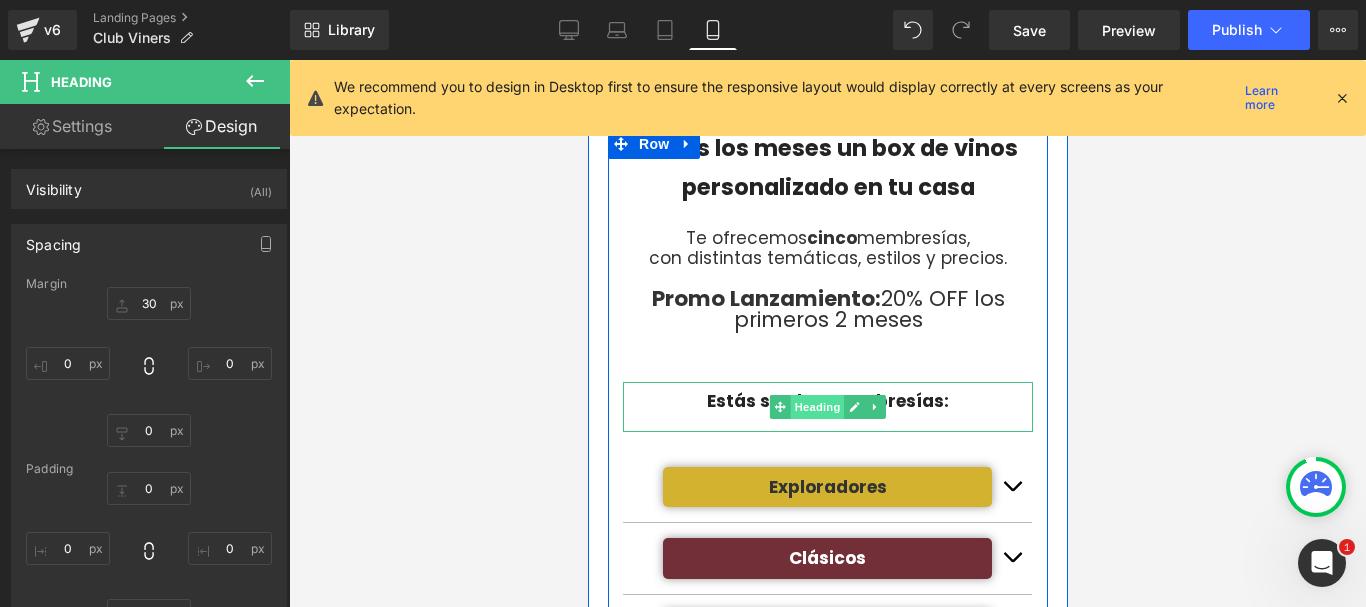 click on "Heading" at bounding box center (817, 407) 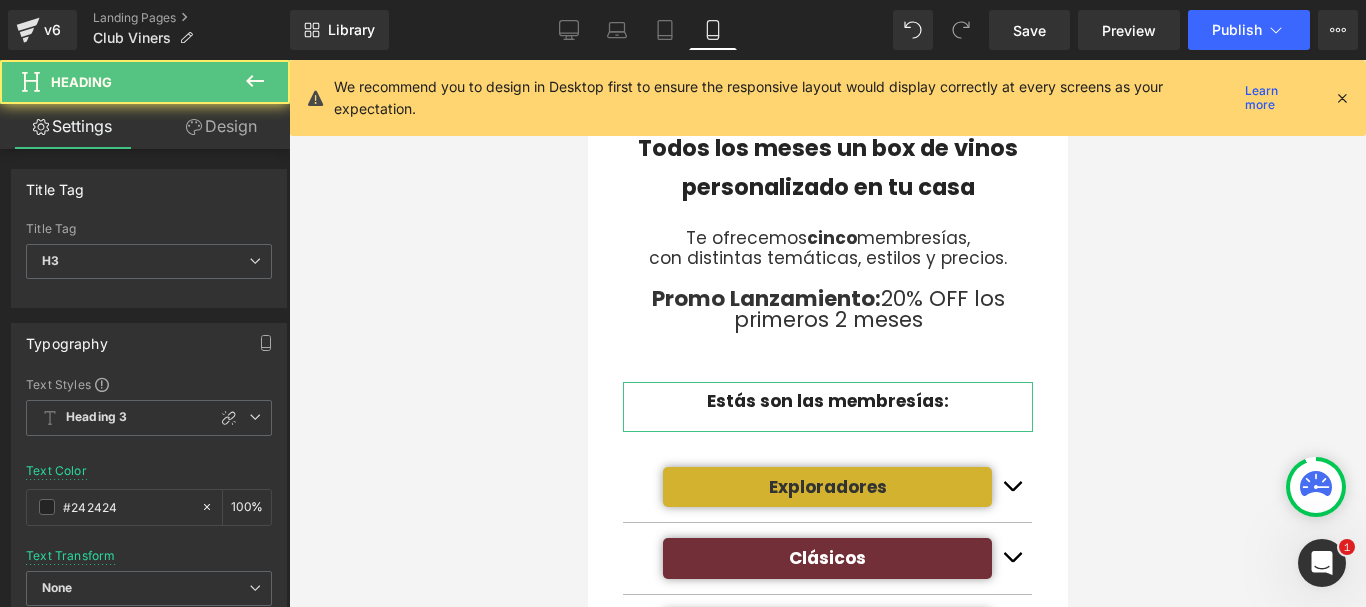 click on "Design" at bounding box center (221, 126) 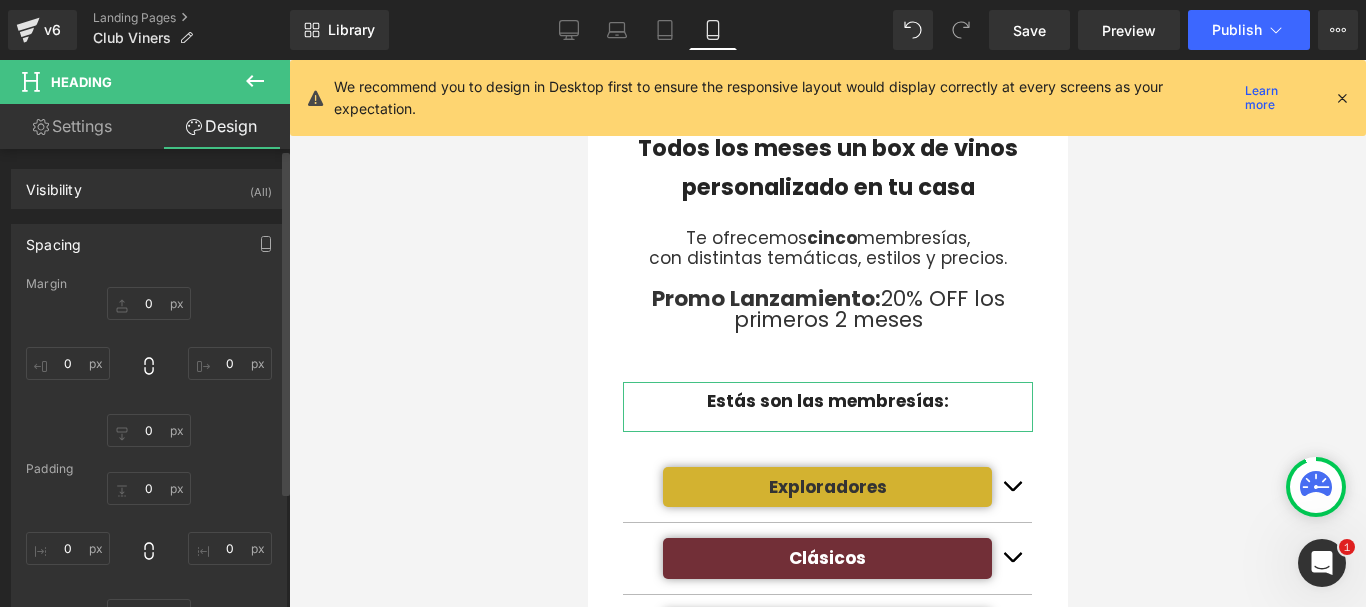type on "30" 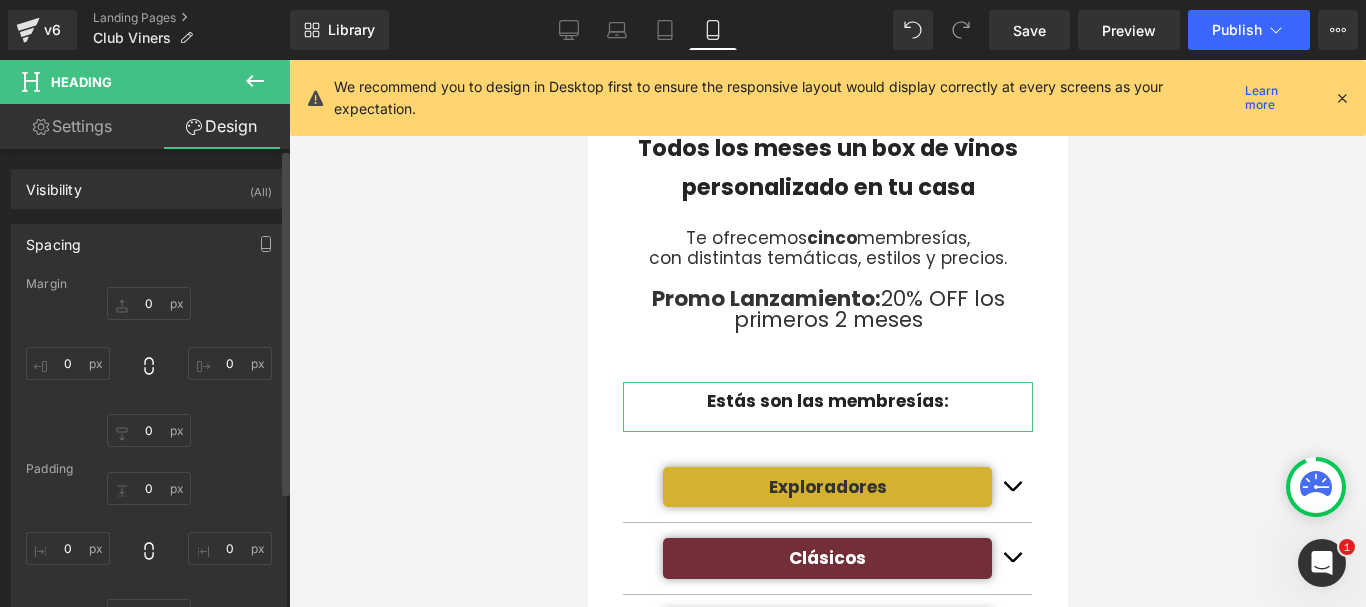 type on "0" 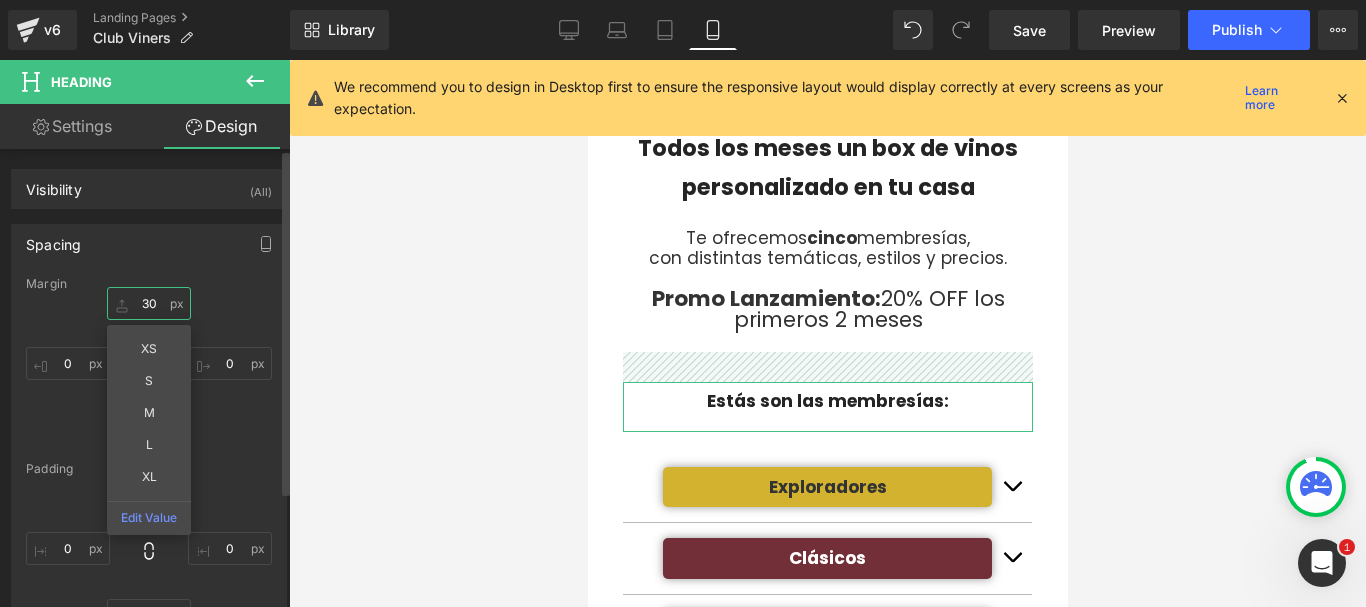 click on "30" at bounding box center (149, 303) 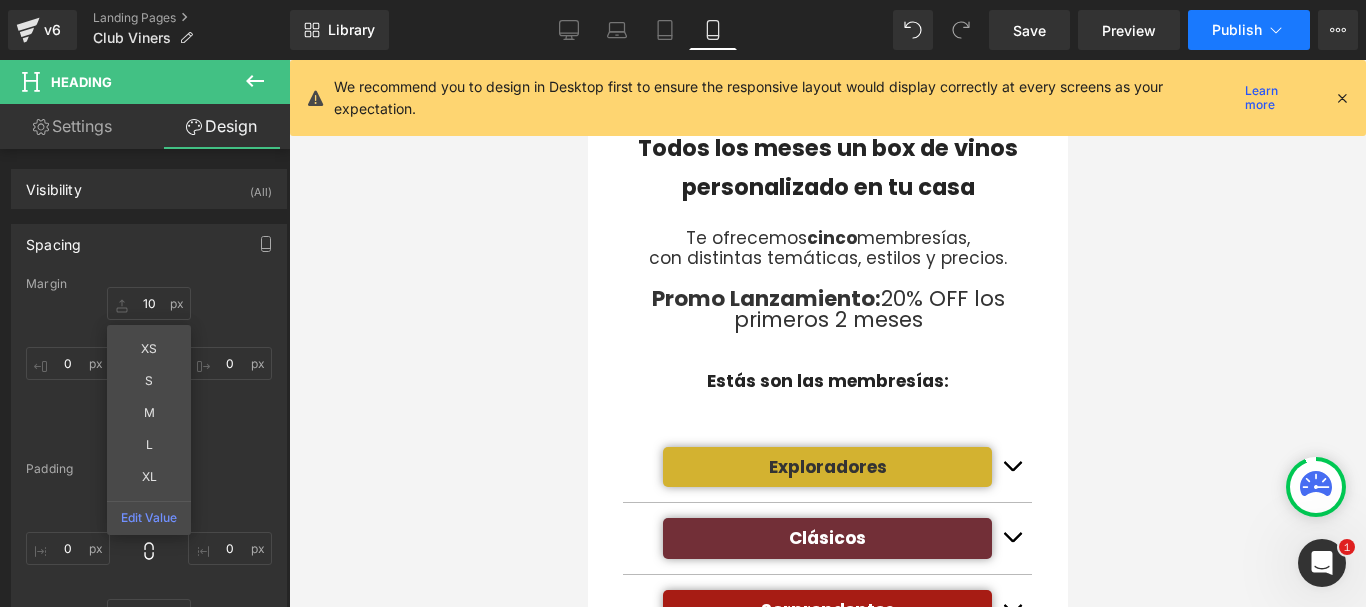 click on "Publish" at bounding box center (1237, 30) 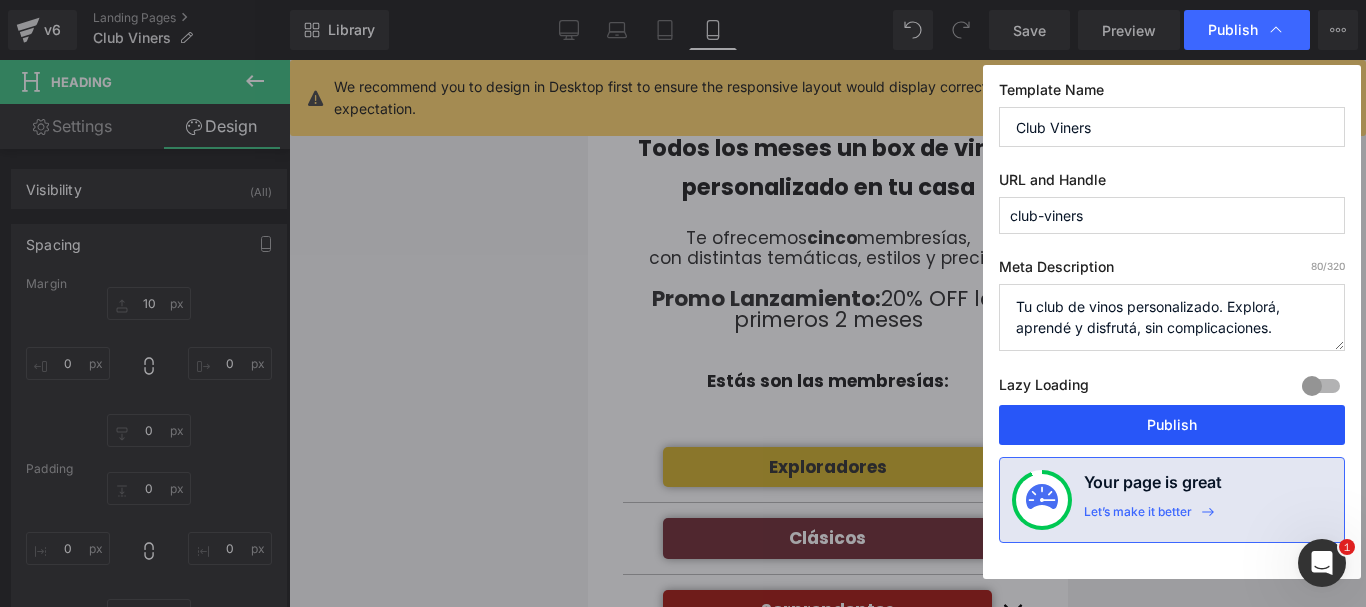 click on "Publish" at bounding box center (1172, 425) 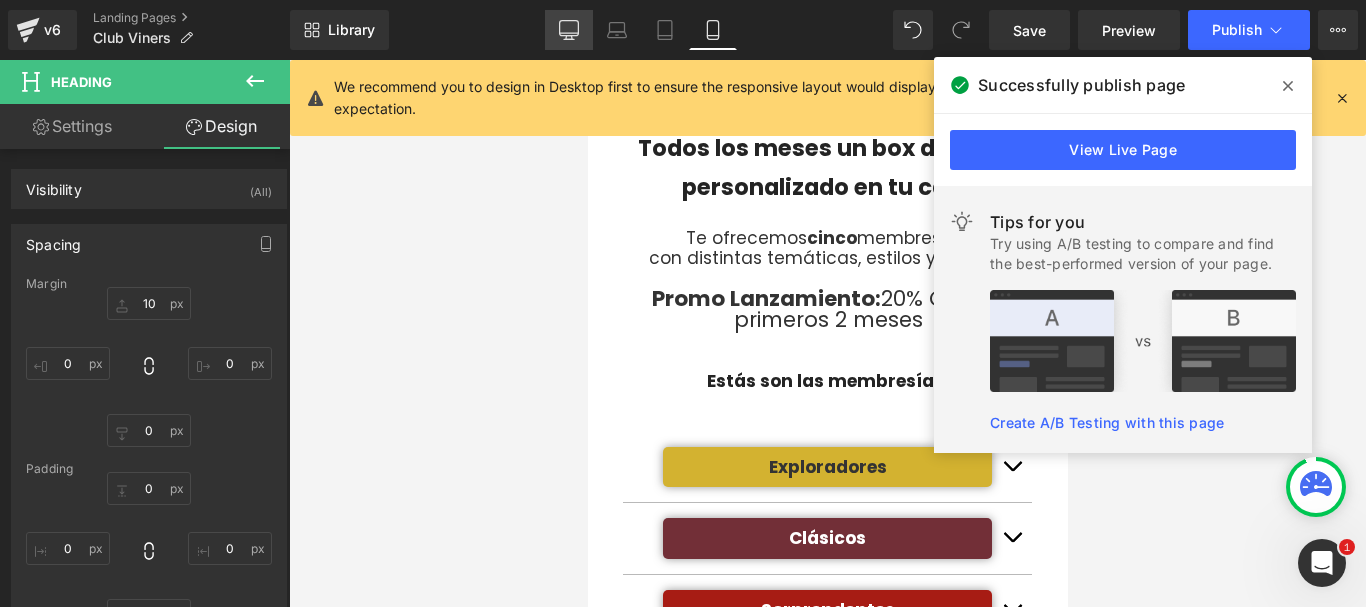 drag, startPoint x: 569, startPoint y: 21, endPoint x: 388, endPoint y: 156, distance: 225.8008 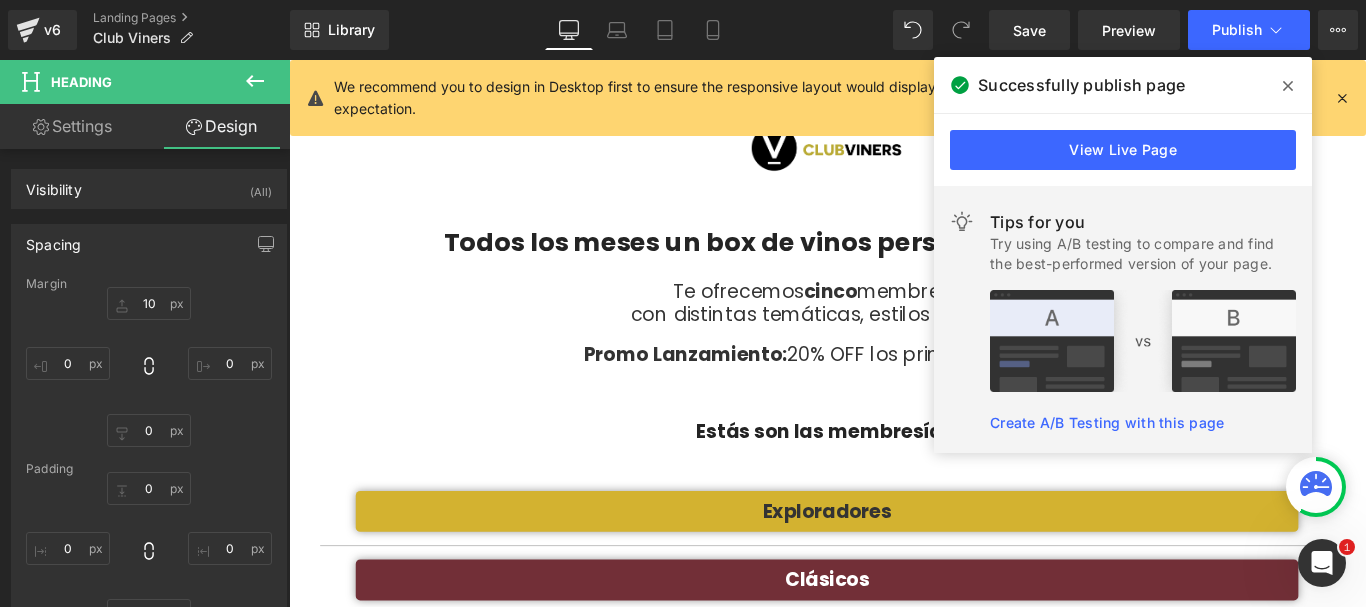 type on "30" 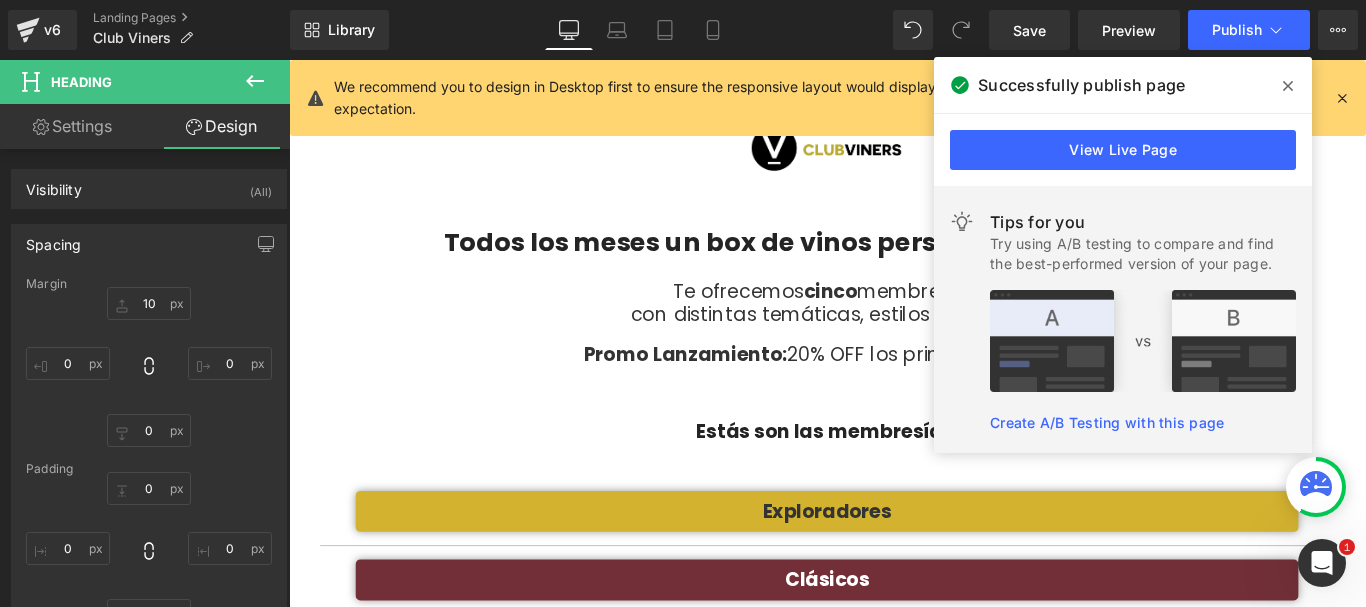 type on "0" 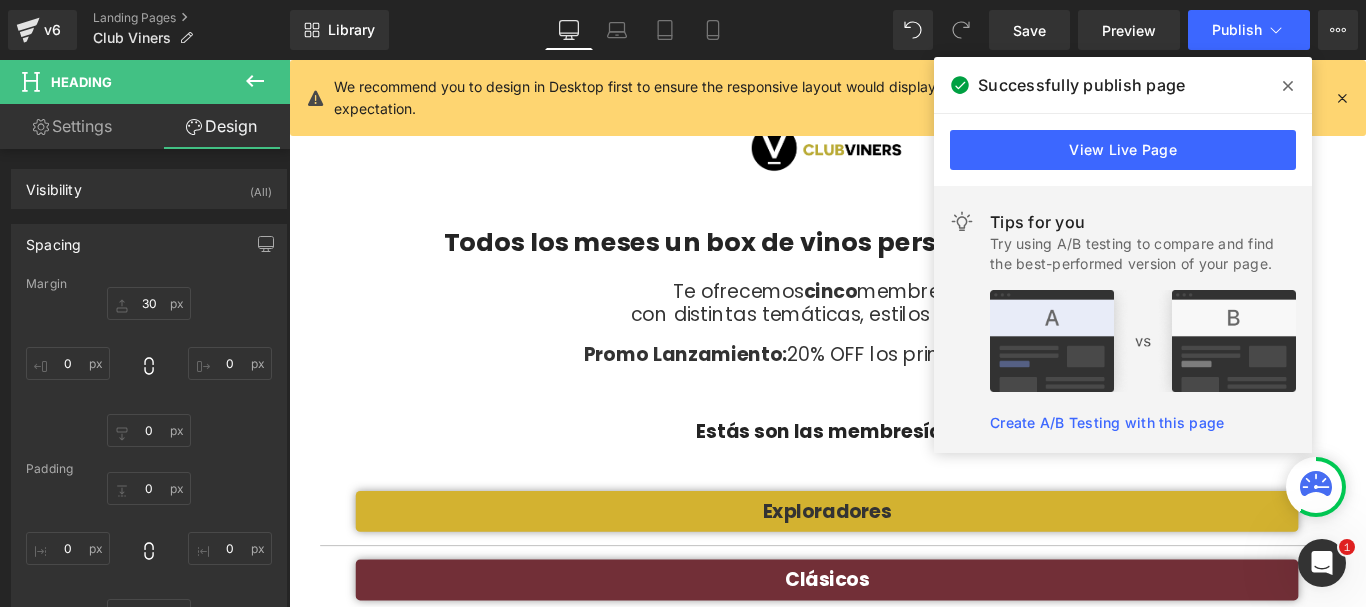 scroll, scrollTop: 380, scrollLeft: 0, axis: vertical 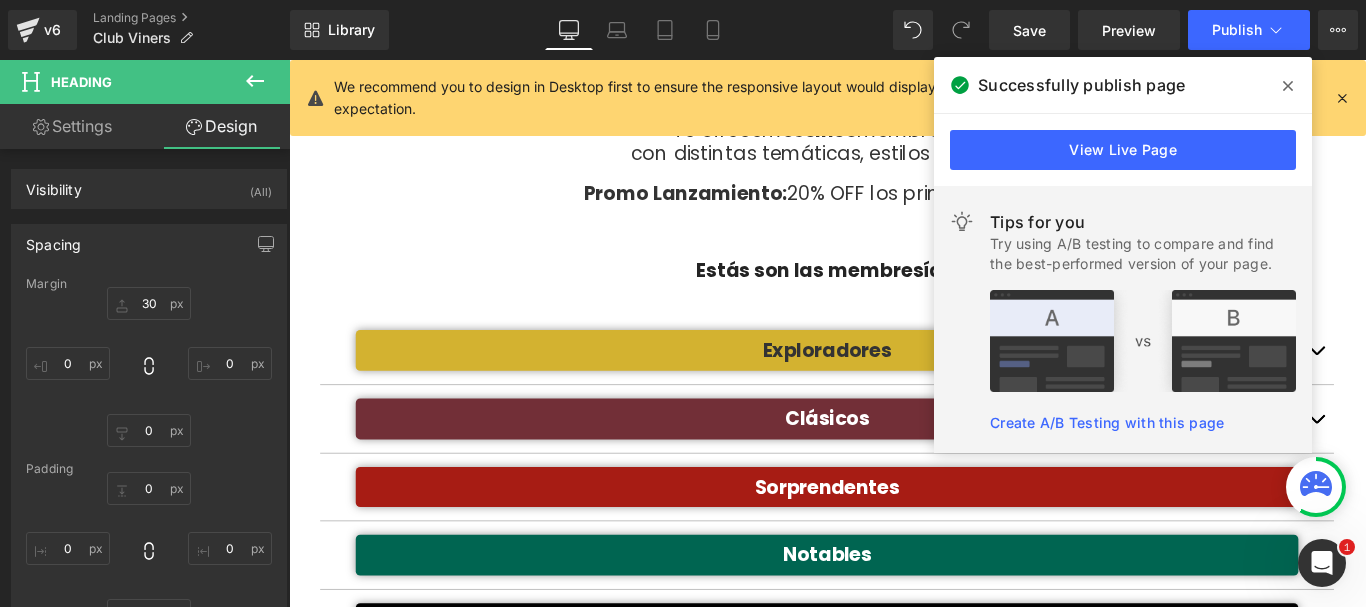 click at bounding box center (1288, 86) 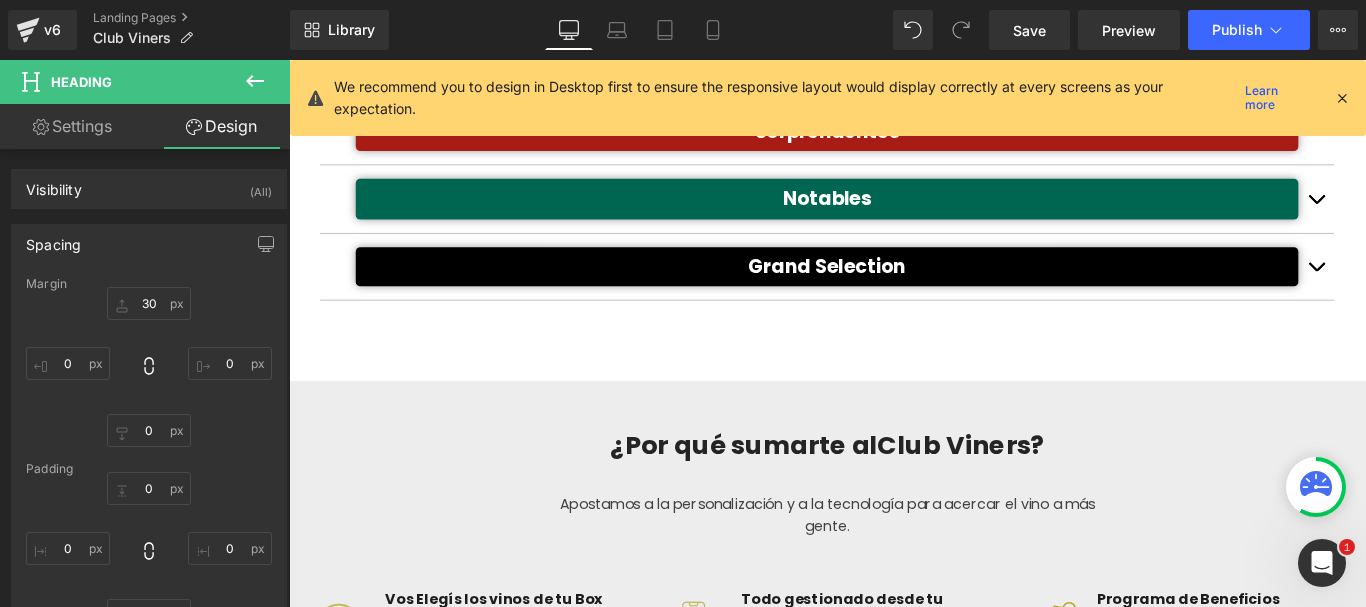 scroll, scrollTop: 980, scrollLeft: 0, axis: vertical 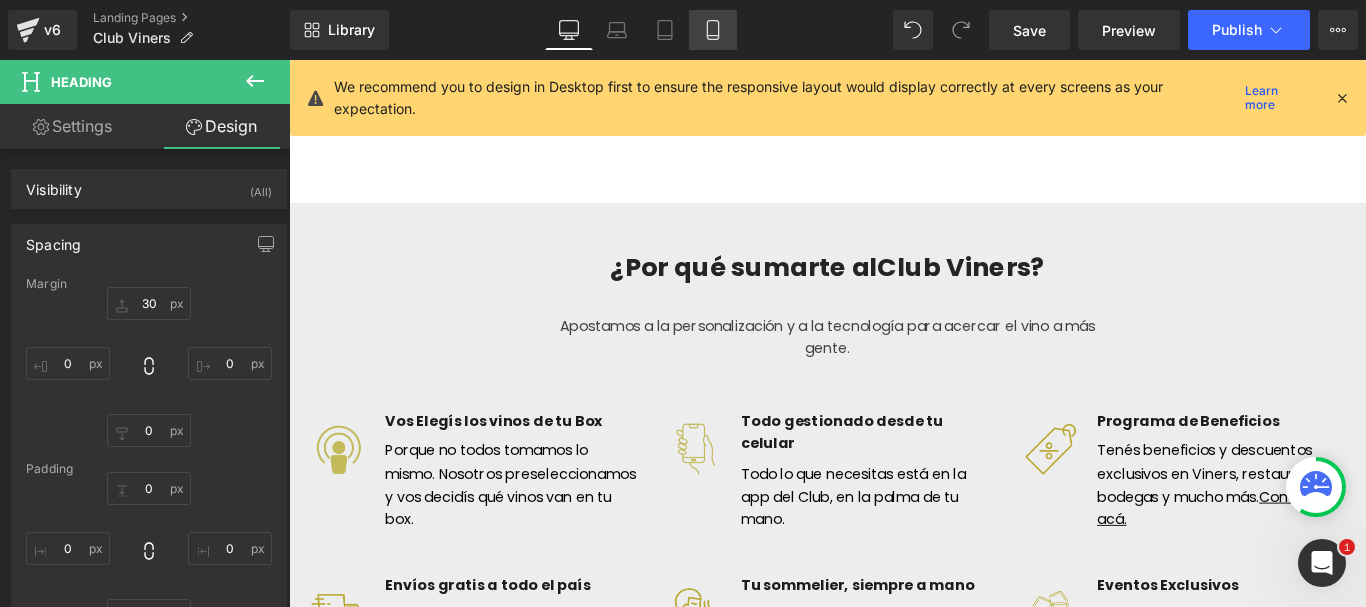 click 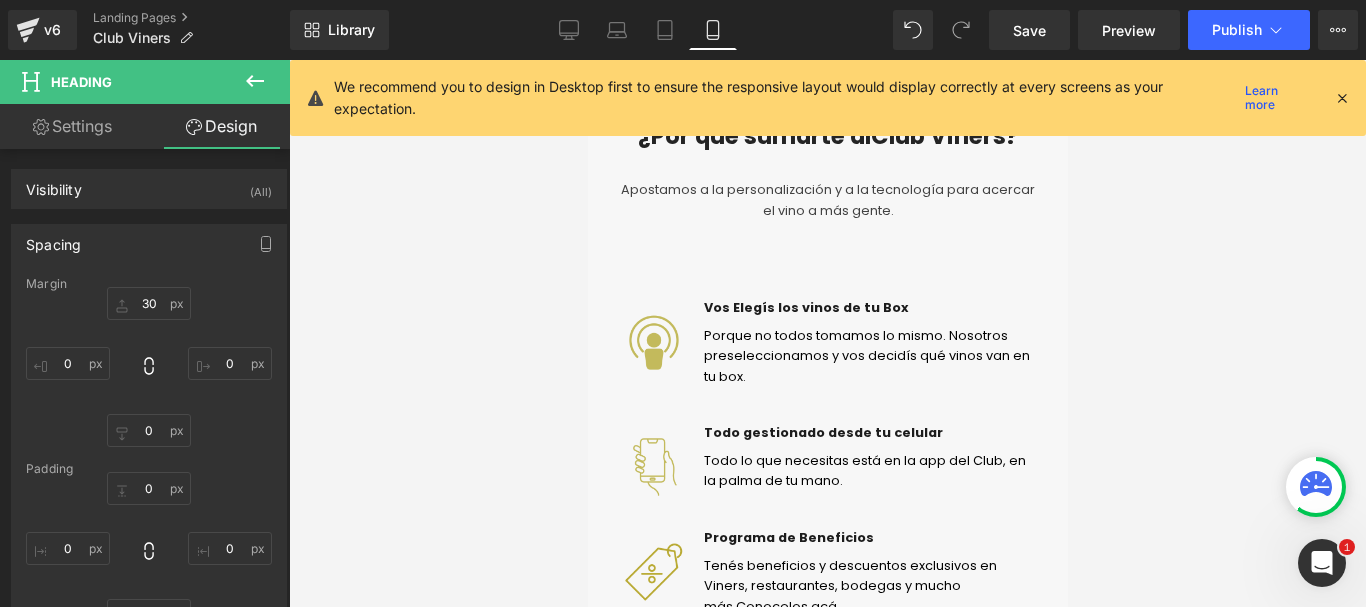 type on "10" 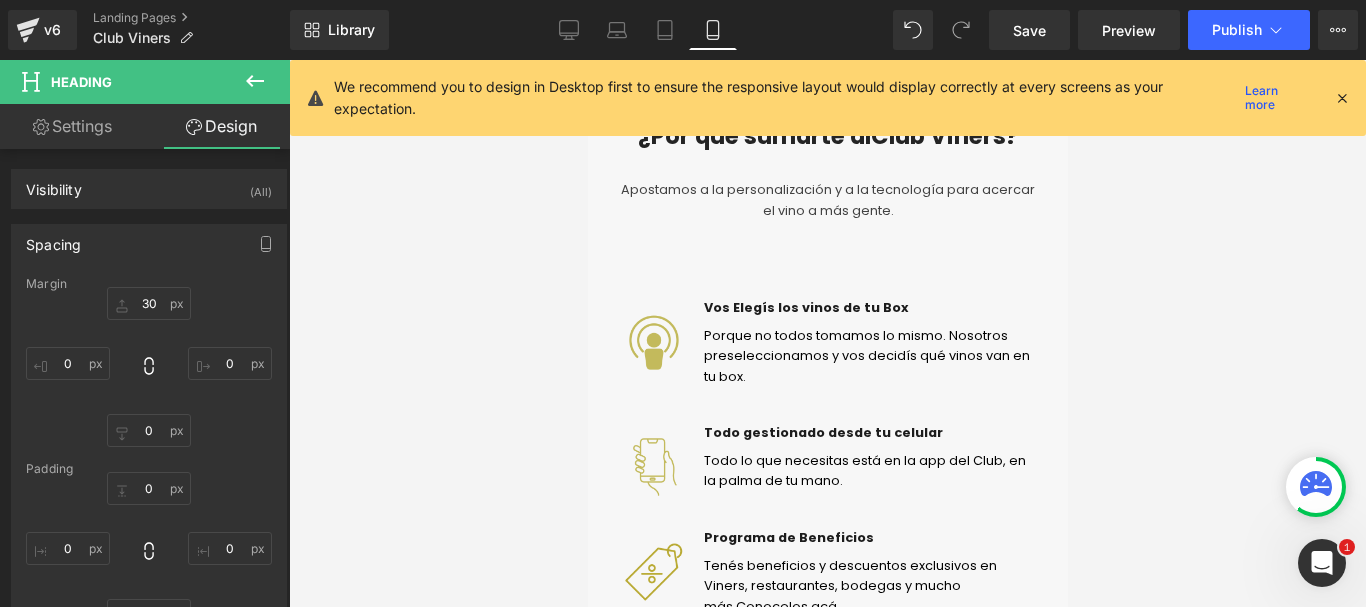 type on "0" 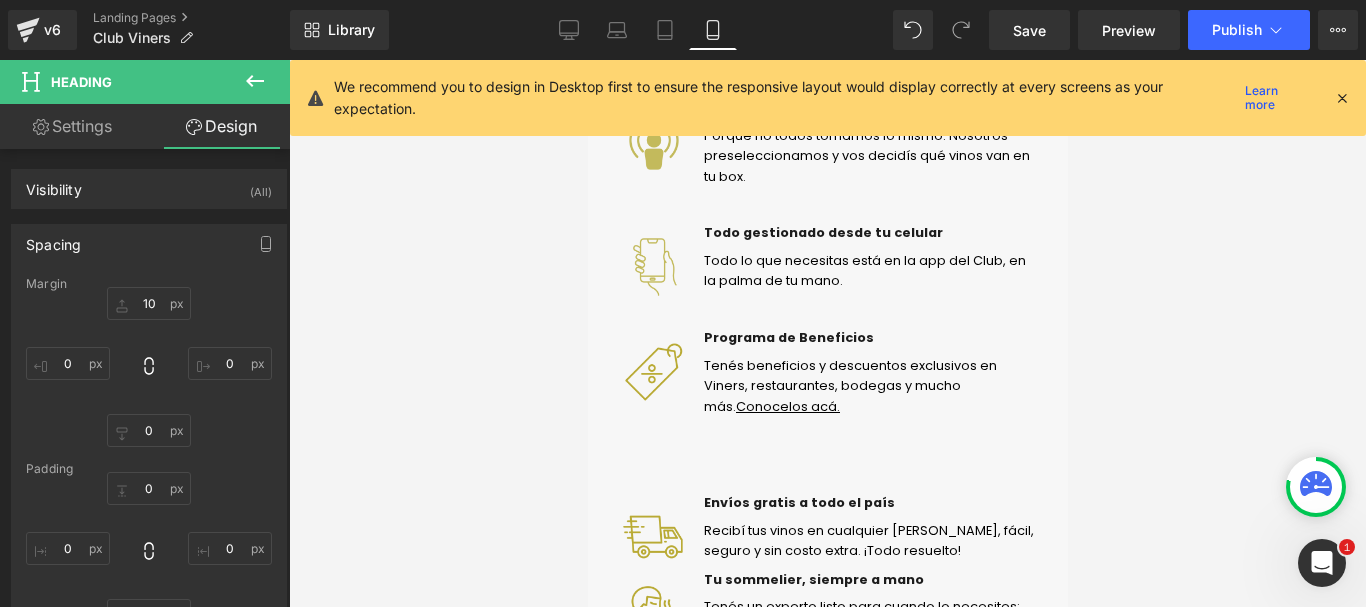 scroll, scrollTop: 1182, scrollLeft: 0, axis: vertical 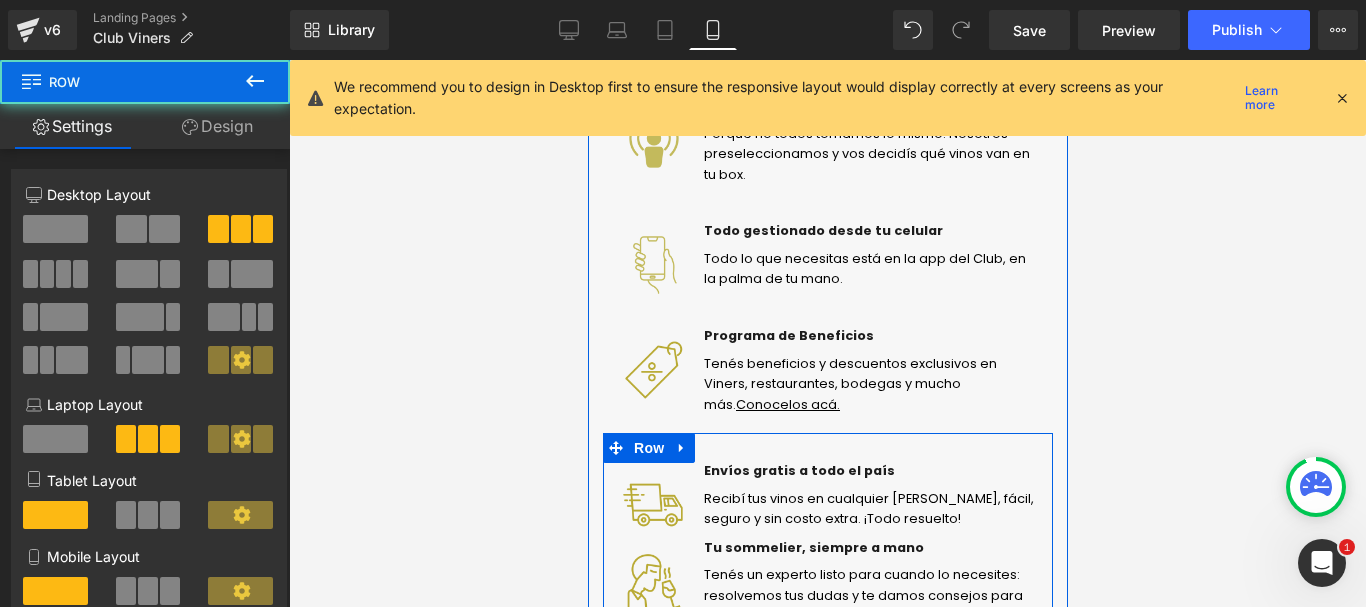 drag, startPoint x: 750, startPoint y: 449, endPoint x: 738, endPoint y: 419, distance: 32.31099 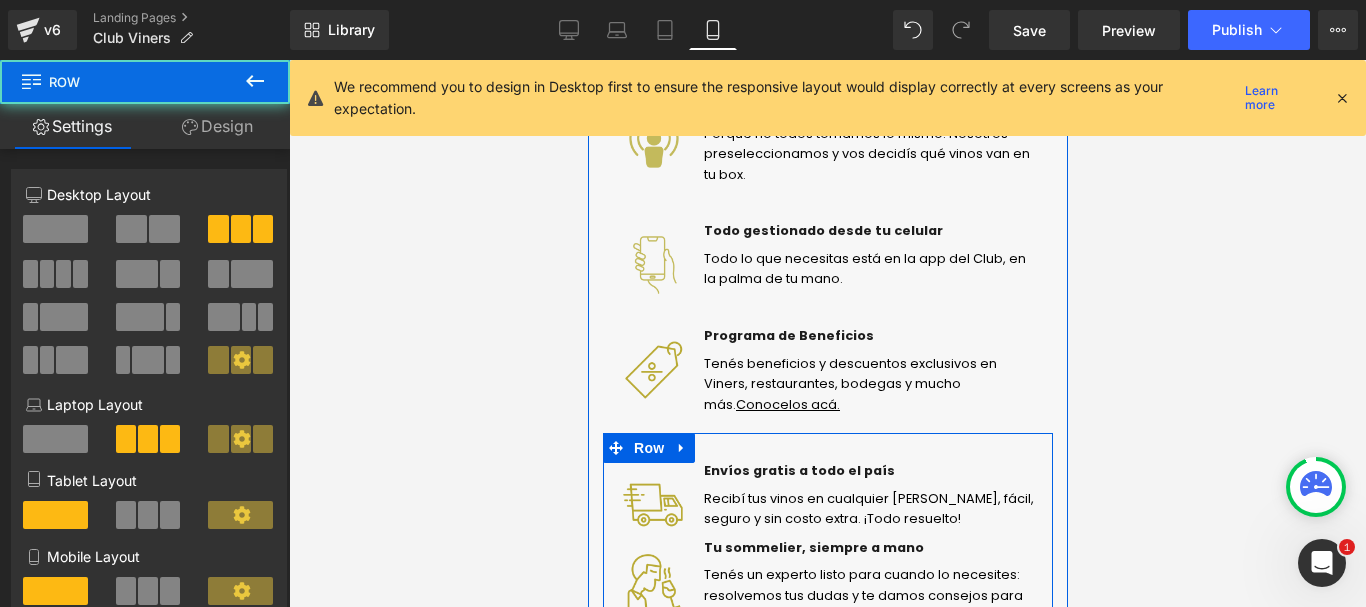 click on "¿Por qué sumarte al  Club Viners? Heading         Apostamos a la personalización y a la tecnología para acercar el vino a más gente. Text Block         Row
Image
Vos Elegís los vinos de tu Box Text Block
Porque no todos tomamos lo mismo. Nosotros preseleccionamos y vos decidís qué vinos van en tu box. Text Block
Icon List
Image
Text Block" at bounding box center (827, 324) 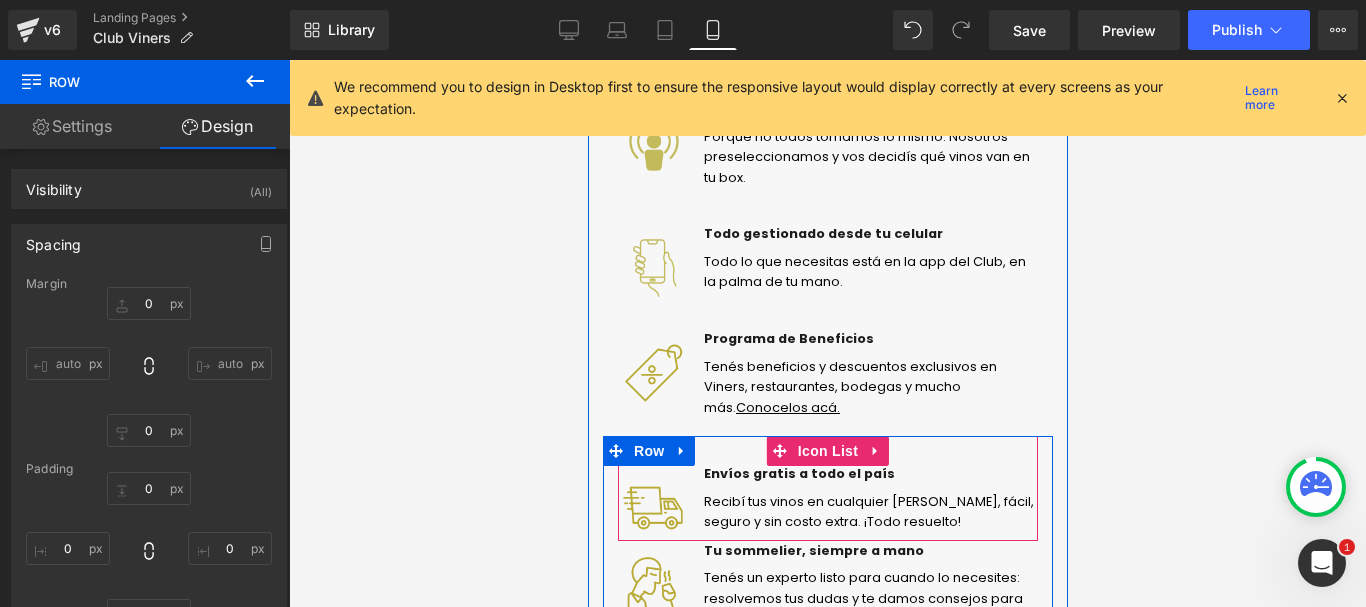 scroll, scrollTop: 982, scrollLeft: 0, axis: vertical 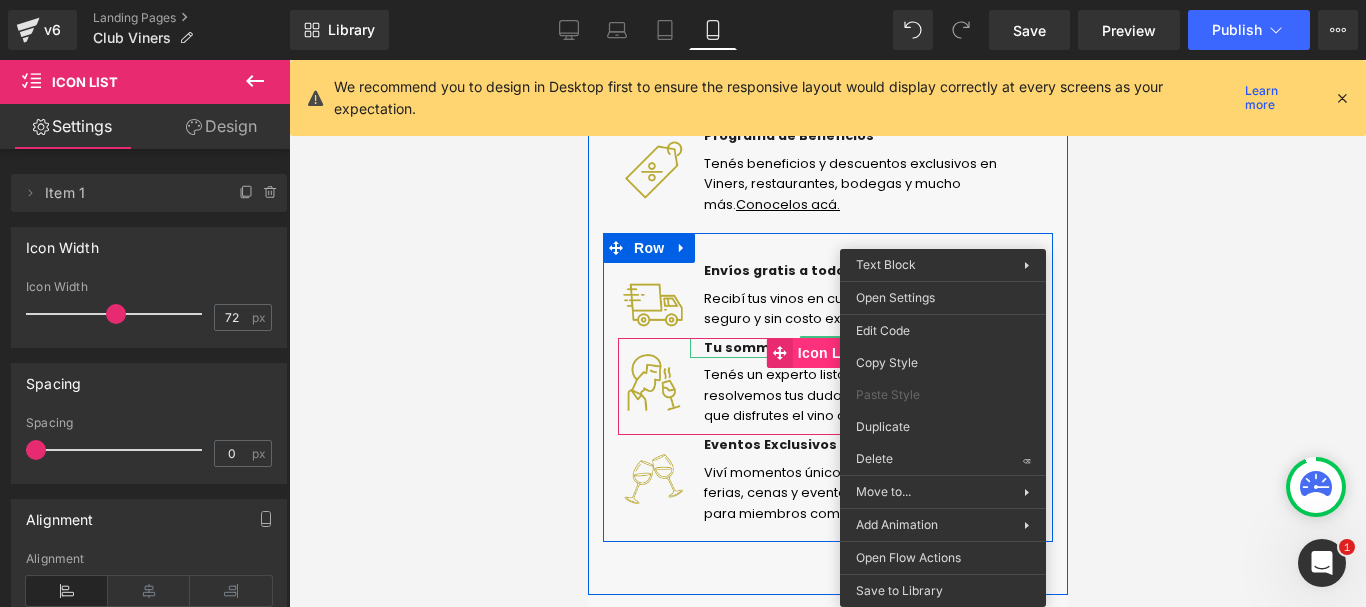 click on "Icon List" at bounding box center [827, 353] 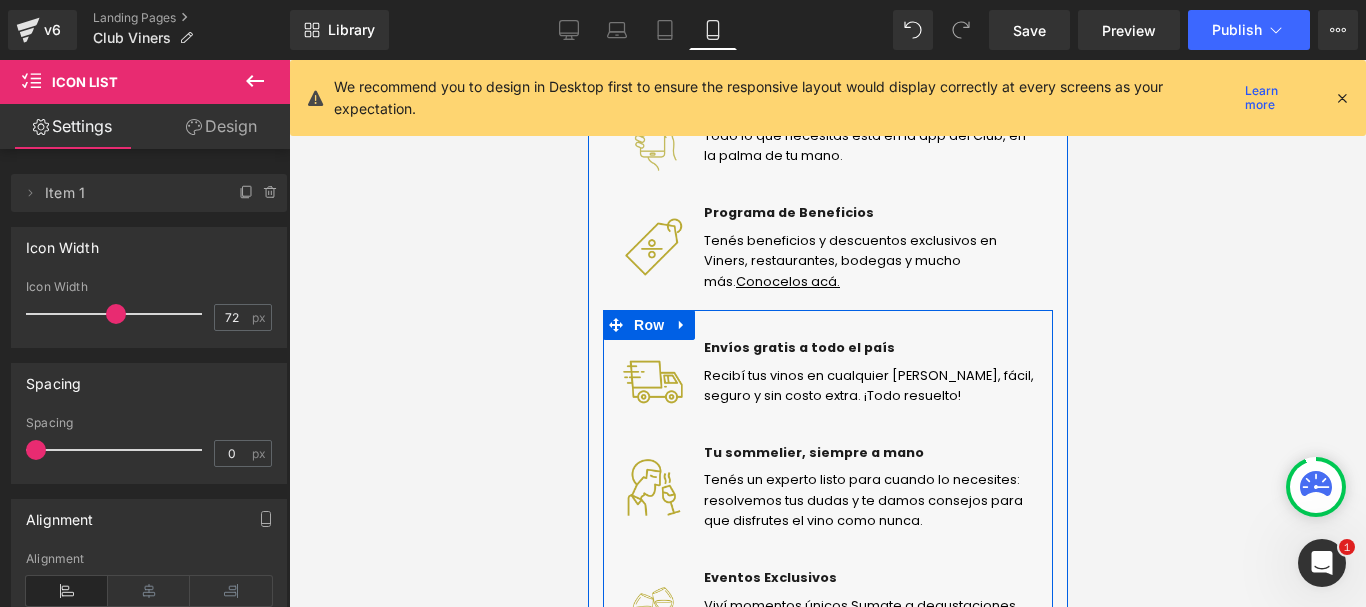 scroll, scrollTop: 1282, scrollLeft: 0, axis: vertical 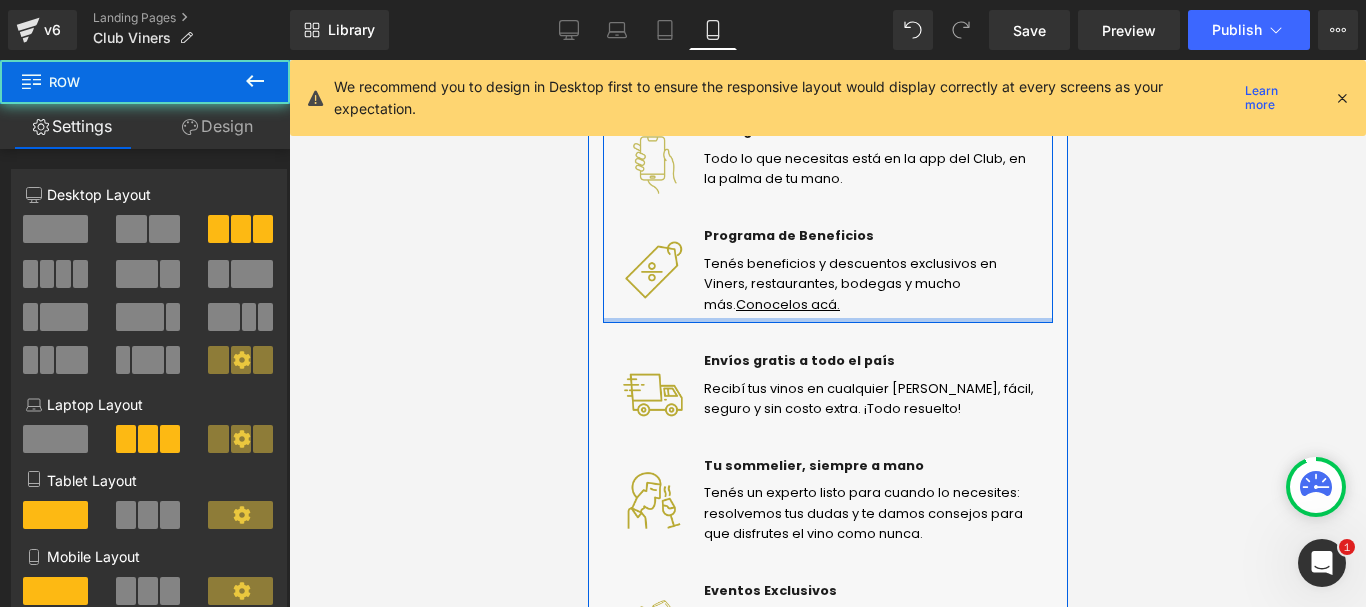 drag, startPoint x: 897, startPoint y: 328, endPoint x: 895, endPoint y: 313, distance: 15.132746 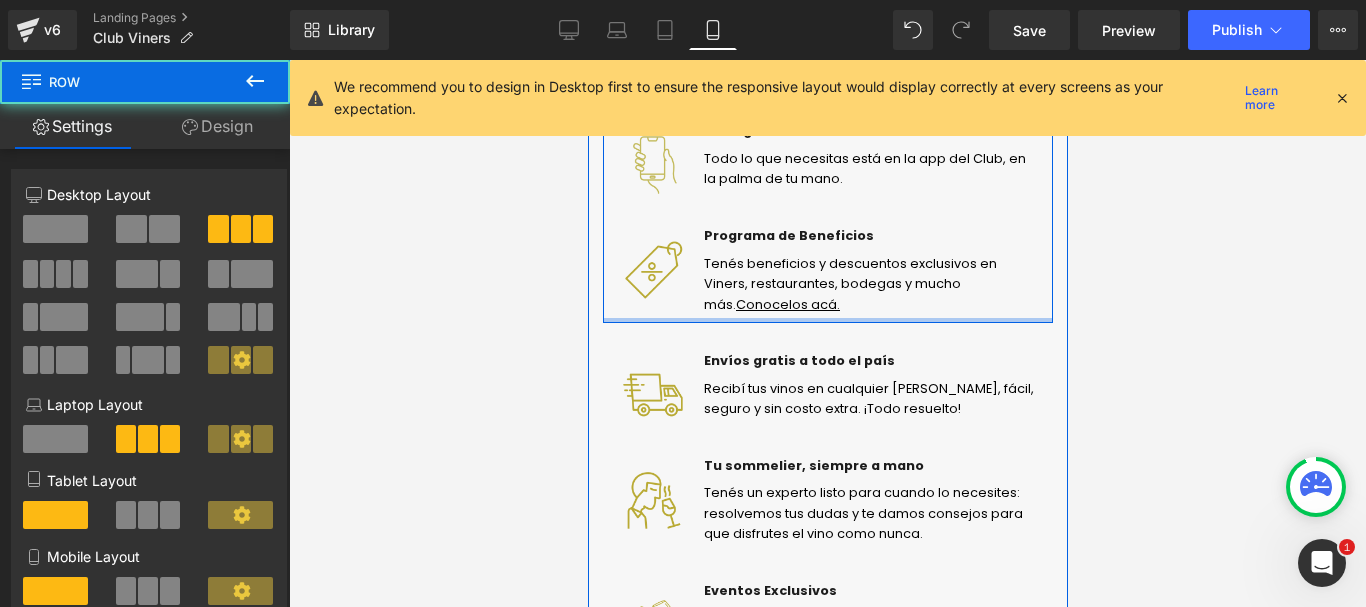 click on "Image
Vos Elegís los vinos de tu Box Text Block
Porque no todos tomamos lo mismo. Nosotros preseleccionamos y vos decidís qué vinos van en tu box. Text Block
Icon List
Image
Todo gestionado desde tu celular
Text Block         Todo lo que necesitas está en la app del Club, en la palma de tu mano. Text Block
Icon List" at bounding box center (827, 130) 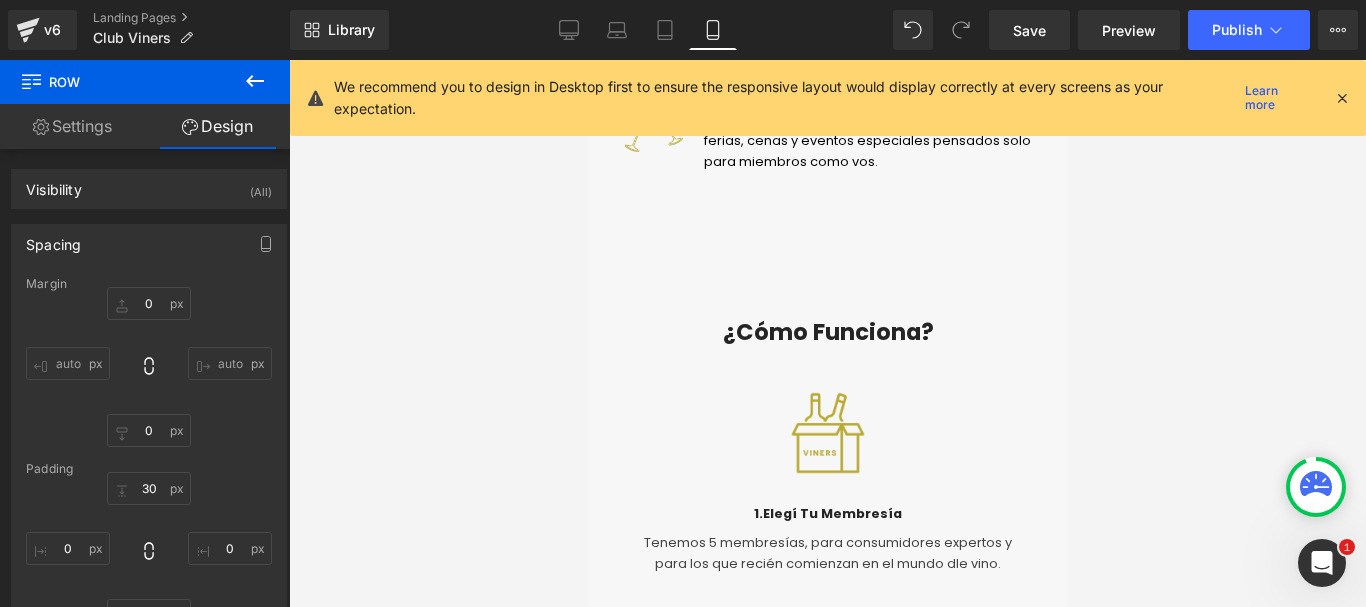scroll, scrollTop: 1782, scrollLeft: 0, axis: vertical 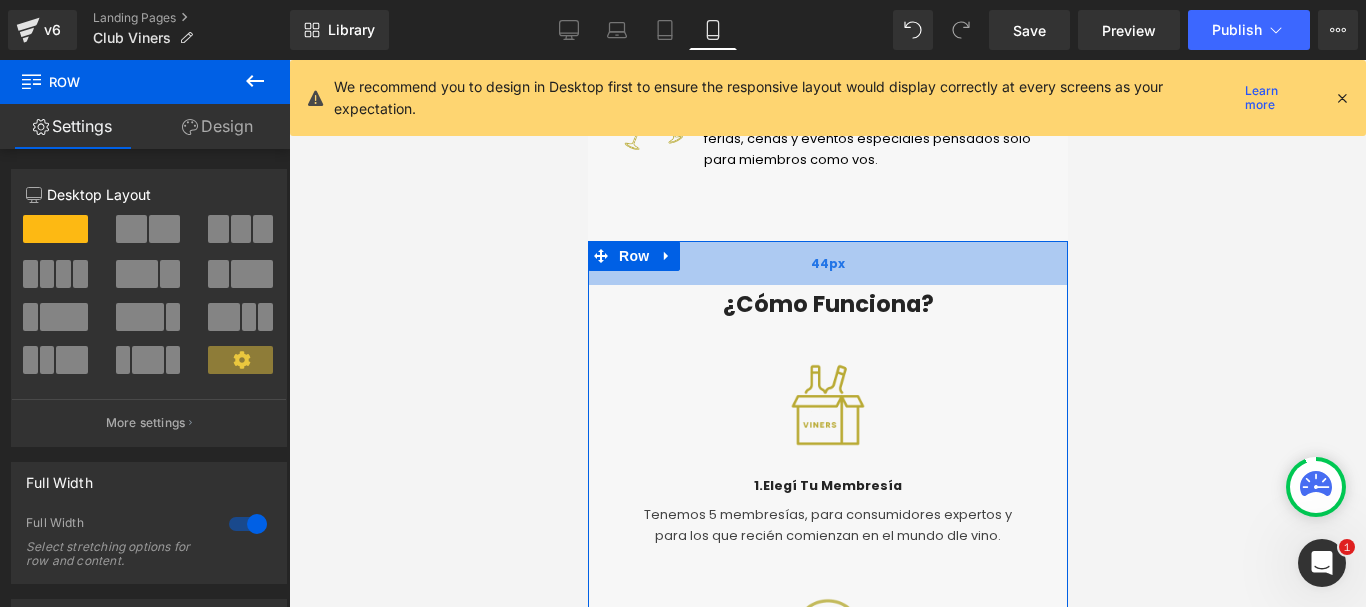 drag, startPoint x: 876, startPoint y: 272, endPoint x: 878, endPoint y: 246, distance: 26.076809 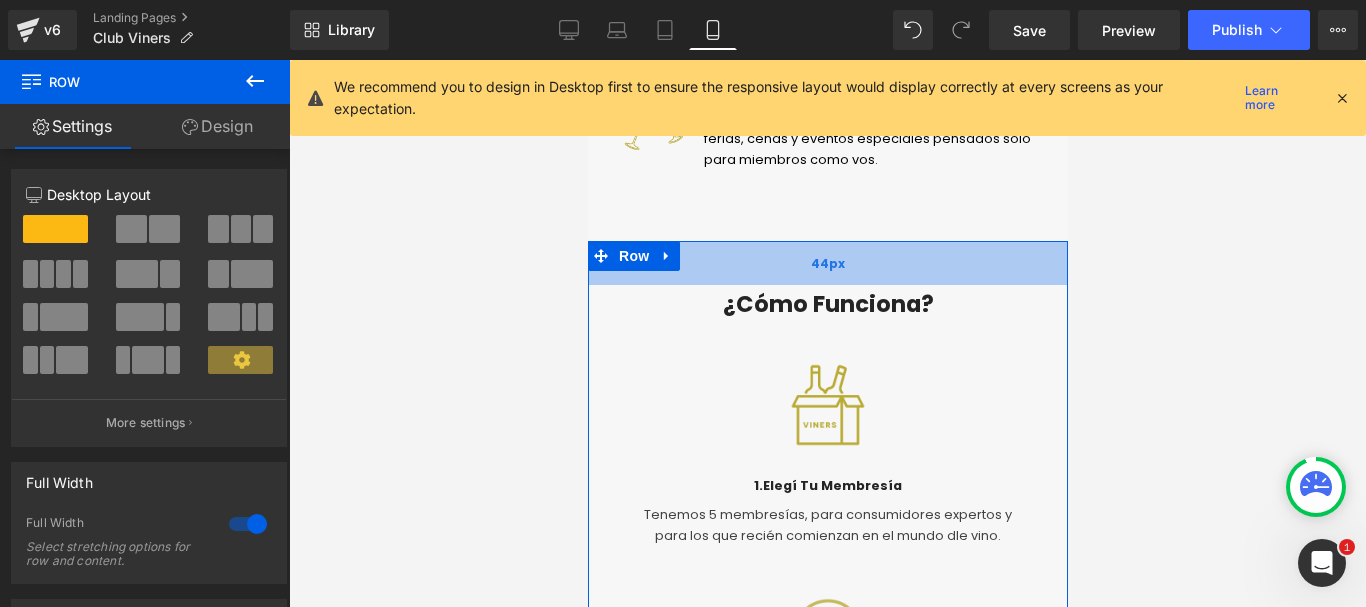 click on "44px" at bounding box center (827, 263) 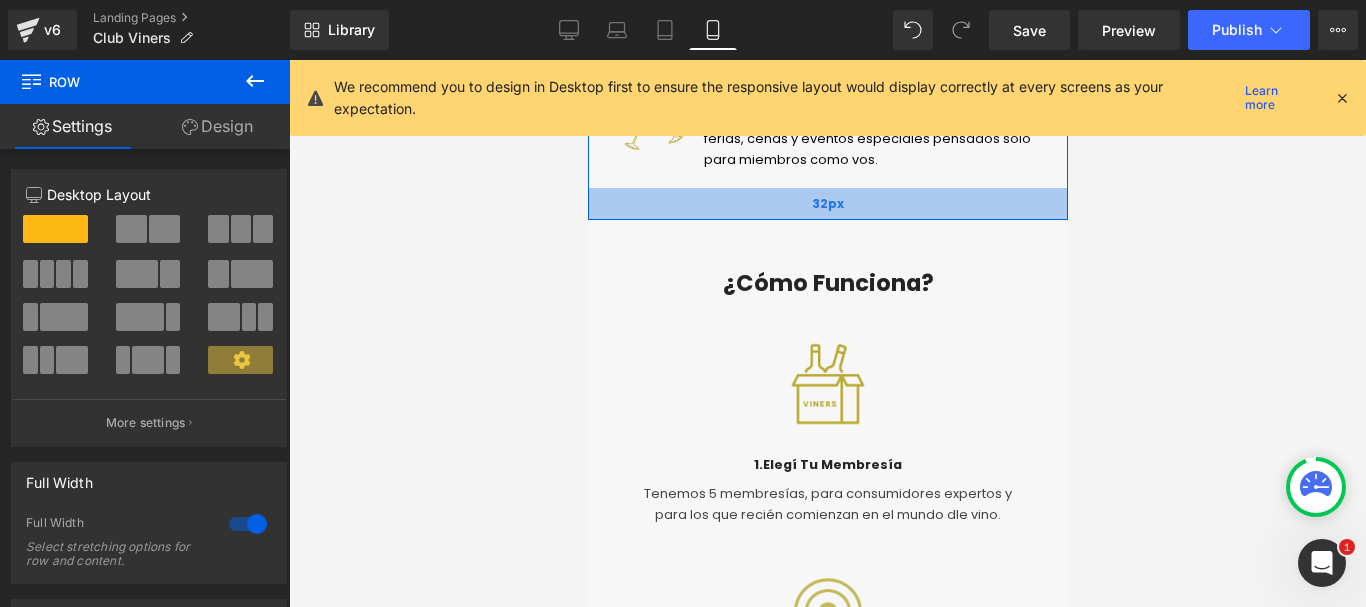 drag, startPoint x: 889, startPoint y: 215, endPoint x: 888, endPoint y: 203, distance: 12.0415945 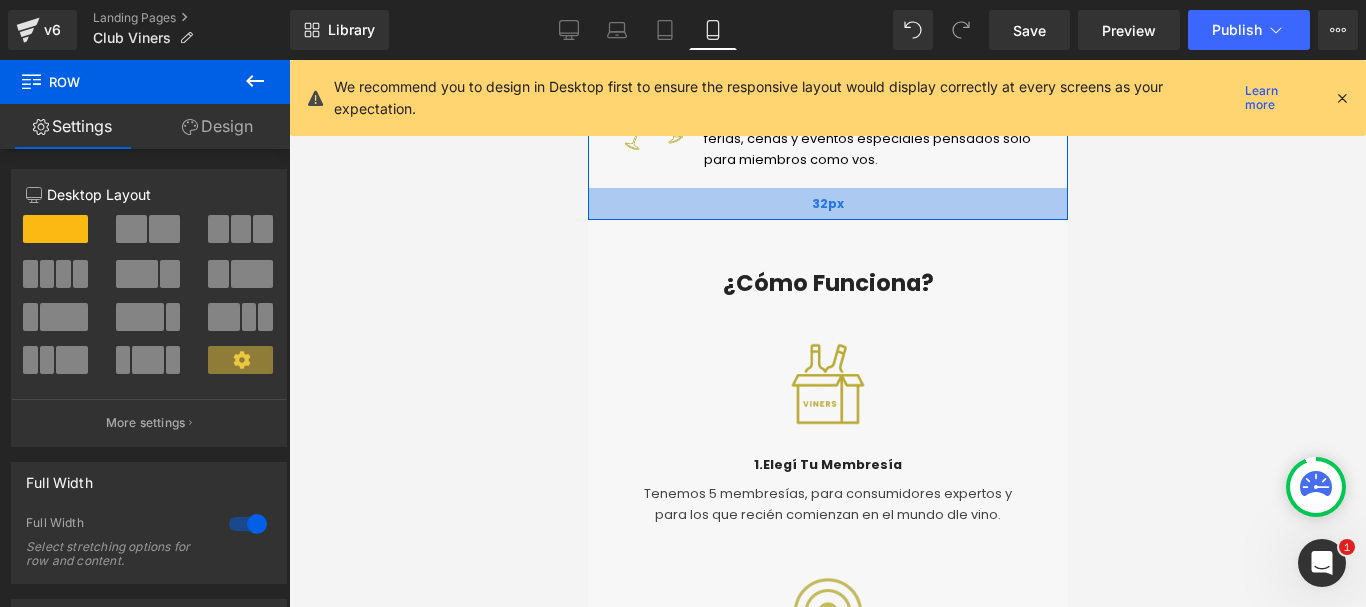 click on "32px" at bounding box center (827, 204) 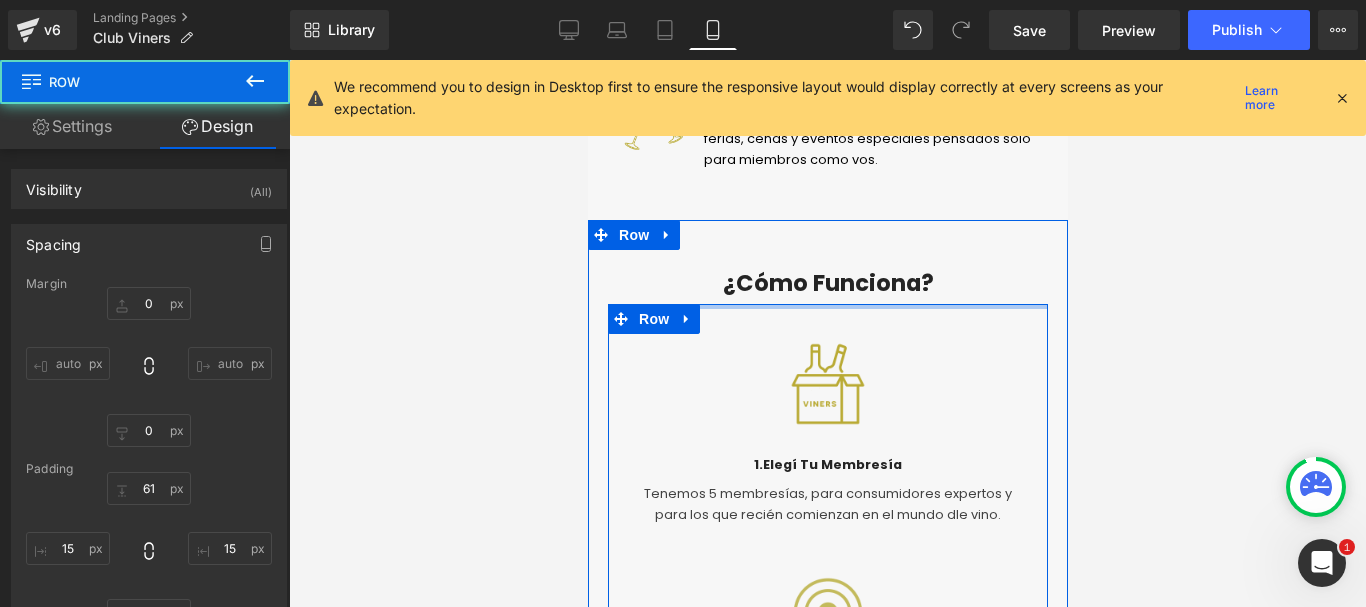 scroll, scrollTop: 1882, scrollLeft: 0, axis: vertical 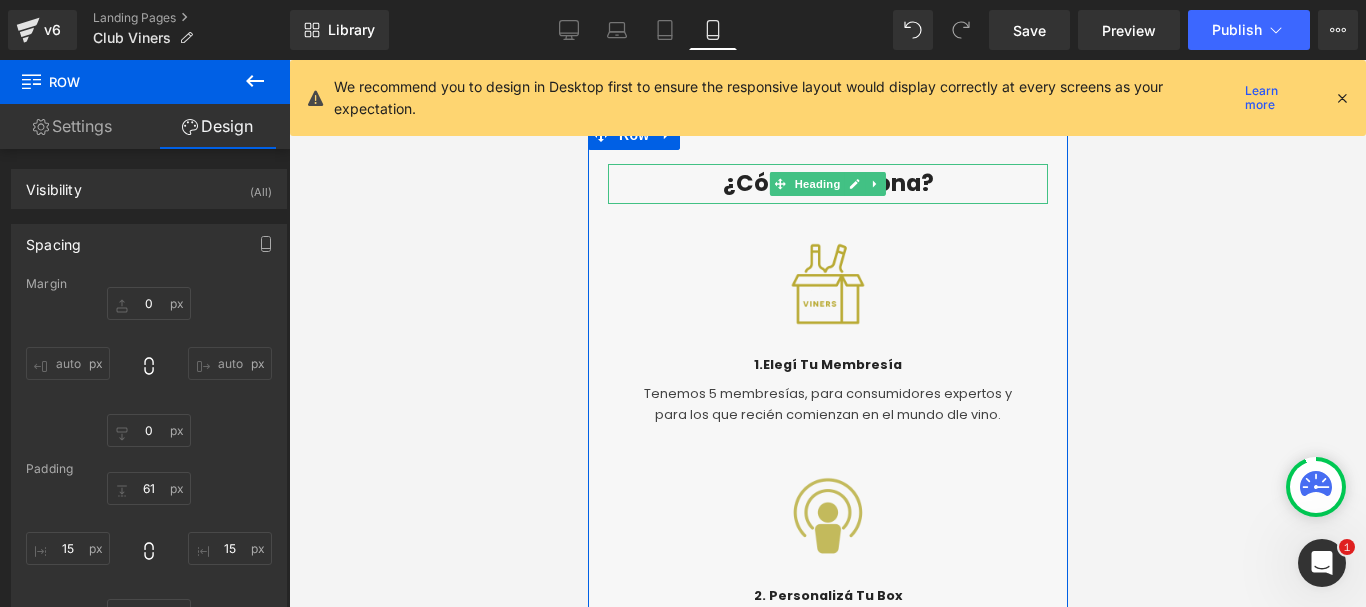 click on "¿Cómo Funciona?" at bounding box center [827, 184] 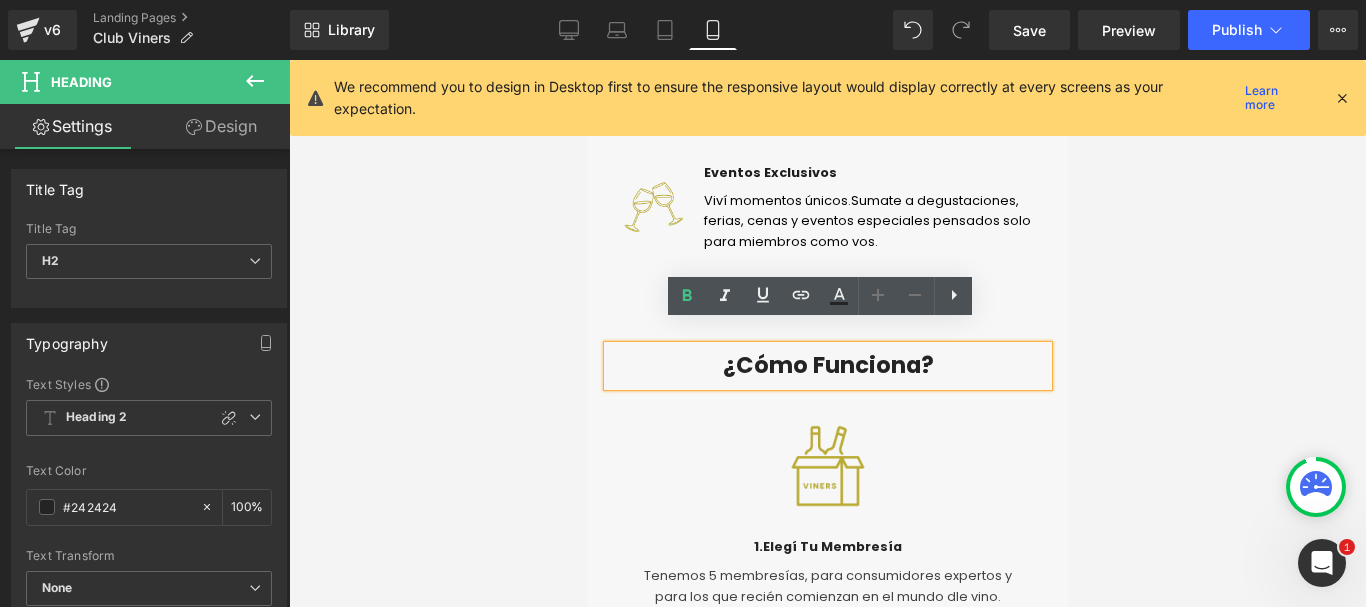 scroll, scrollTop: 1800, scrollLeft: 0, axis: vertical 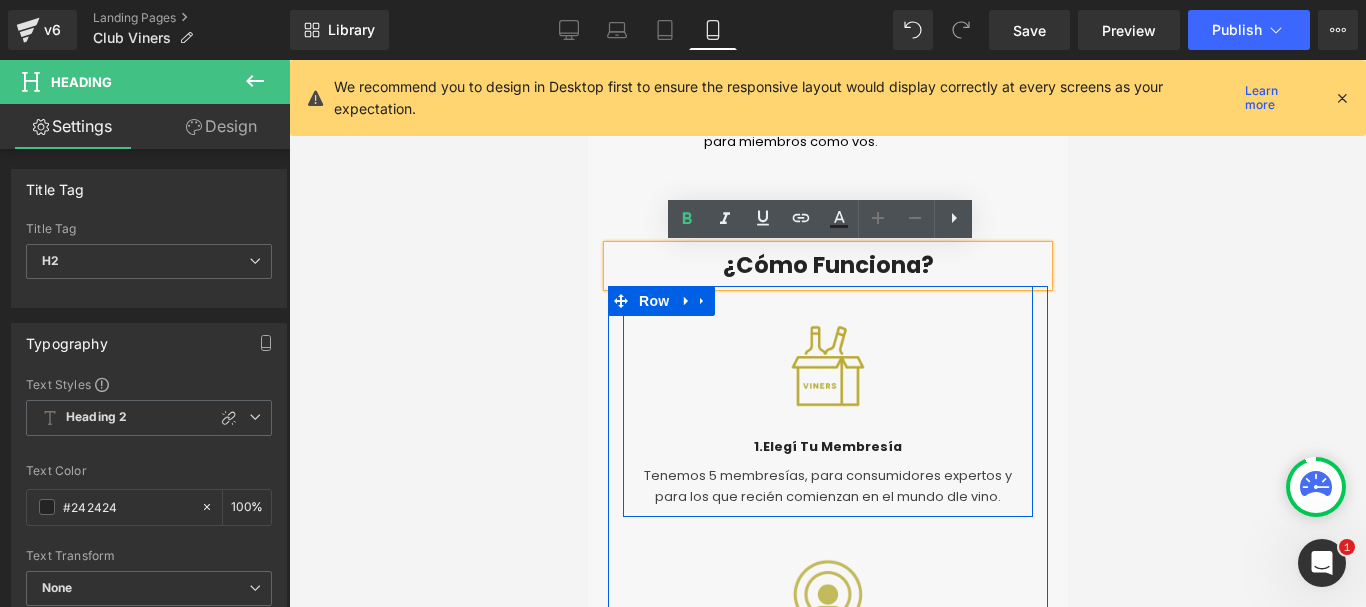 click on "Image         1.  Elegí tu membresía Heading         Tenemos 5 membresías, para consumidores expertos y para los que recién comienzan en el mundo dle vino. Text Block" at bounding box center [827, 411] 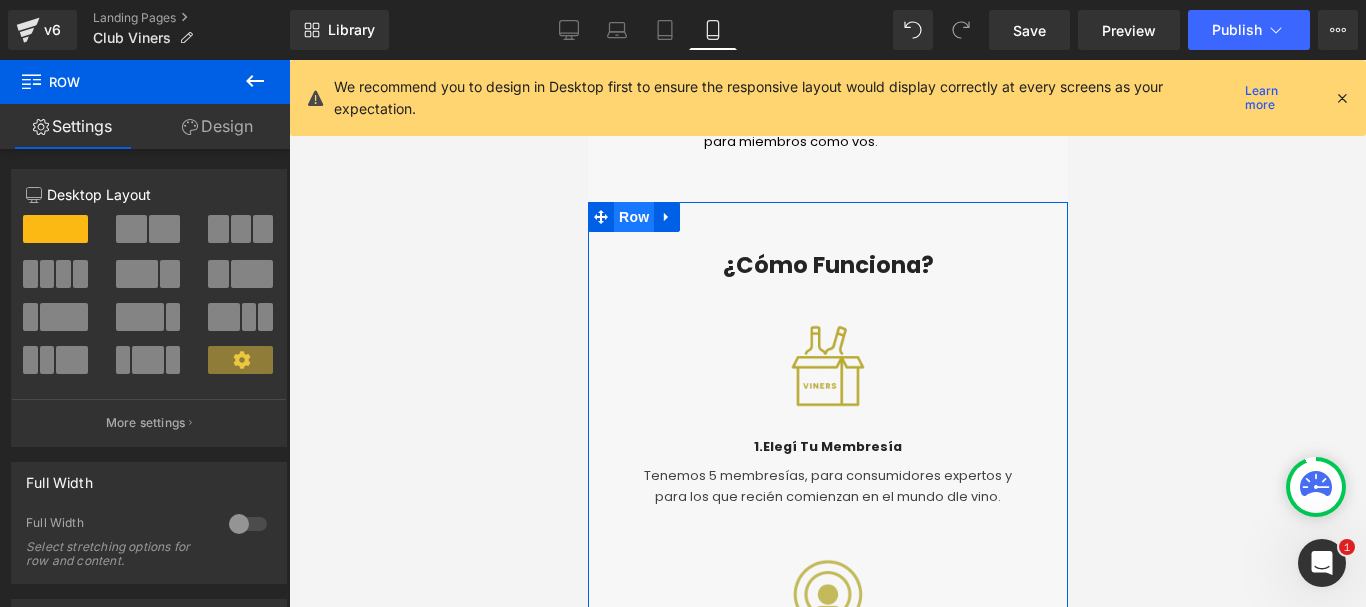 click on "Row" at bounding box center [633, 217] 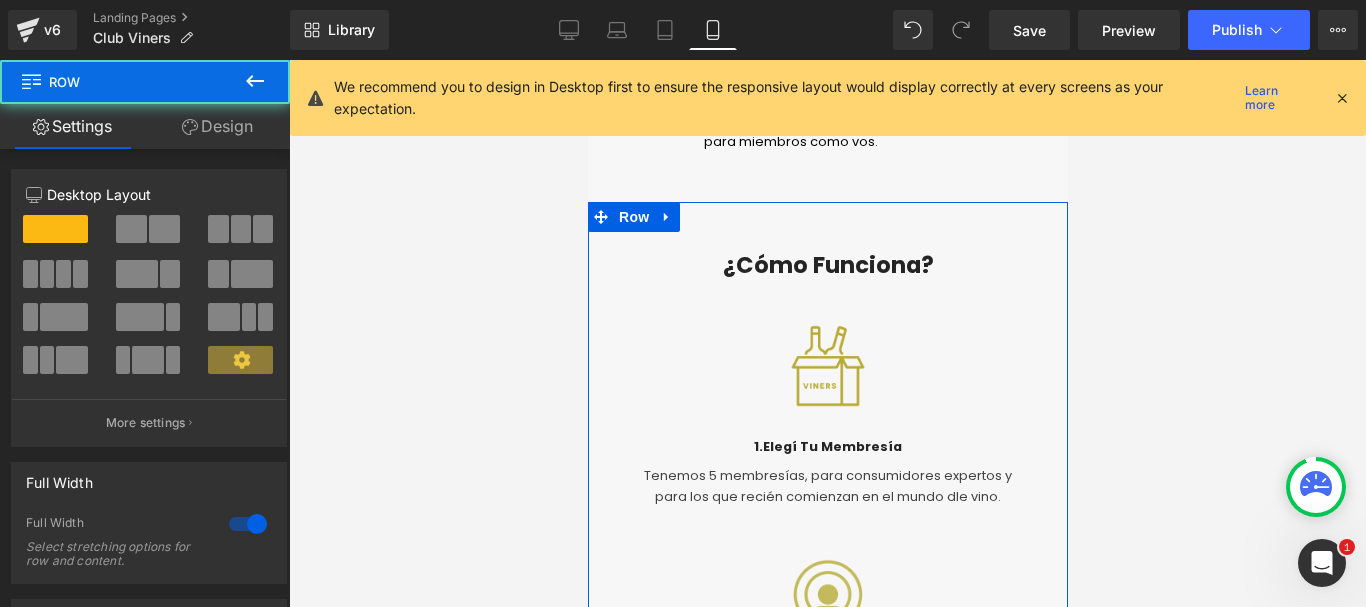 click on "Design" at bounding box center [217, 126] 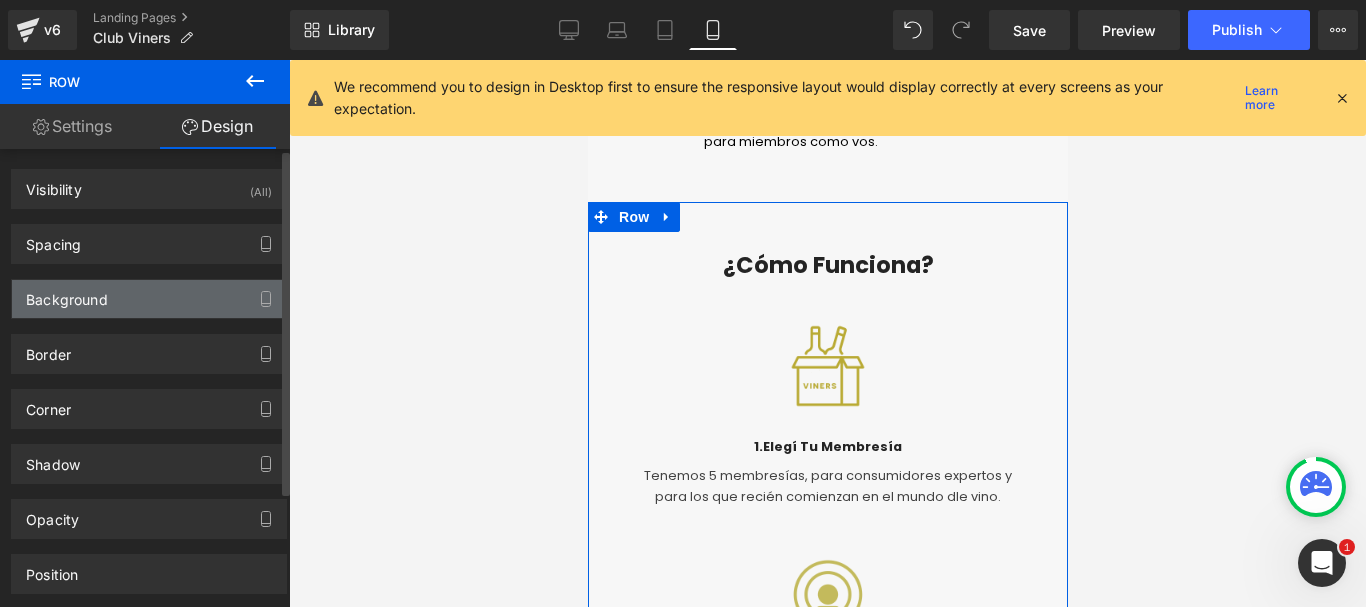 click on "Background" at bounding box center [67, 294] 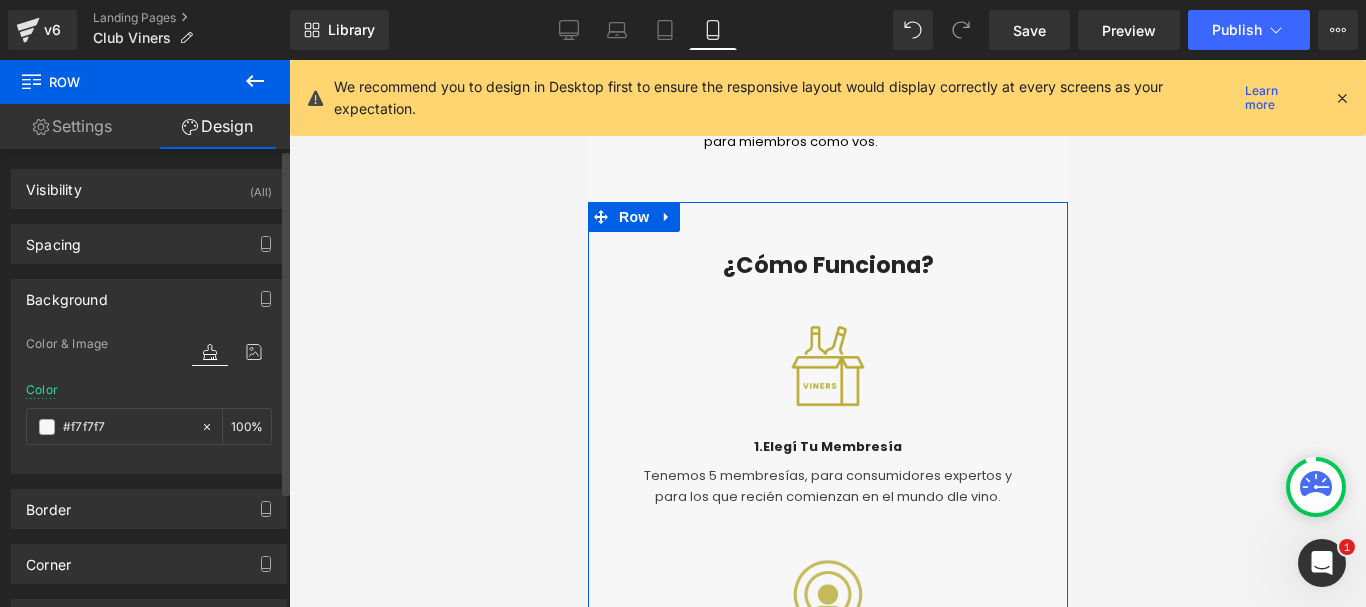 type on "#f7f7f7" 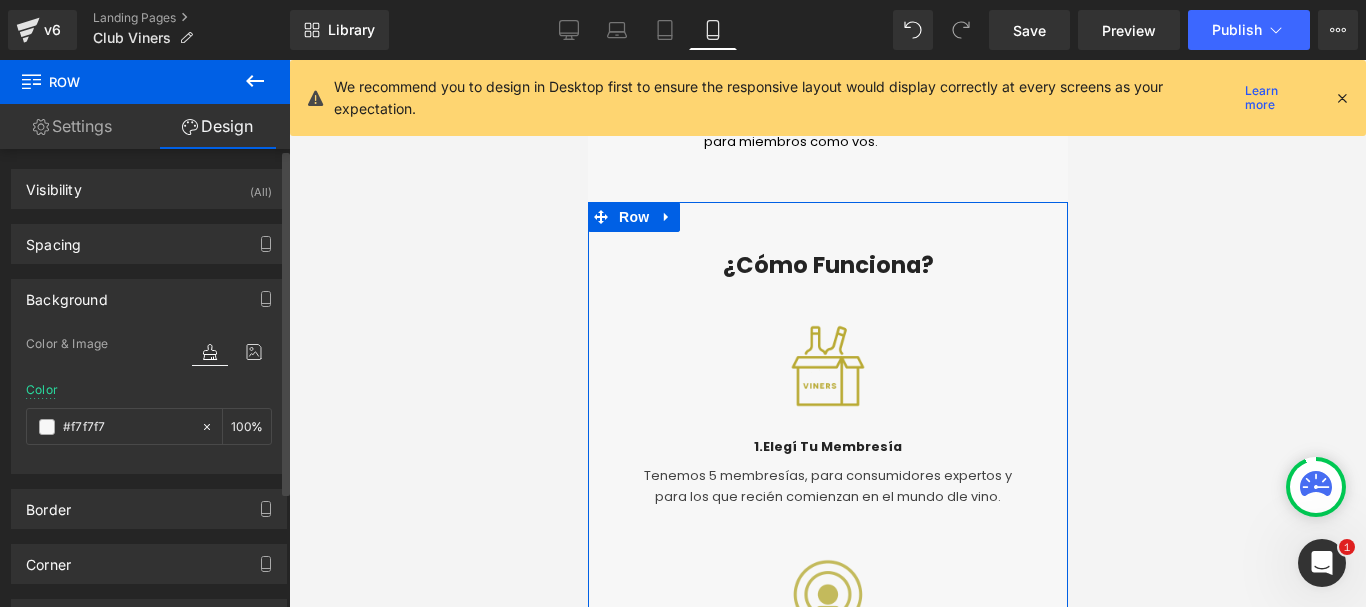 type on "100" 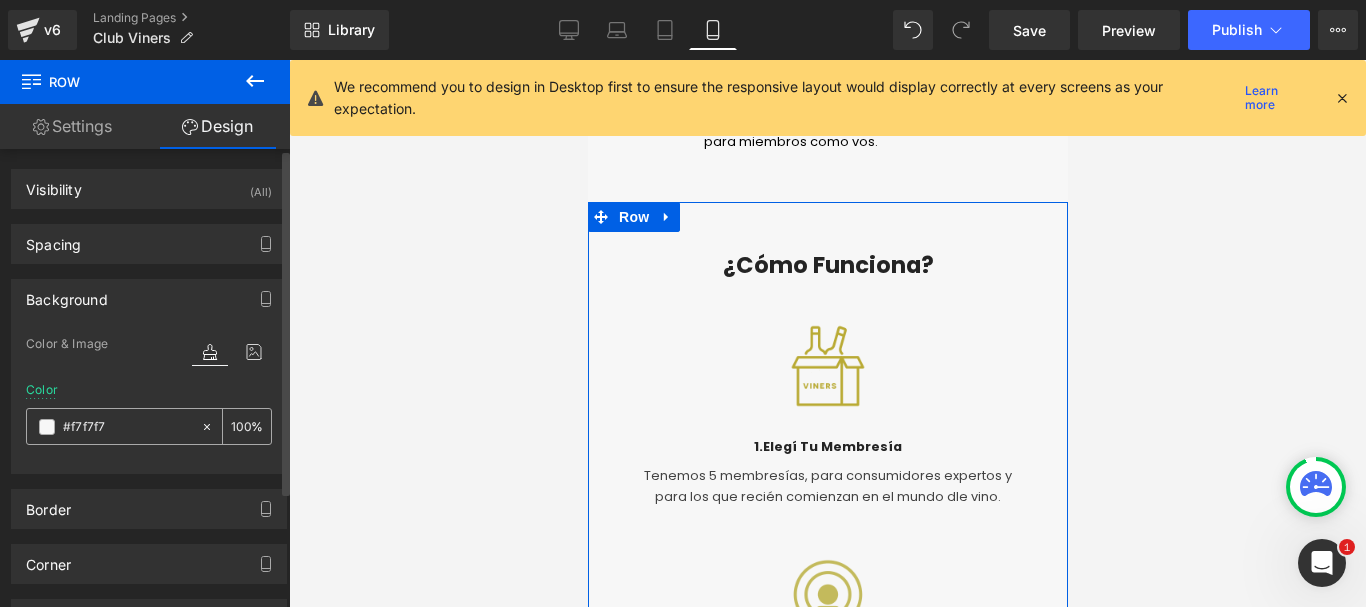 click on "#f7f7f7" at bounding box center (127, 427) 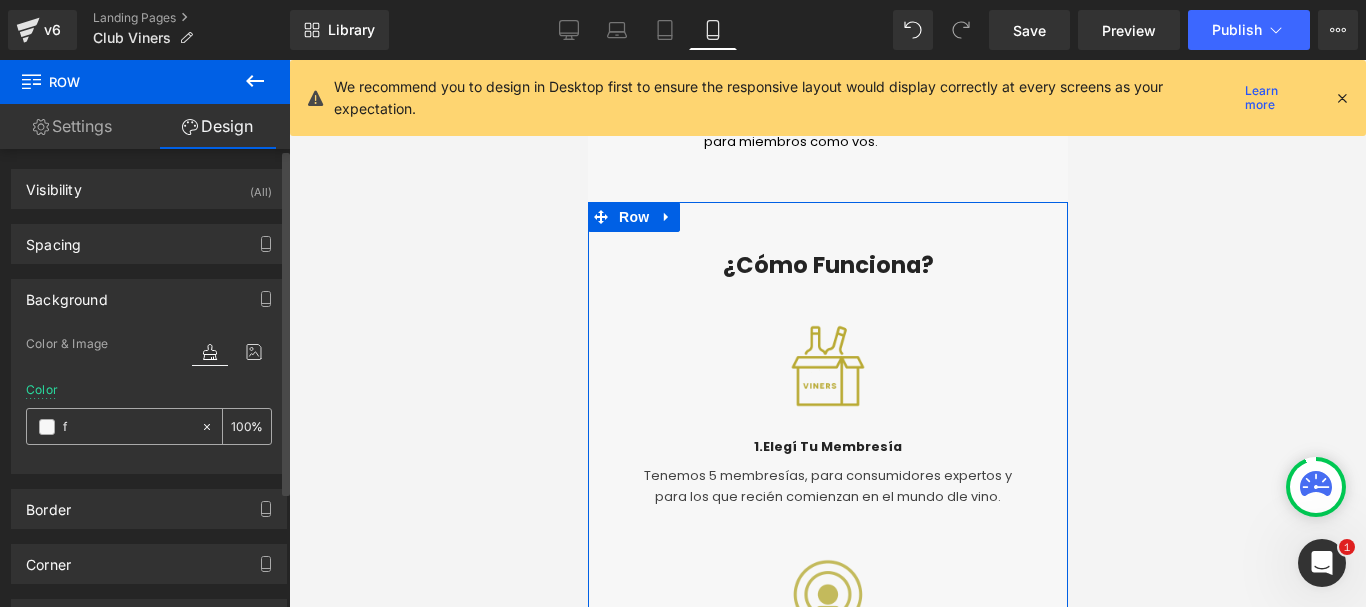 type on "0" 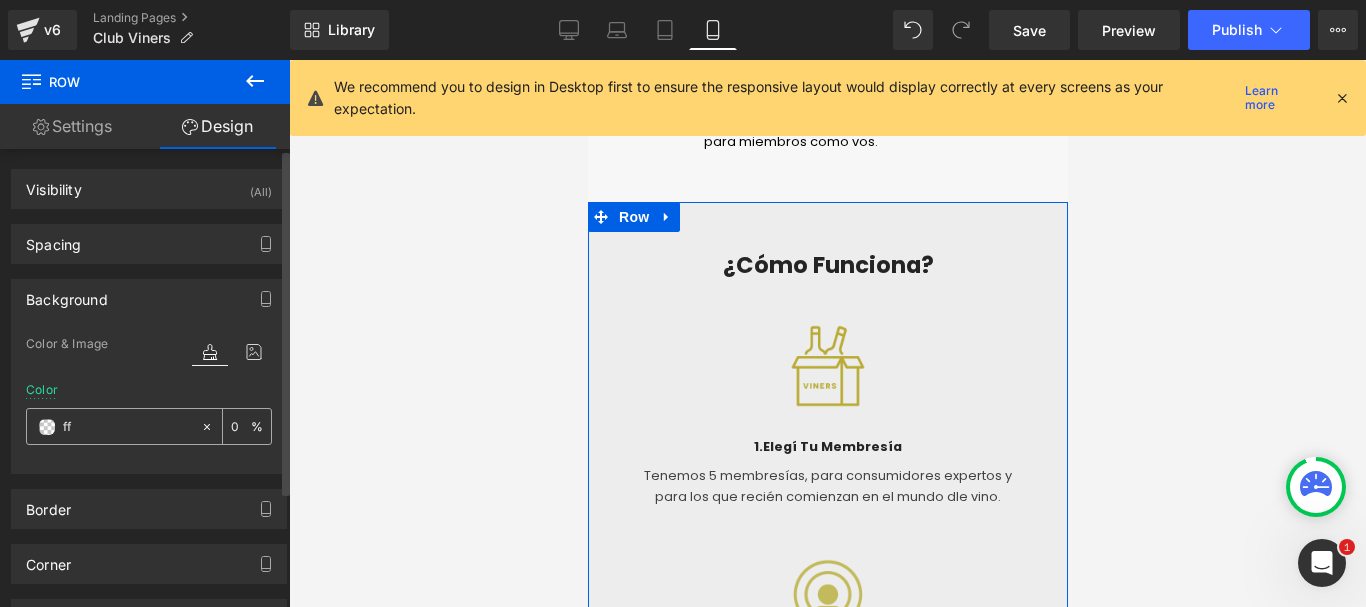 type on "fff" 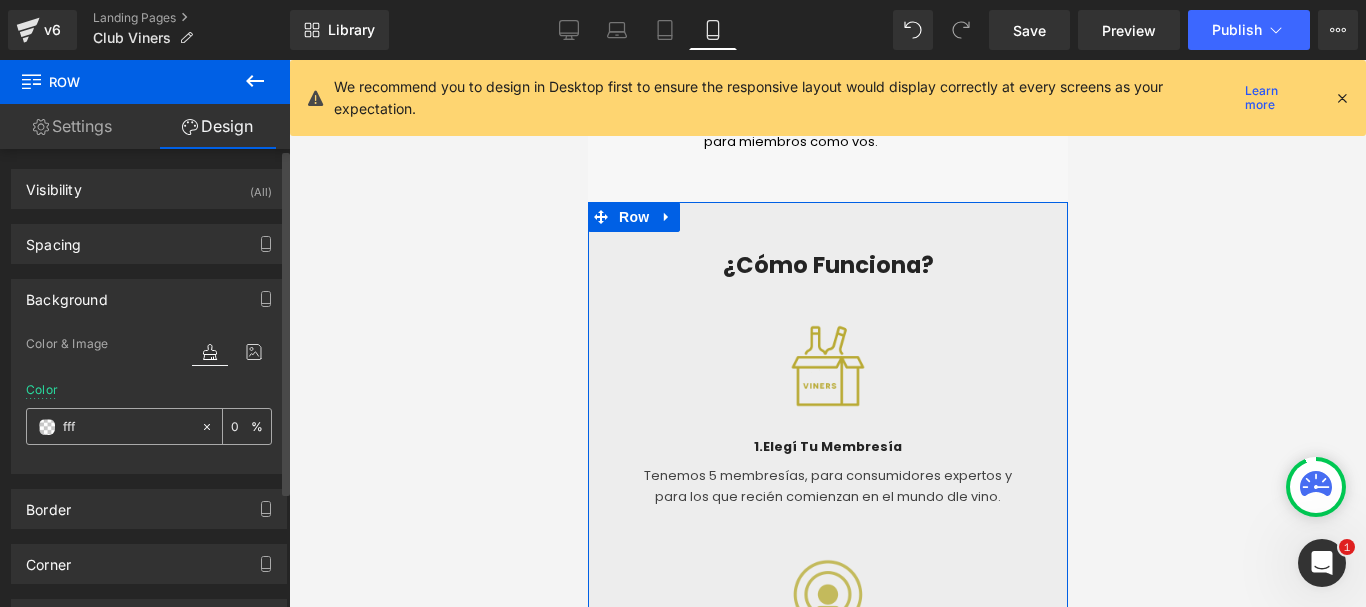 type on "100" 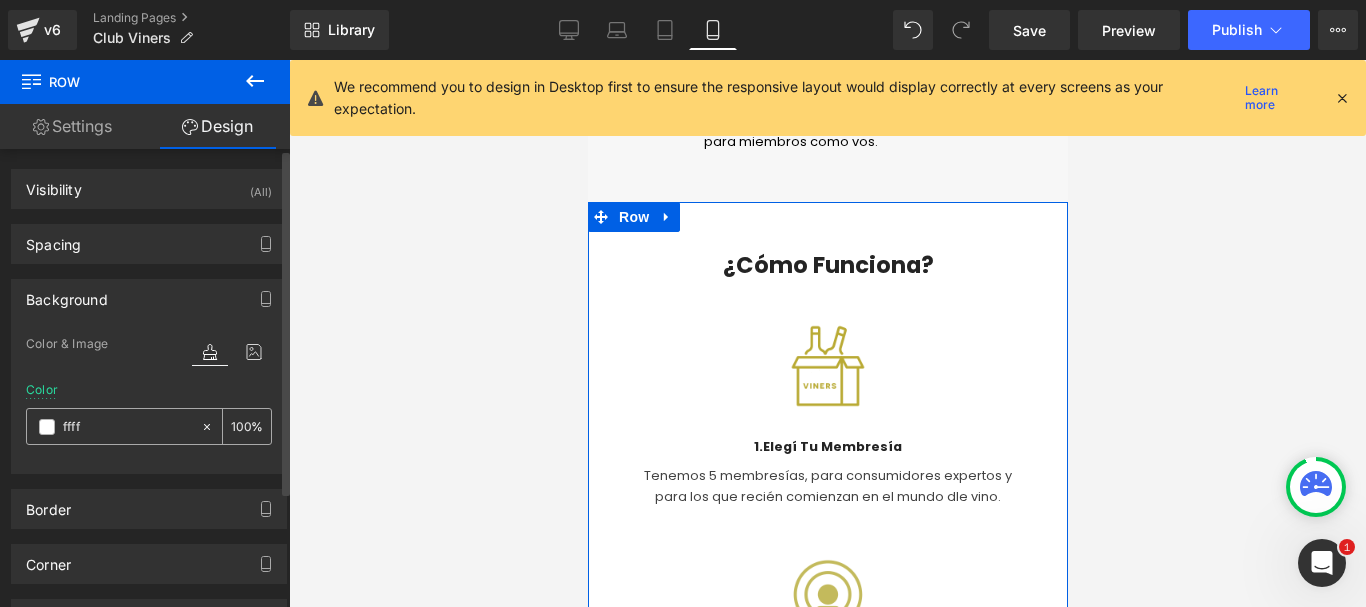 type on "fffff" 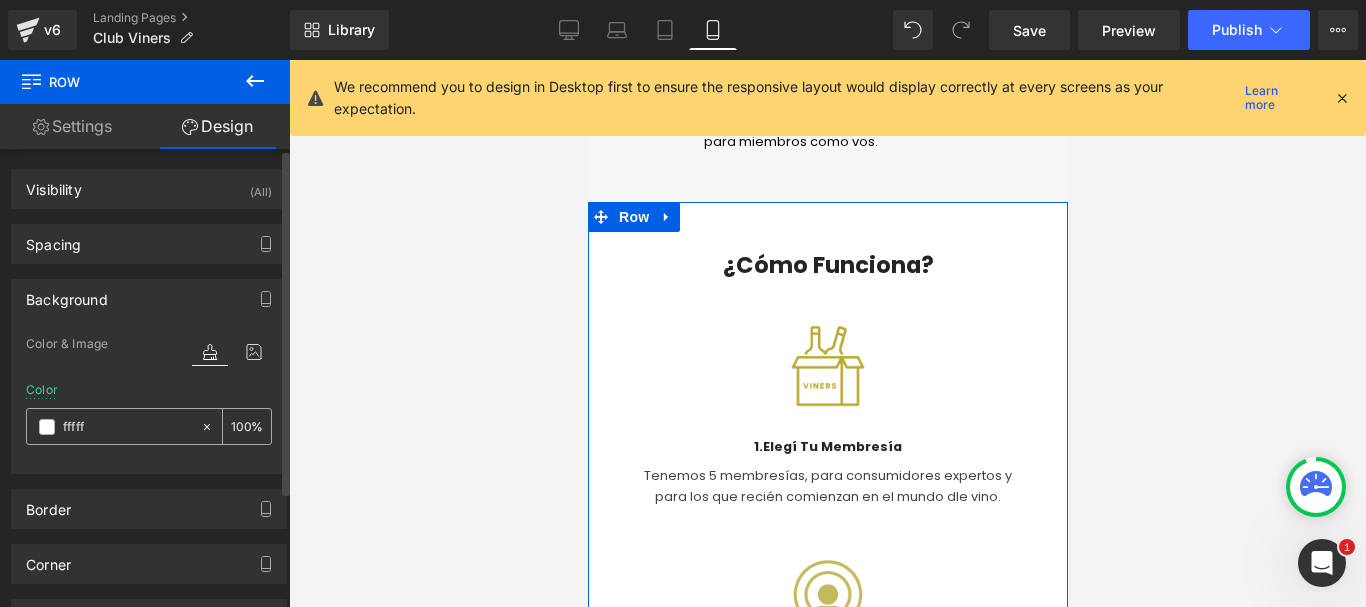 type on "0" 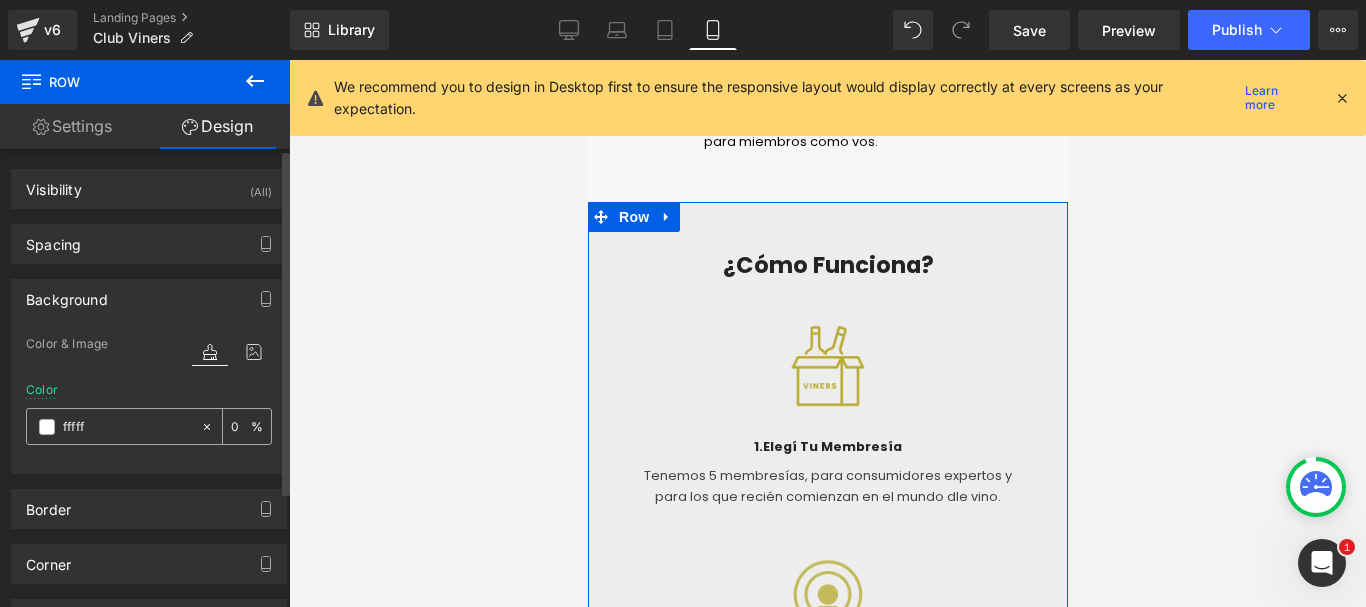 type on "ffffff" 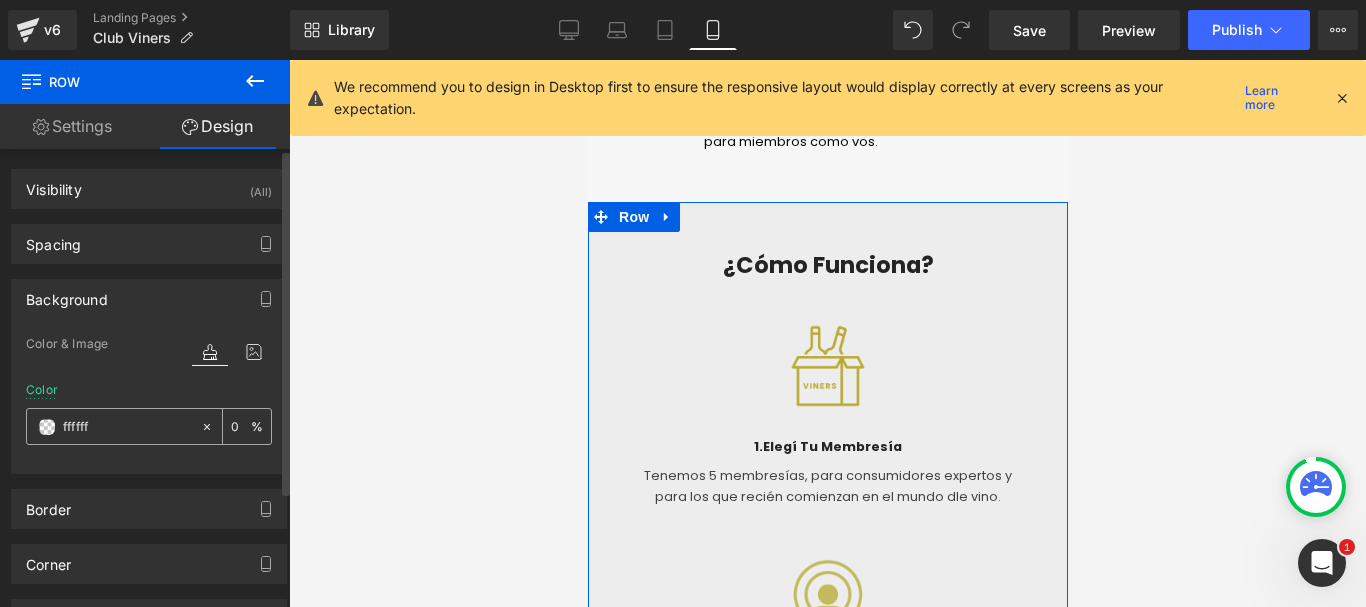 type 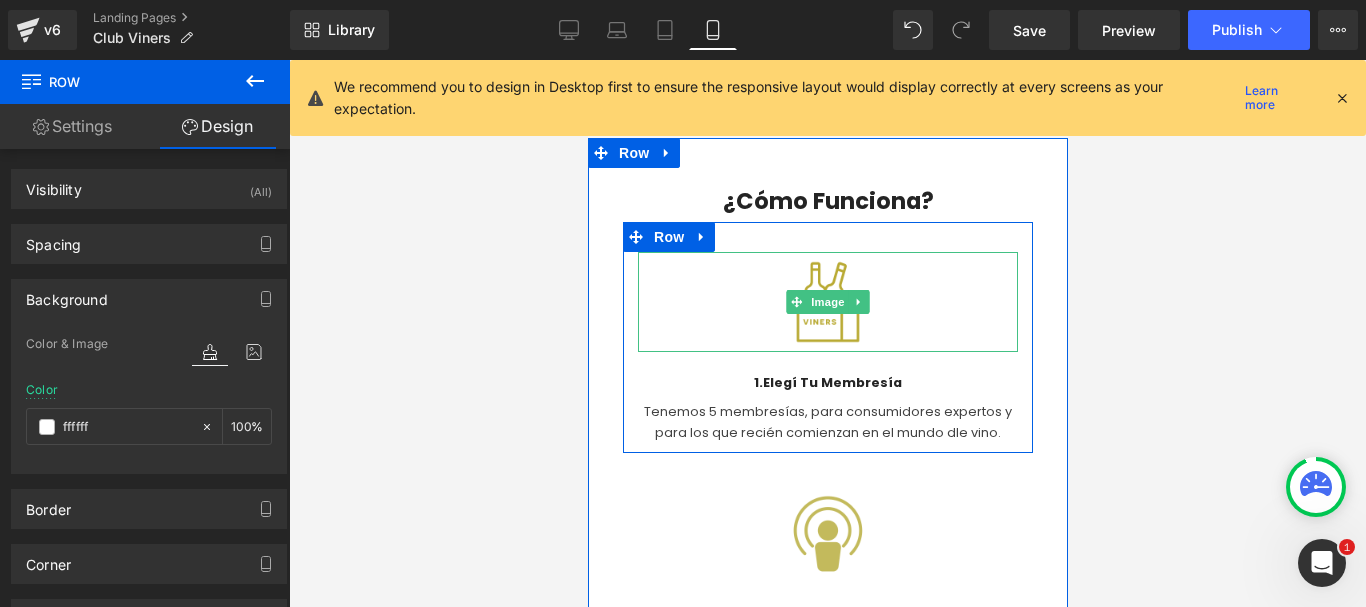 scroll, scrollTop: 1900, scrollLeft: 0, axis: vertical 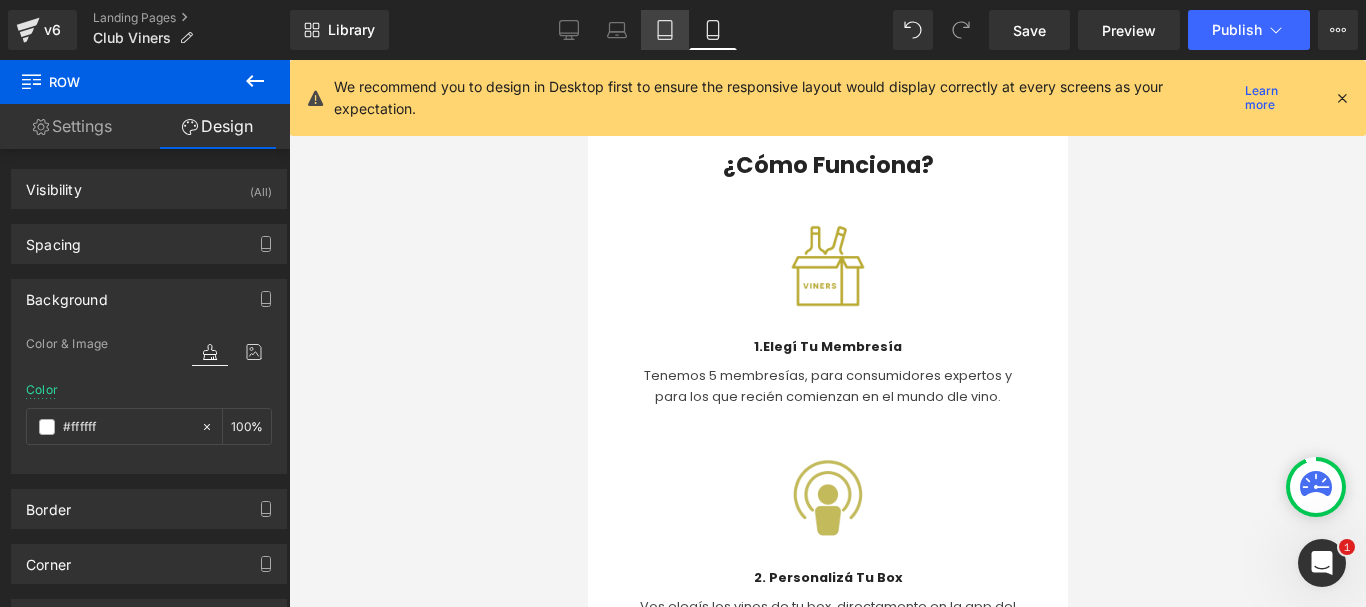 click 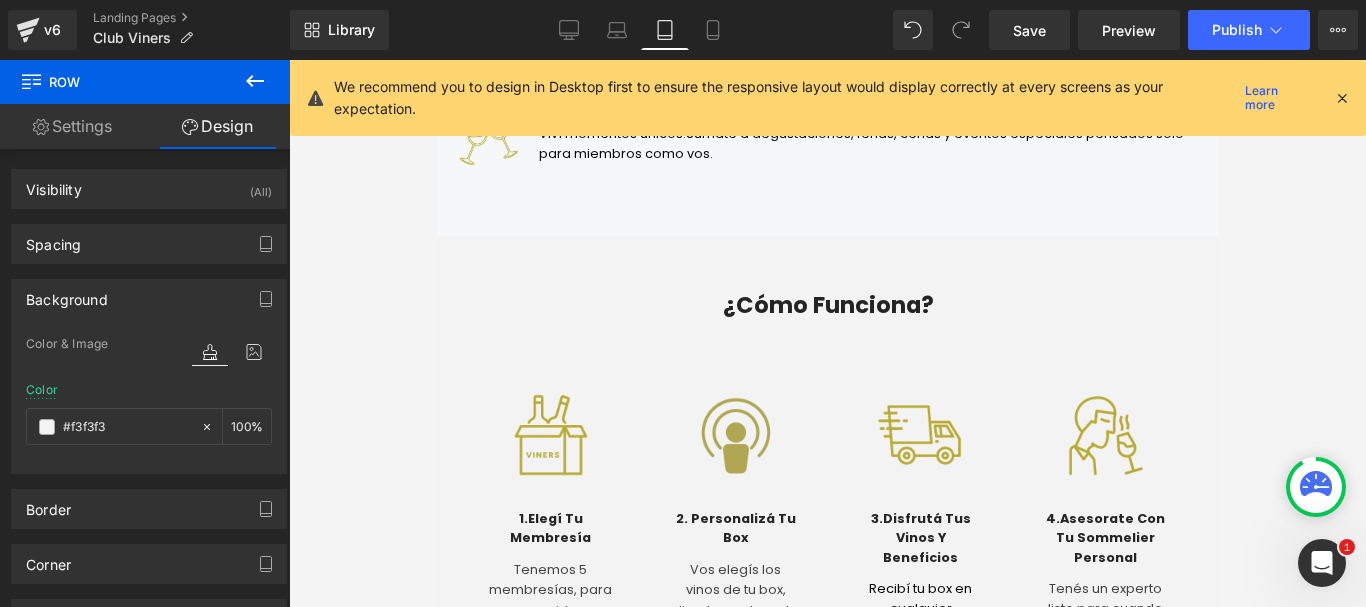 scroll, scrollTop: 1642, scrollLeft: 0, axis: vertical 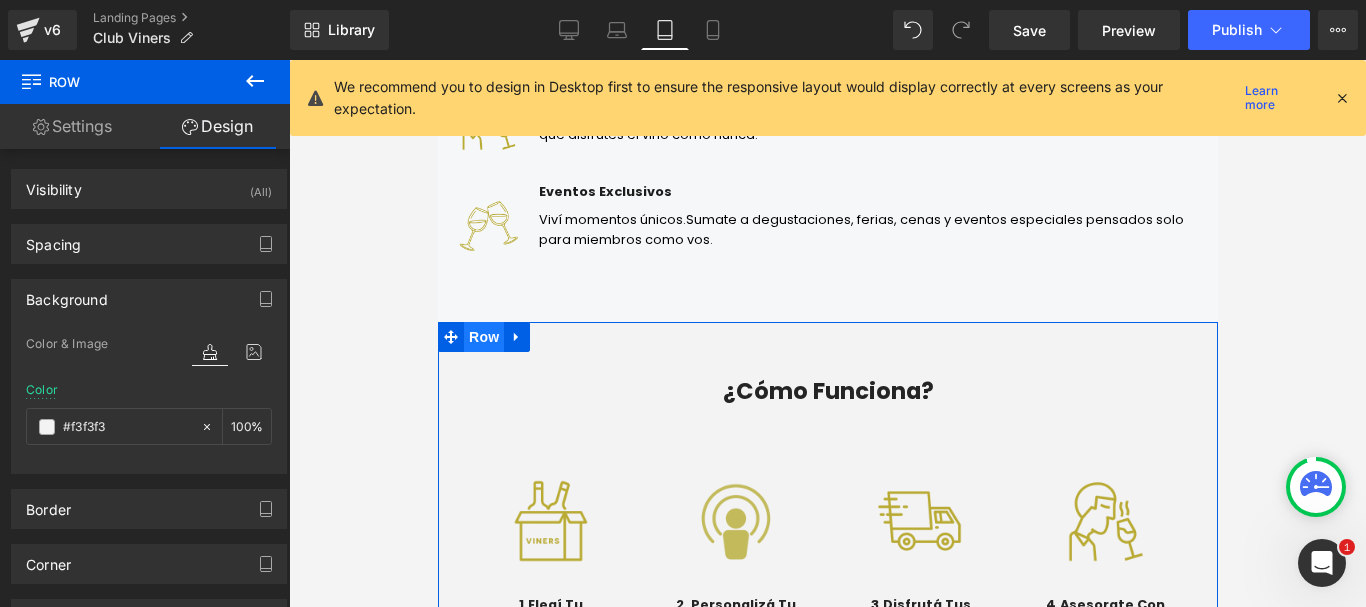 click on "Row" at bounding box center (483, 337) 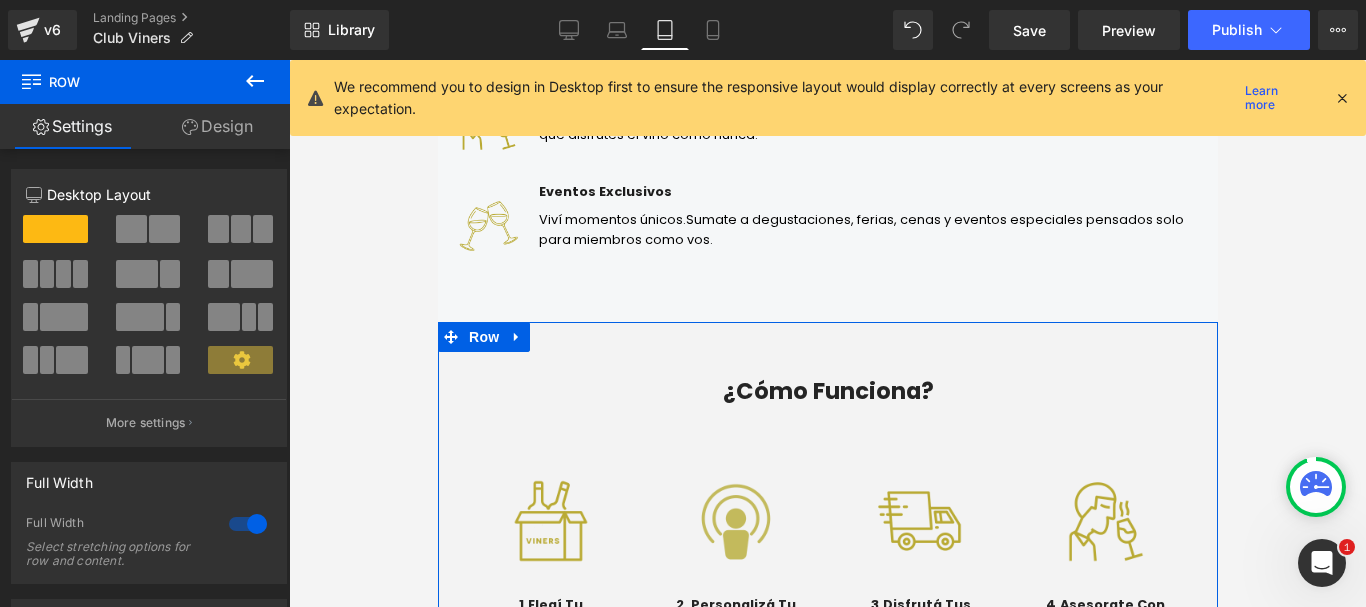click on "Design" at bounding box center (217, 126) 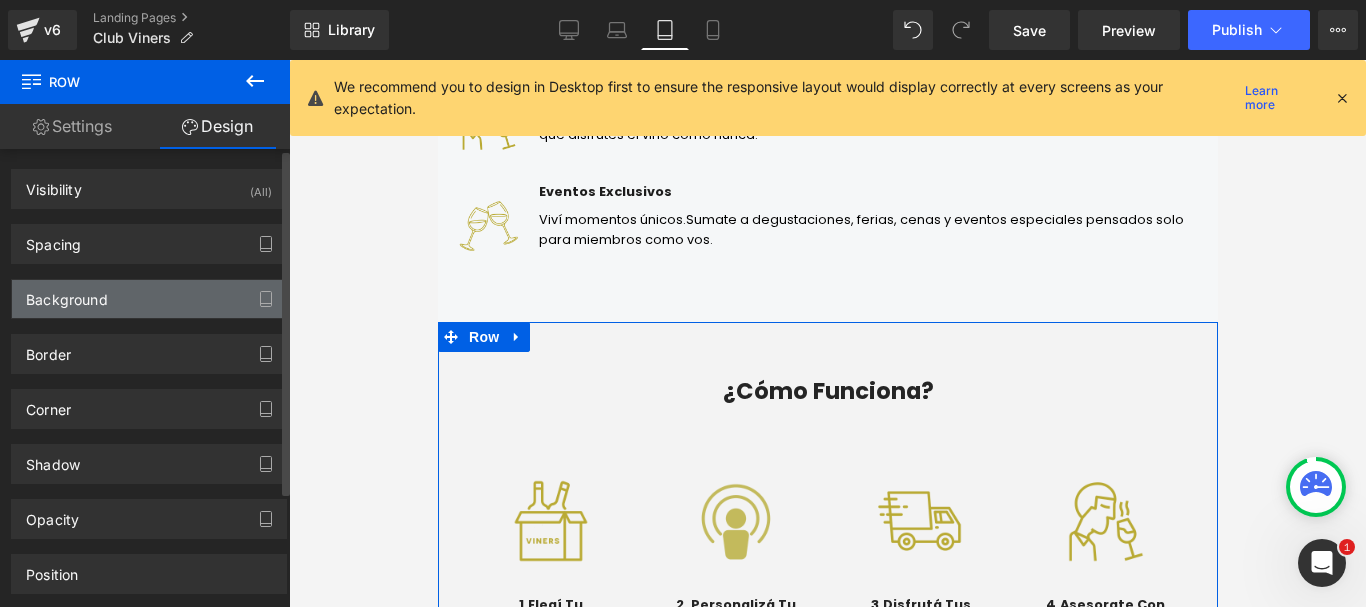 click on "Background" at bounding box center (67, 294) 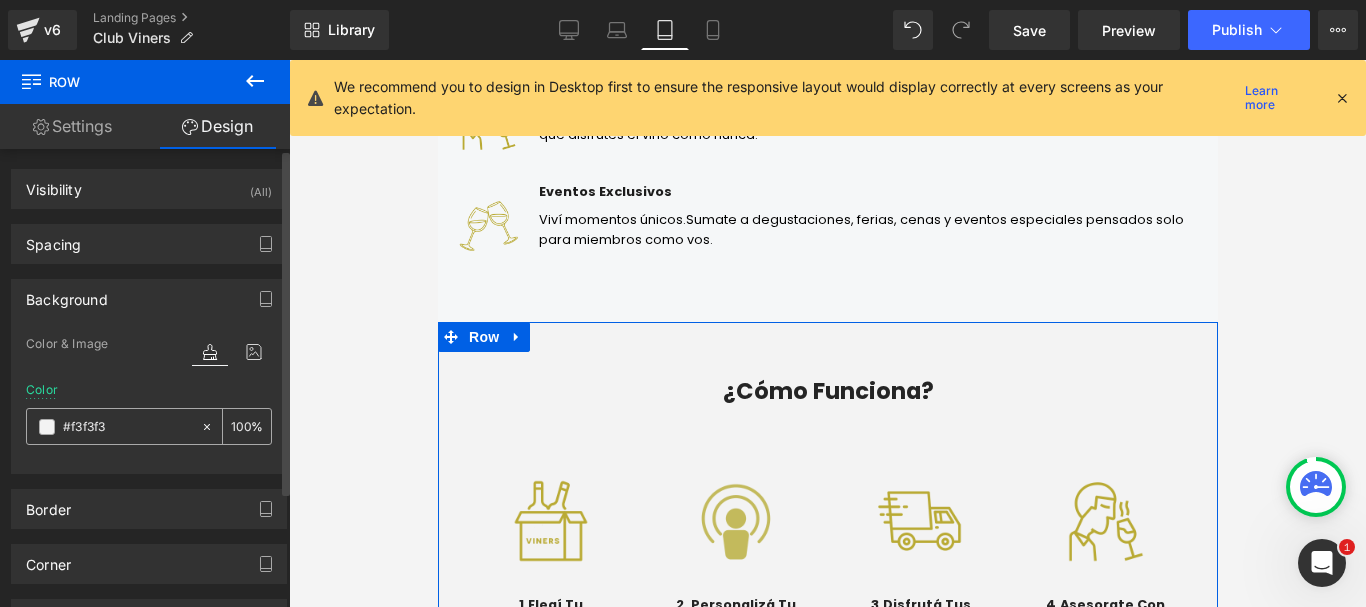 click on "#f3f3f3" at bounding box center [127, 427] 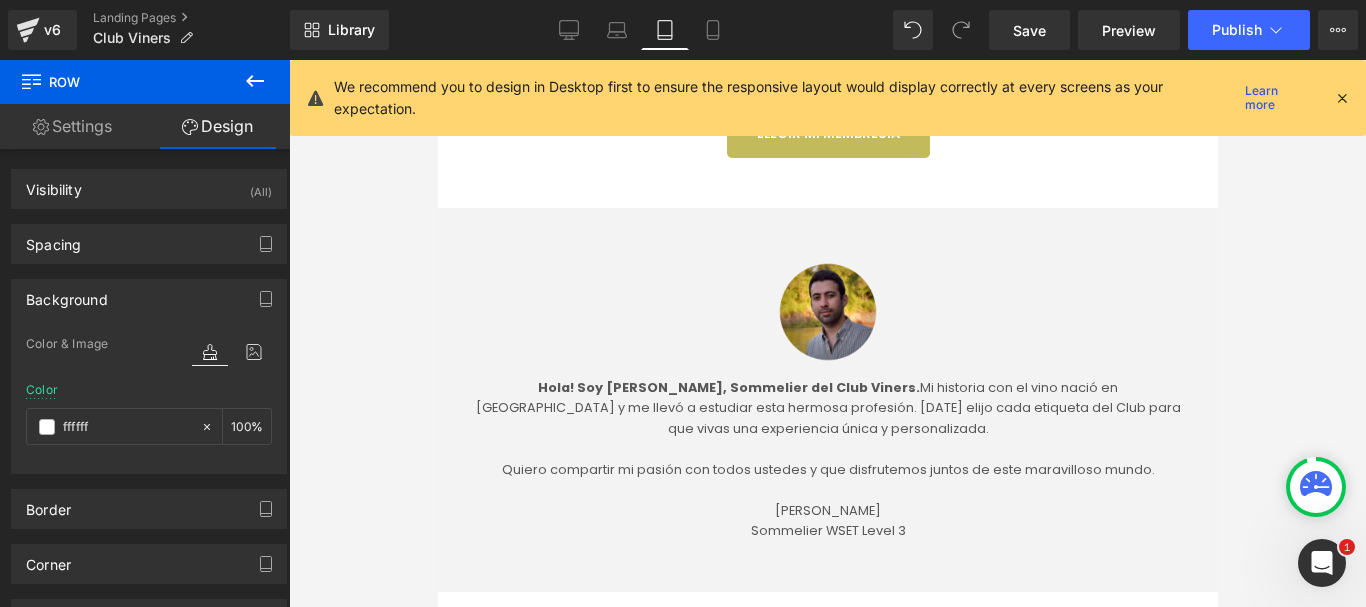 scroll, scrollTop: 2542, scrollLeft: 0, axis: vertical 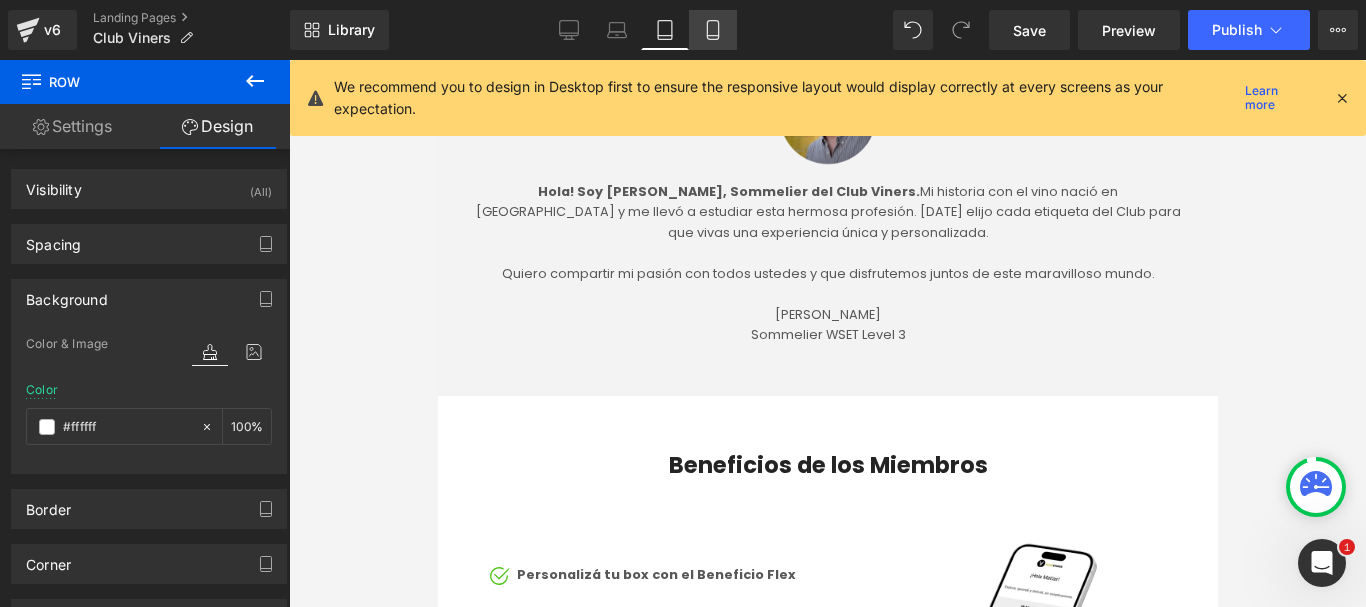 click 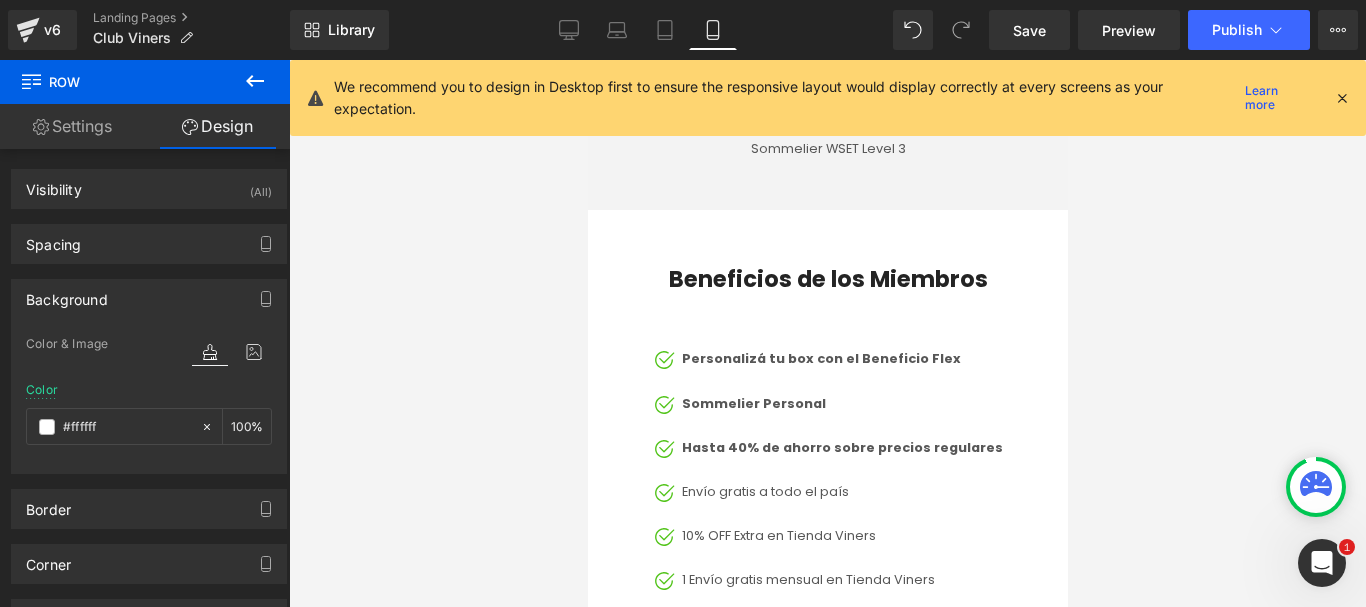 scroll, scrollTop: 3331, scrollLeft: 0, axis: vertical 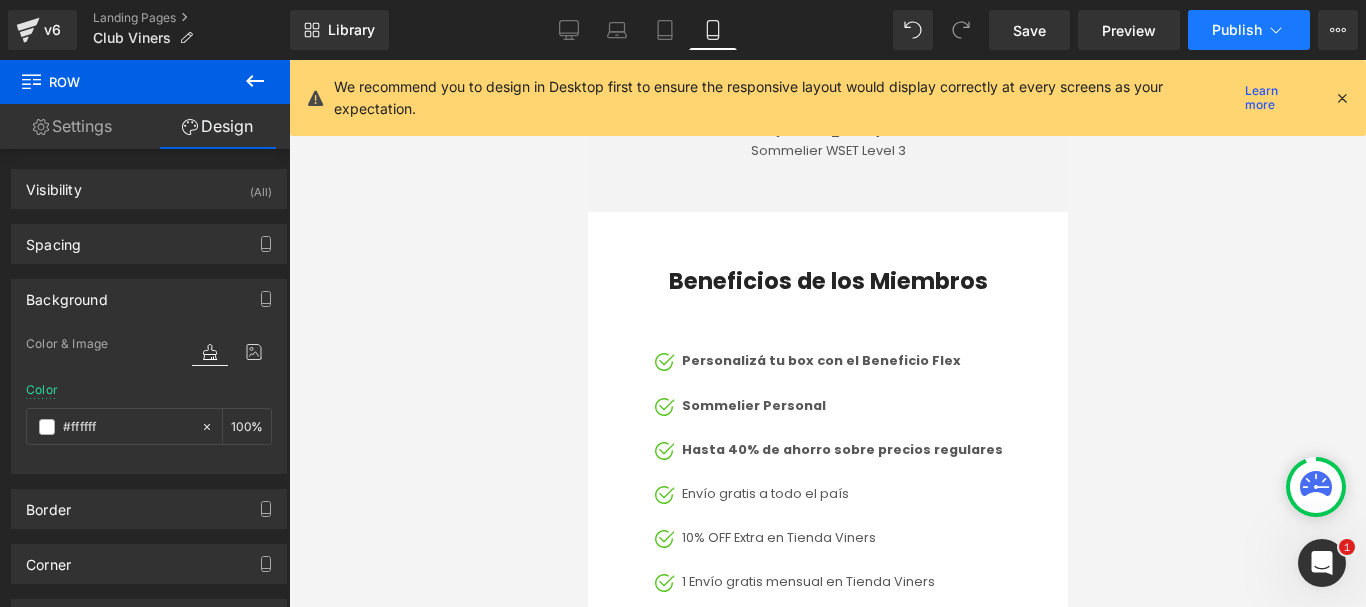 click on "Publish" at bounding box center [1237, 30] 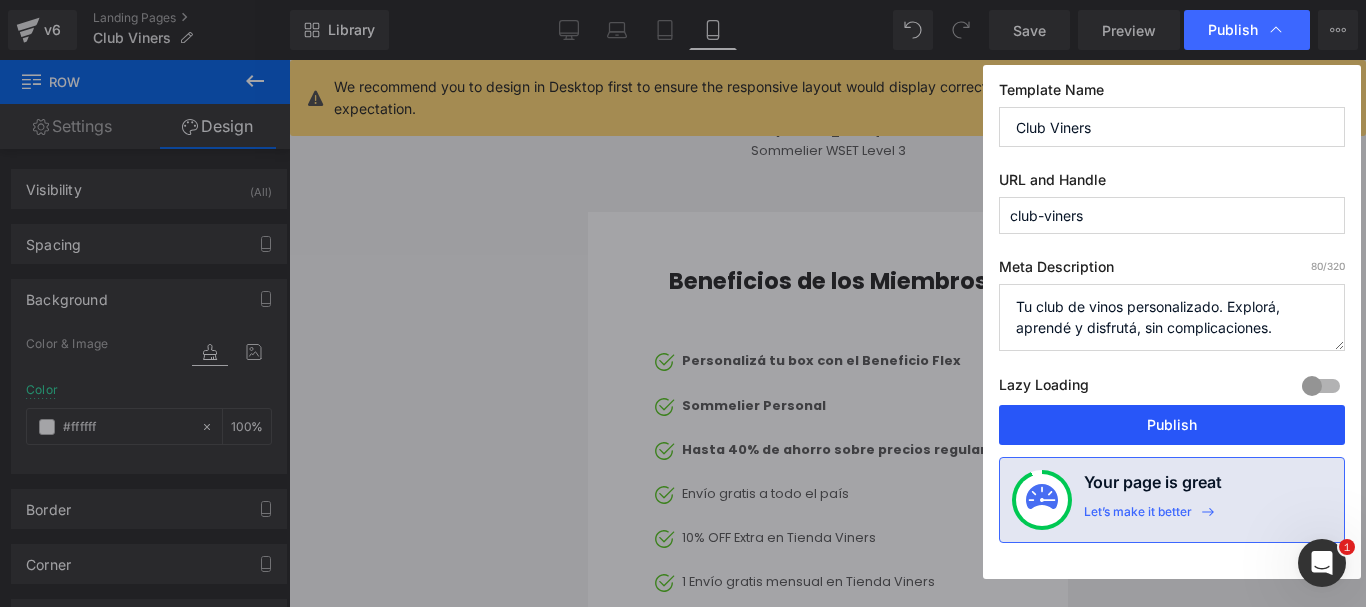 click on "Publish" at bounding box center [1172, 425] 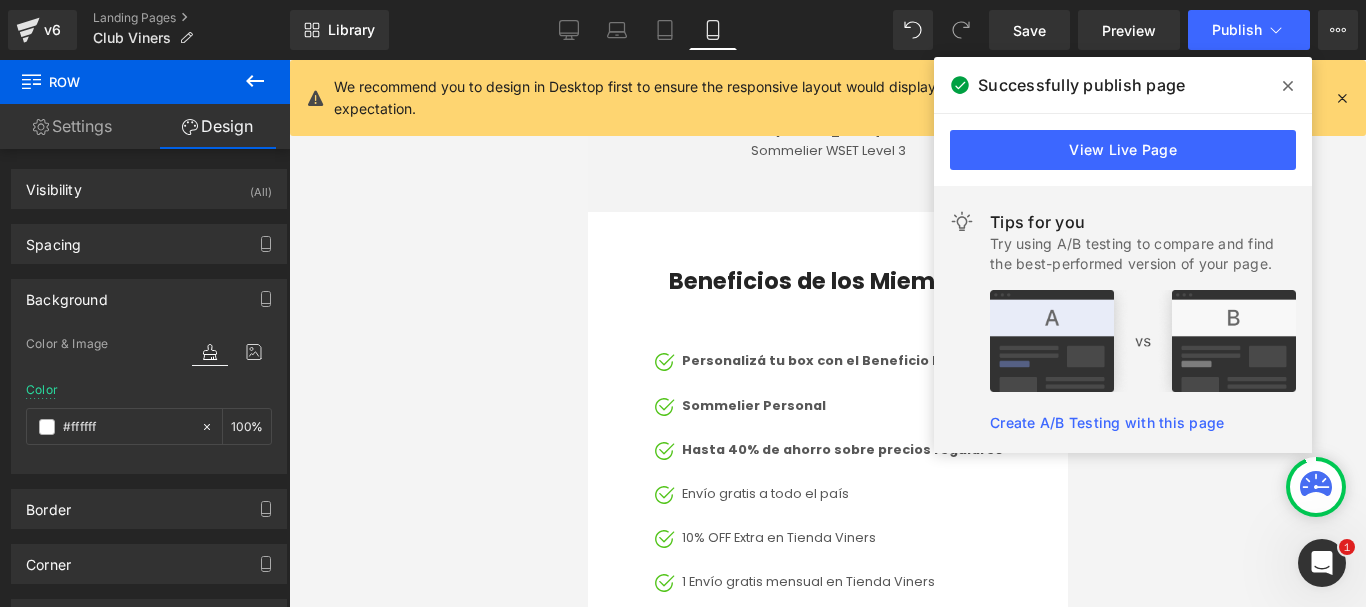 click 